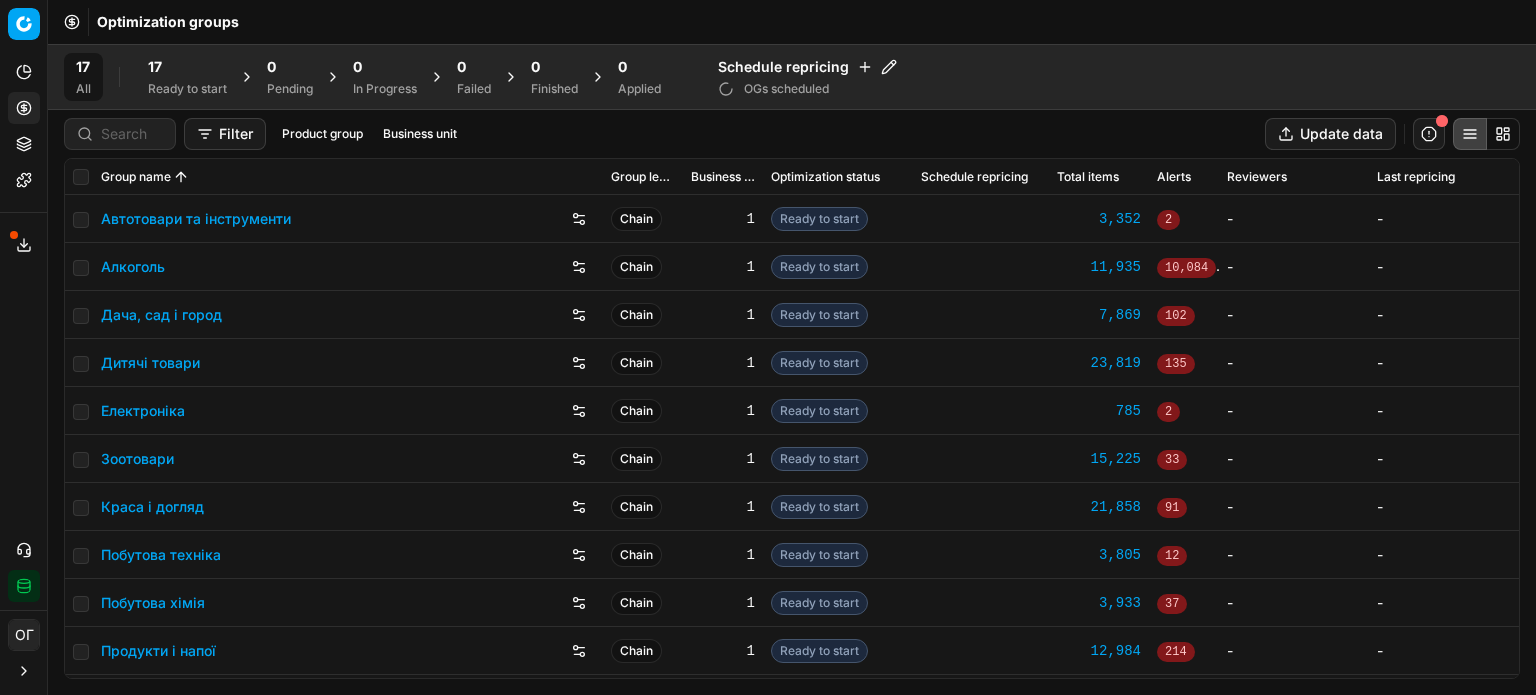 scroll, scrollTop: 0, scrollLeft: 0, axis: both 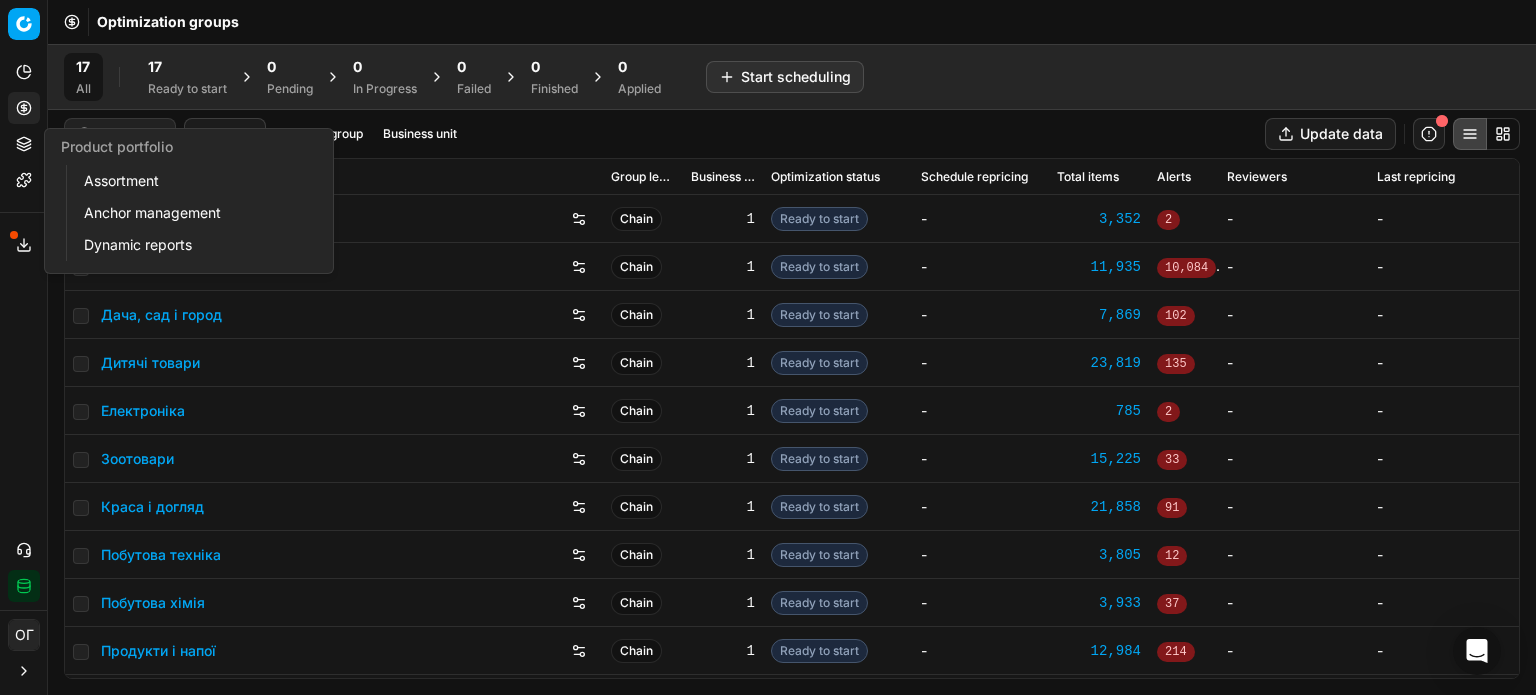 click on "Product portfolio" at bounding box center (24, 144) 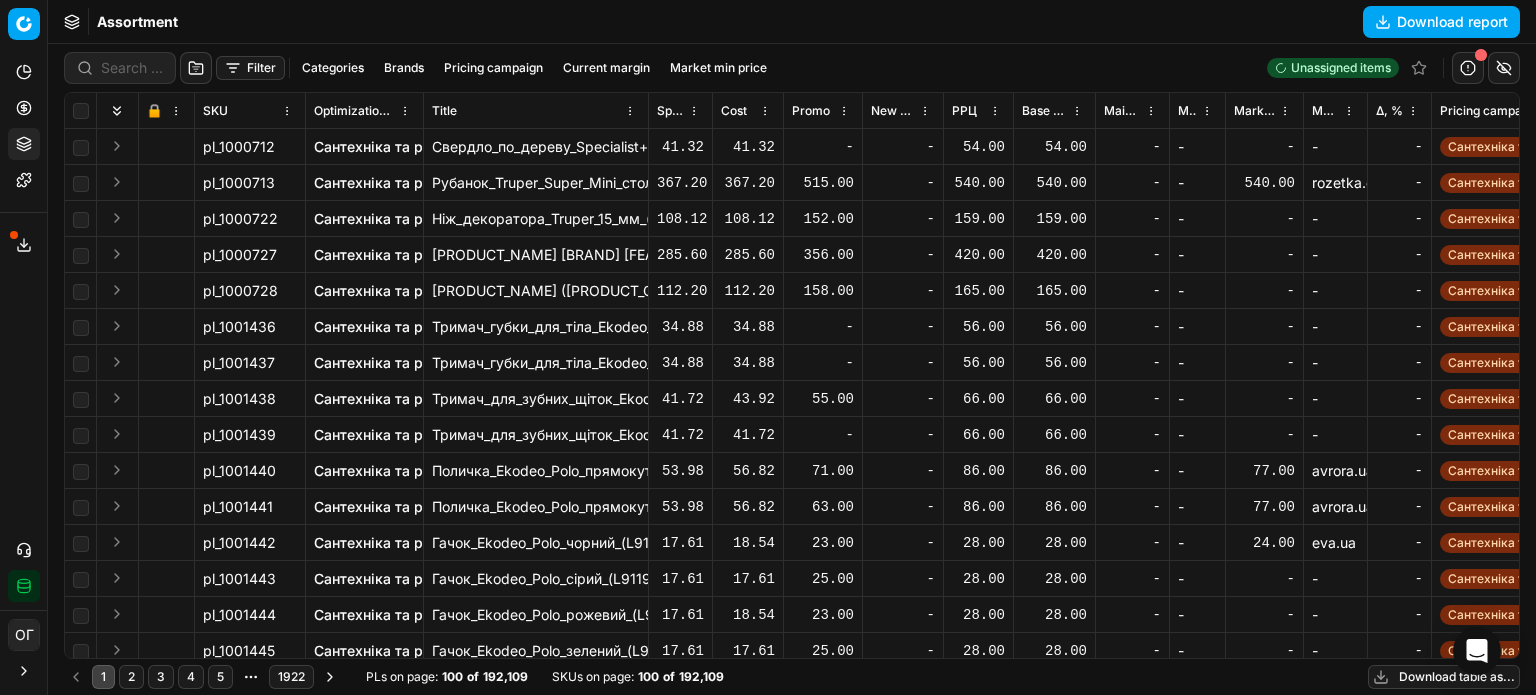 click on "Filter" at bounding box center (250, 68) 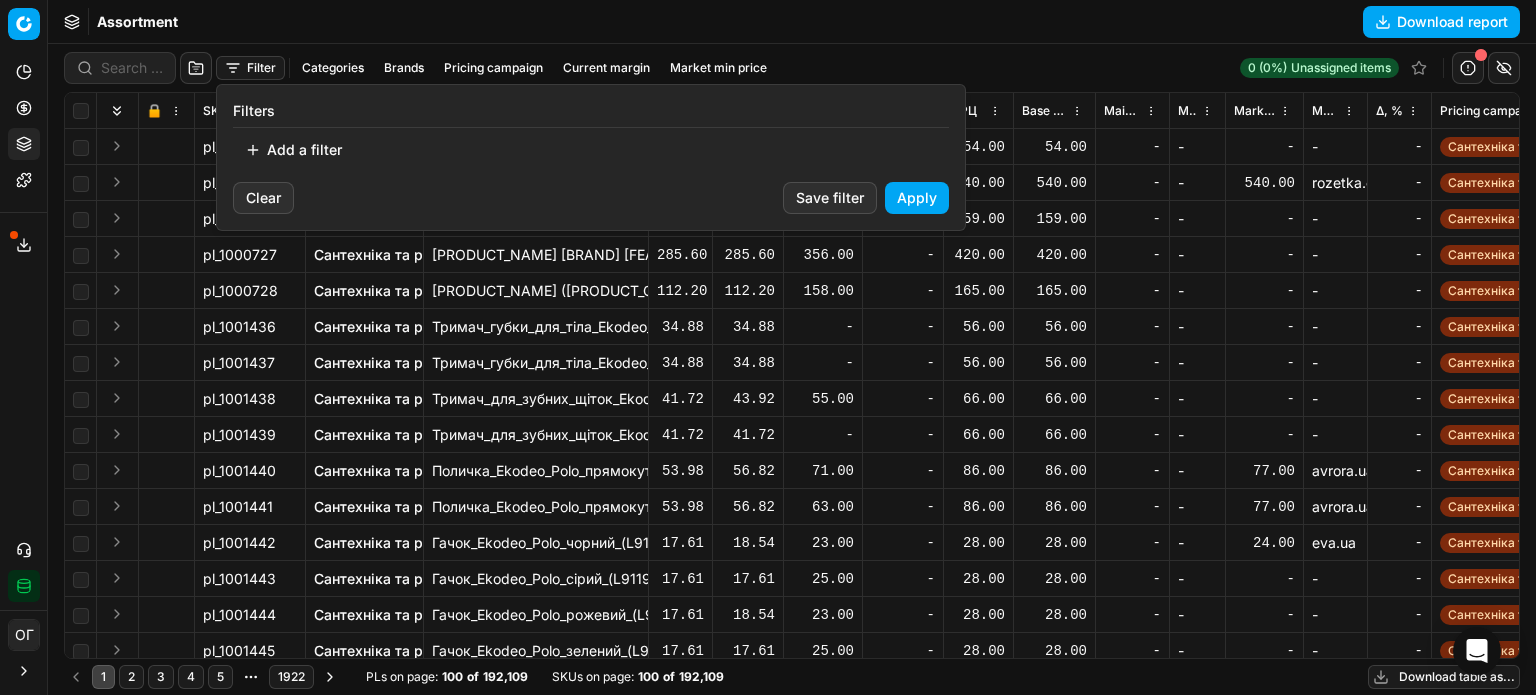 click on "Add a filter" at bounding box center [293, 150] 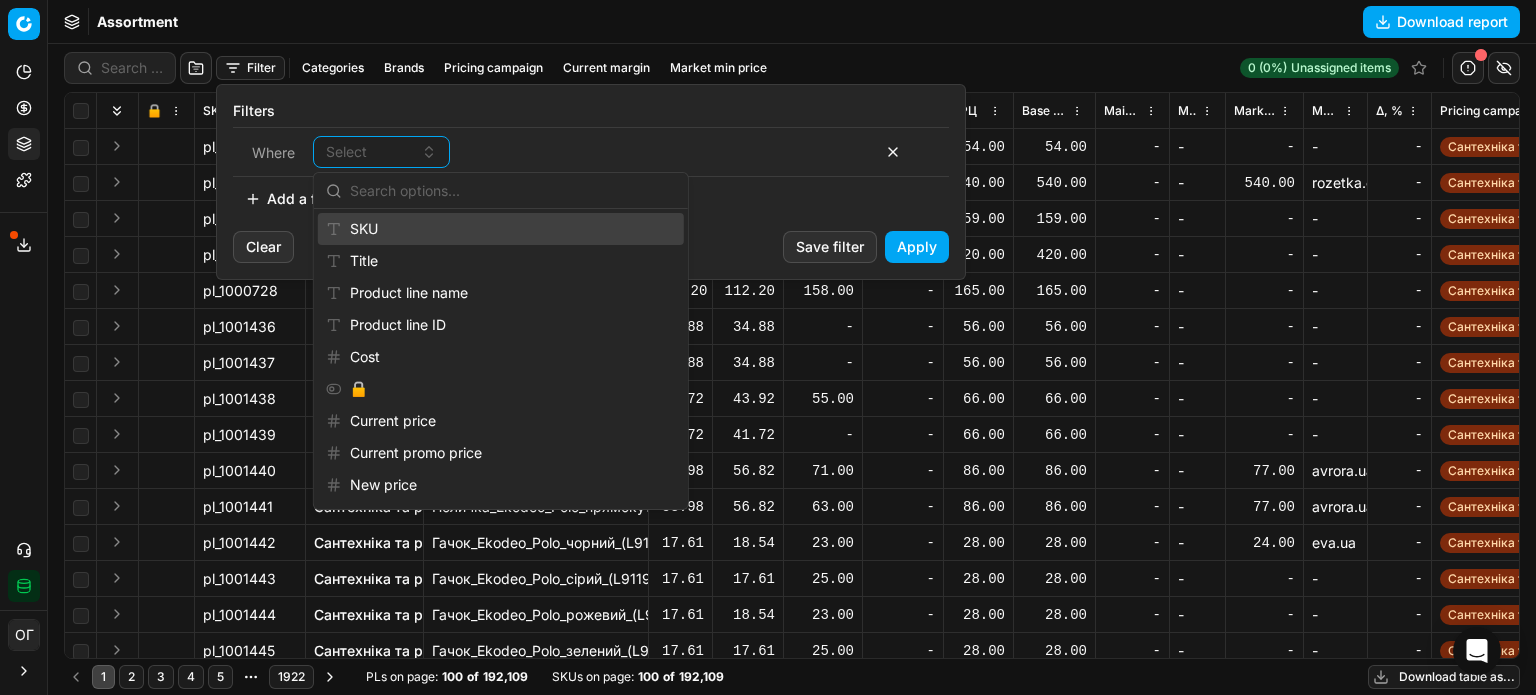 click on "SKU" at bounding box center (501, 229) 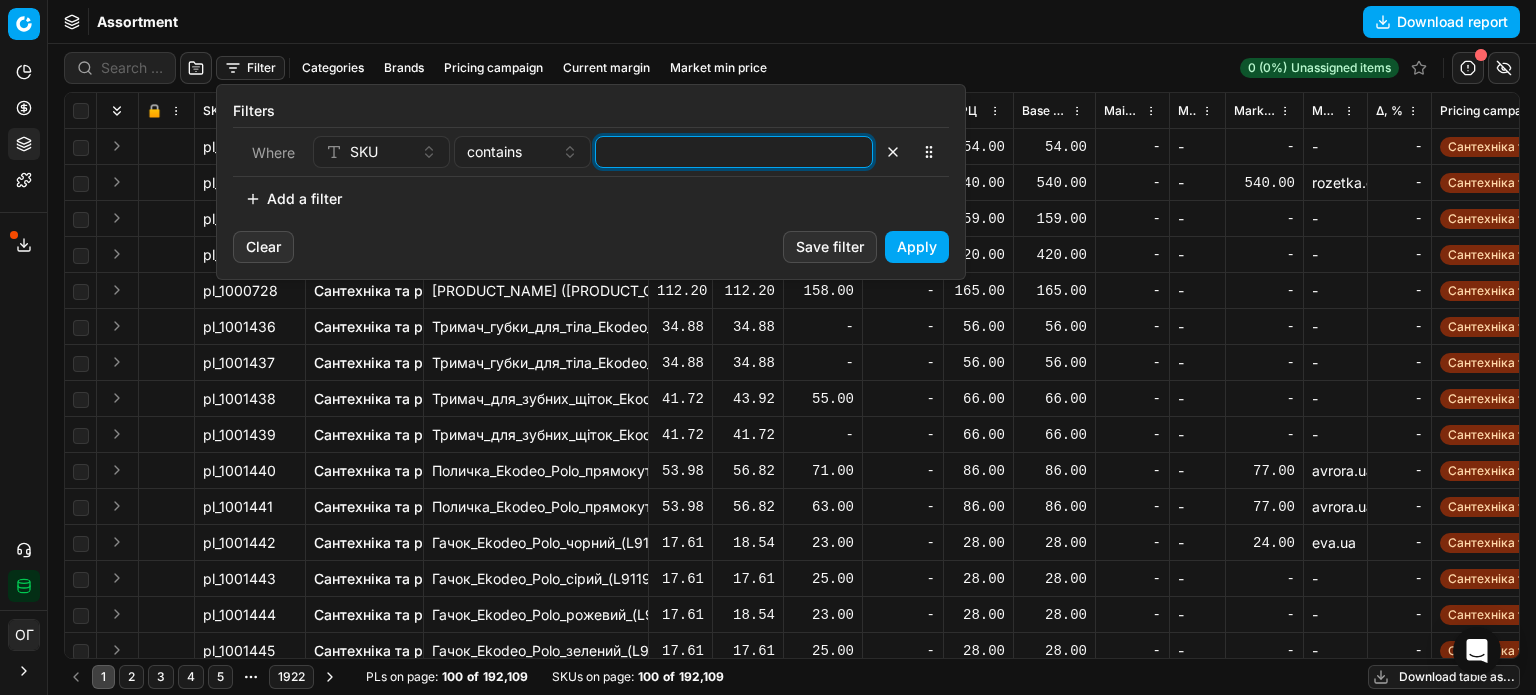 click at bounding box center (734, 152) 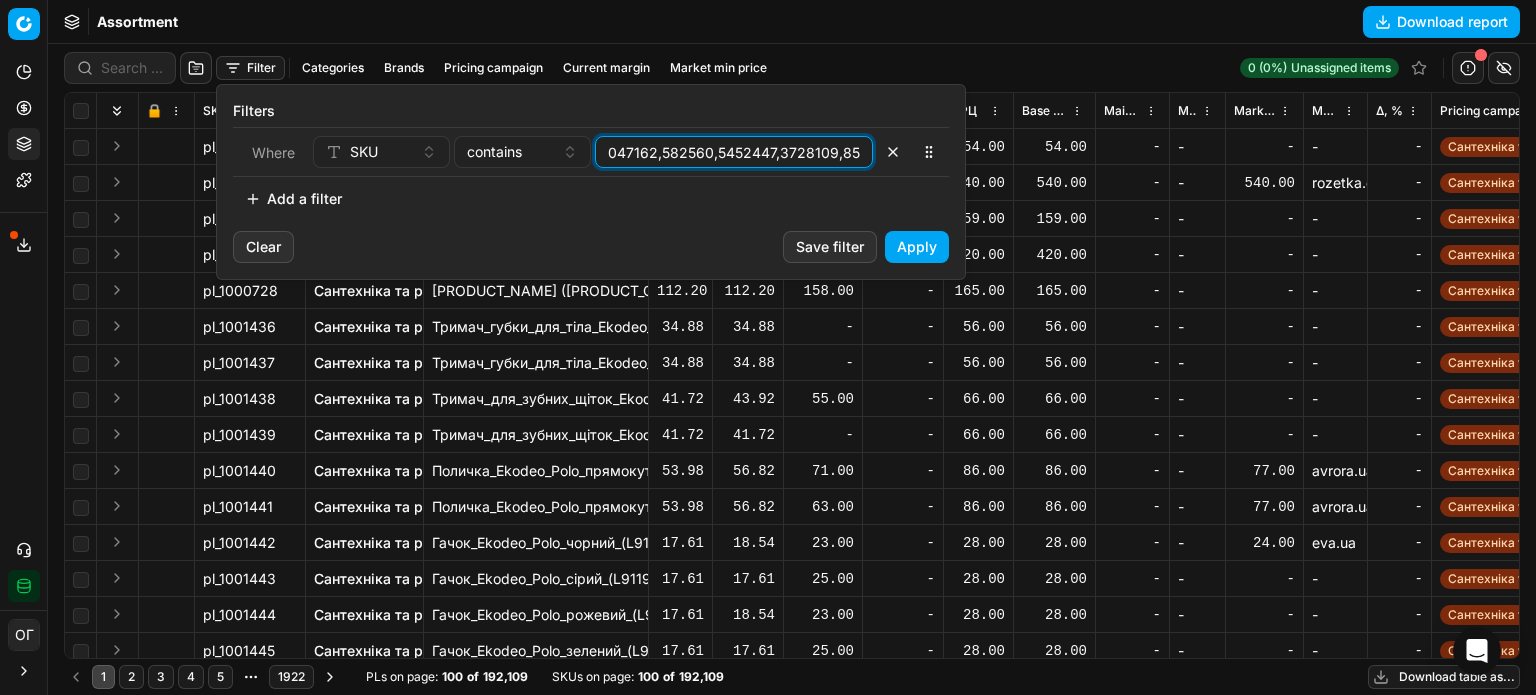 scroll, scrollTop: 0, scrollLeft: 34034, axis: horizontal 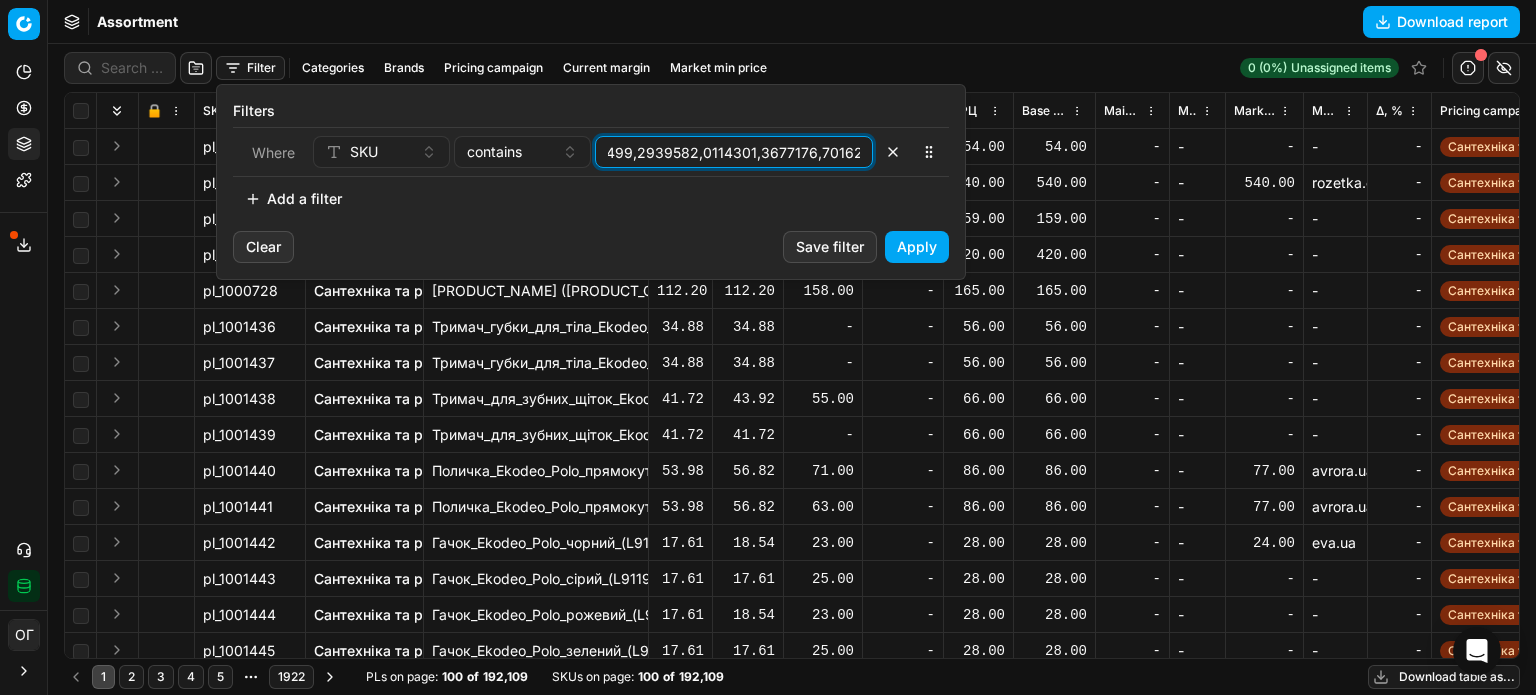 type on "706148,706156,1200696,1200700,40484,69900,140838,187794,192252,224552,317098,477259,477261,477262,477263,477264,477267,477272,477273,477274,477280,477281,477282,477284,477285,477287,477292,477295,477296,477298,477300,477302,477303,477304,477305,477307,477311,477312,477317,477319,477322,477325,477326,477328,477329,477330,477335,477336,477337,477339,477342,477343,477346,477348,477349,477350,477351,477353,477354,477355,477356,477358,477359,477360,477361,477366,477367,477368,477369,477372,477379,477381,477383,477386,477387,477392,477393,477394,477395,477396,477397,477398,477400,477401,477402,477403,477404,477407,477408,477409,477412,477413,477414,477415,477416,477417,477419,477420,477421,477422,477426,477427,477429,477430,477431,477432,477433,477434,477435,477436,477437,477438,477439,477440,477441,477442,477443,477444,477445,477446,477447,477448,477449,477450,477451,477452,477453,477454,477455,477456,477457,477458,477459,477460,477461,477462,477463,477464,477465,477466,477467,477468,477469,477470,477471,477472..." 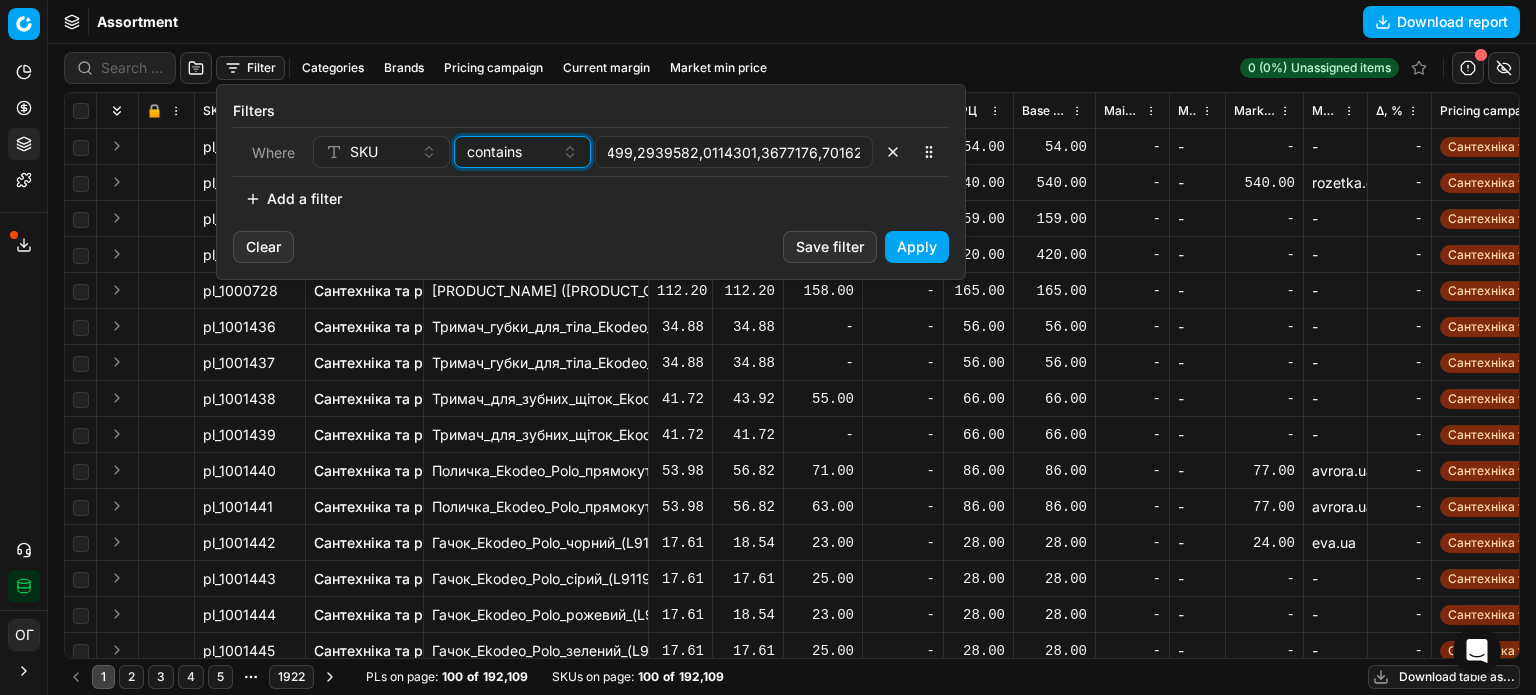 click on "contains" at bounding box center (494, 152) 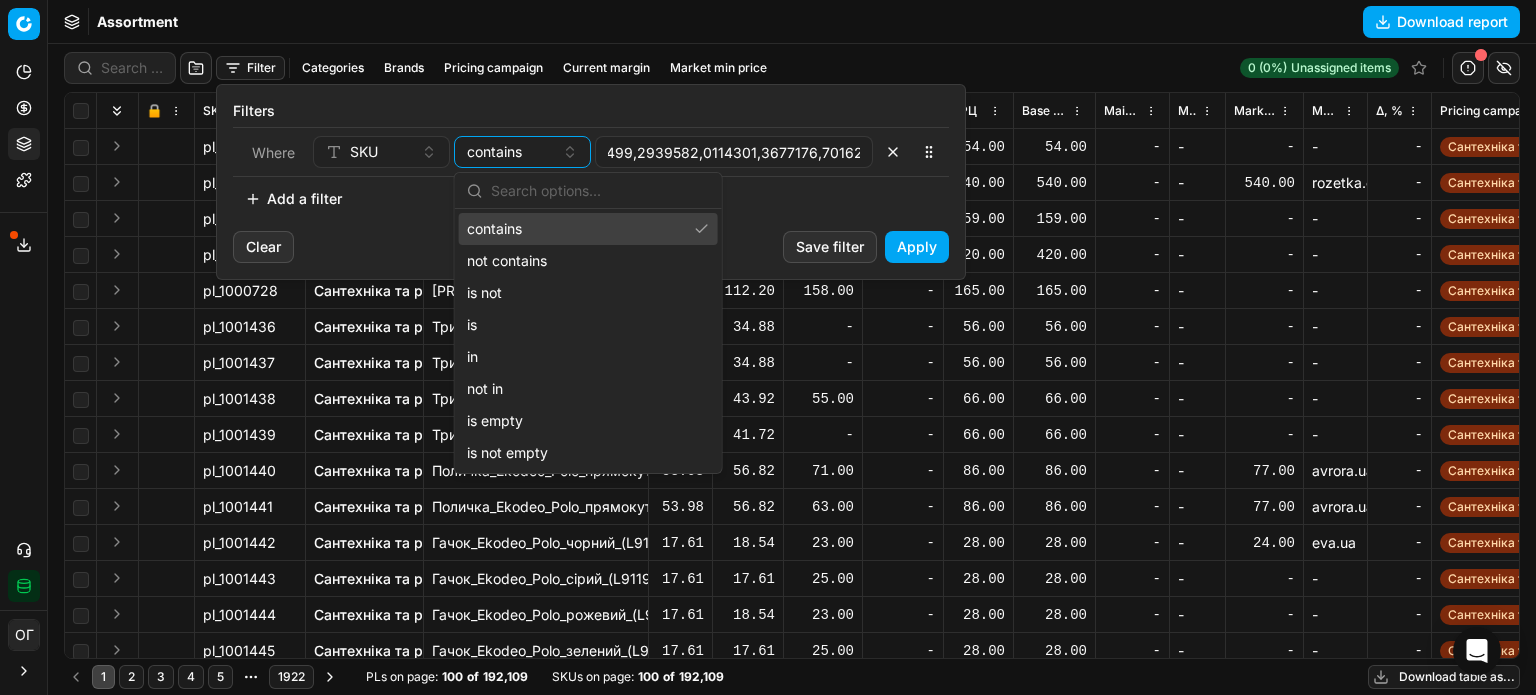 scroll, scrollTop: 0, scrollLeft: 0, axis: both 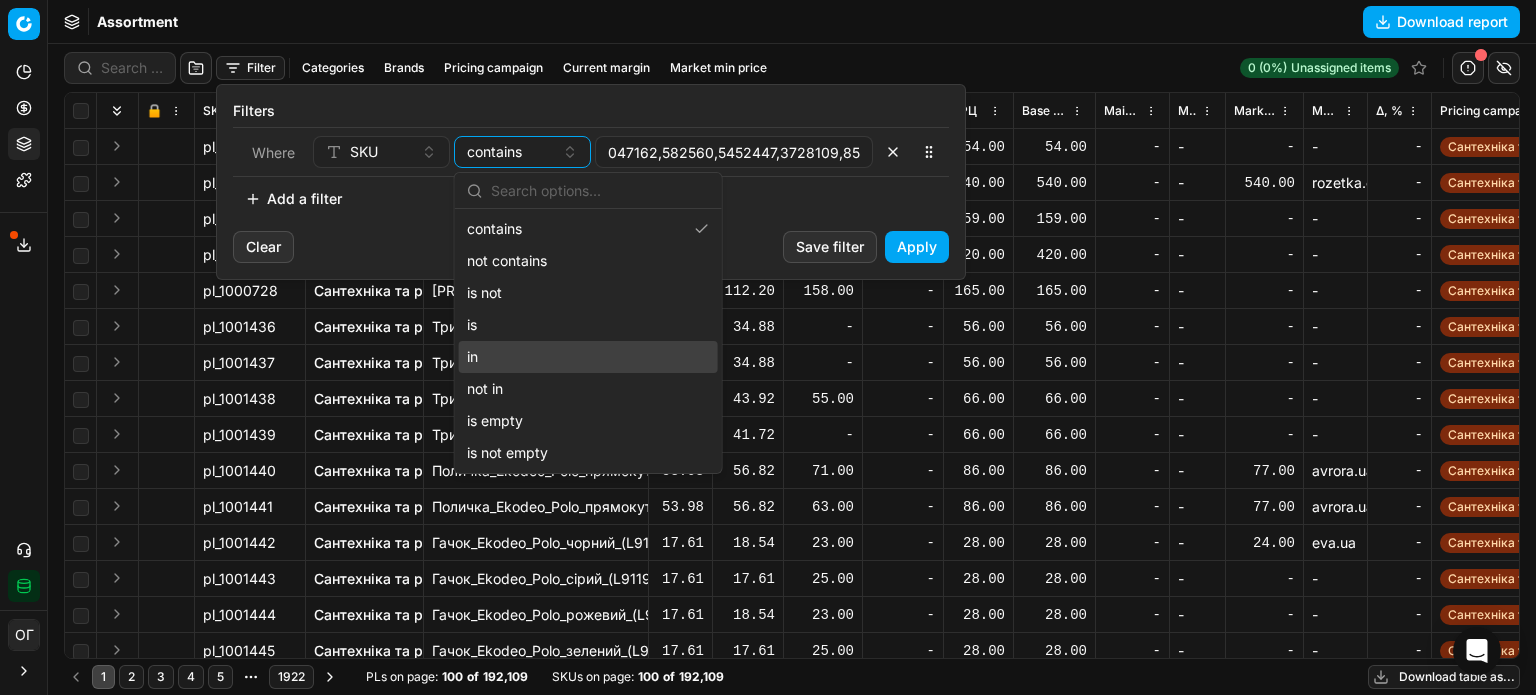 click on "in" at bounding box center [588, 357] 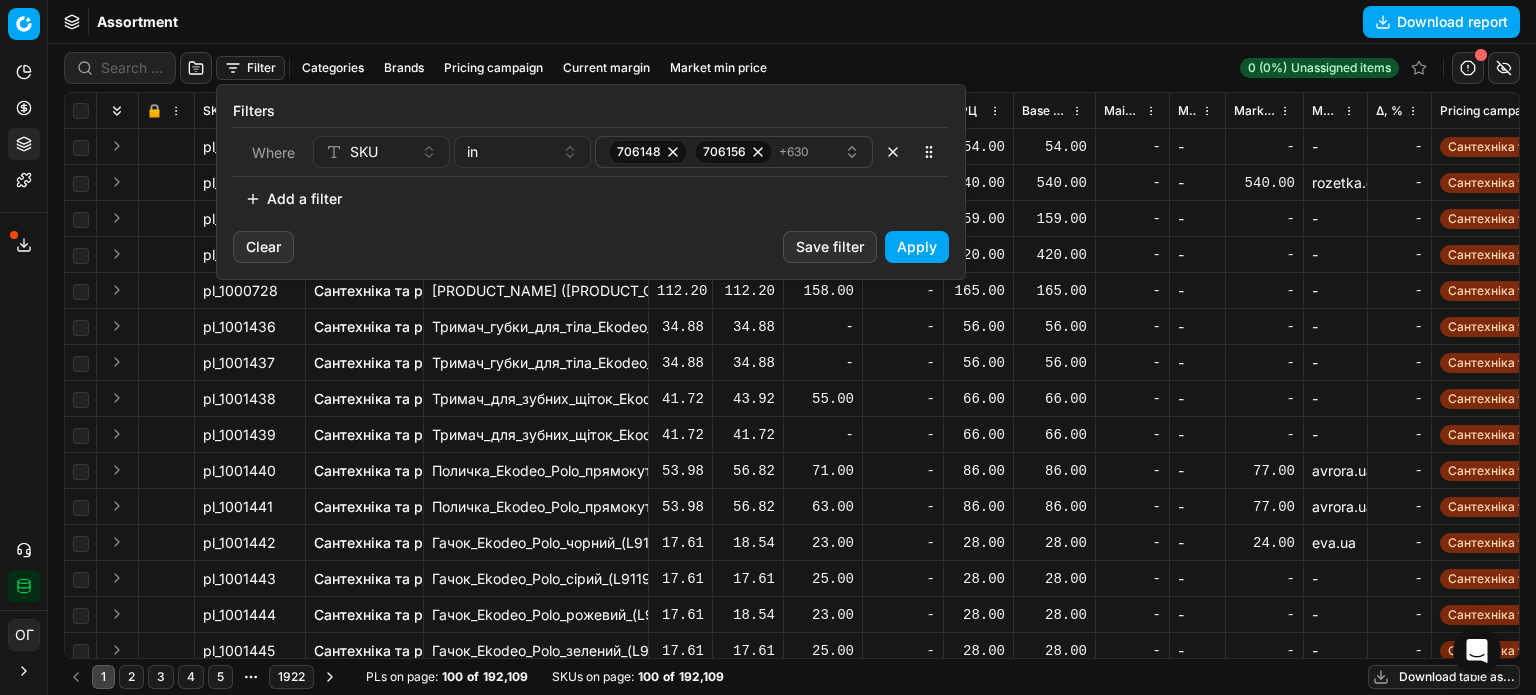 click on "Apply" at bounding box center [917, 247] 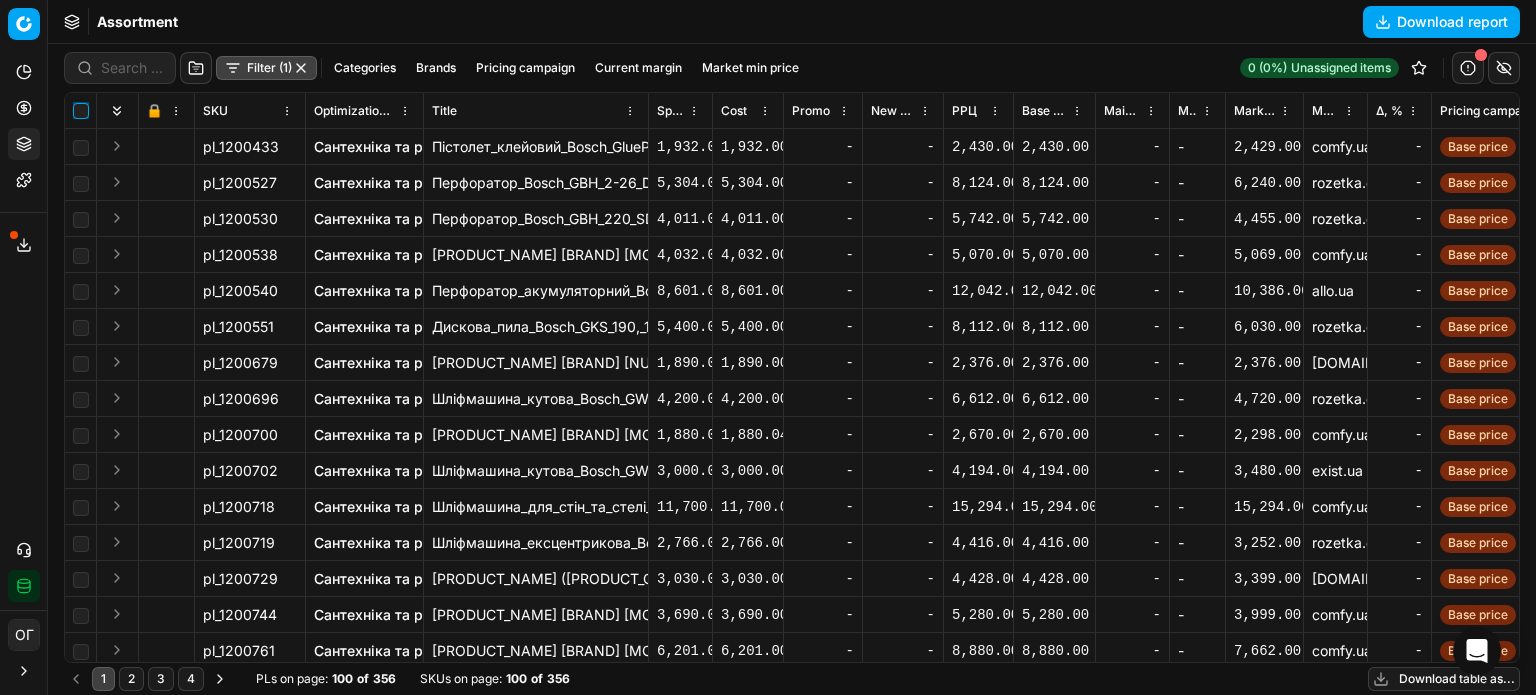 click at bounding box center [81, 111] 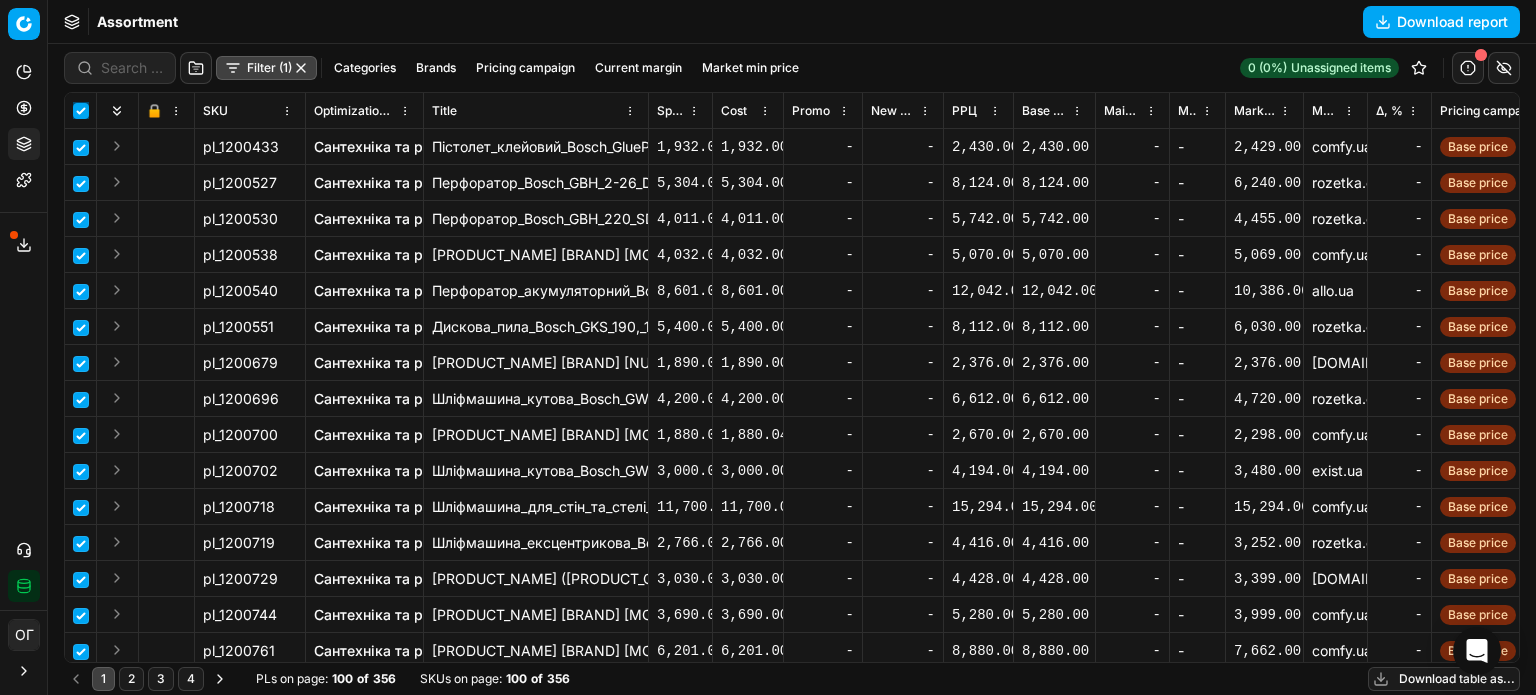 checkbox on "true" 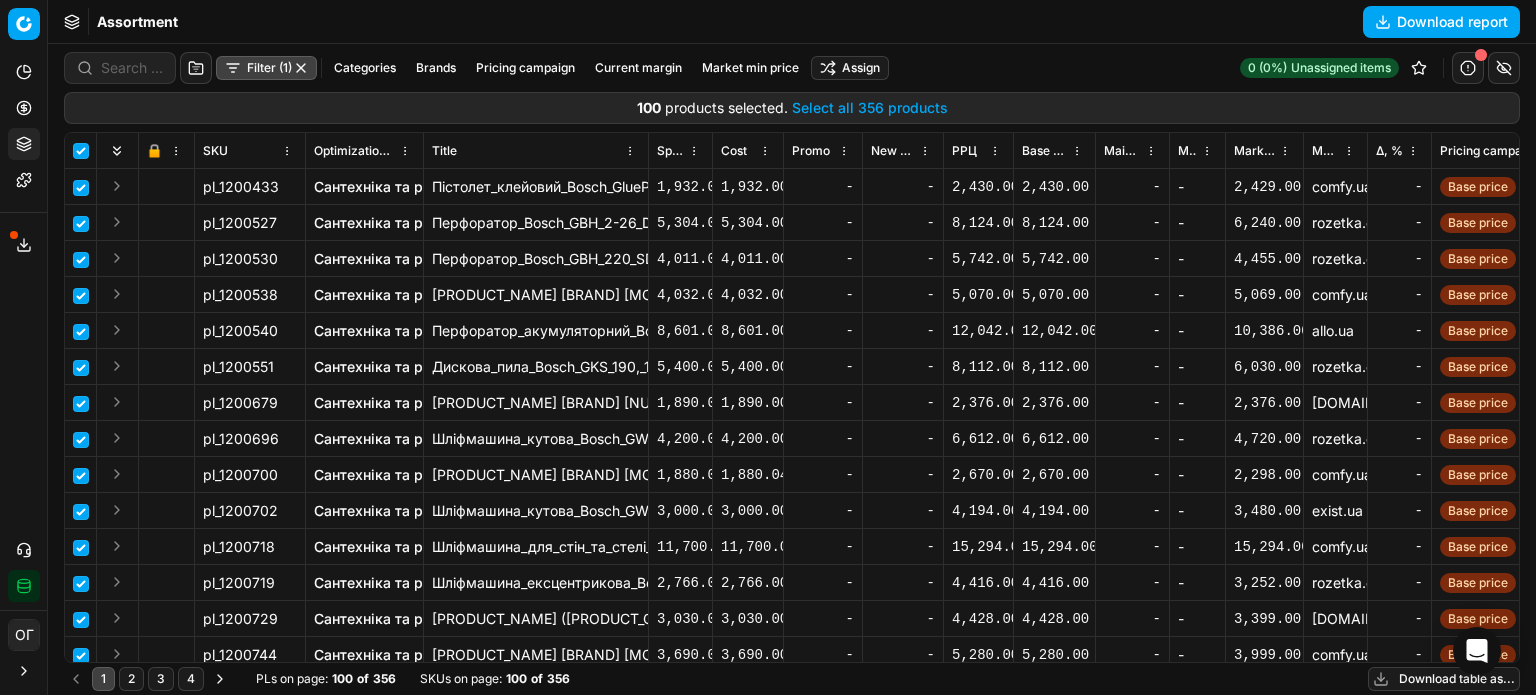 click on "Select all 356 products" at bounding box center (870, 108) 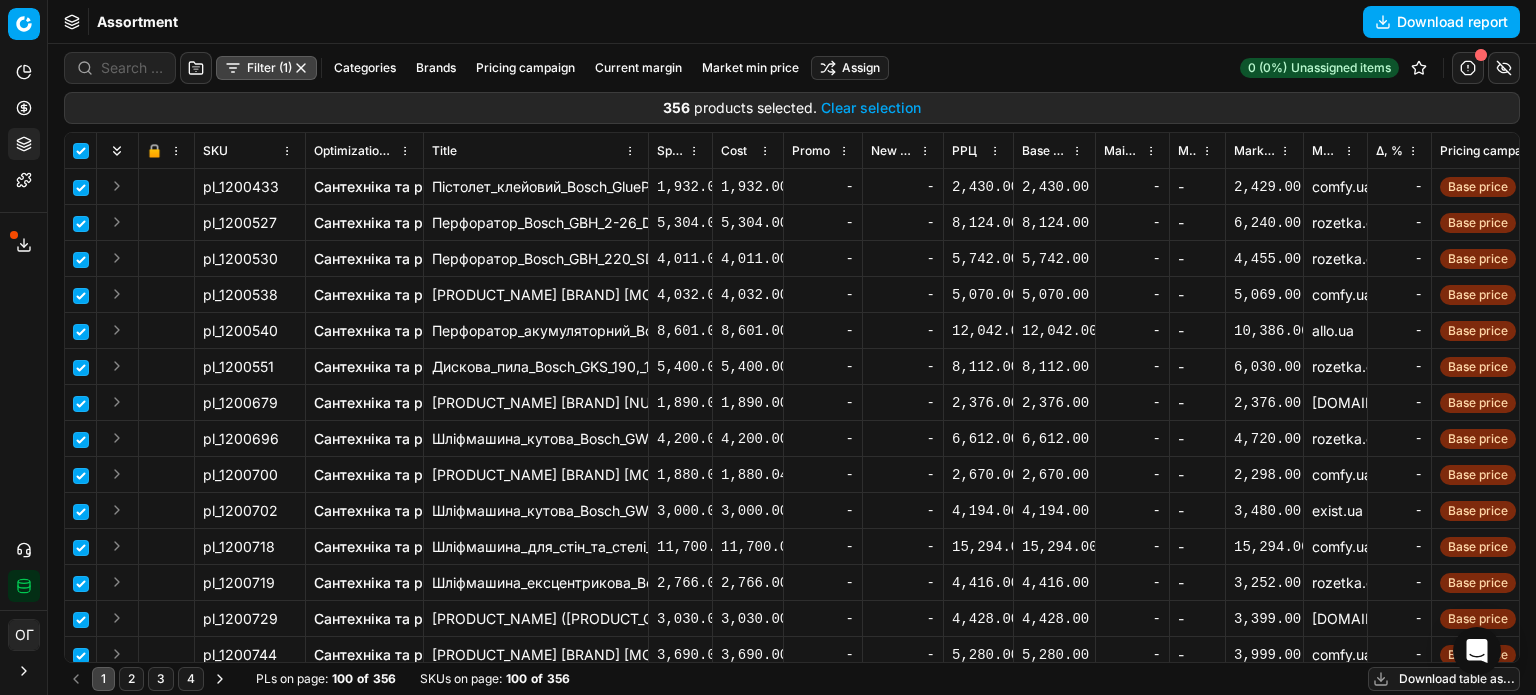 click on "Pricing platform Analytics Pricing Product portfolio Templates Export service 173 Contact support Integration status ОГ Ольга Гудзенко o.gudzenko@maudau.com.ua Close menu Command Palette Search for a command to run... Assortment Download report Filter   (1) Categories   Brands   Pricing campaign   Current margin   Market min price   Assign 0 (0%) Unassigned items 356 products selected . Clear selection 🔒 SKU Optimization group Title Specification Cost Cost Promo New promo price РРЦ Base price Main CD min price Main CD min price competitor name Market min price Market min price competitor name Δ, % Pricing campaign Current promo price Optimization status RRP mandatority Total stock quantity Aging stock (викл. дні без продажів) Середня кількість продажів за 5 днів, шт Оборотність, днів (викл. дні без продажів) Target promo margin Target margin Product line ID Current price New price New discount Δ, abs KVI" at bounding box center (768, 347) 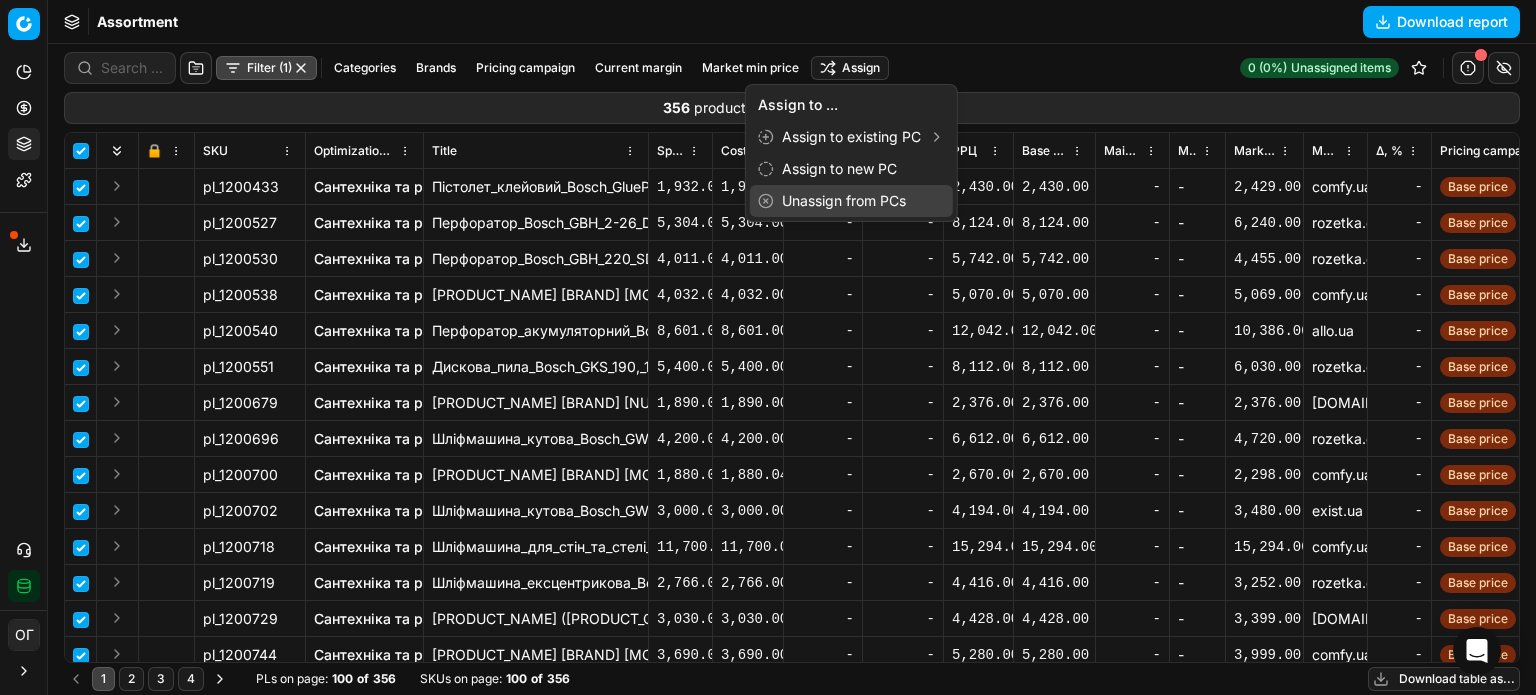 click on "Unassign from PCs" at bounding box center [851, 201] 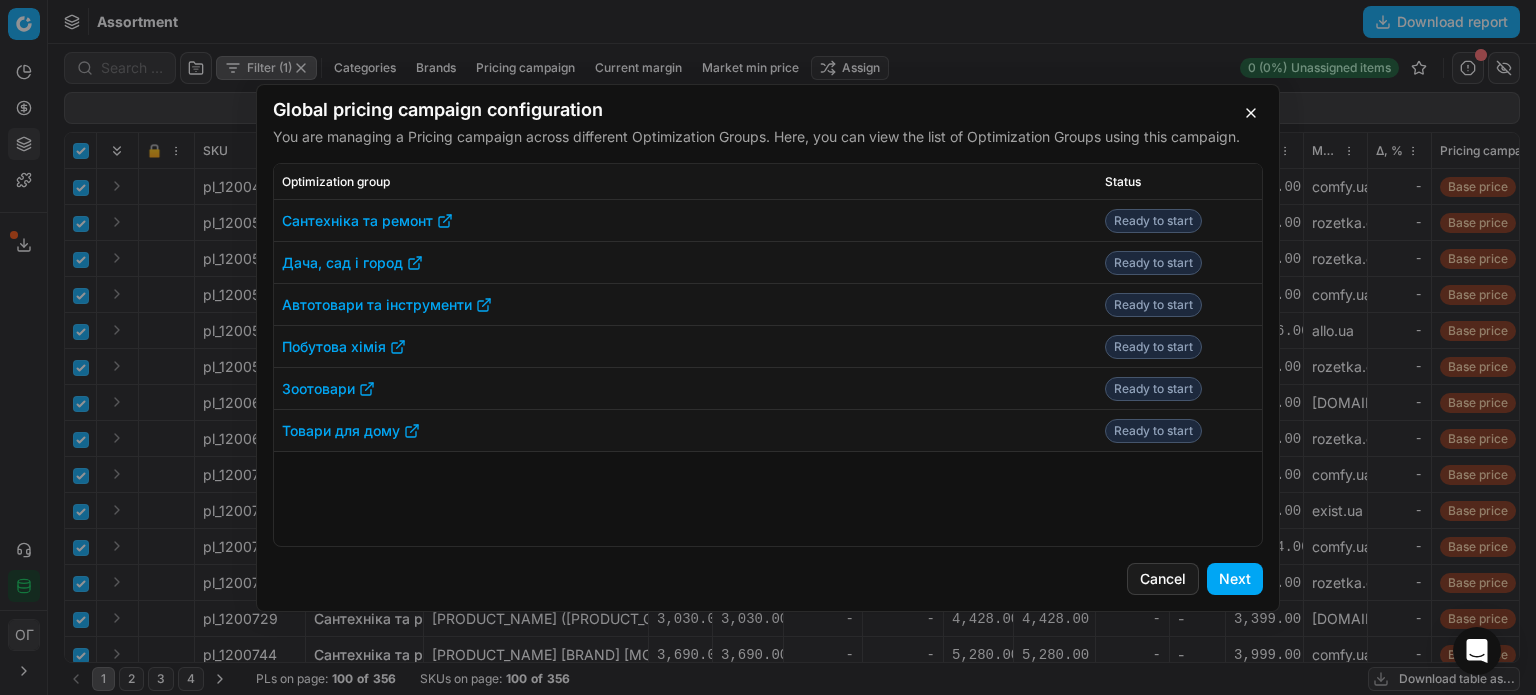 click on "Next" at bounding box center (1235, 579) 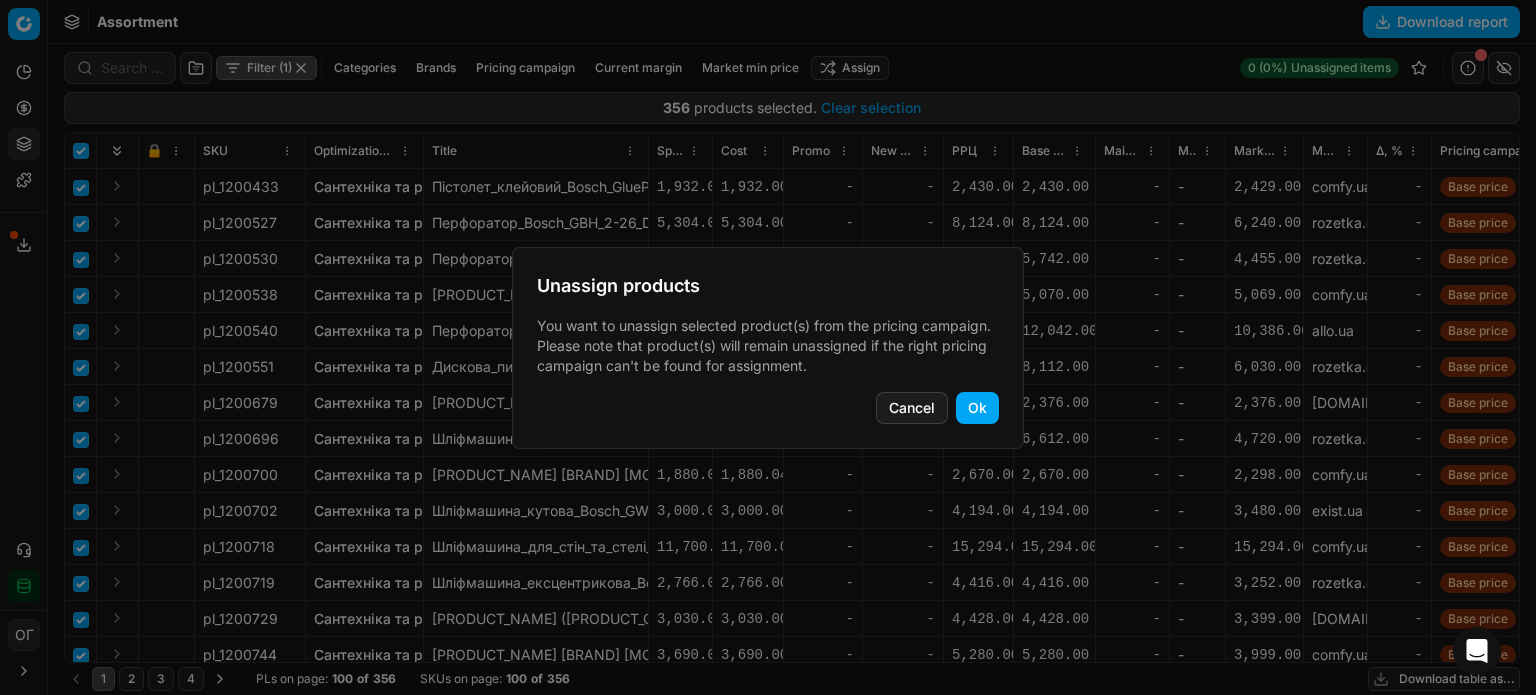 click on "Ok" at bounding box center [977, 408] 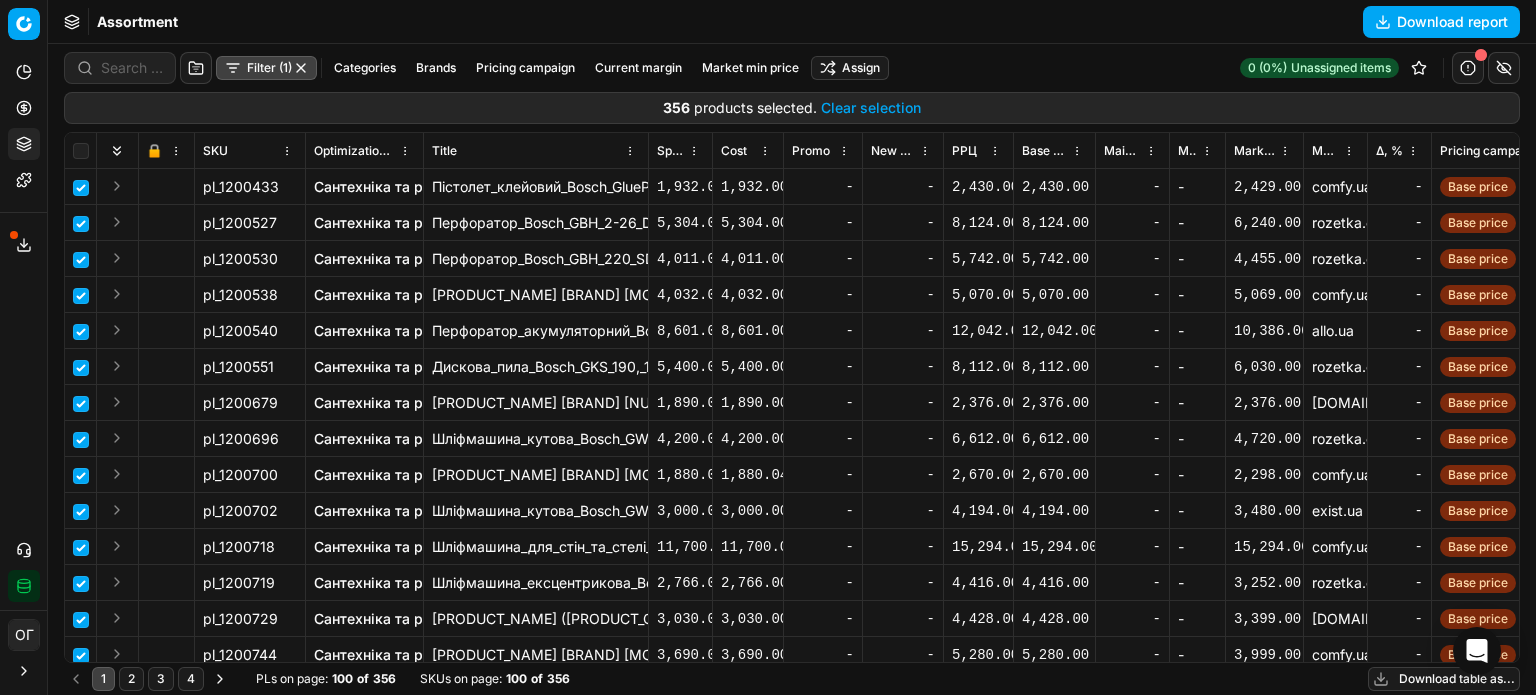 checkbox on "false" 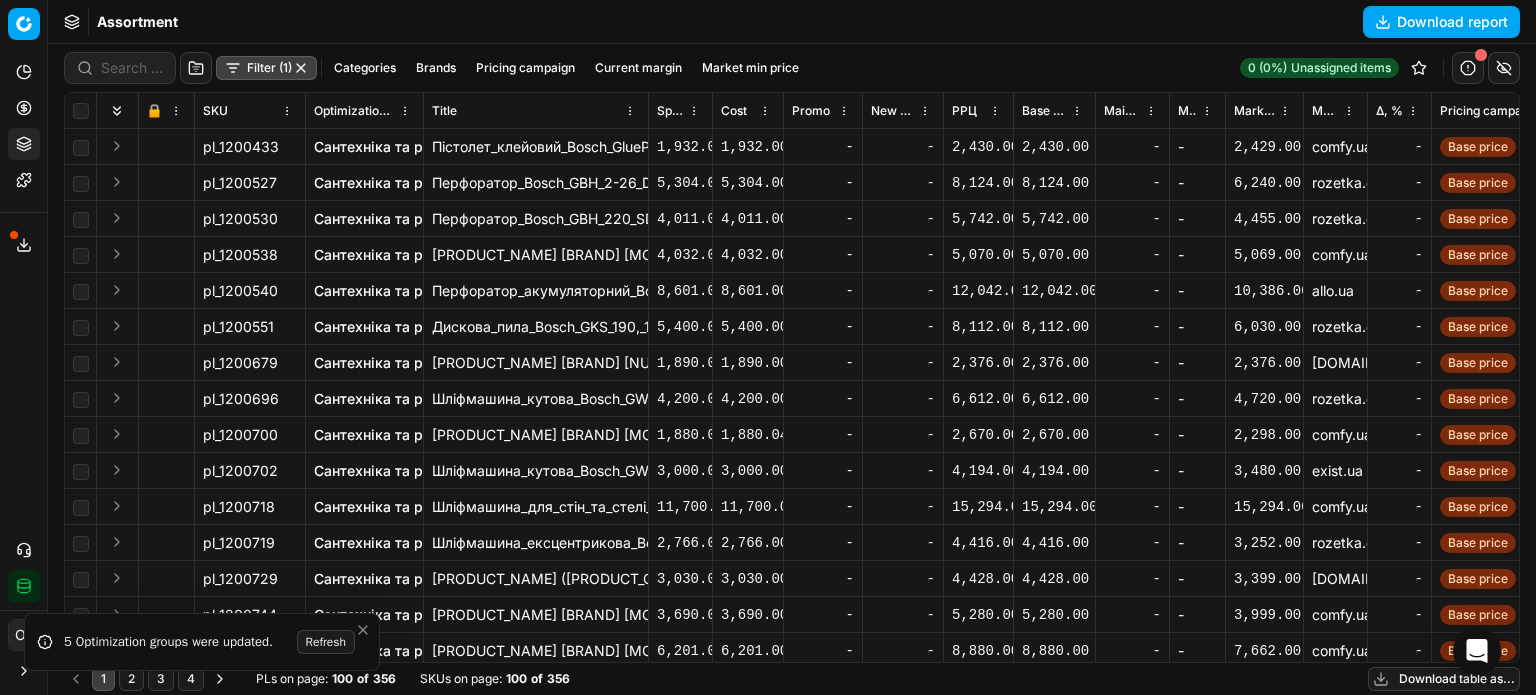 click 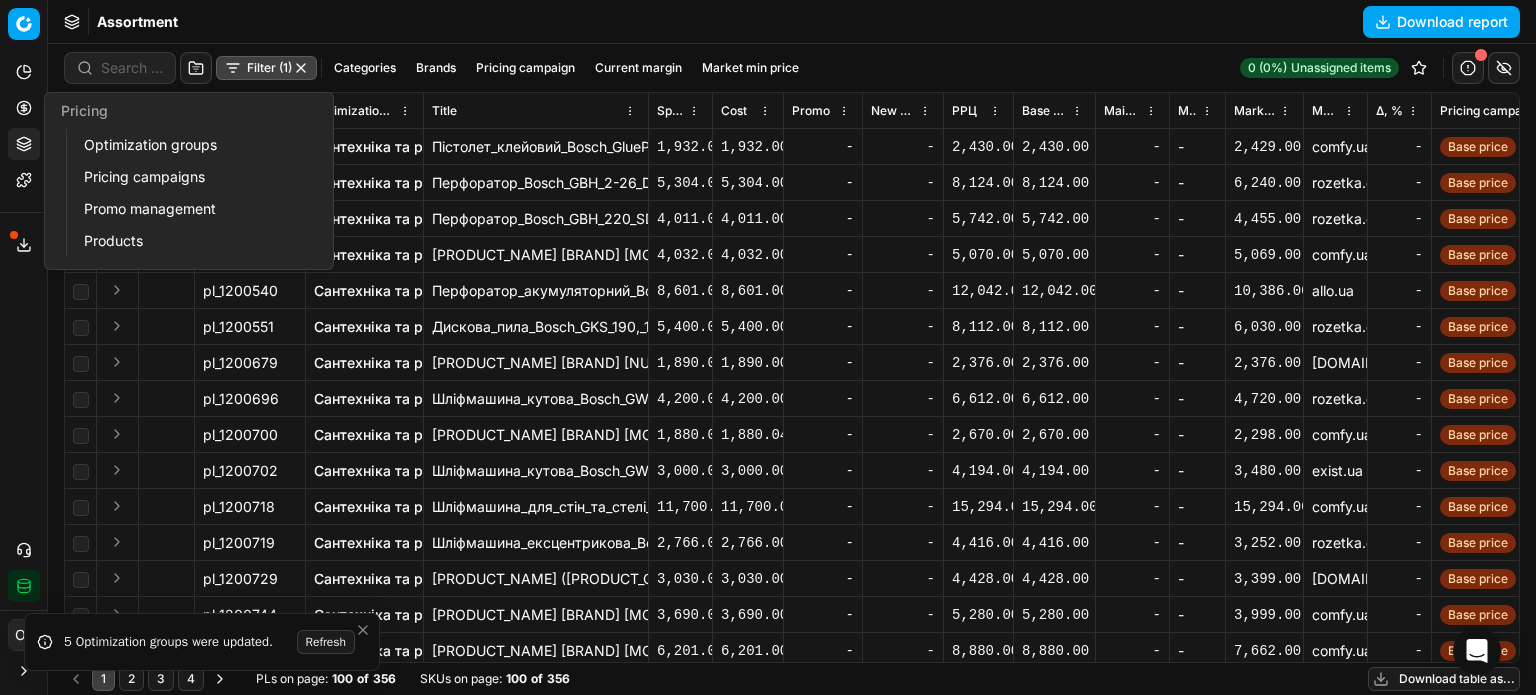 click on "Optimization groups" at bounding box center [192, 145] 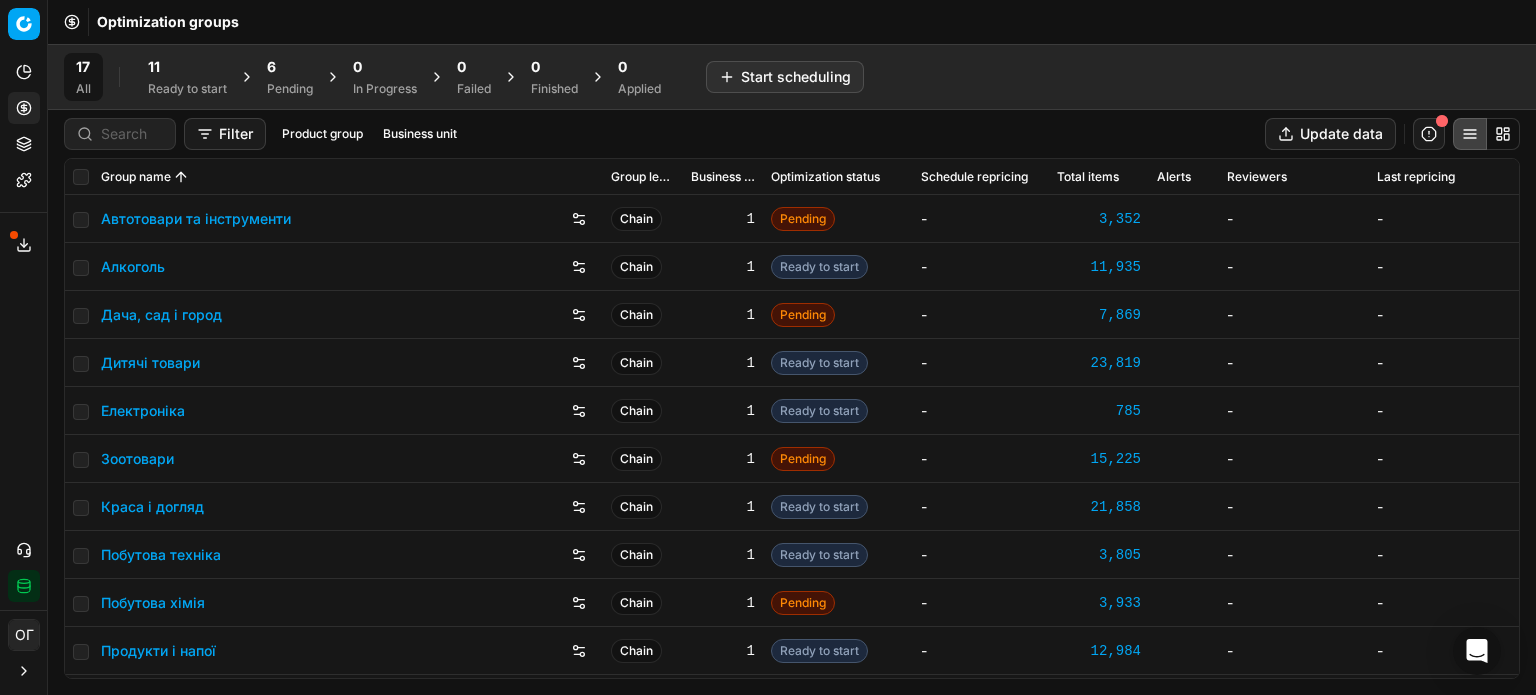 click on "6" at bounding box center [290, 67] 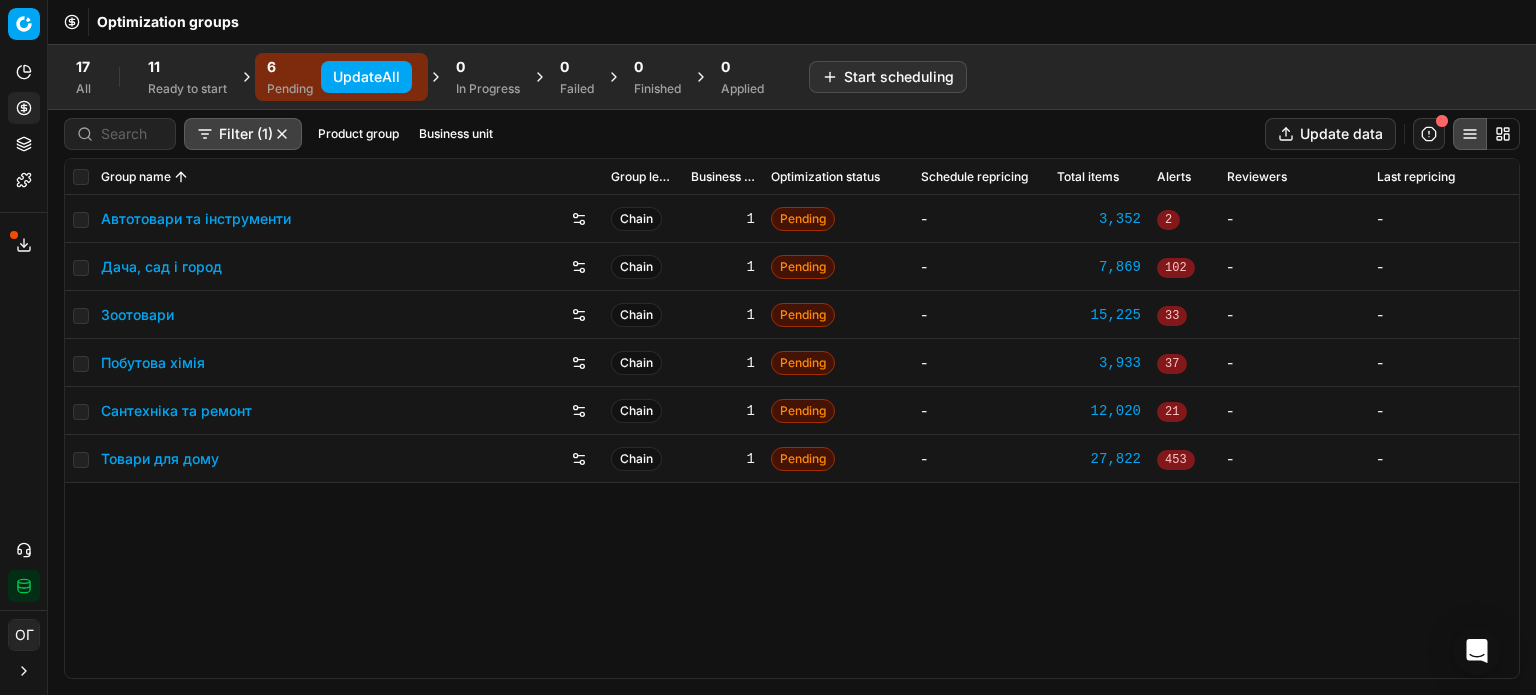 click on "Update  All" at bounding box center [366, 77] 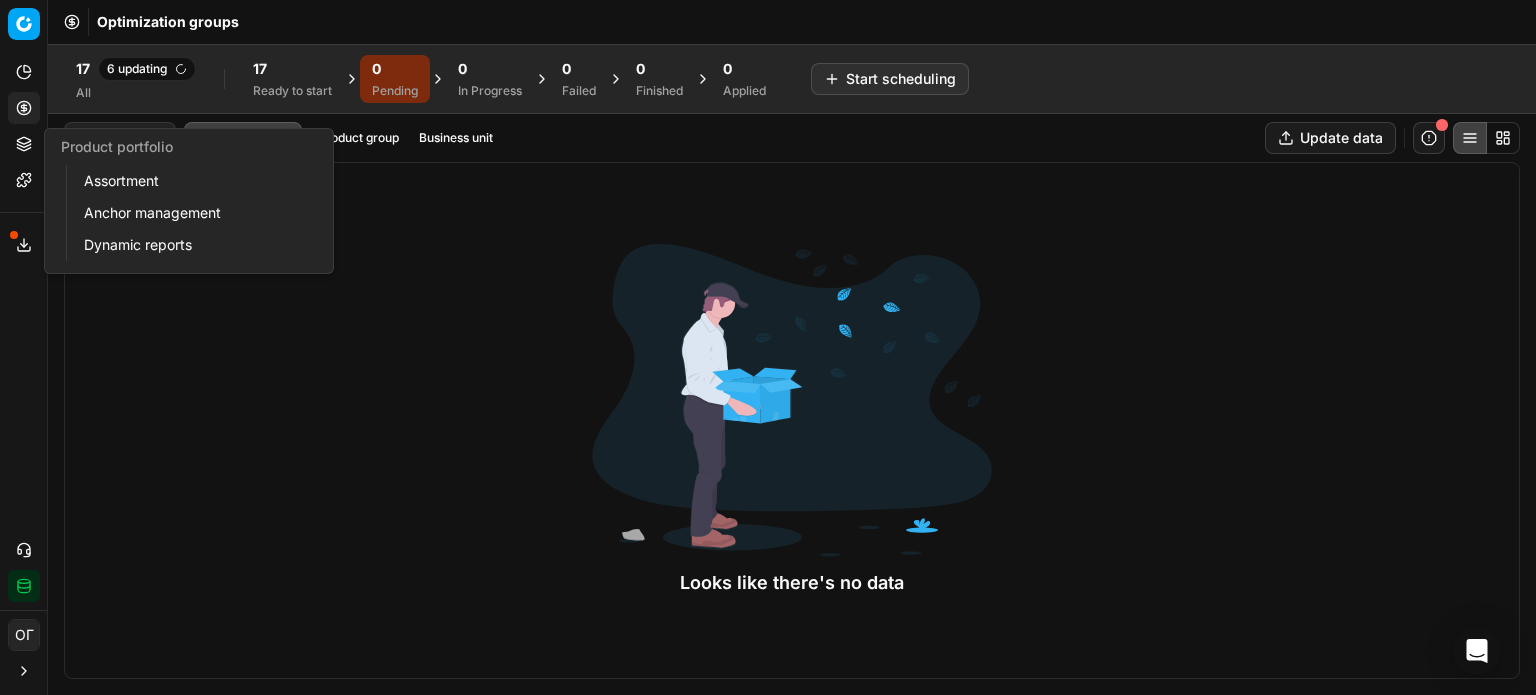 click 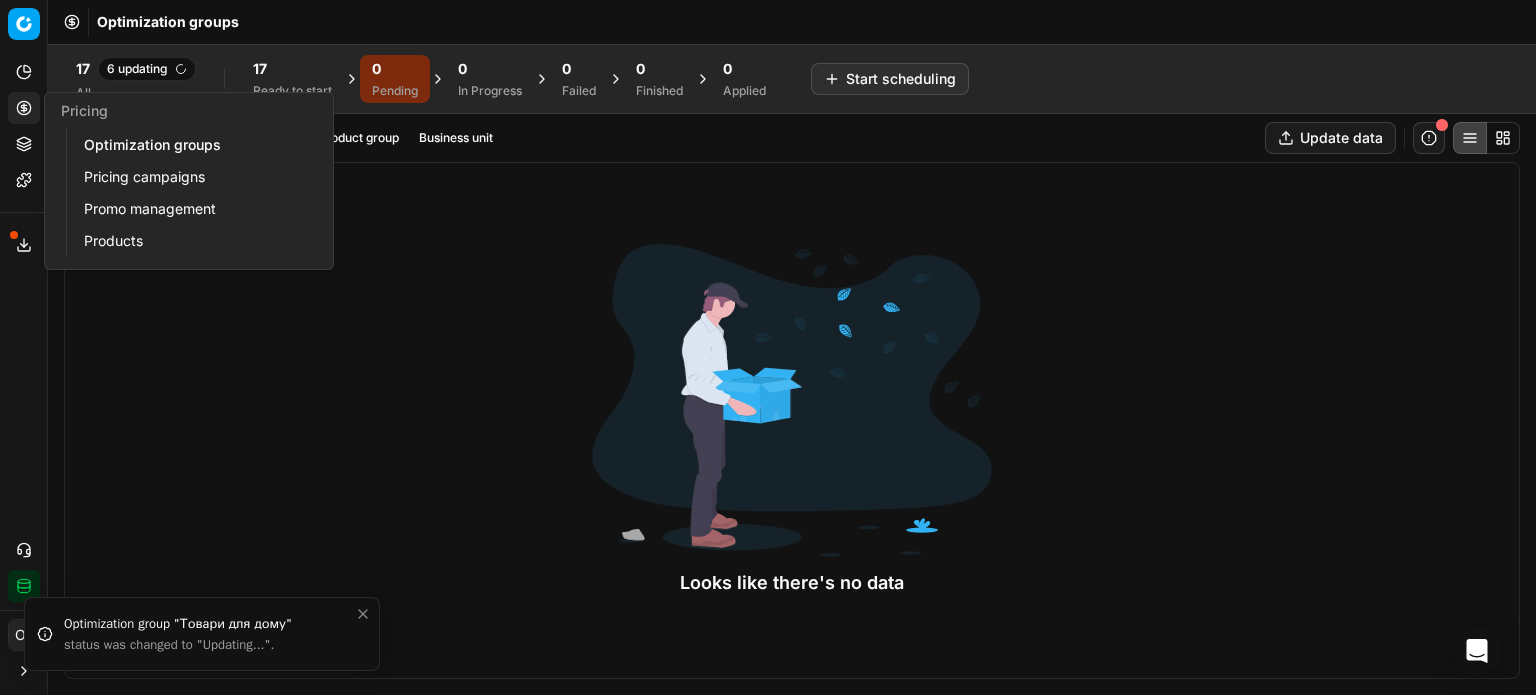 click on "Pricing campaigns" at bounding box center (192, 177) 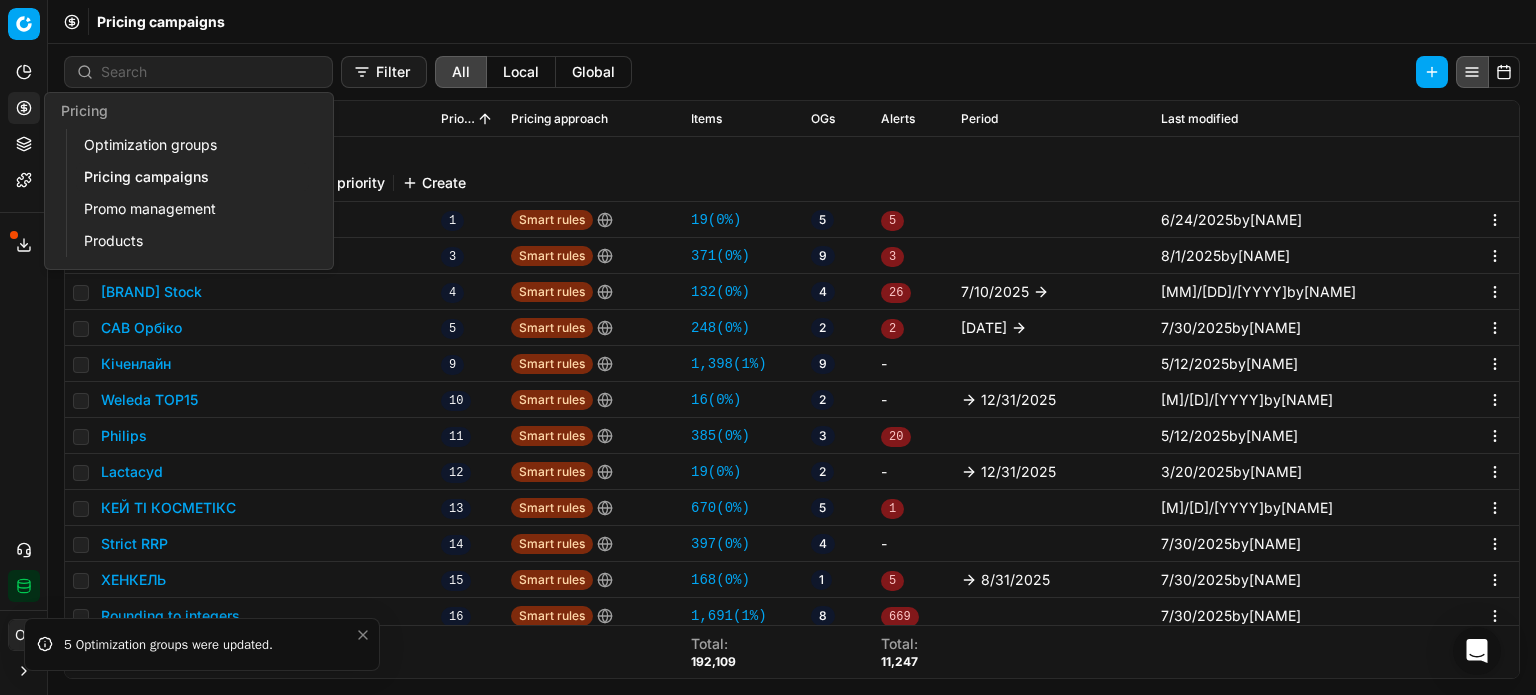 click on "Optimization groups" at bounding box center (192, 145) 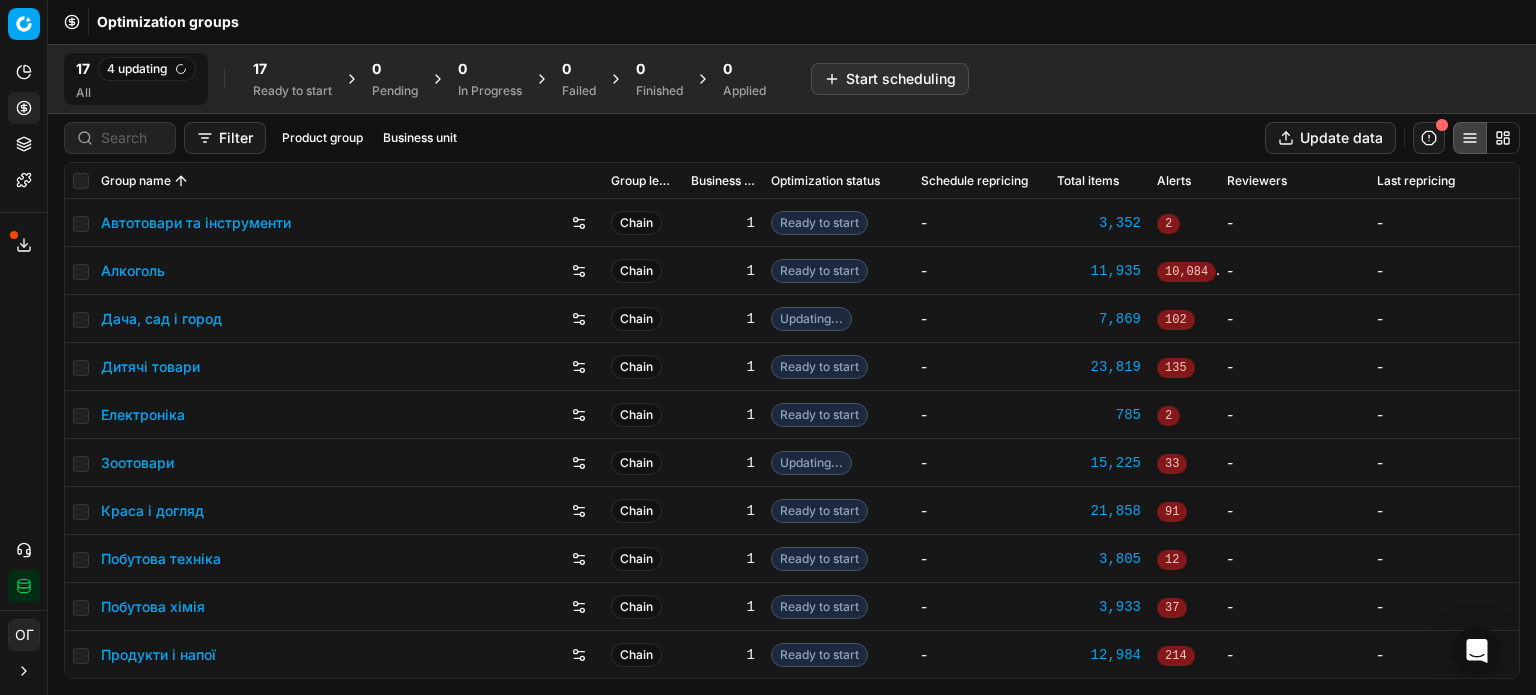 drag, startPoint x: 291, startPoint y: 71, endPoint x: 304, endPoint y: 27, distance: 45.88028 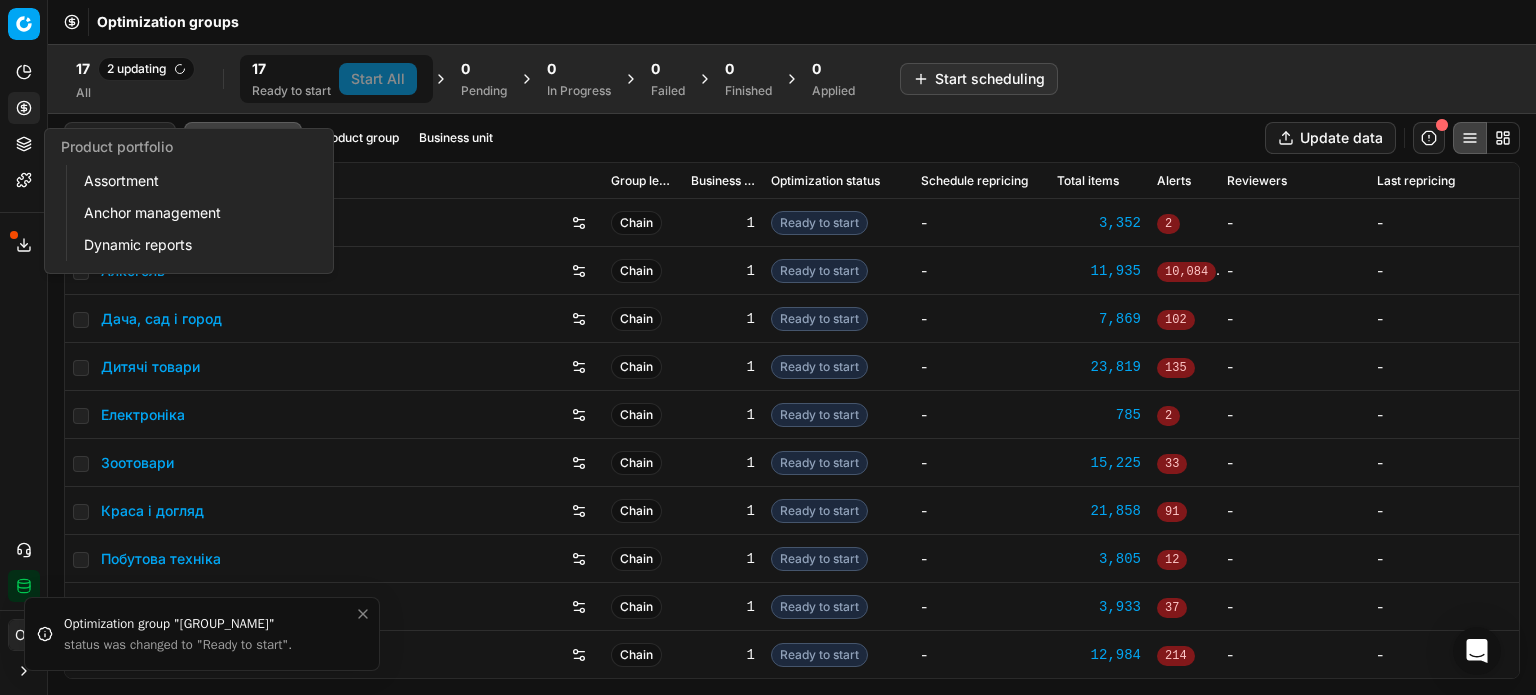 click 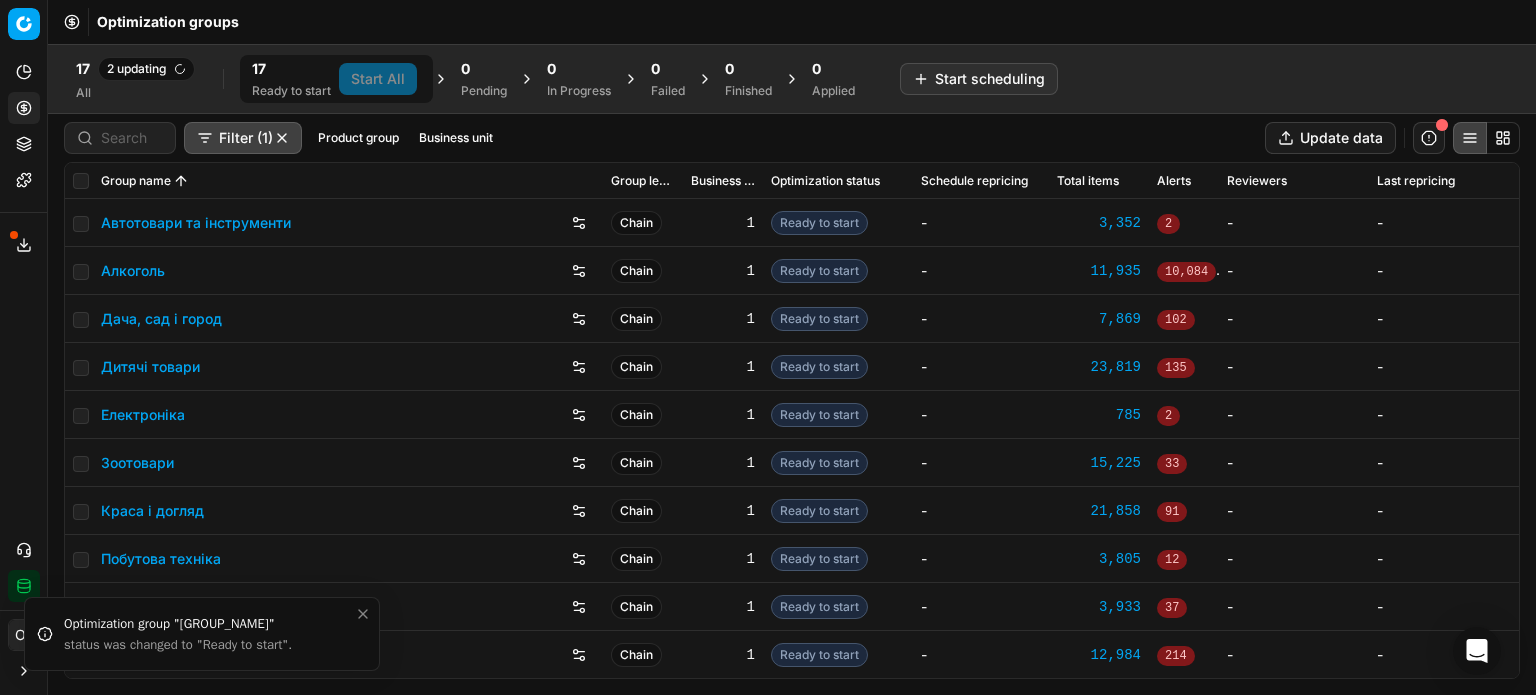 click on "Optimization groups" at bounding box center [792, 22] 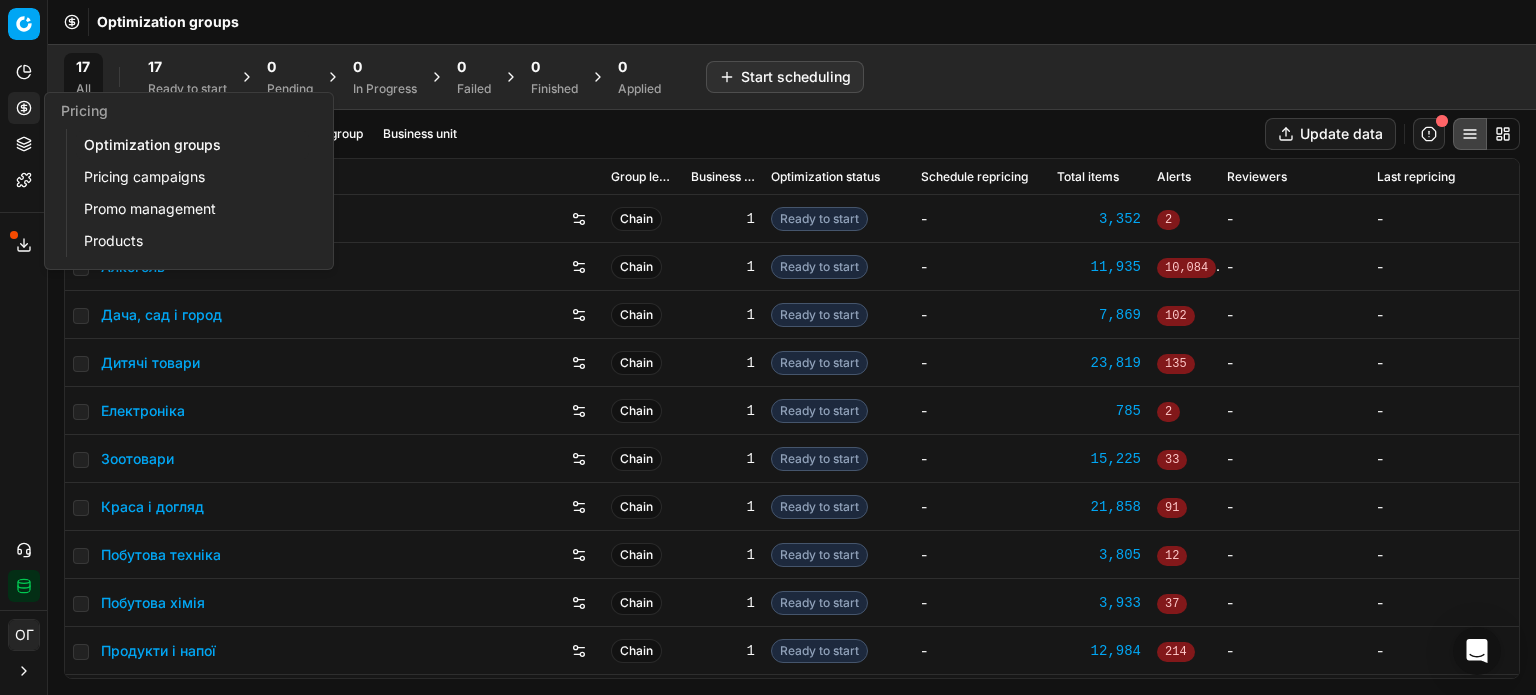 click on "Pricing campaigns" at bounding box center [192, 177] 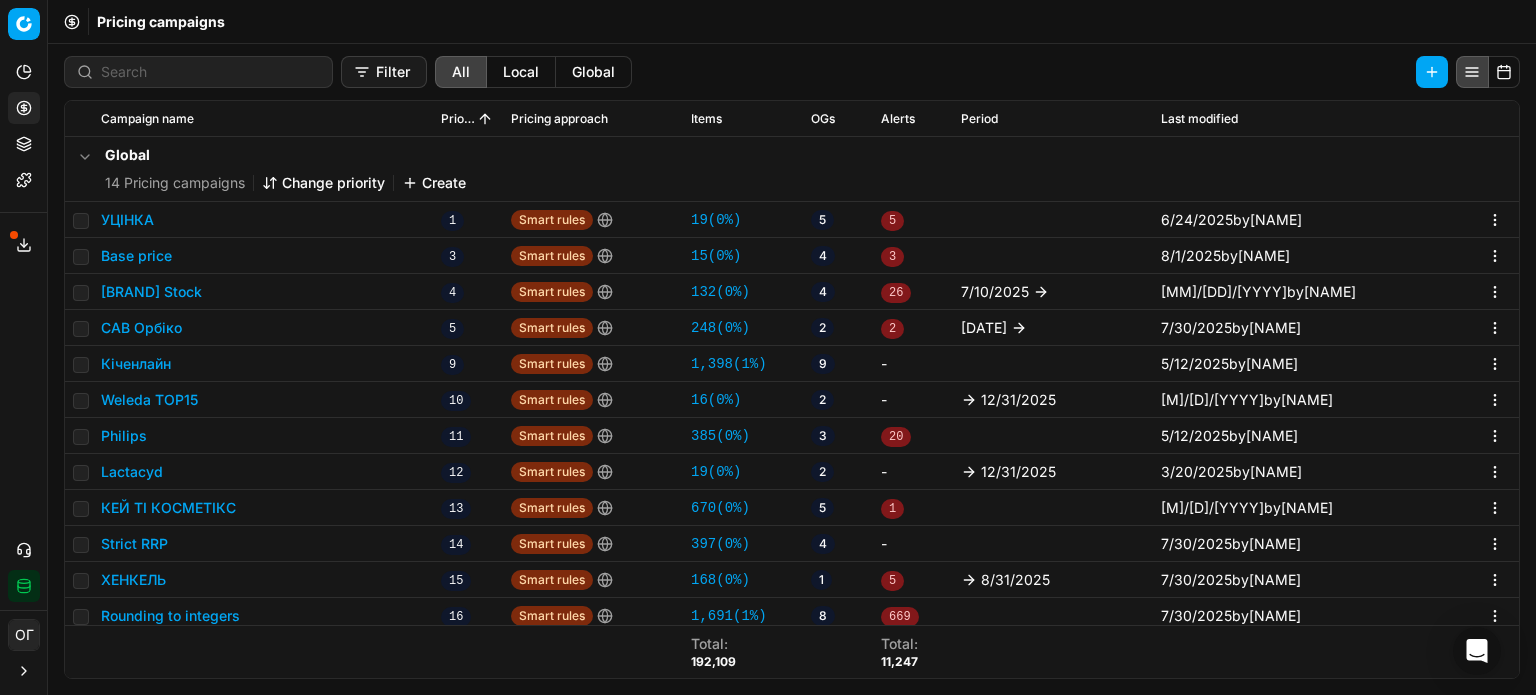 click on "Base price" at bounding box center (136, 256) 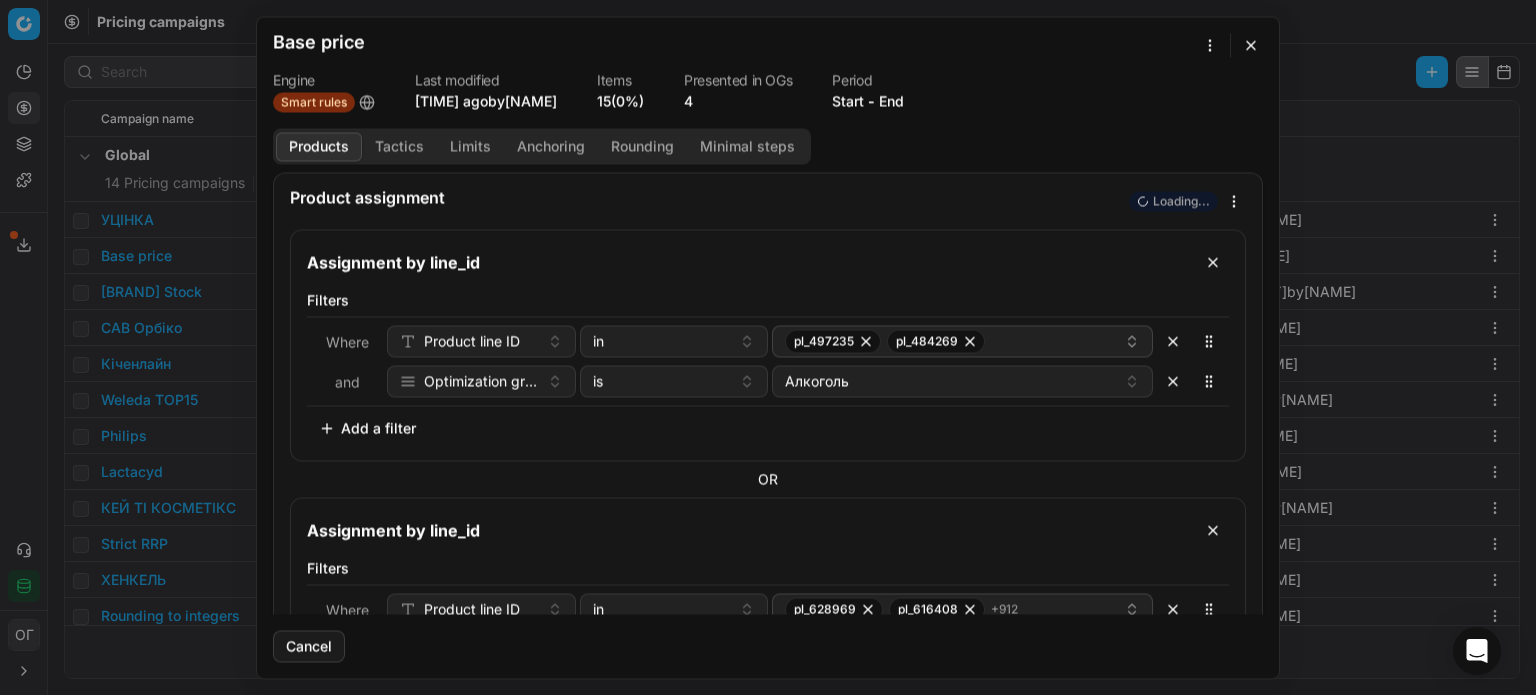 click on "15  (0%)" at bounding box center [620, 101] 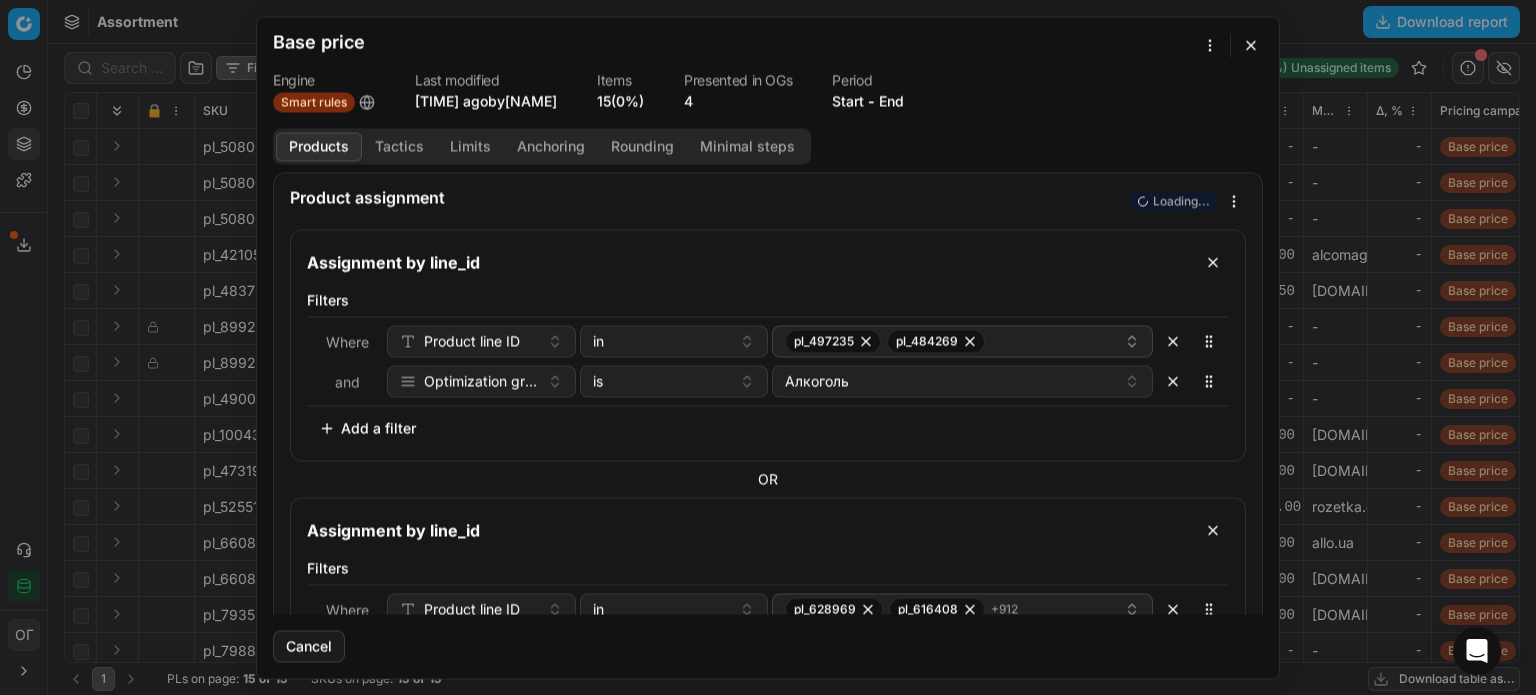 click at bounding box center [1251, 45] 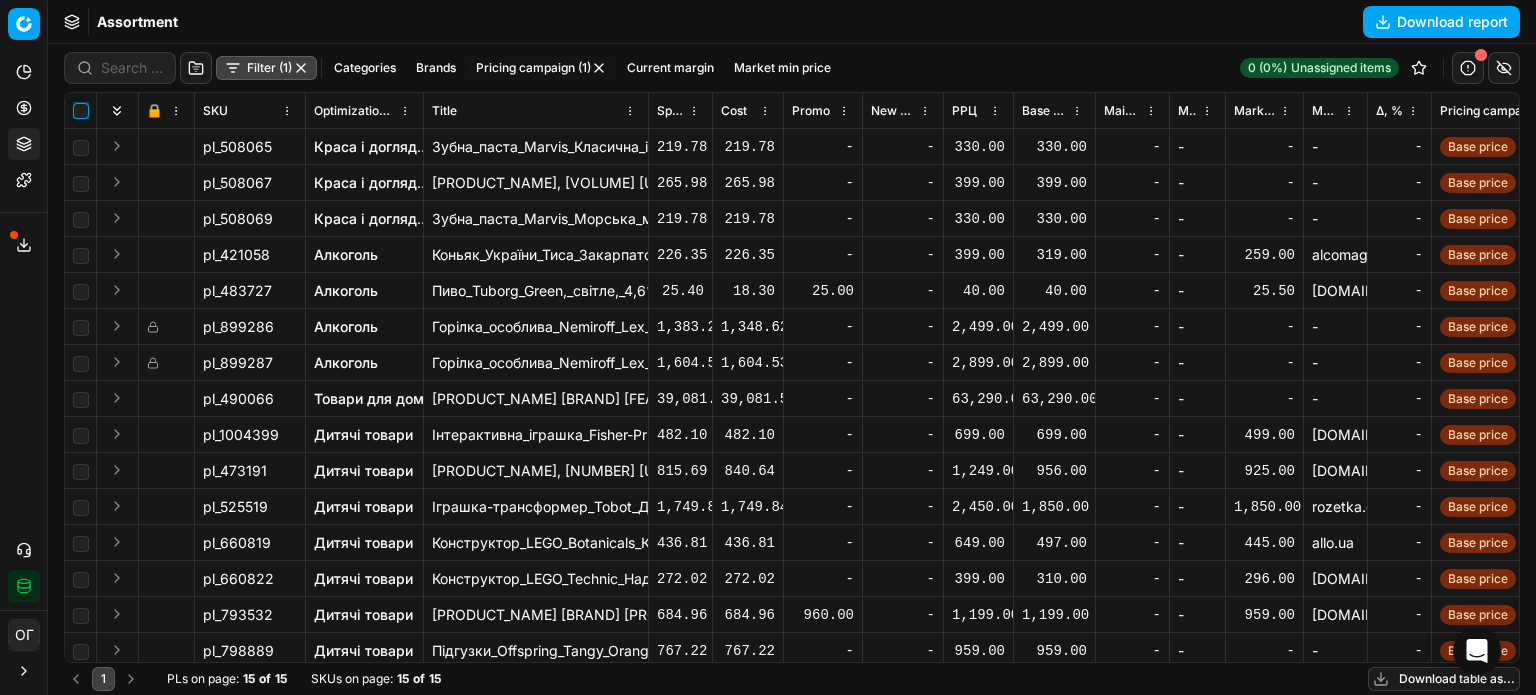 click at bounding box center (81, 111) 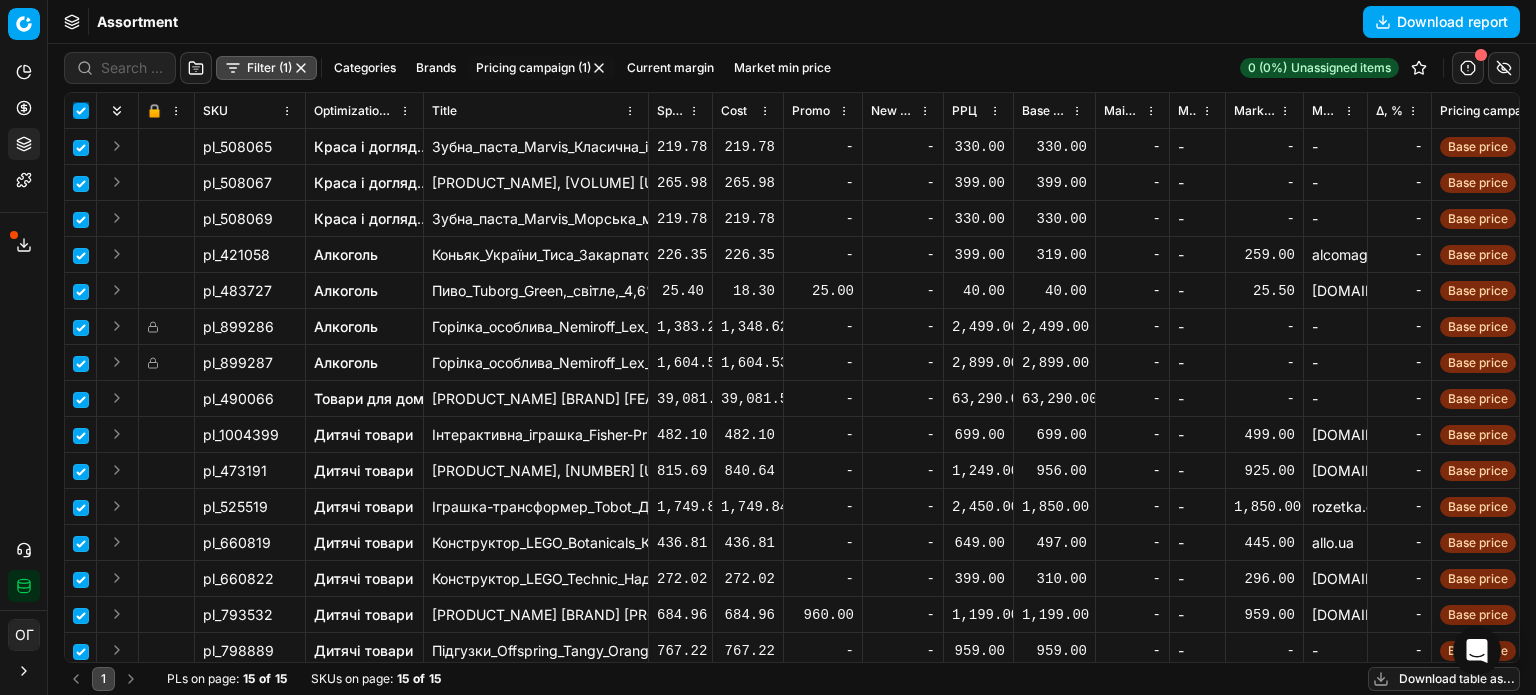 checkbox on "true" 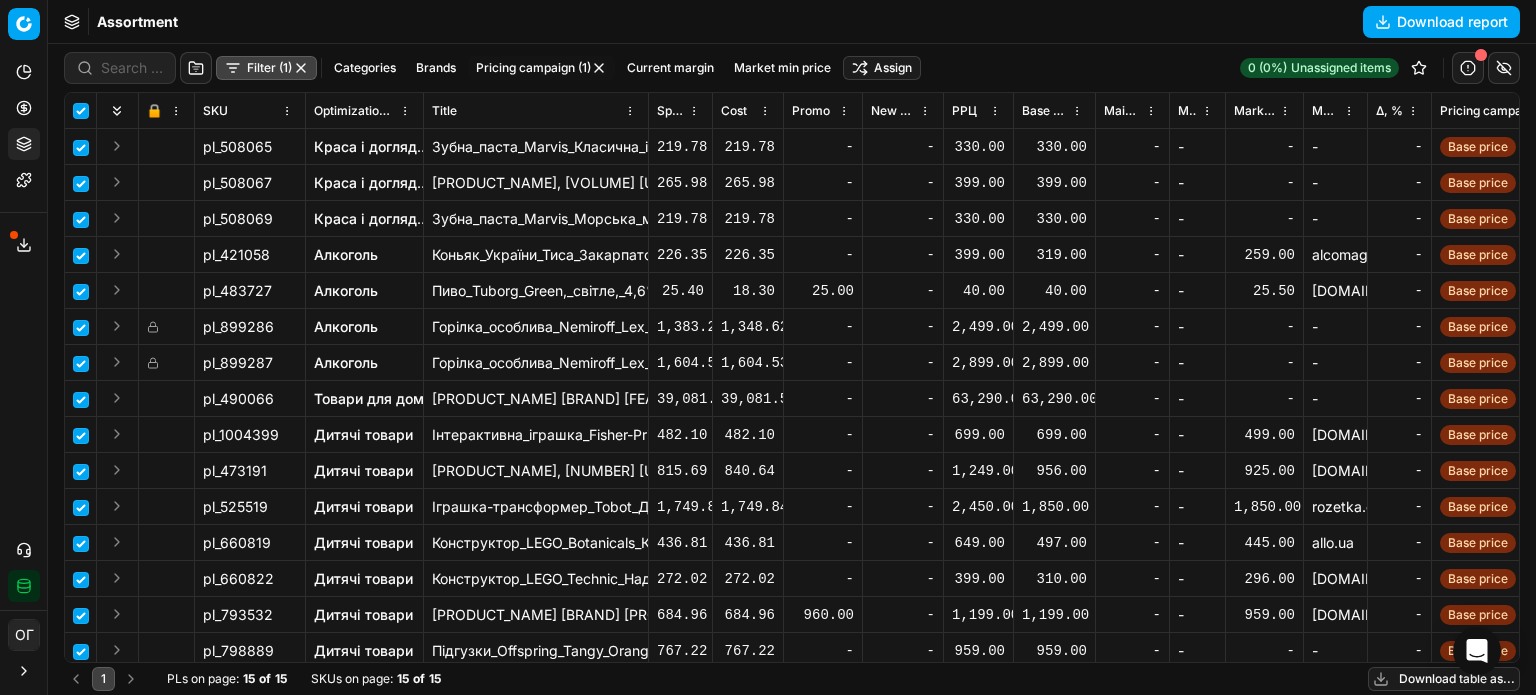 click on "Pricing platform Analytics Pricing Product portfolio Templates Export service 173 Contact support Integration status ОГ Ольга Гудзенко o.gudzenko@maudau.com.ua Close menu Command Palette Search for a command to run... Assortment Download report Filter   (1) Categories   Brands   Pricing campaign (1)   Current margin   Market min price   Assign 0 (0%) Unassigned items 🔒 SKU Optimization group Title Specification Cost Cost Promo New promo price РРЦ Base price Main CD min price Main CD min price competitor name Market min price Market min price competitor name Δ, % Pricing campaign Current promo price Optimization status RRP mandatority Total stock quantity Aging stock (викл. дні без продажів) Середня кількість продажів за 5 днів, шт Оборотність, днів (викл. дні без продажів) Target promo margin Target margin Product line ID Current price New price New discount New discount, % New markup (common), % Δ, abs -" at bounding box center (768, 347) 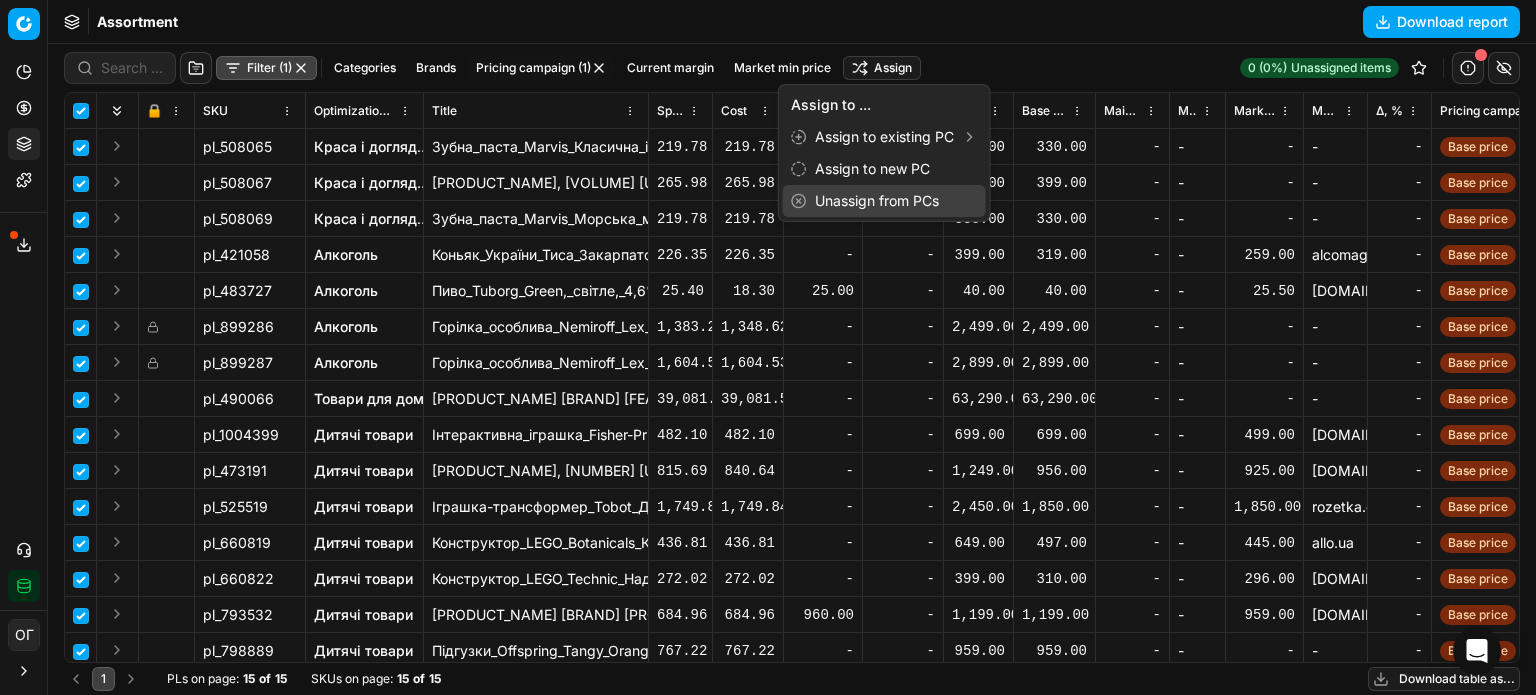 click on "Unassign from PCs" at bounding box center (884, 201) 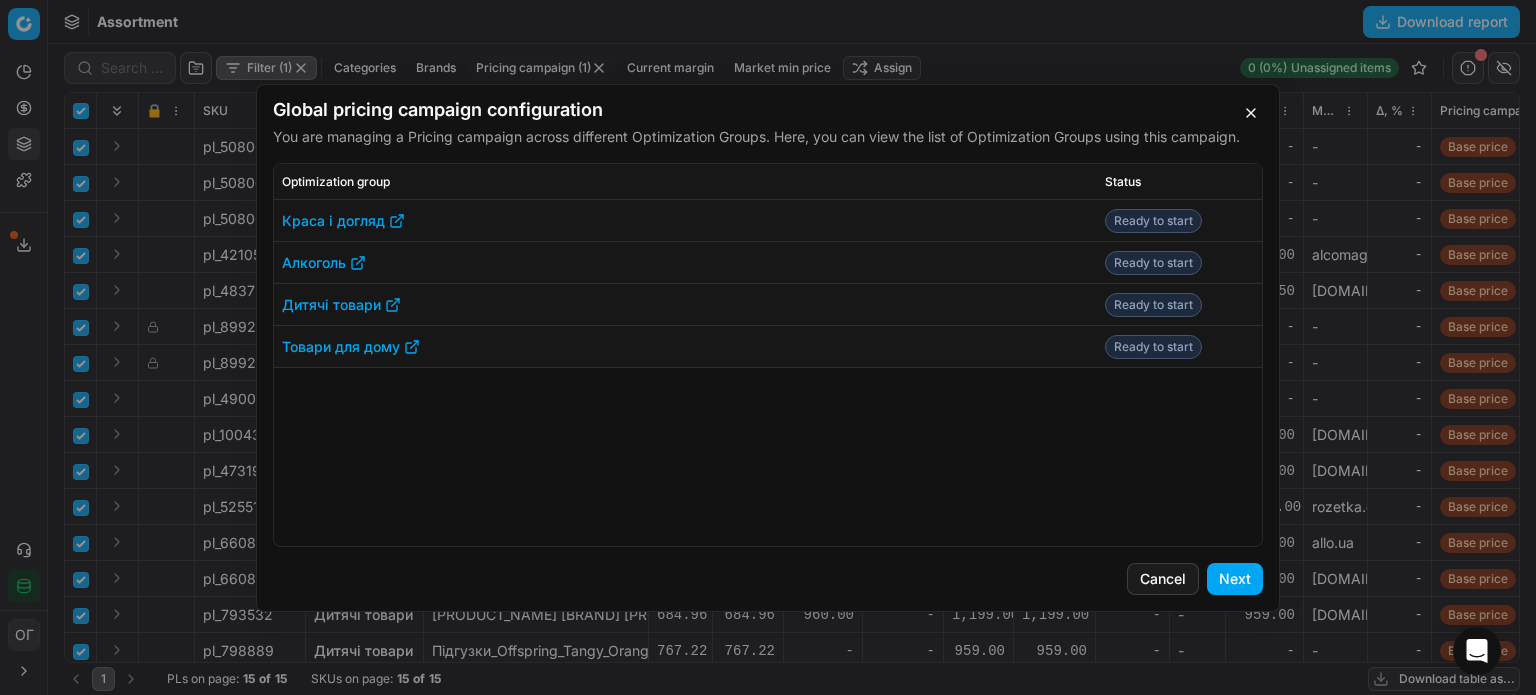click on "Next" at bounding box center (1235, 579) 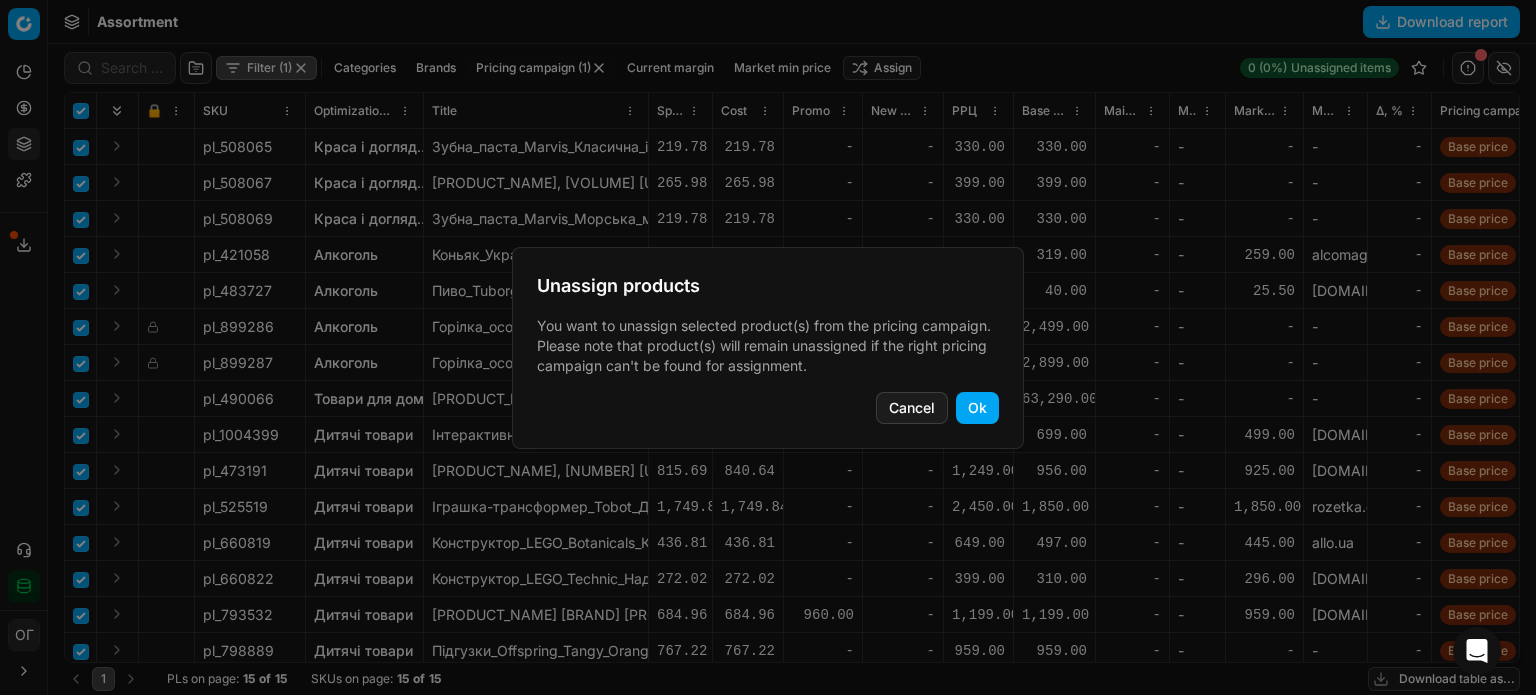 click on "Ok" at bounding box center (977, 408) 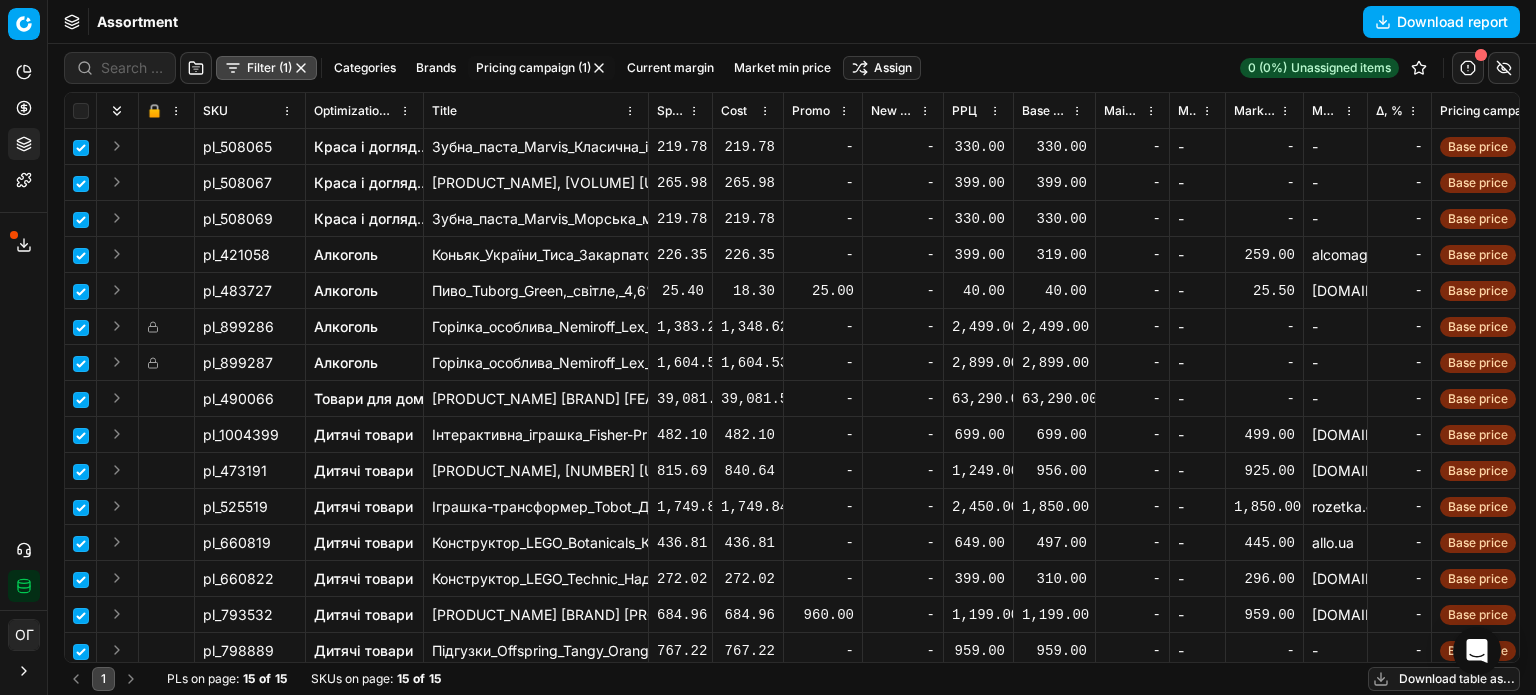 checkbox on "false" 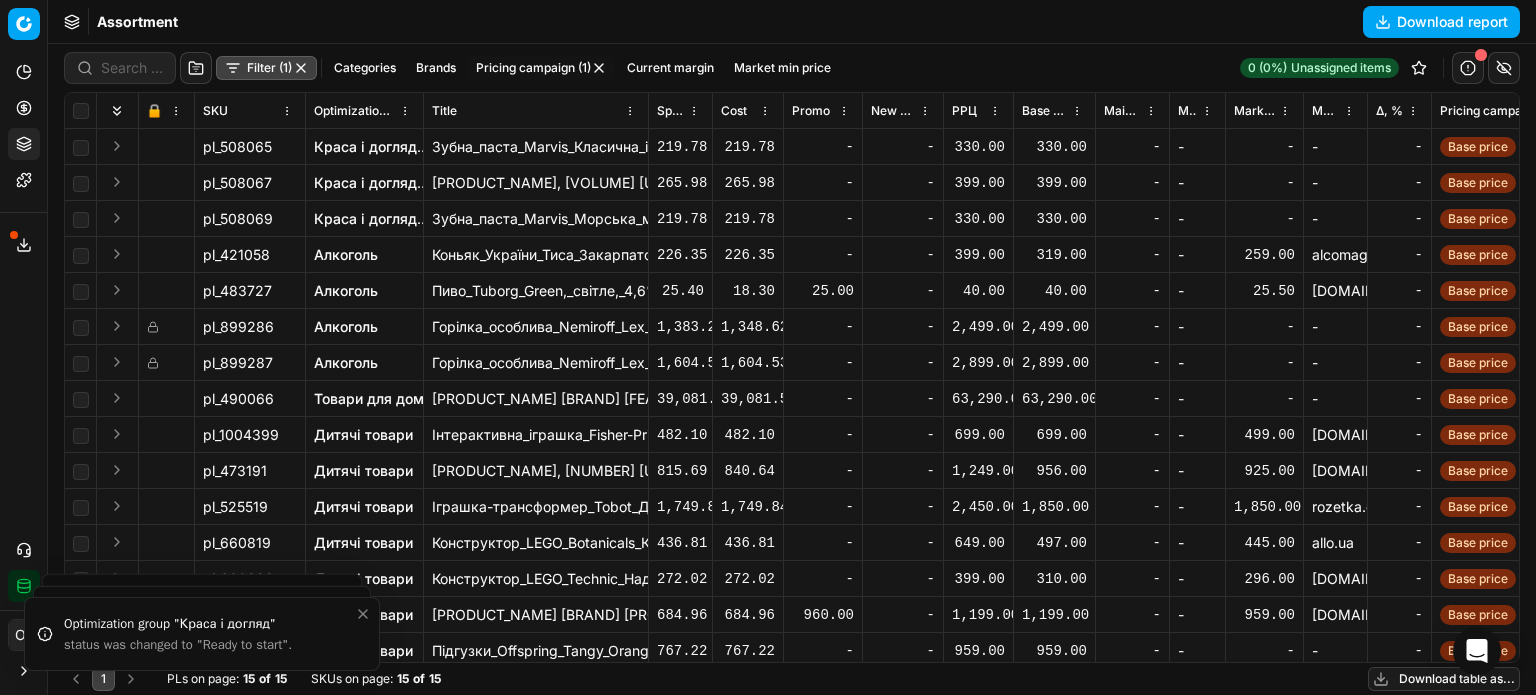 drag, startPoint x: 296, startPoint y: 66, endPoint x: 303, endPoint y: 39, distance: 27.89265 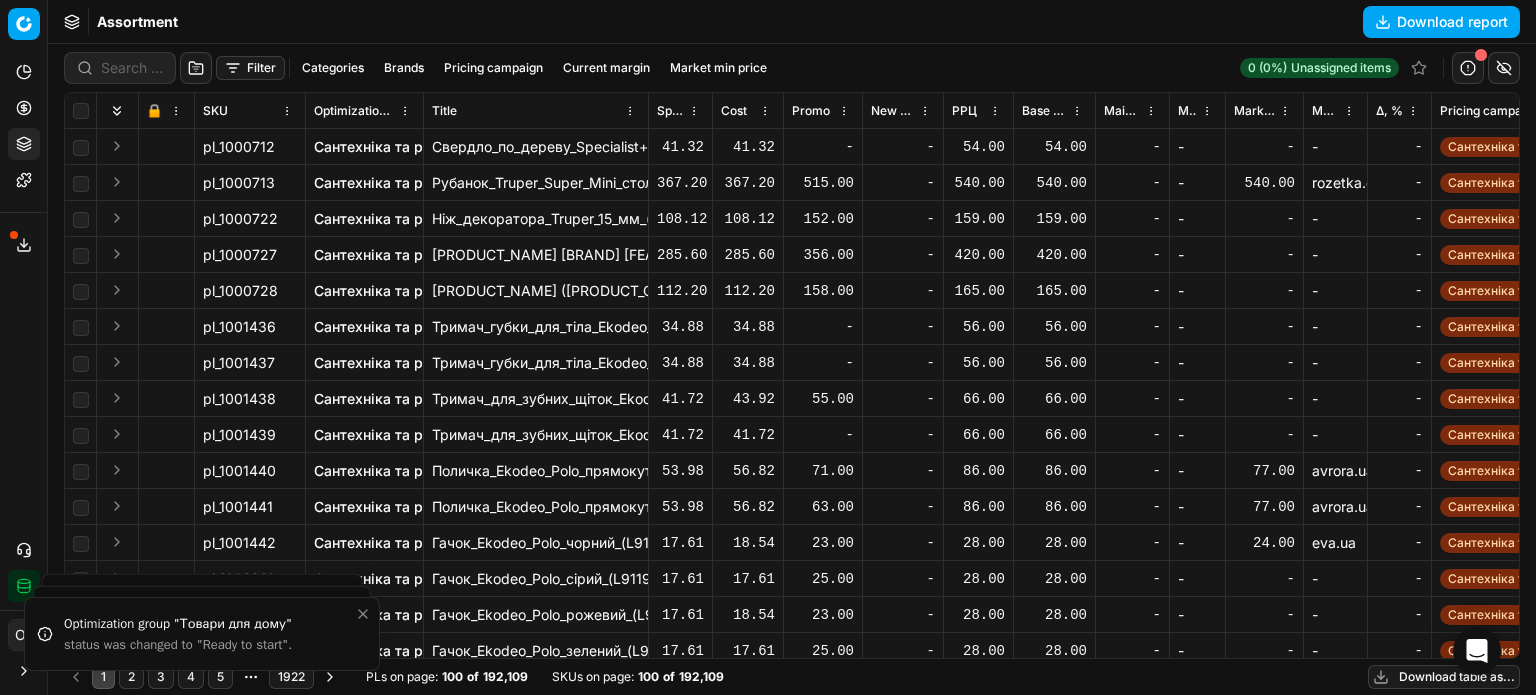 click on "Filter" at bounding box center (250, 68) 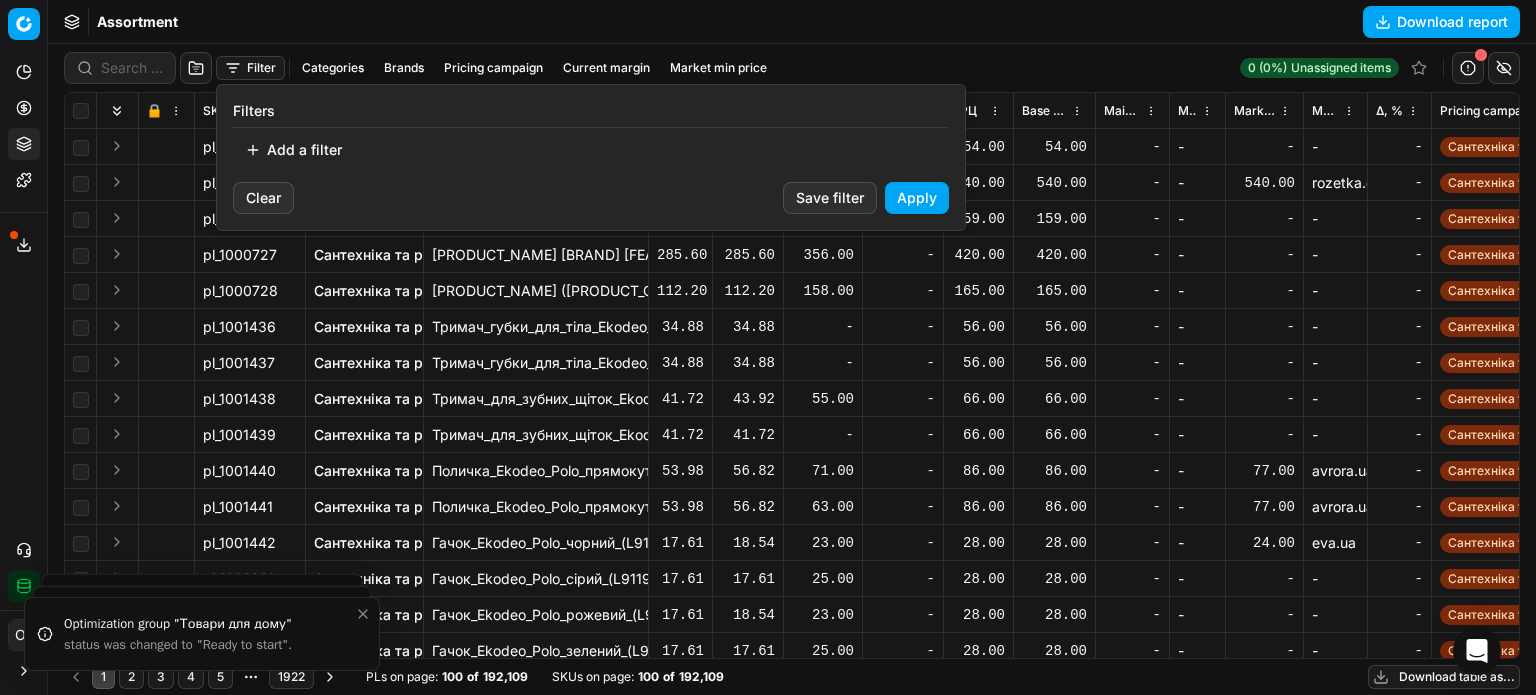 click on "Add a filter" at bounding box center [293, 150] 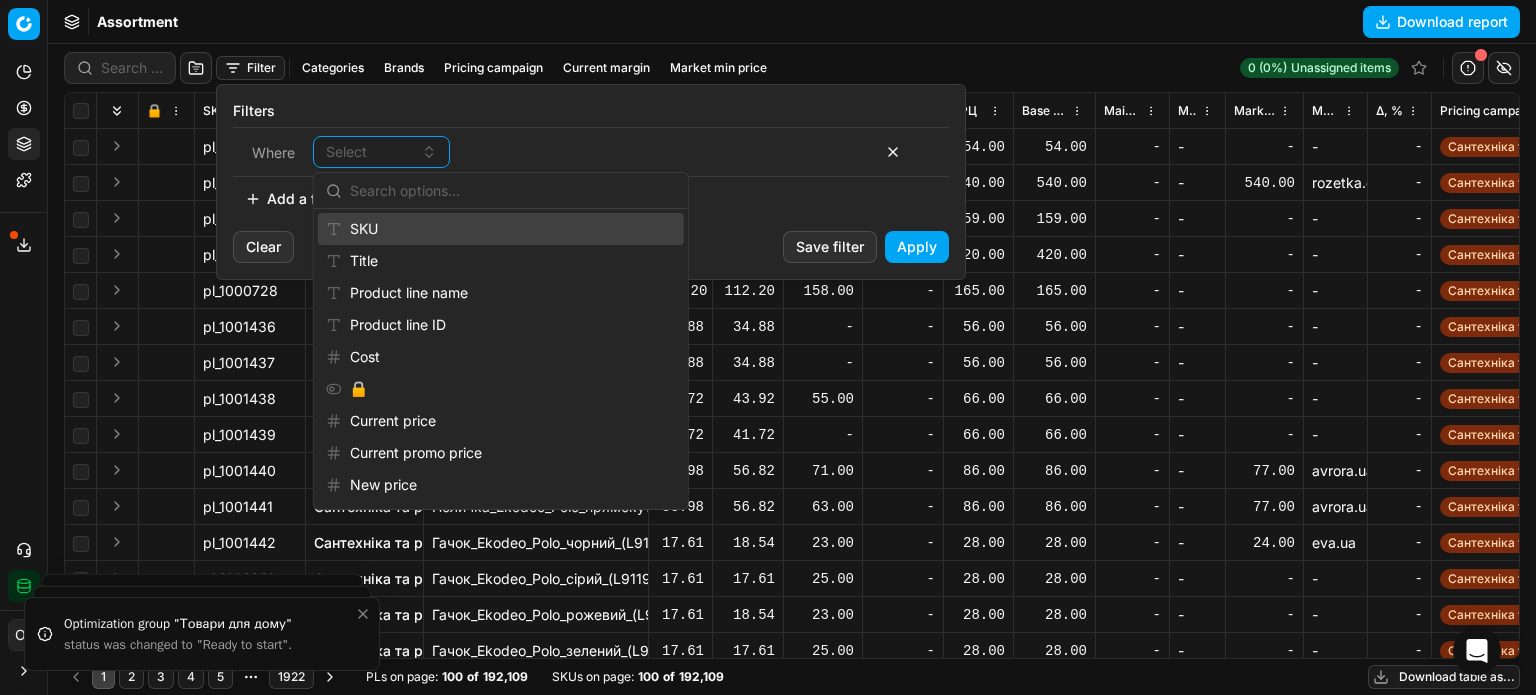 click on "SKU" at bounding box center (501, 229) 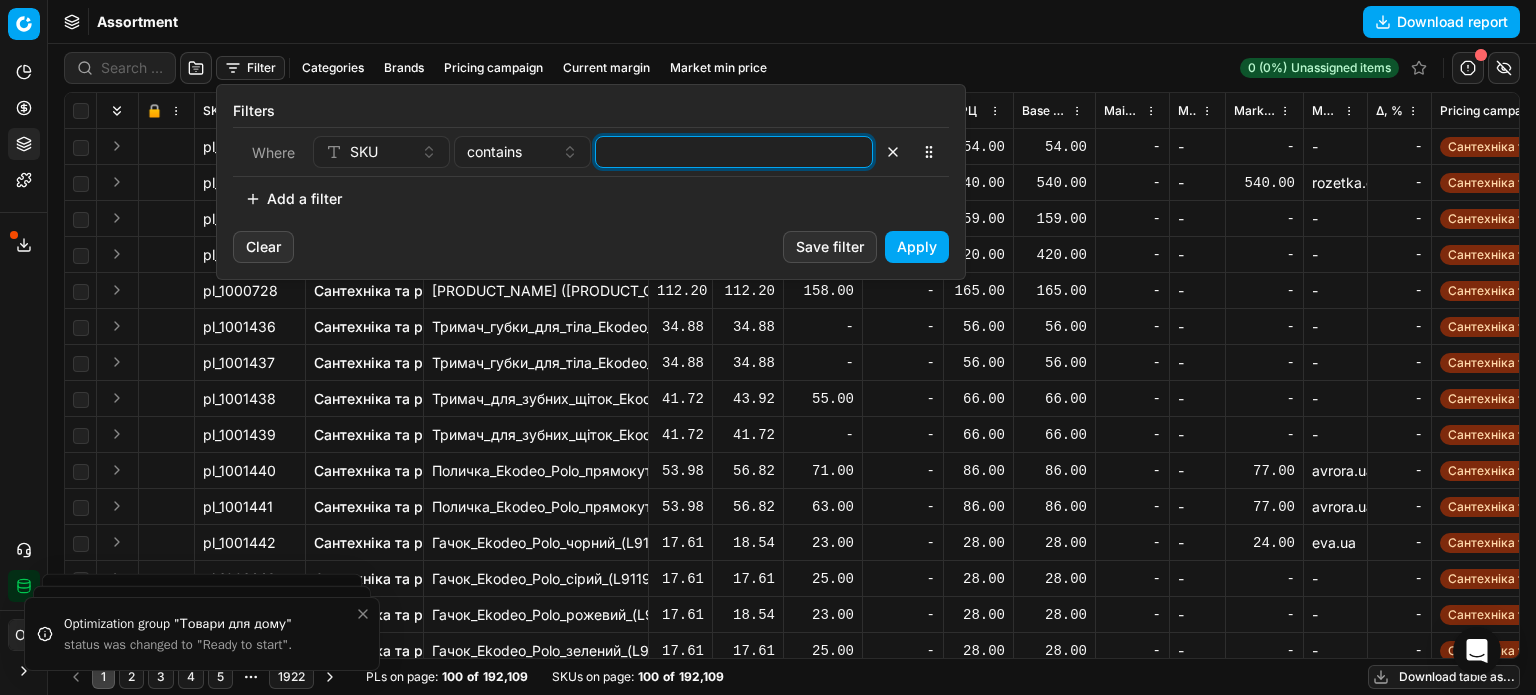 click at bounding box center (734, 152) 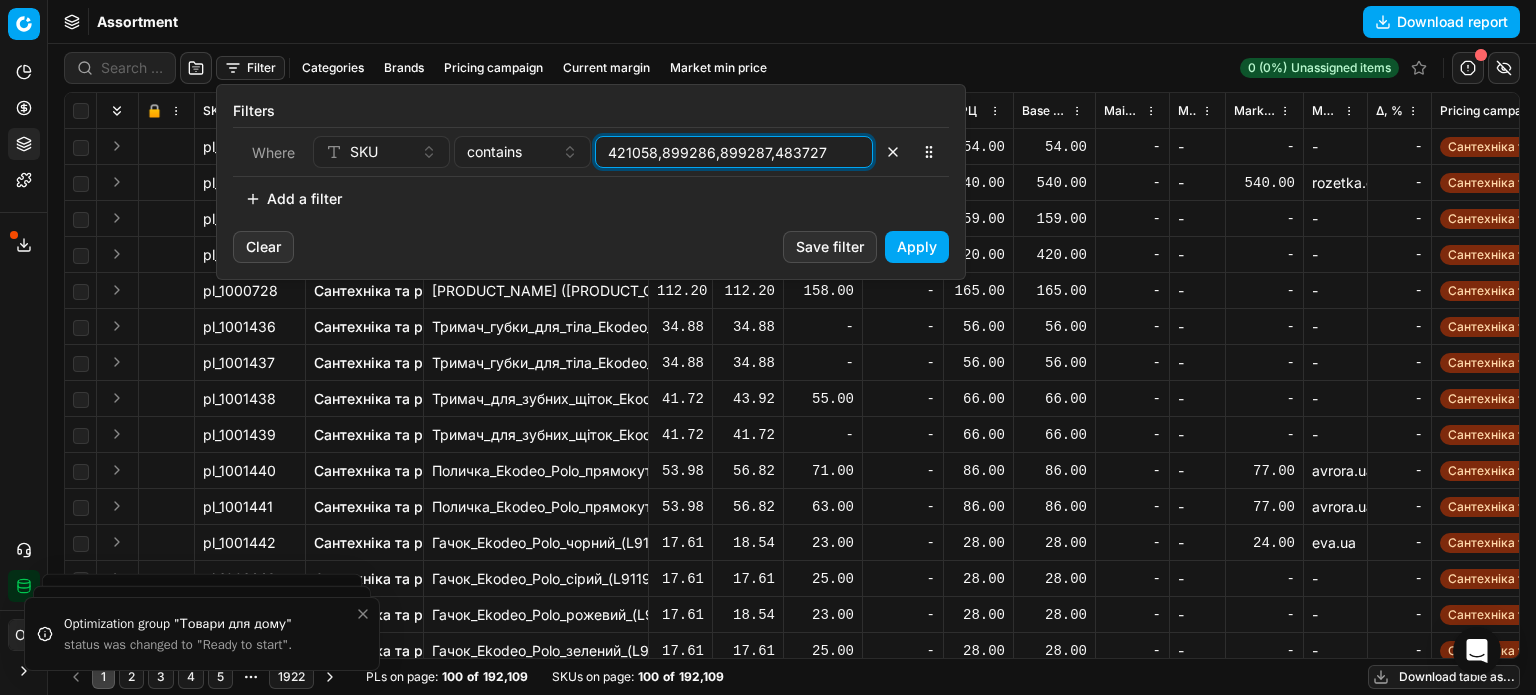 type on "421058,899286,899287,483727" 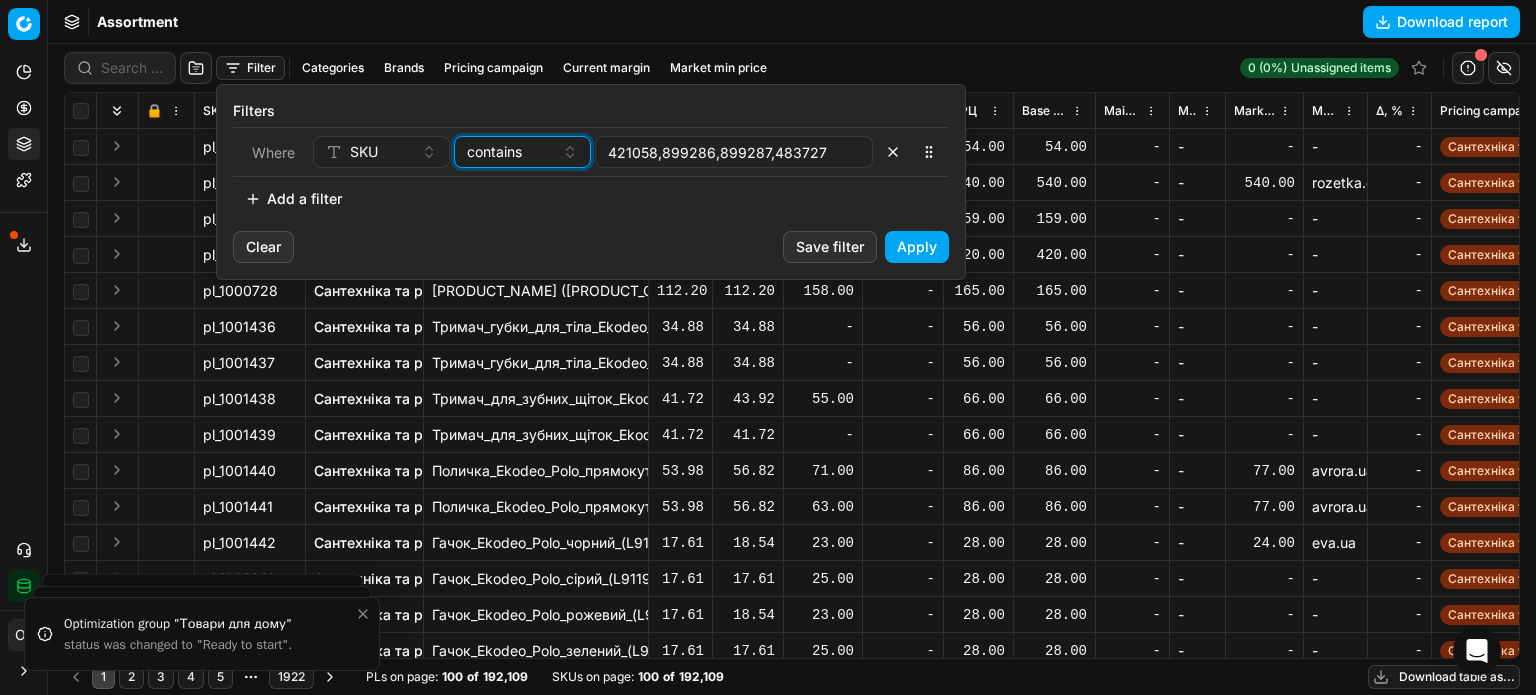 click on "contains" at bounding box center (510, 152) 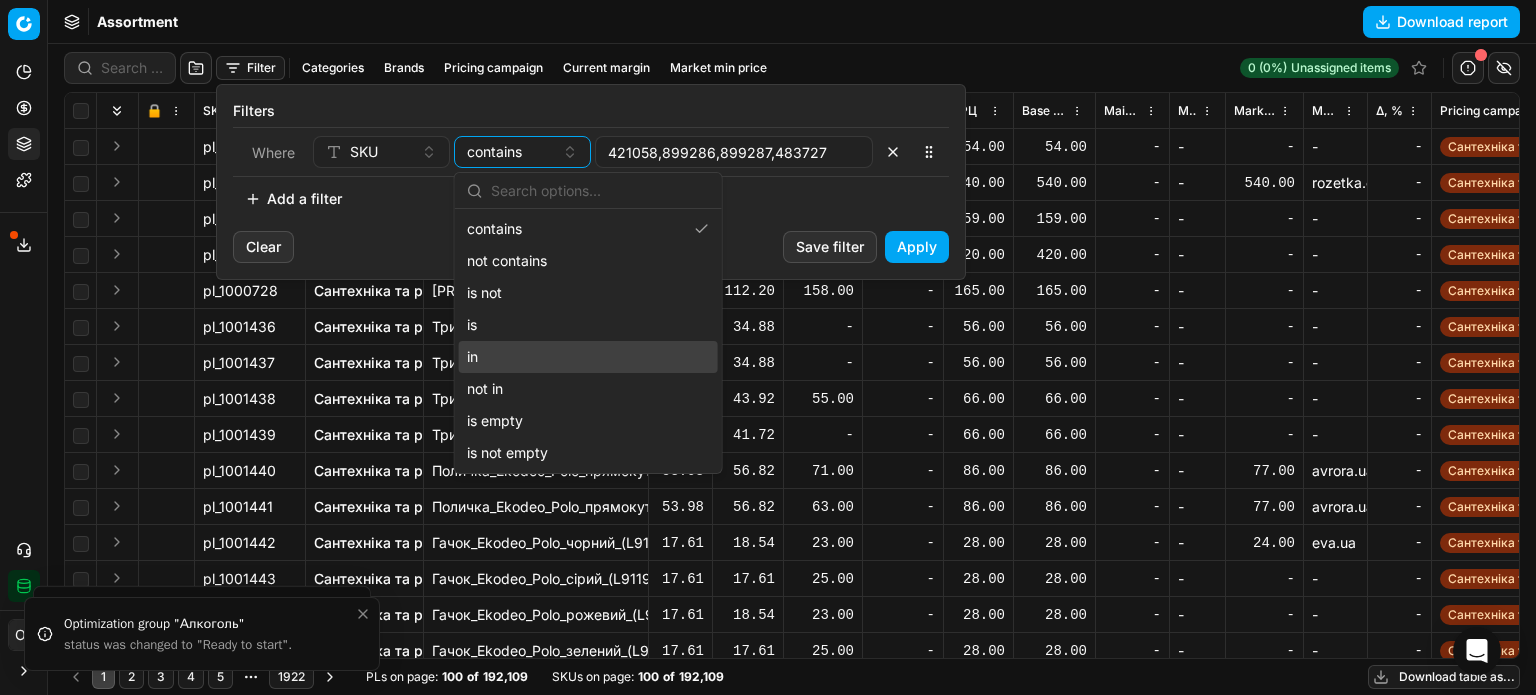 click on "in" at bounding box center (588, 357) 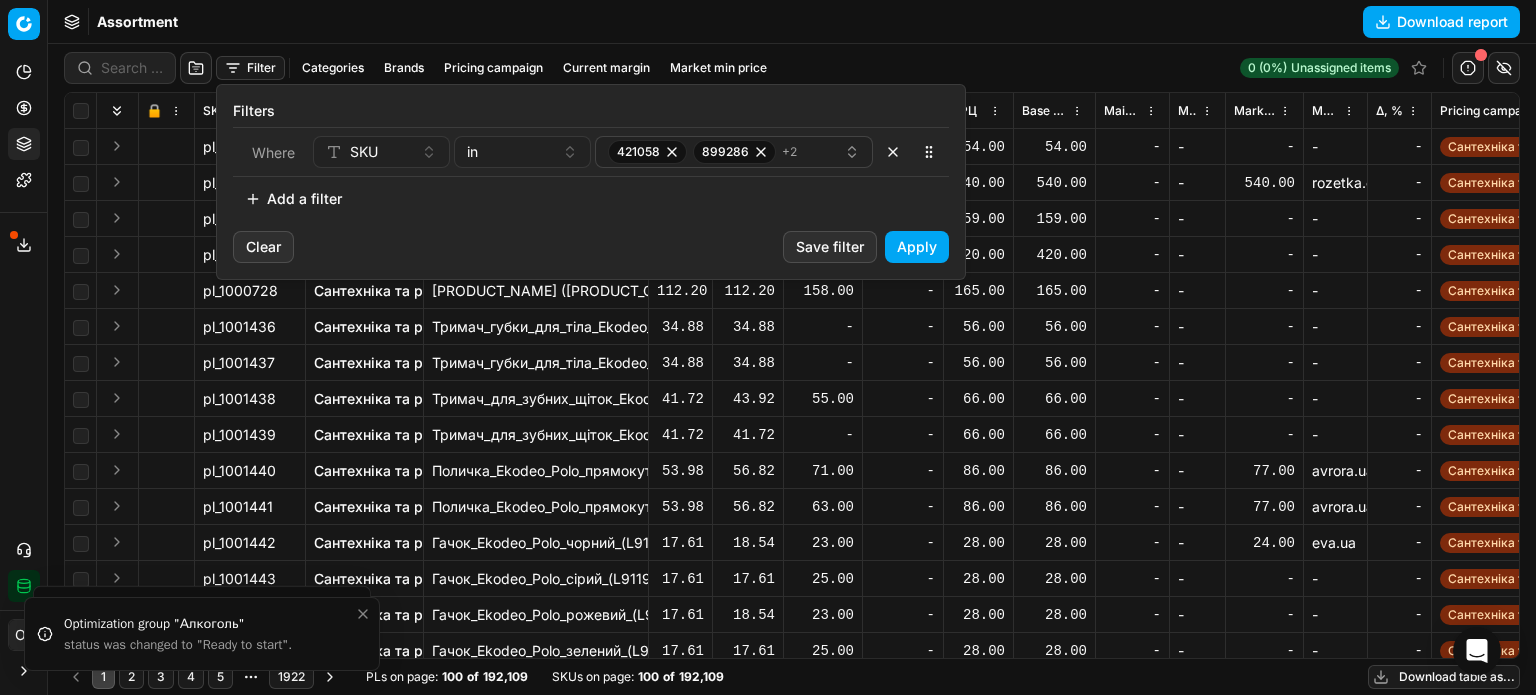 click on "Apply" at bounding box center (917, 247) 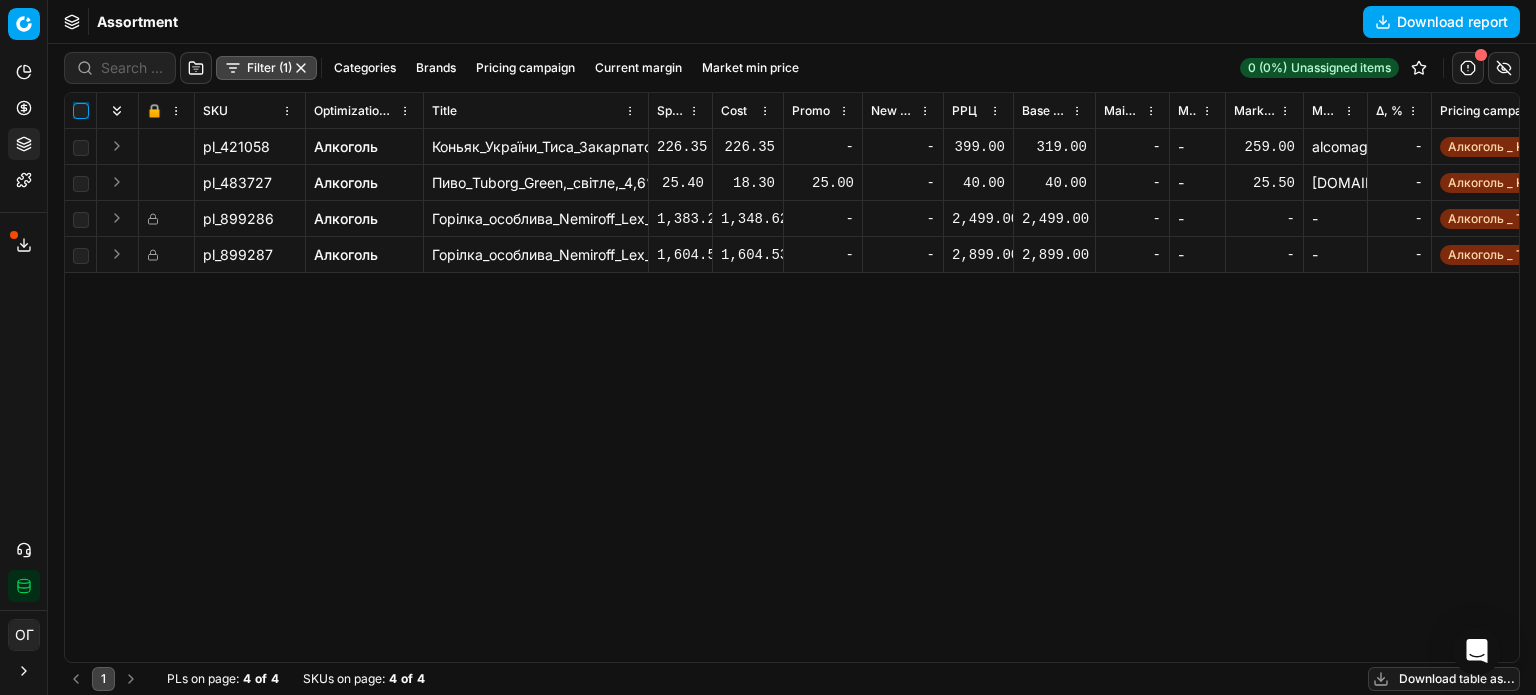 click at bounding box center [81, 111] 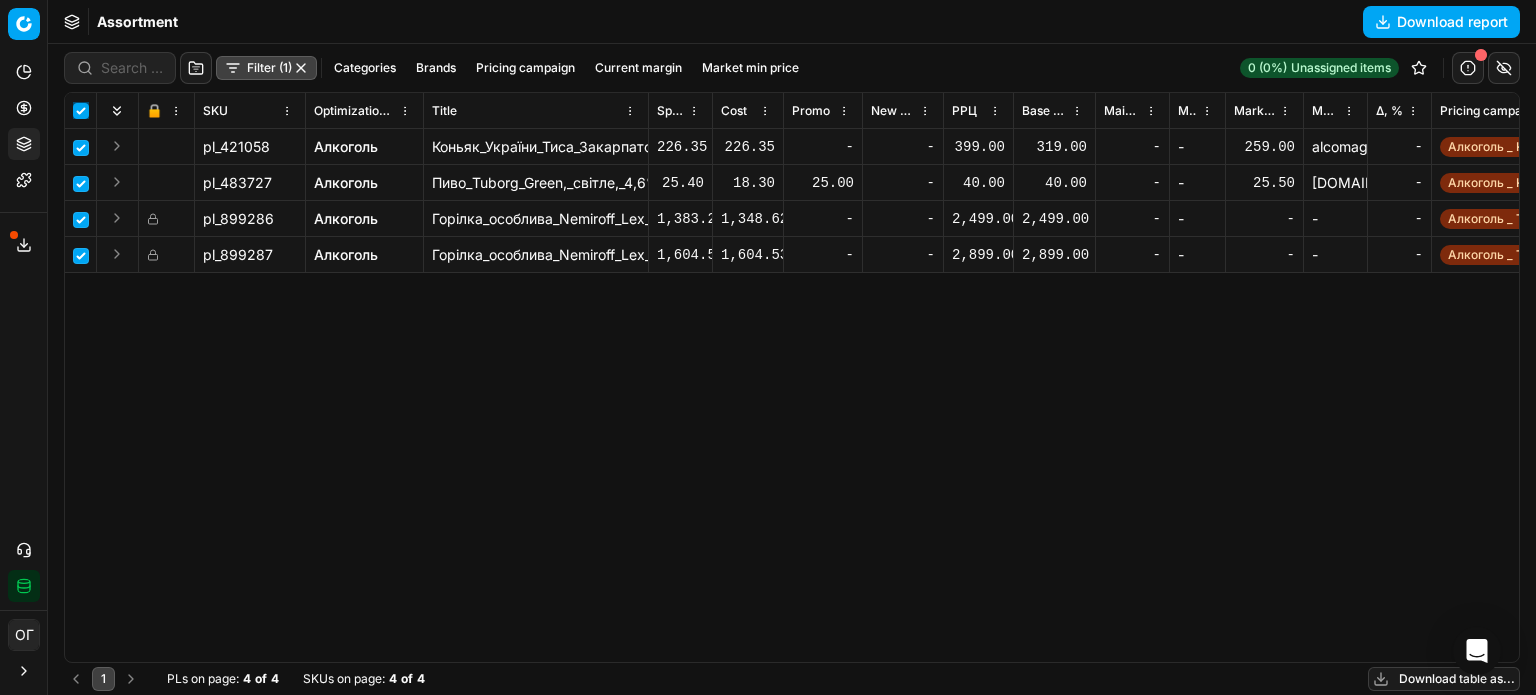 checkbox on "true" 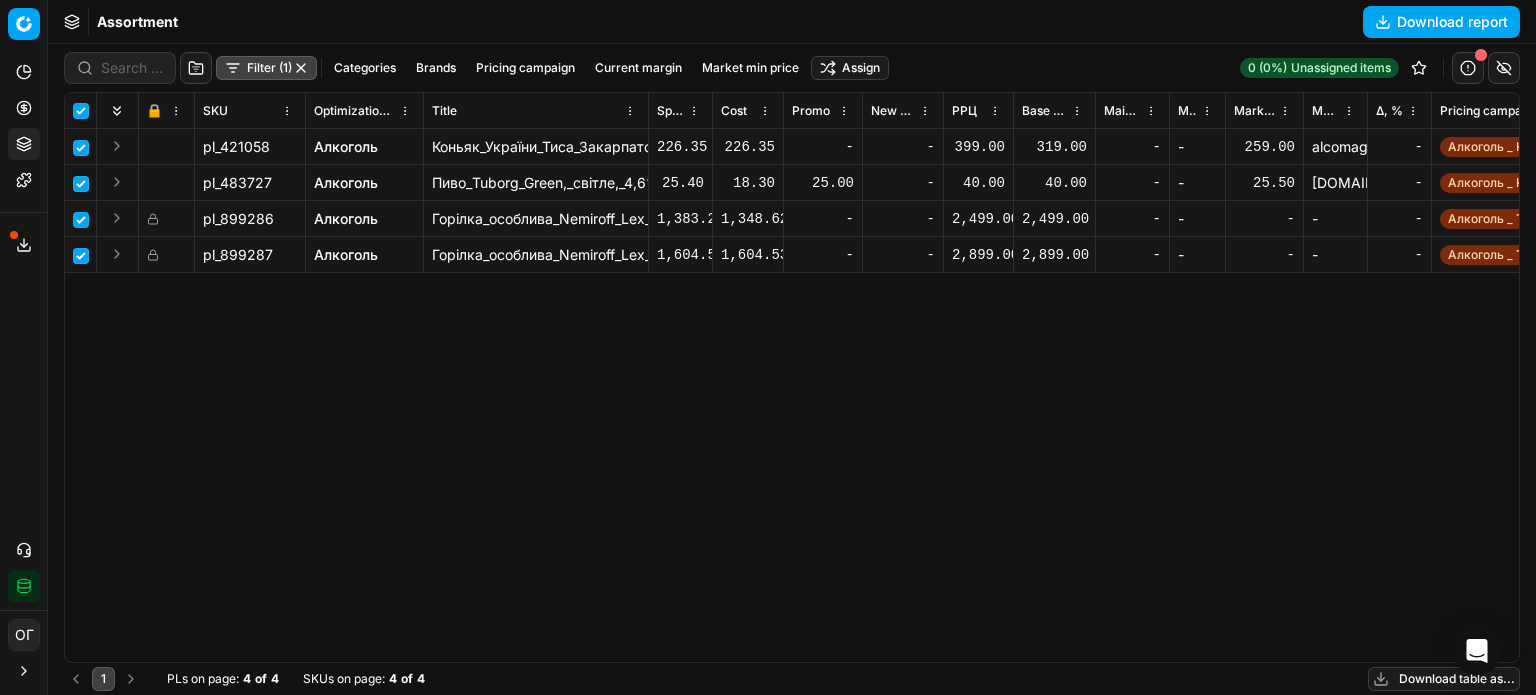 click on "Pricing platform Analytics Pricing Product portfolio Templates Export service 173 Contact support Integration status ОГ Ольга Гудзенко o.gudzenko@maudau.com.ua Close menu Command Palette Search for a command to run... Assortment Download report Filter   (1) Categories   Brands   Pricing campaign   Current margin   Market min price   Assign 0 (0%) Unassigned items 🔒 SKU Optimization group Title Specification Cost Cost Promo New promo price РРЦ Base price Main CD min price Main CD min price competitor name Market min price Market min price competitor name Δ, % Pricing campaign Current promo price Optimization status RRP mandatority Total stock quantity Aging stock (викл. дні без продажів) Середня кількість продажів за 5 днів, шт Оборотність, днів (викл. дні без продажів) Target promo margin Target margin Product line ID Current price New price New discount New discount, % New markup (common), % Δ, abs KVI -" at bounding box center [768, 347] 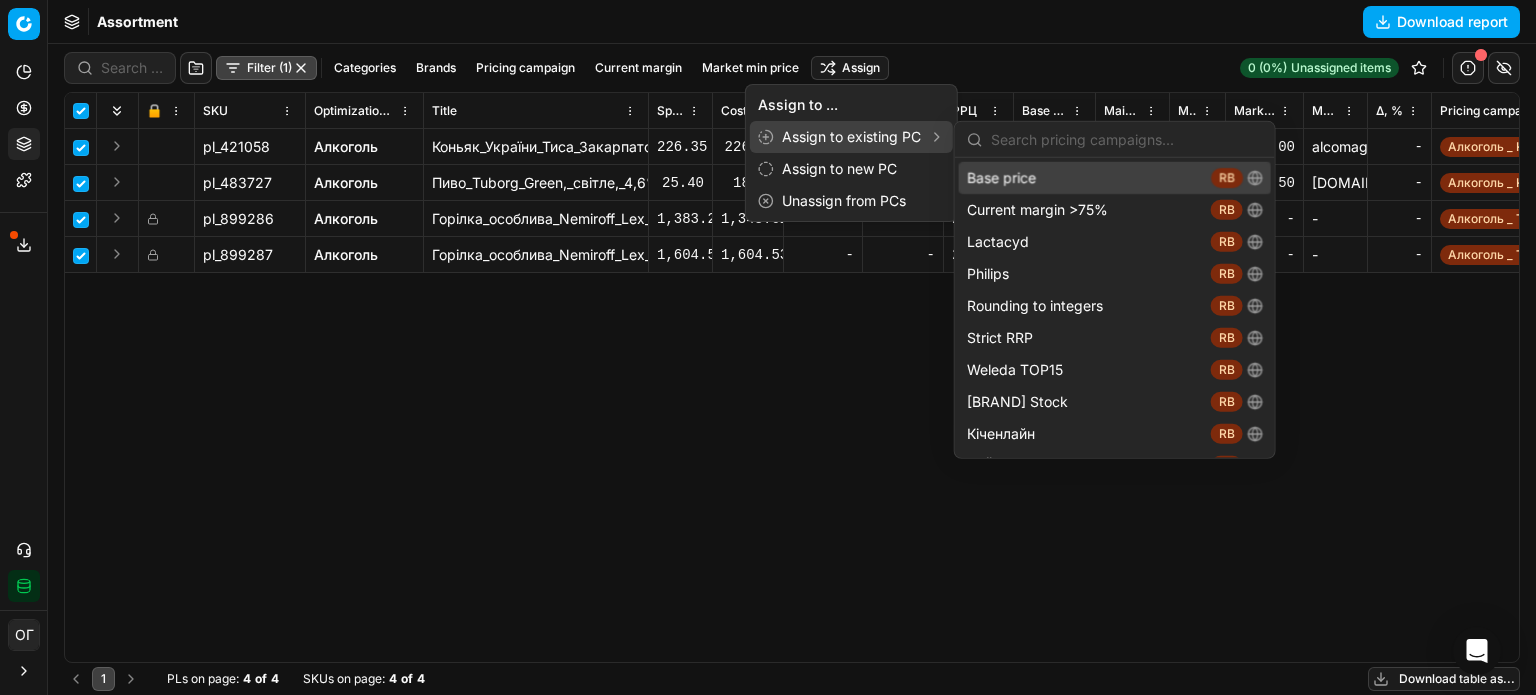 click on "Base price RB" at bounding box center (1115, 178) 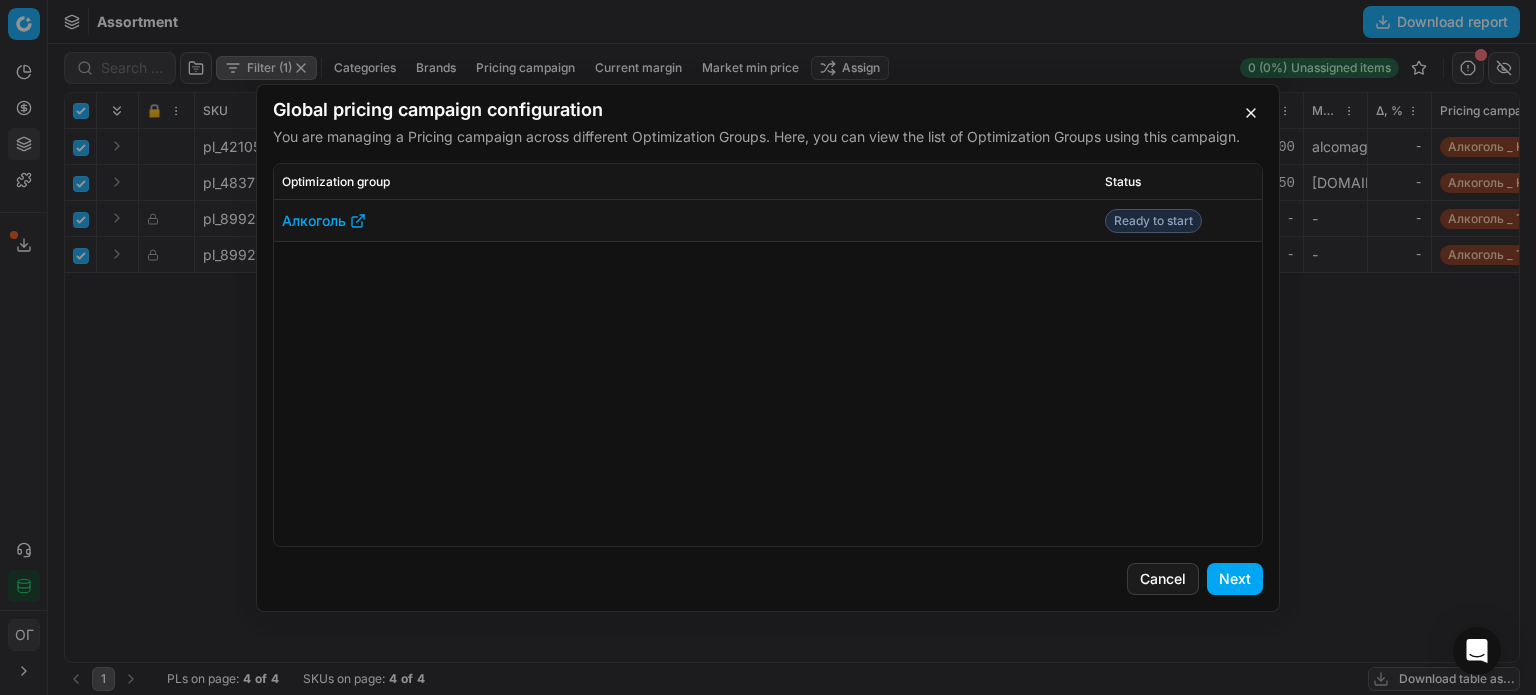 click on "Next" at bounding box center (1235, 579) 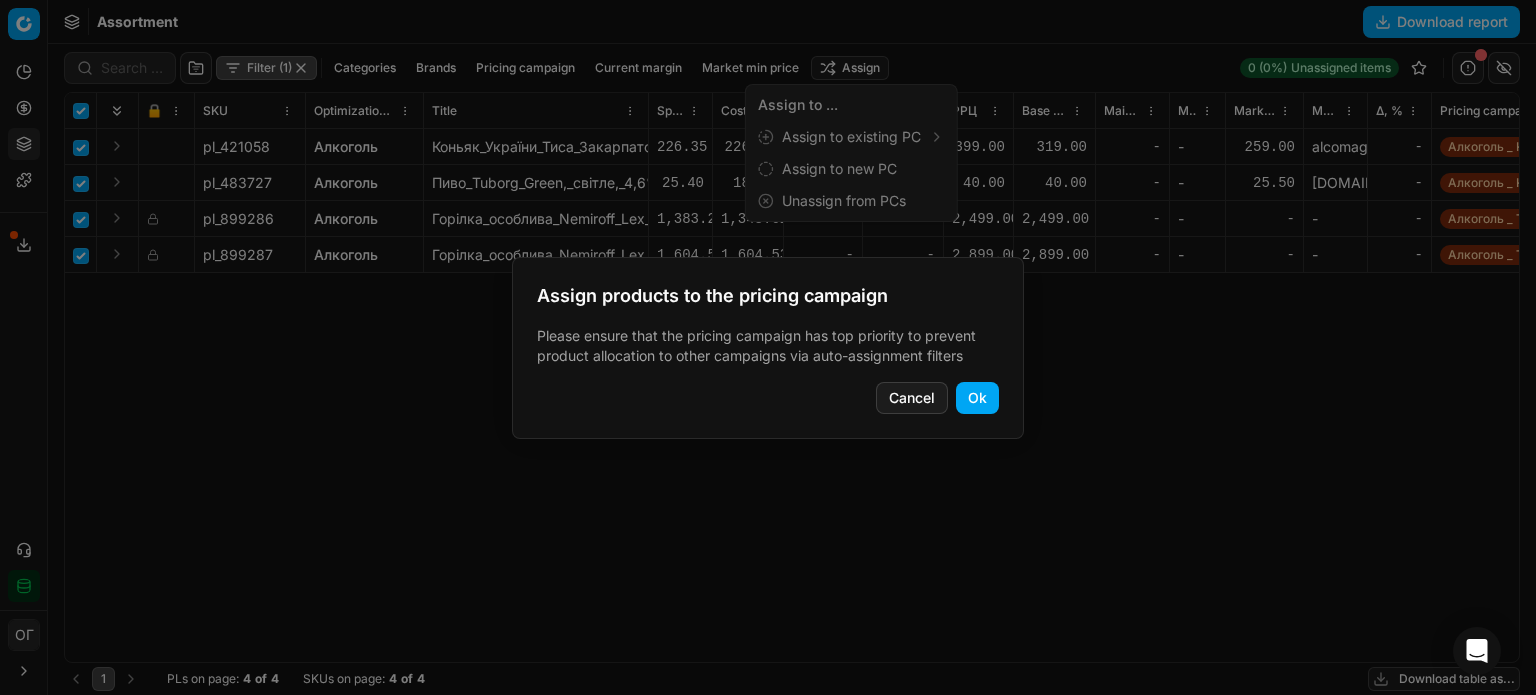 click on "Ok" at bounding box center [977, 398] 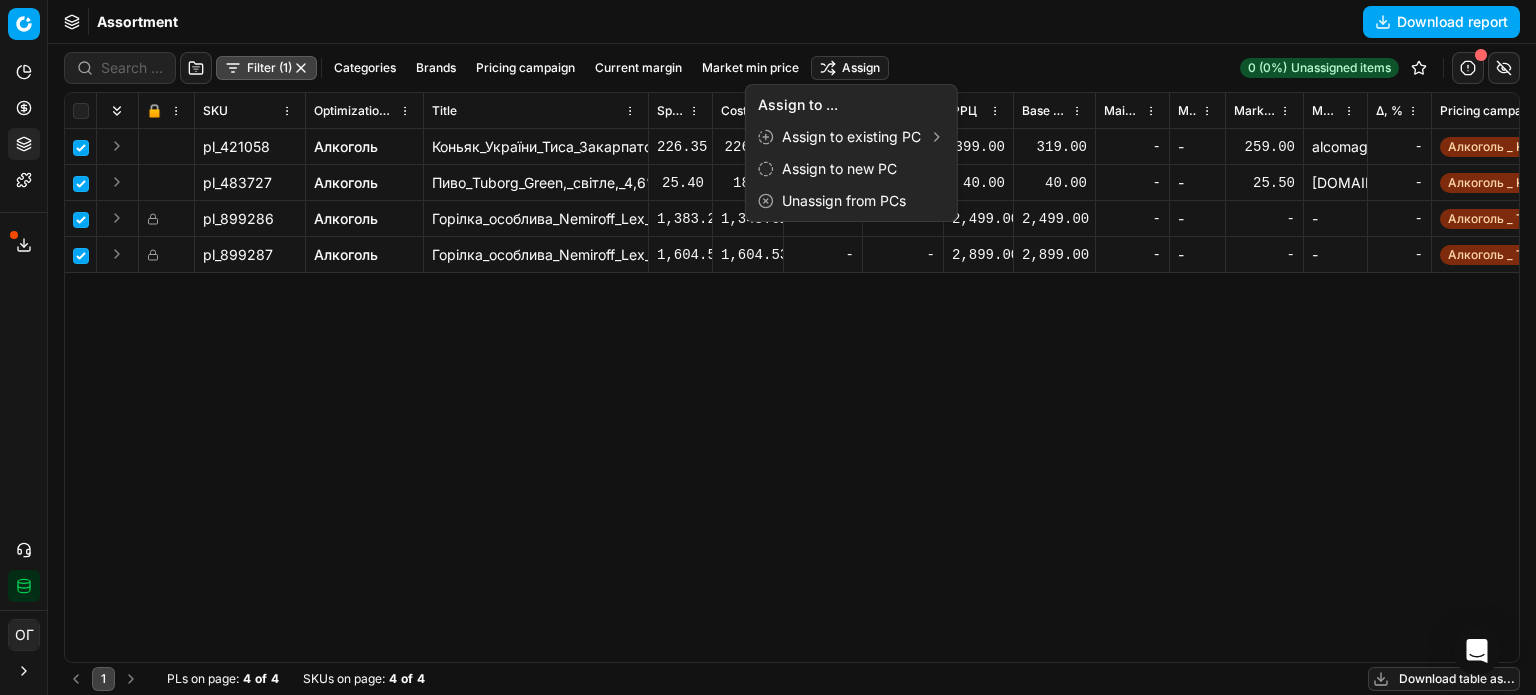 checkbox on "false" 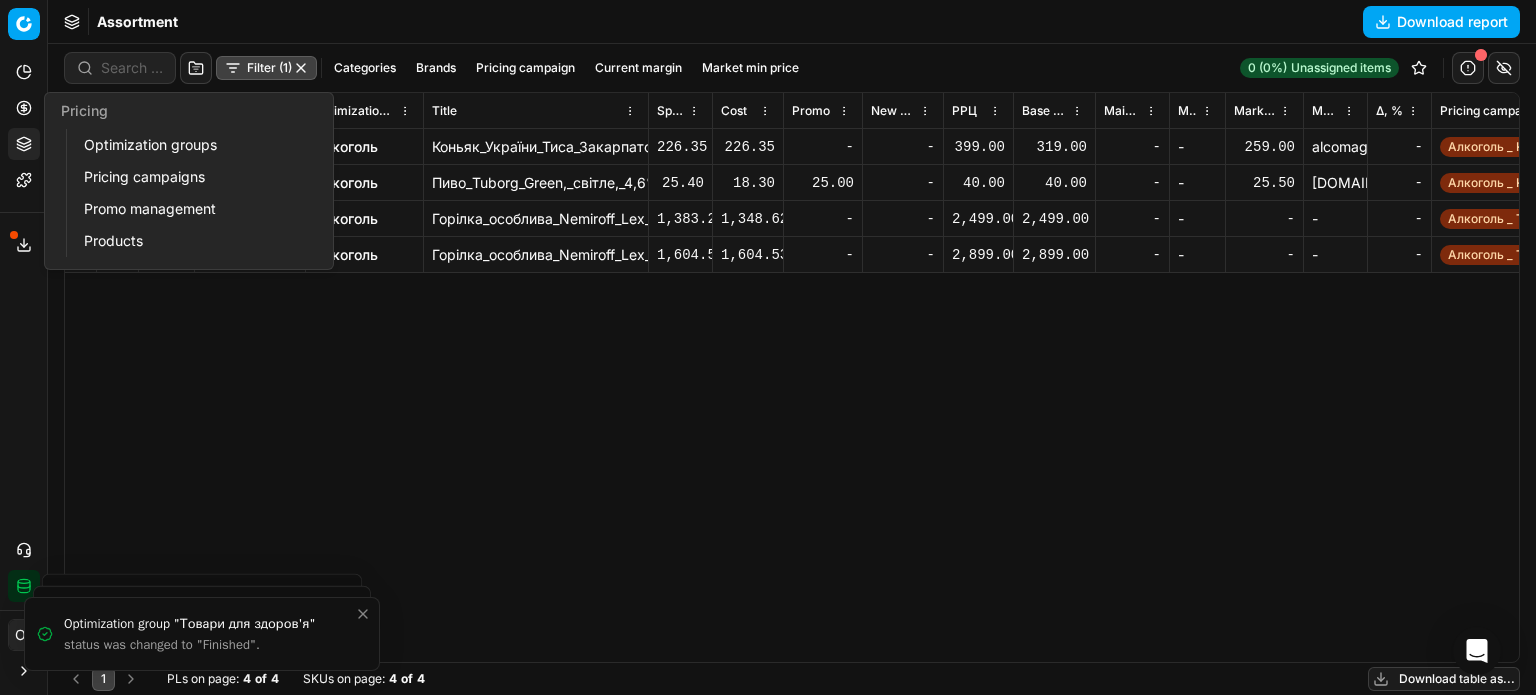 click 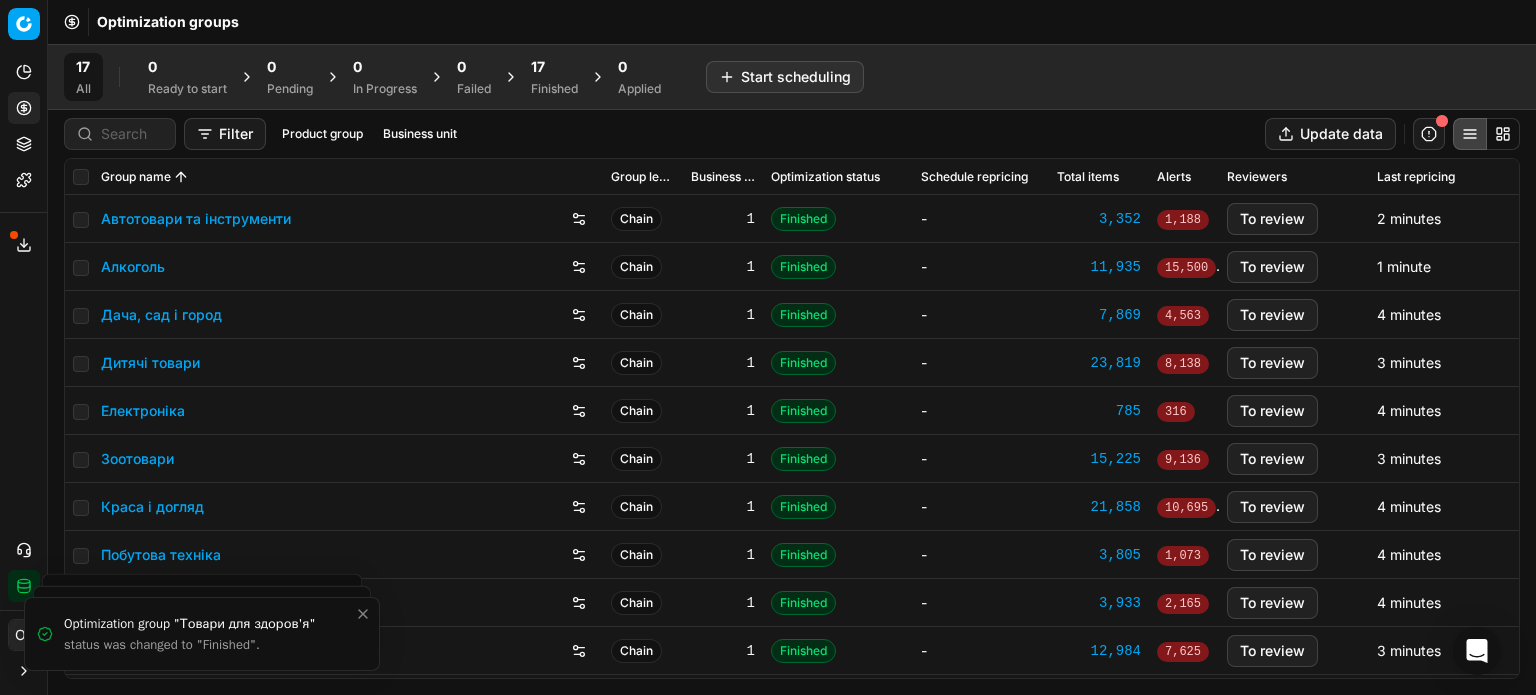 click on "17" at bounding box center [554, 67] 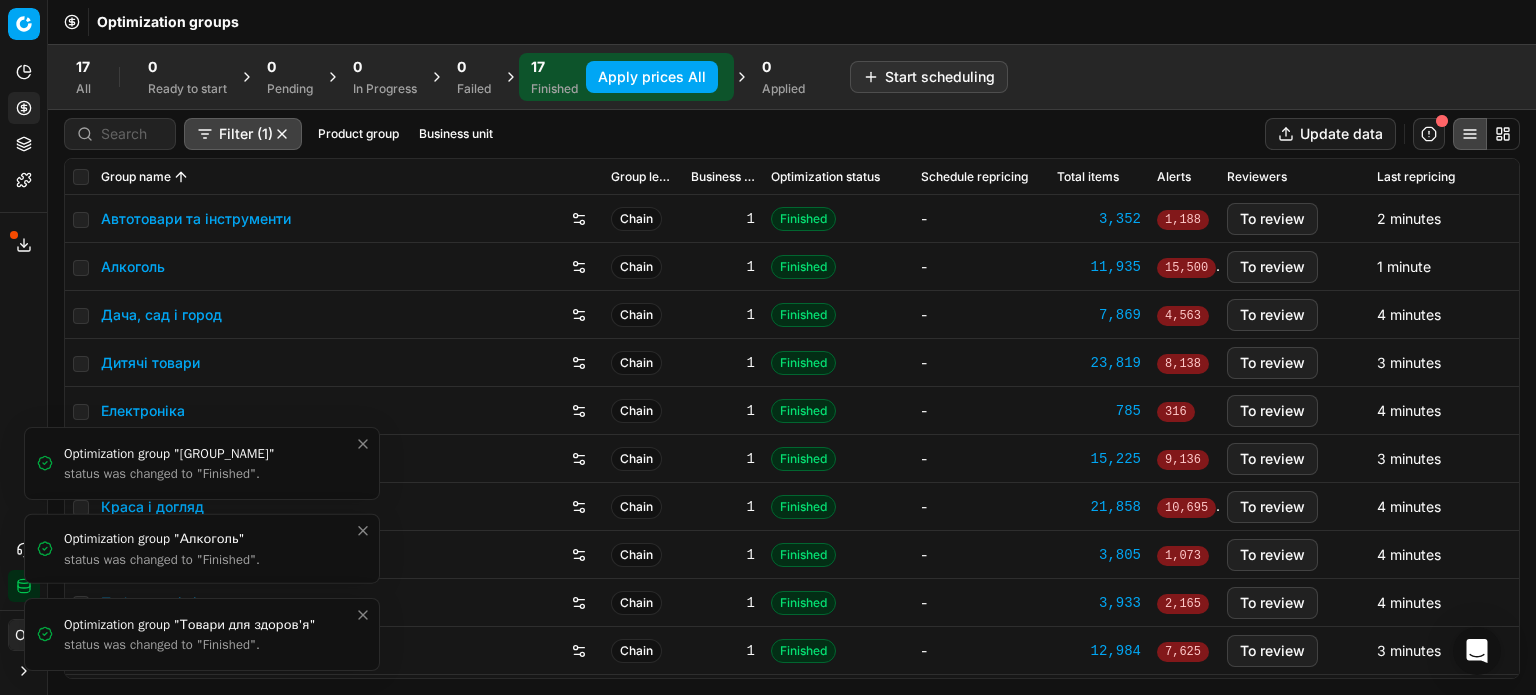click 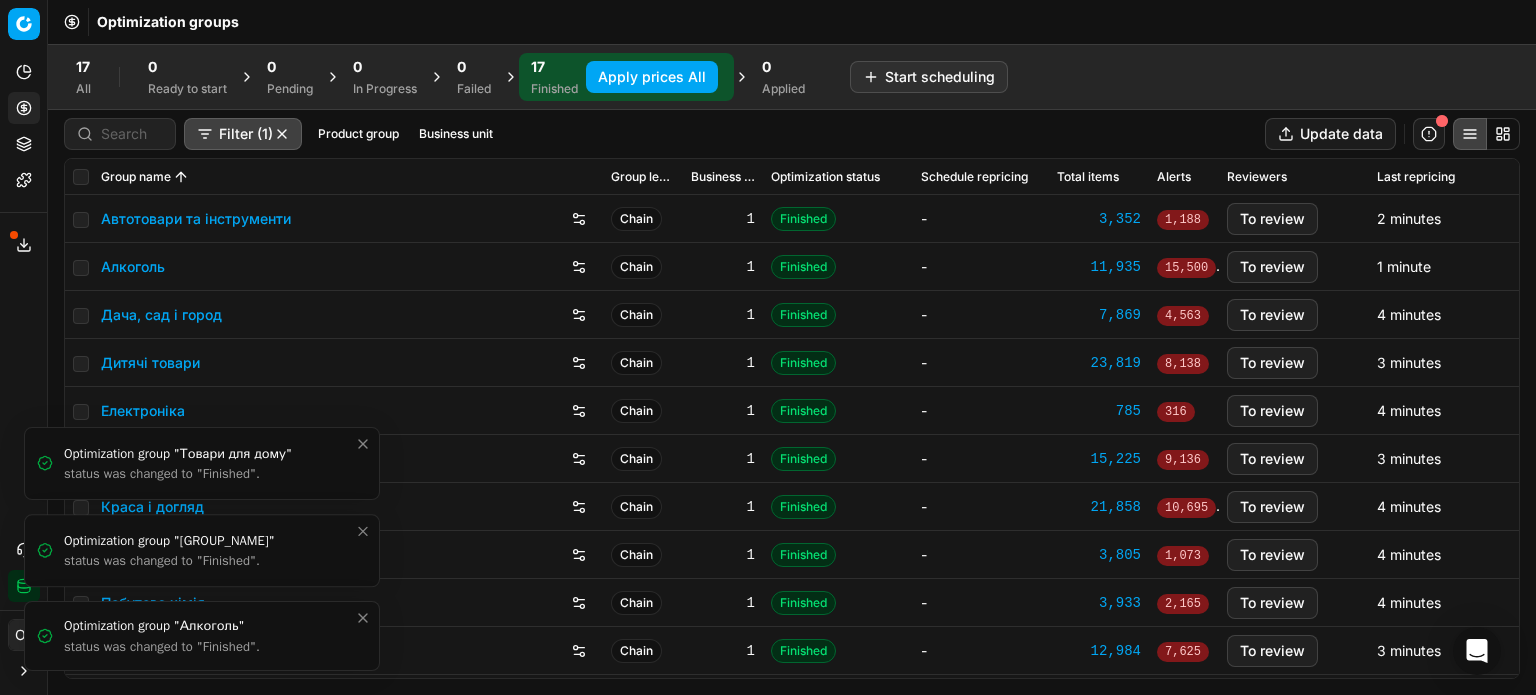 click 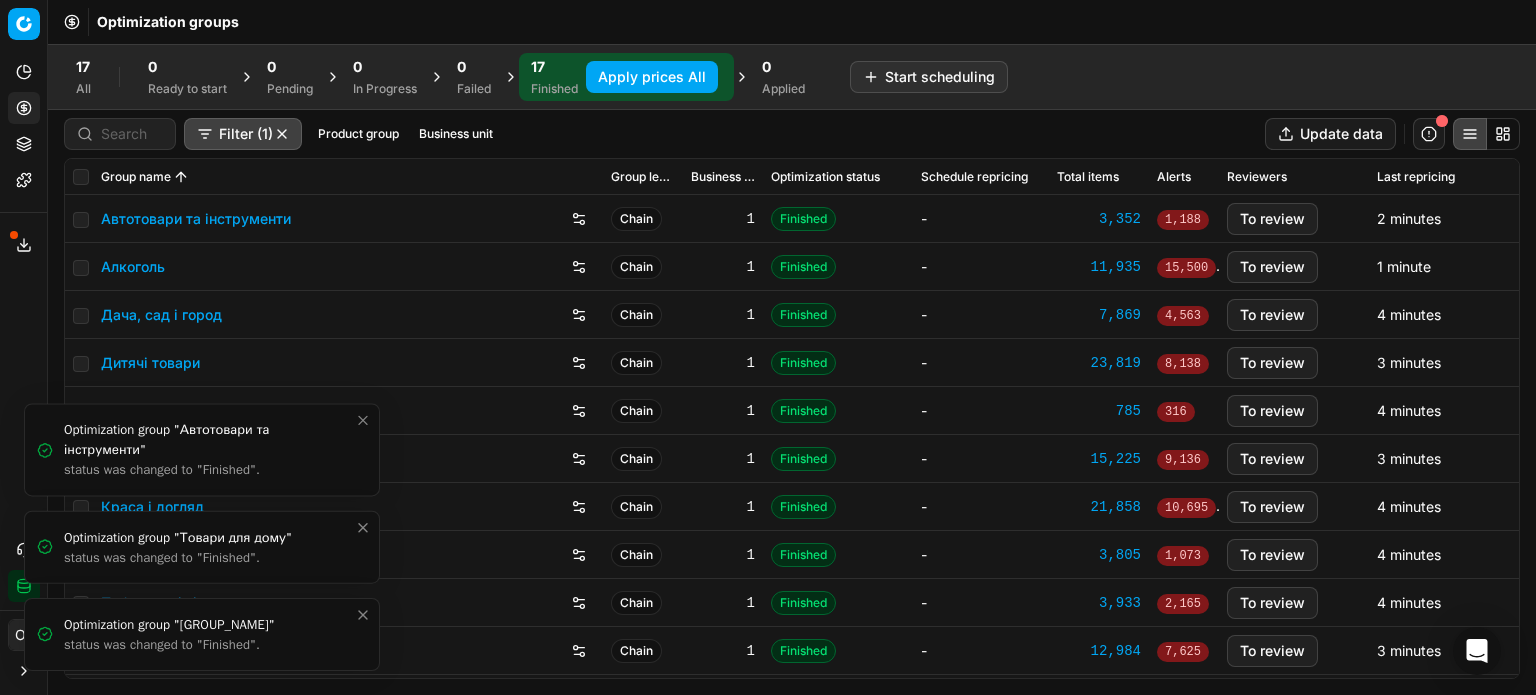 click 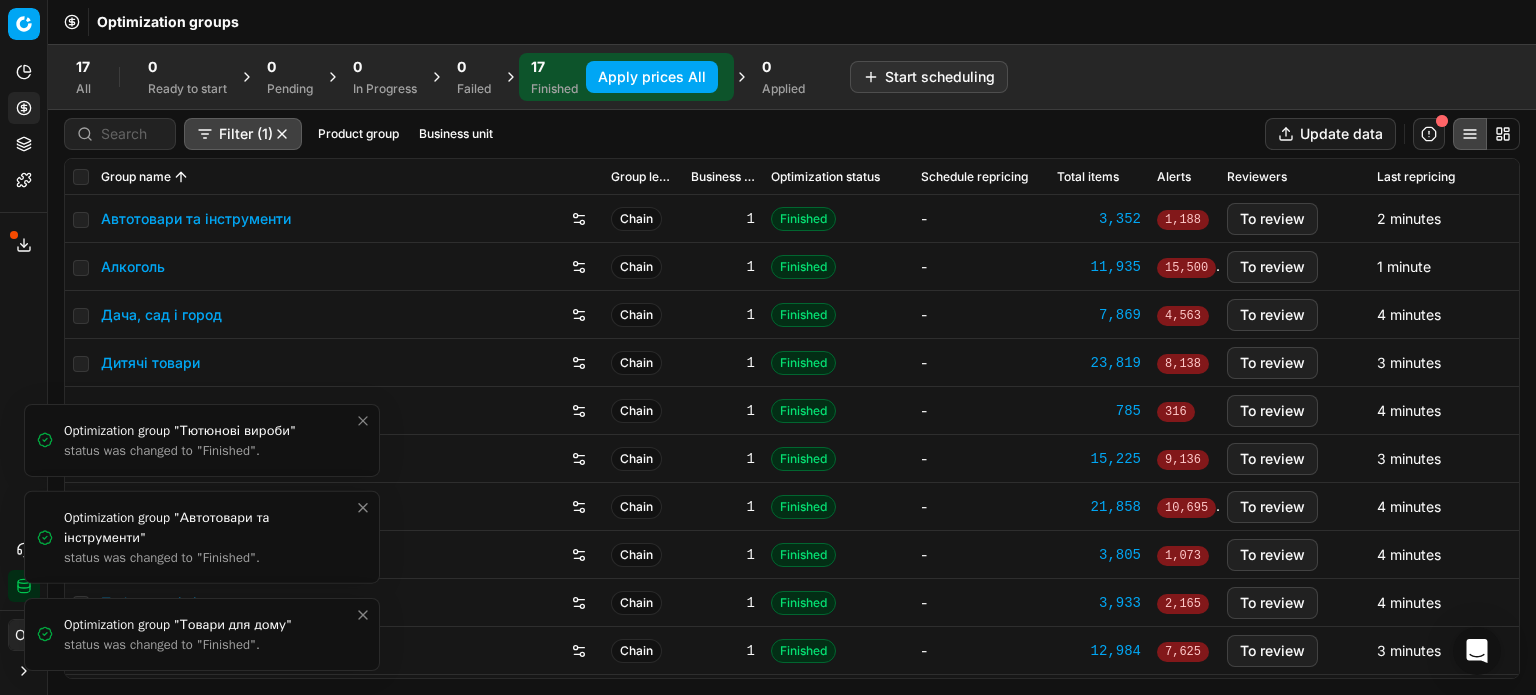 click 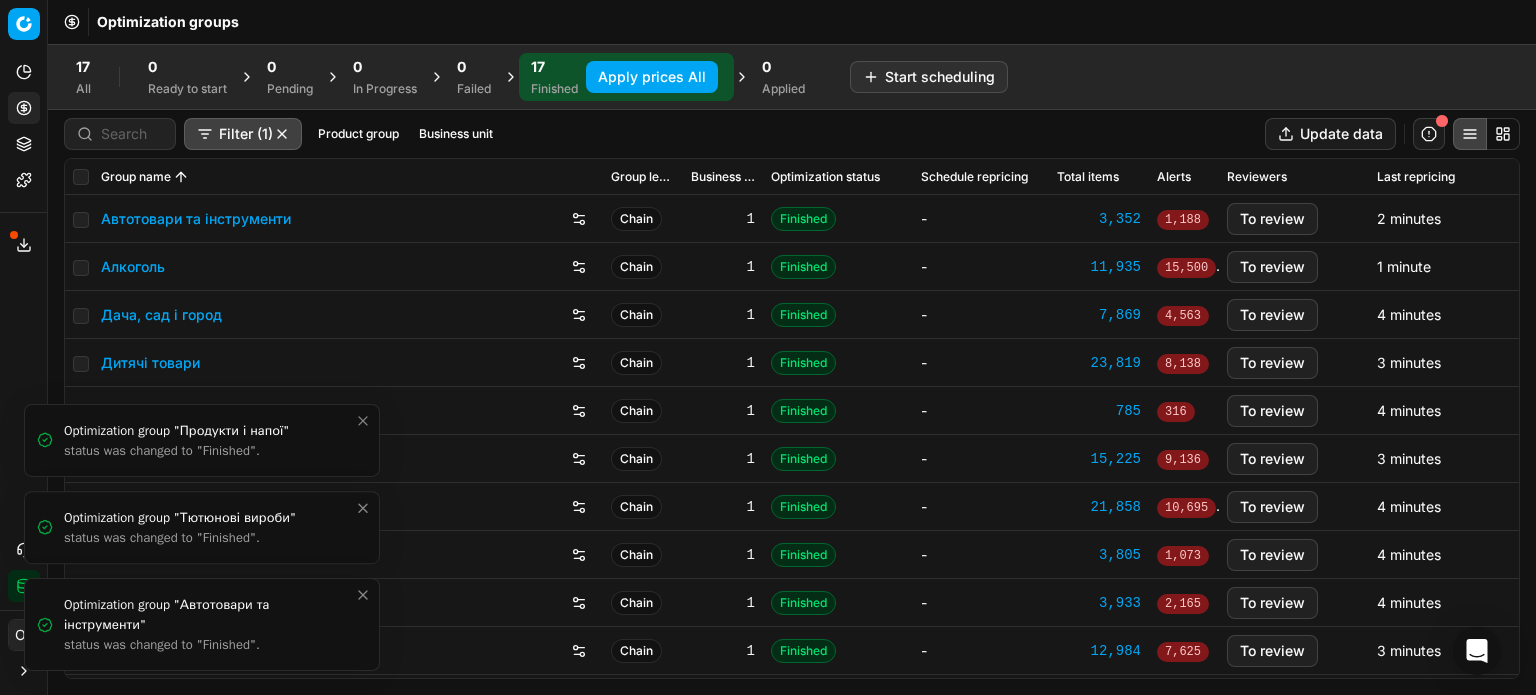 click 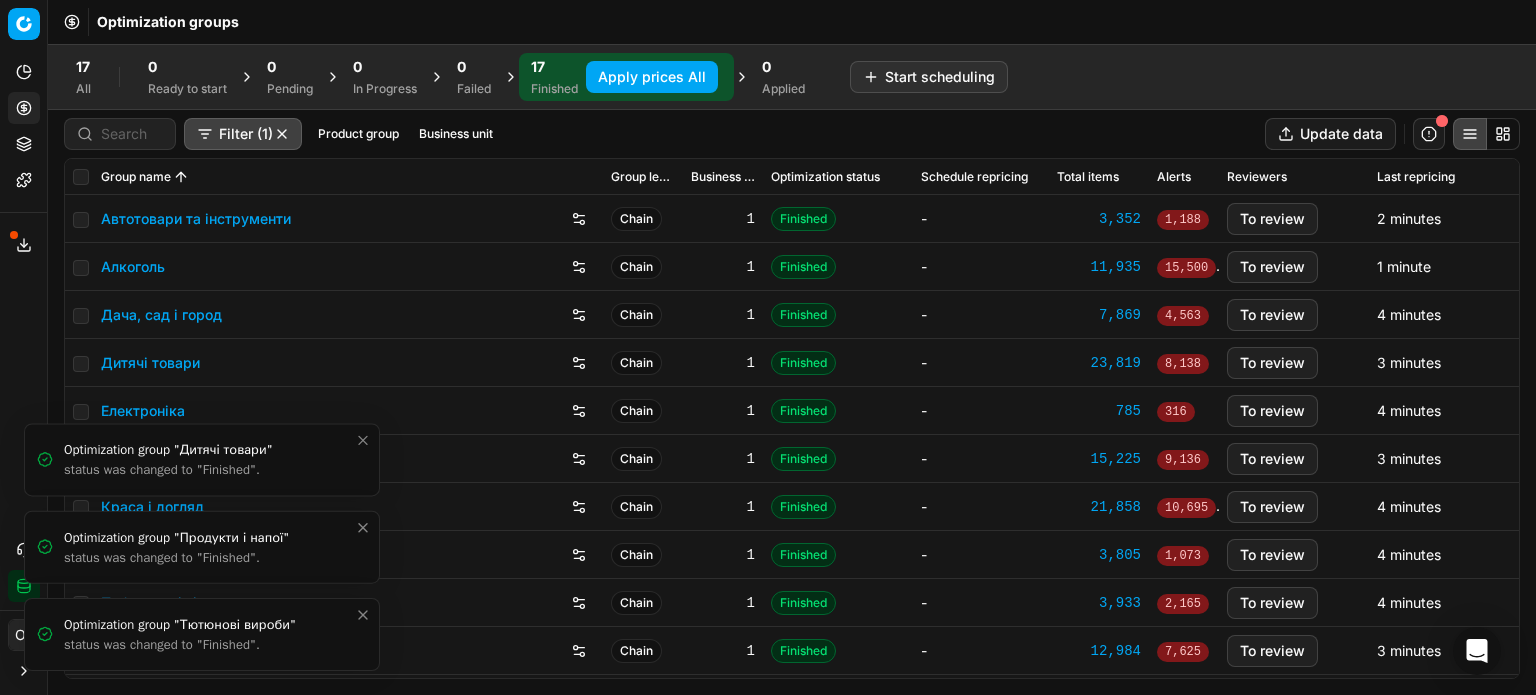 click 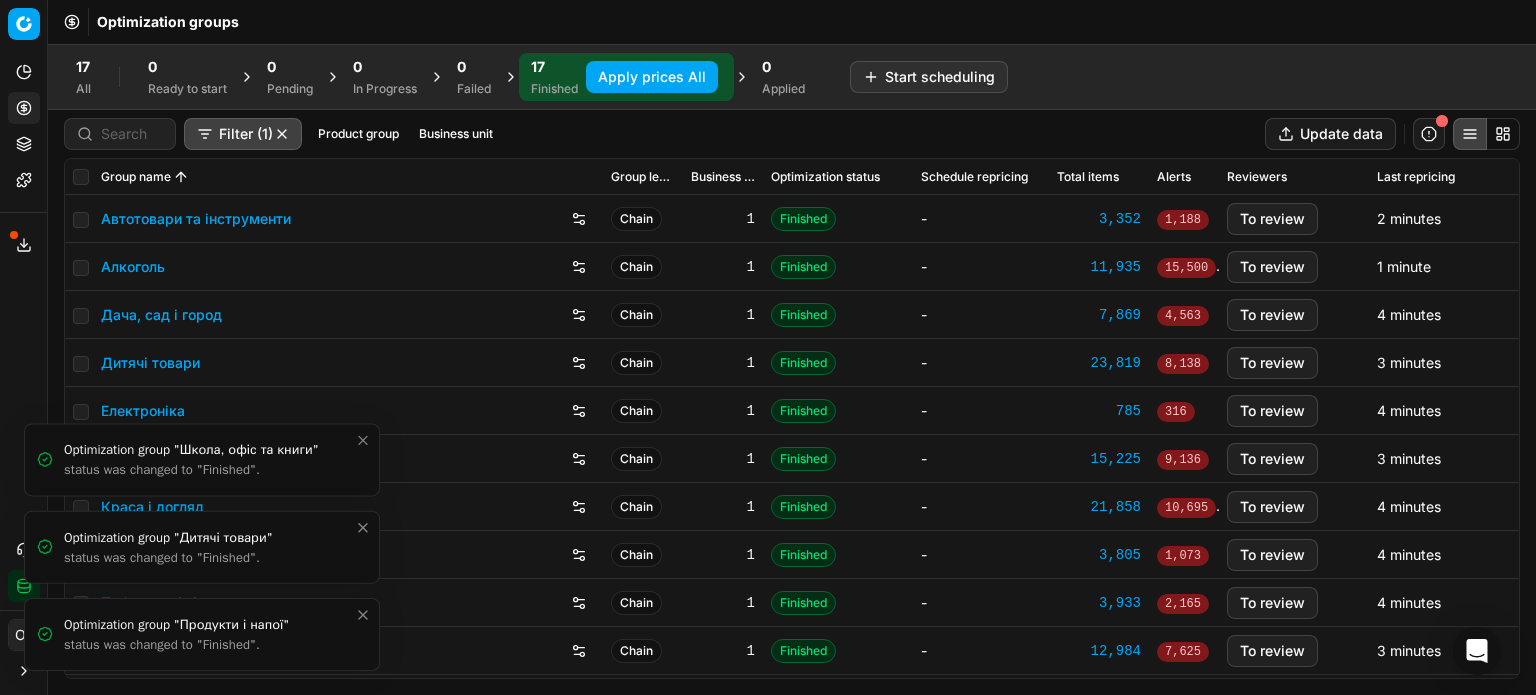click 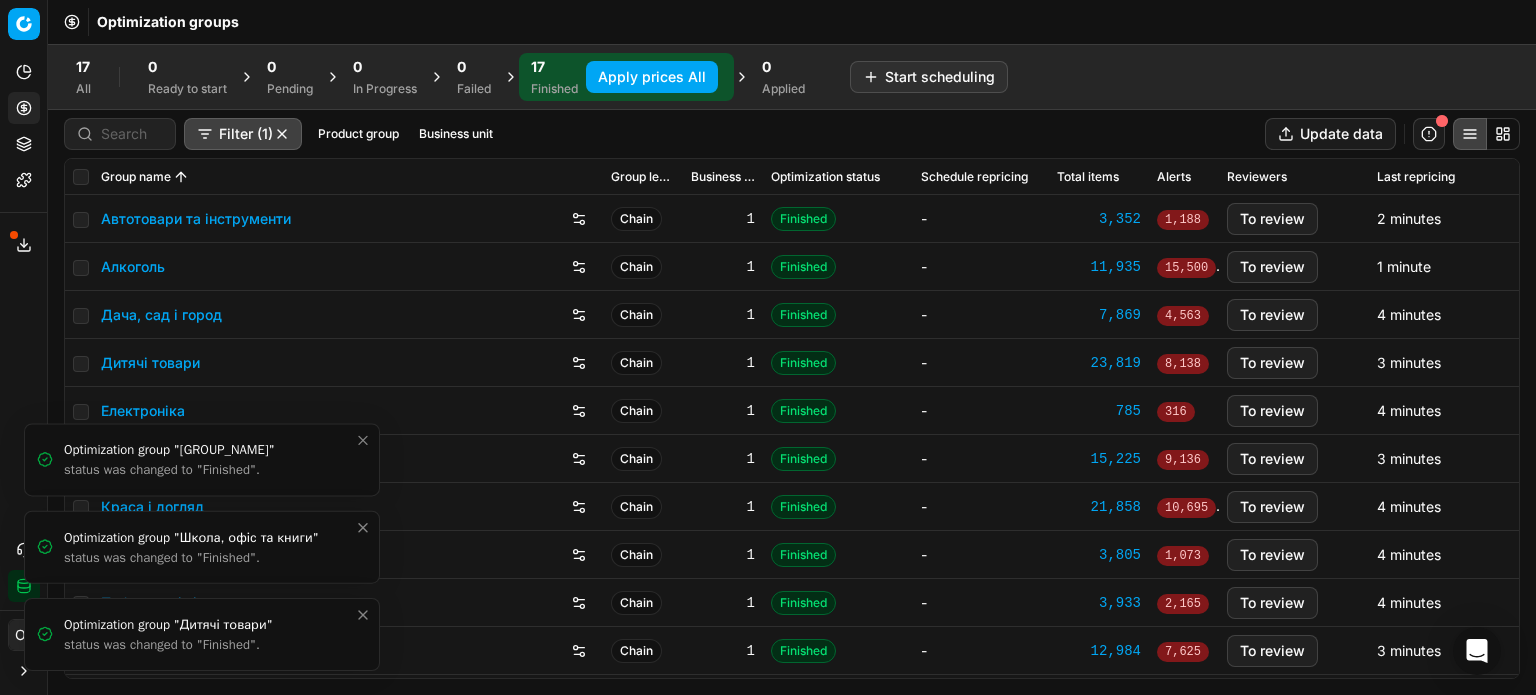 click 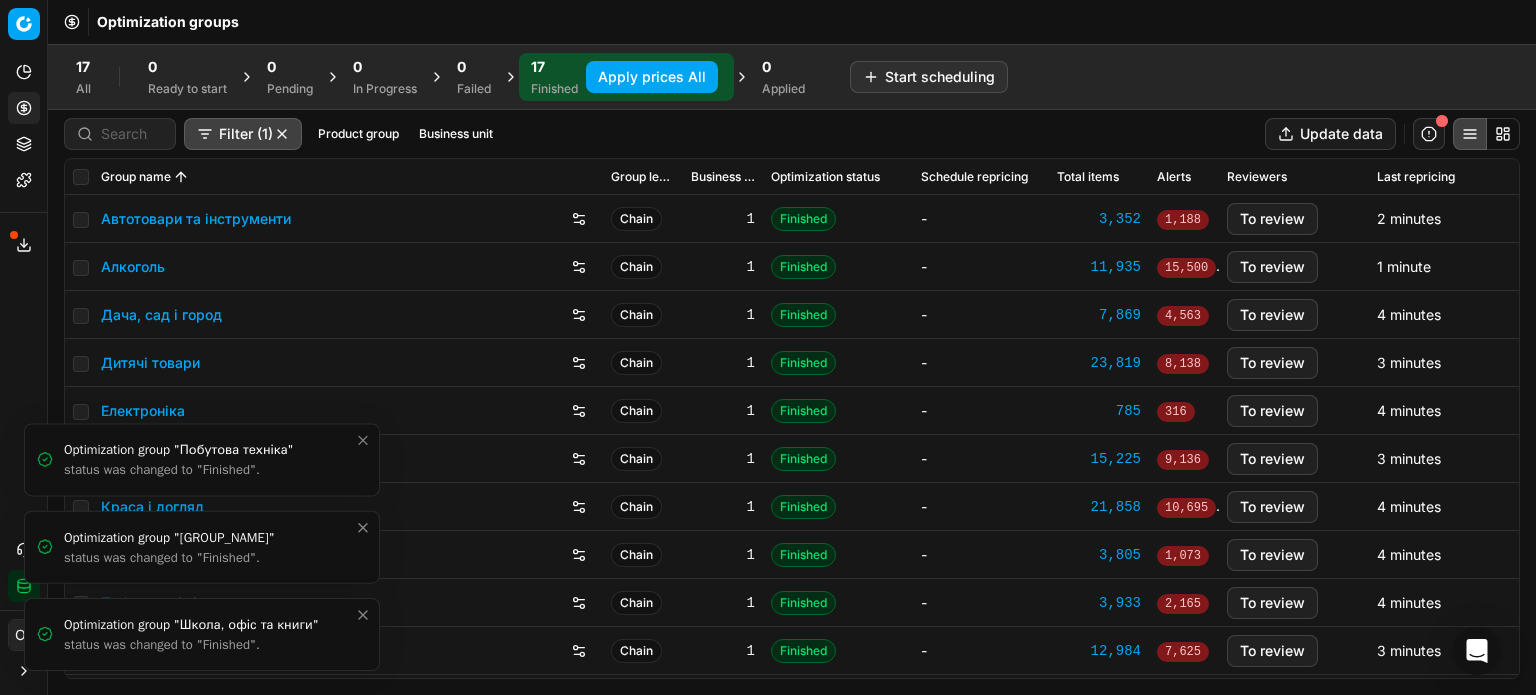 click 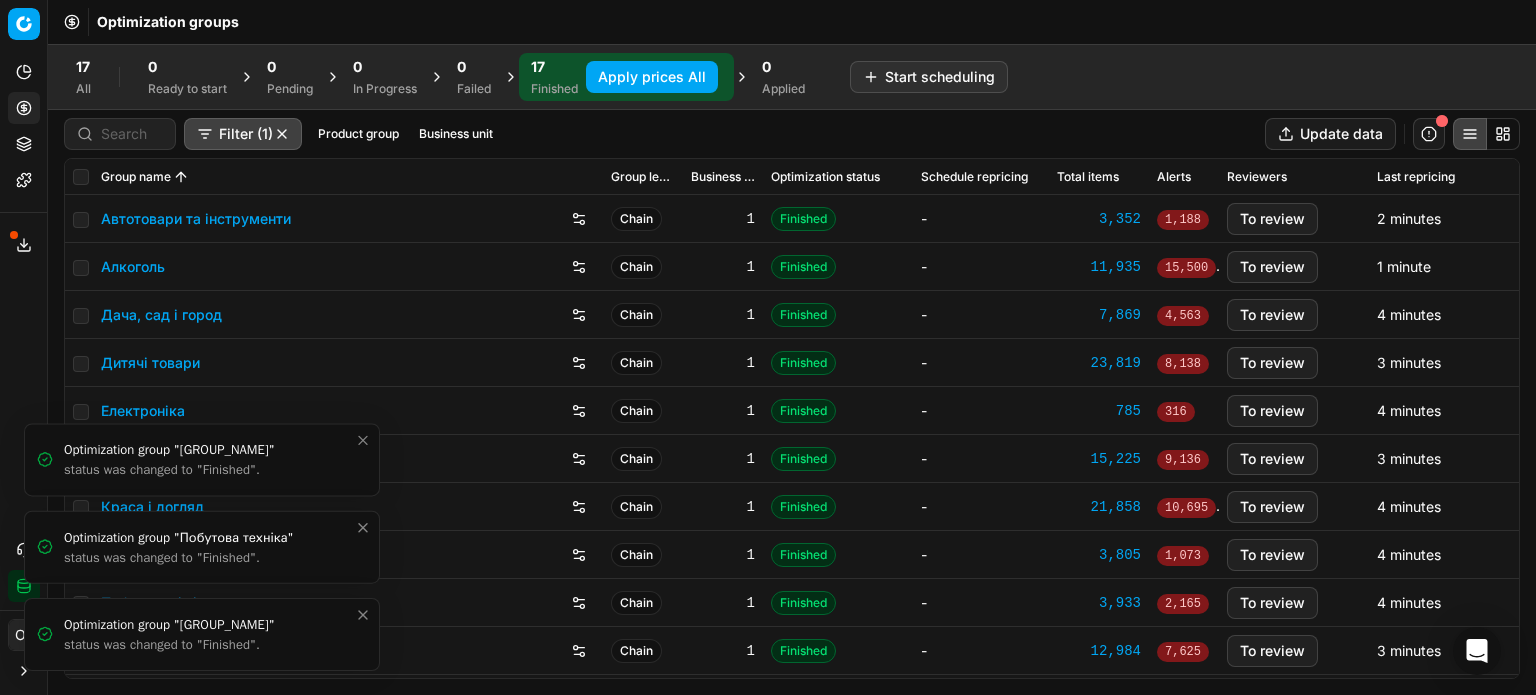 click 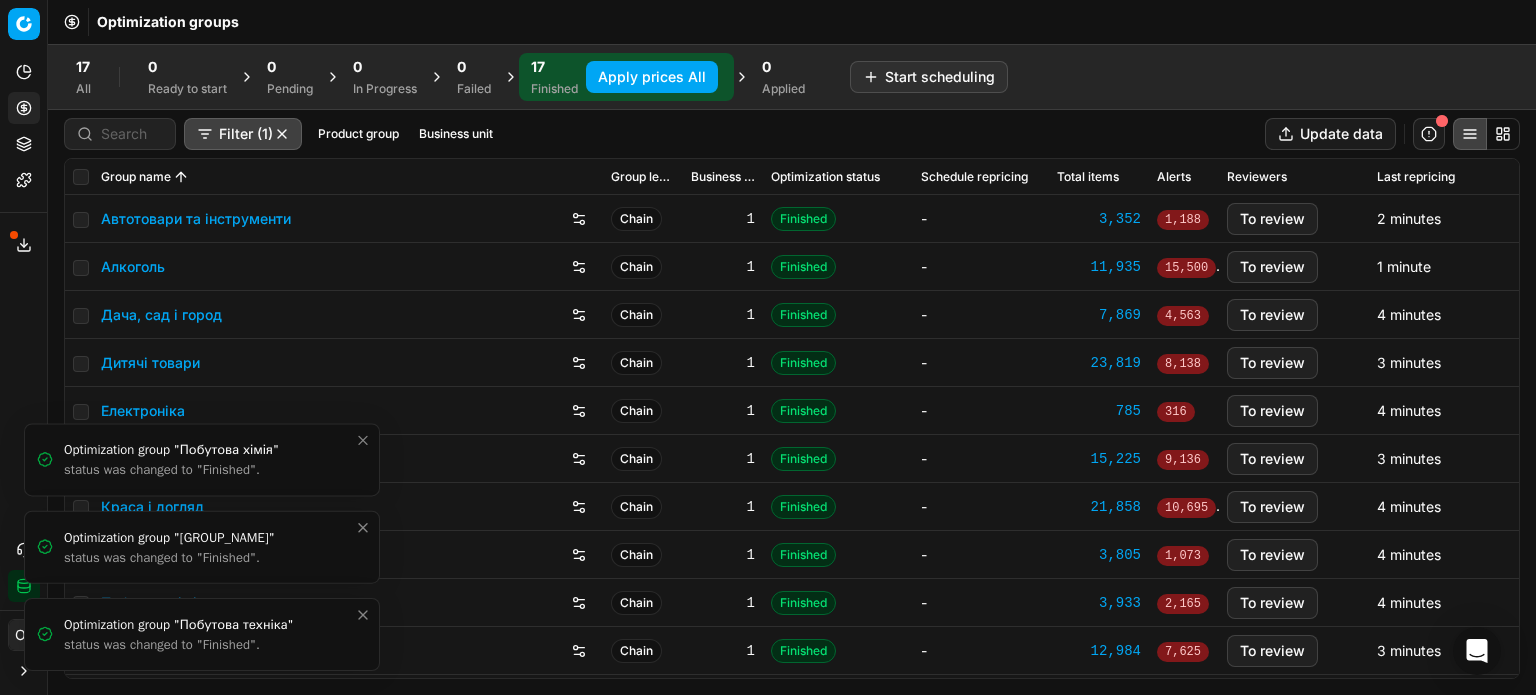 click 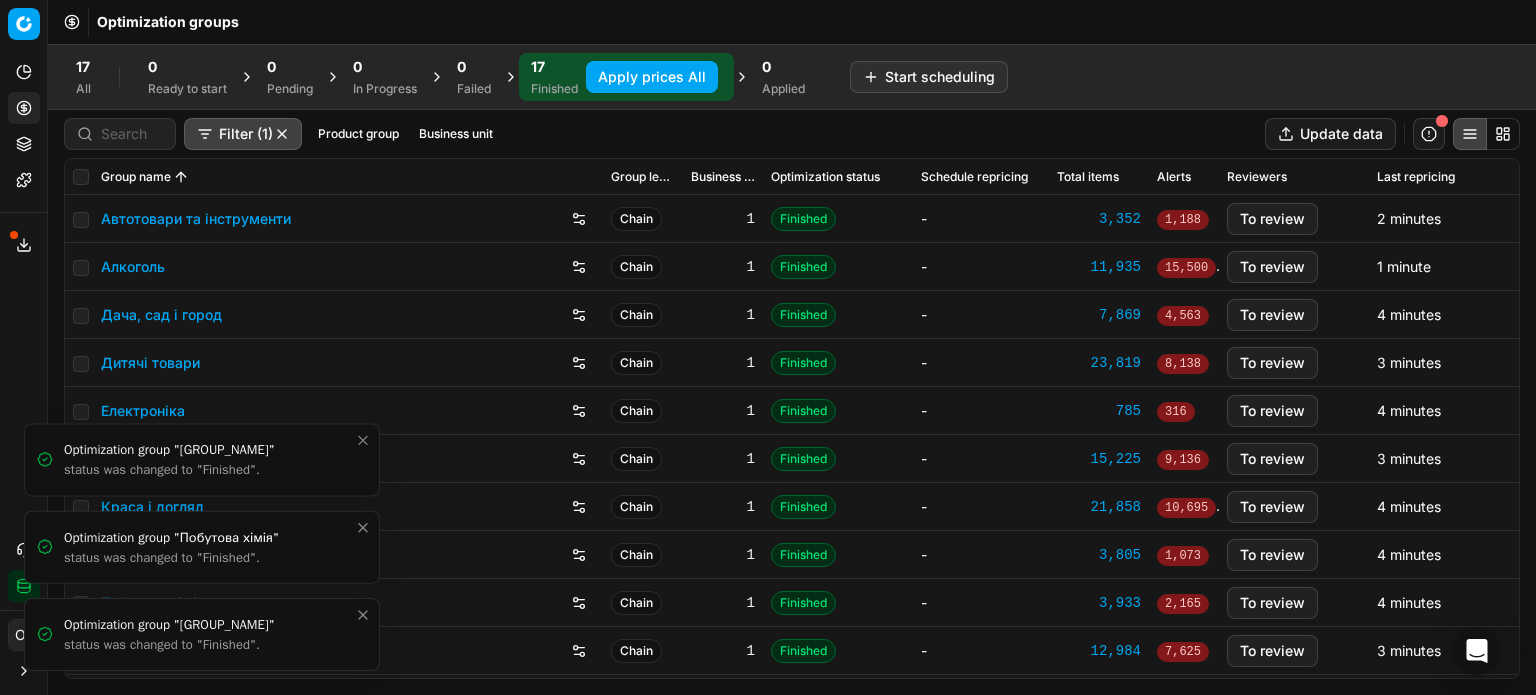 click 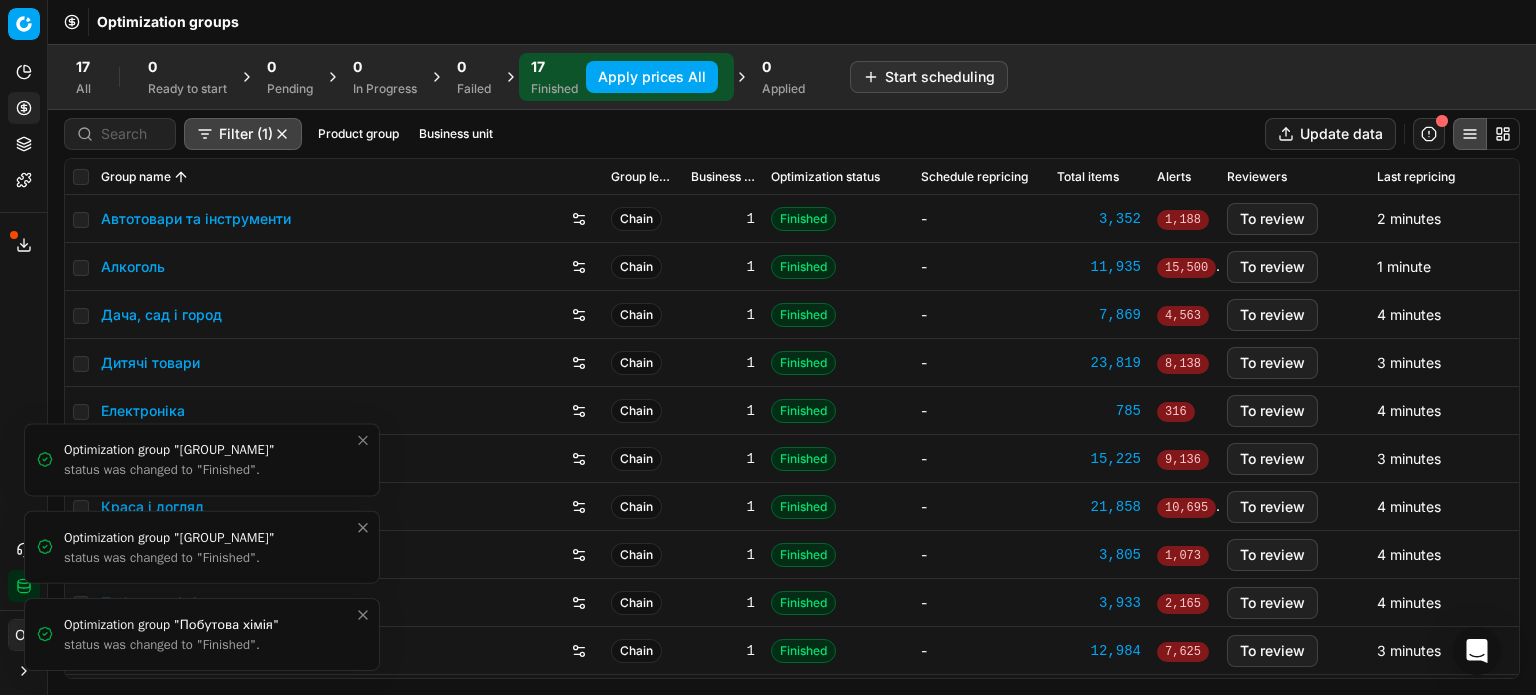 click 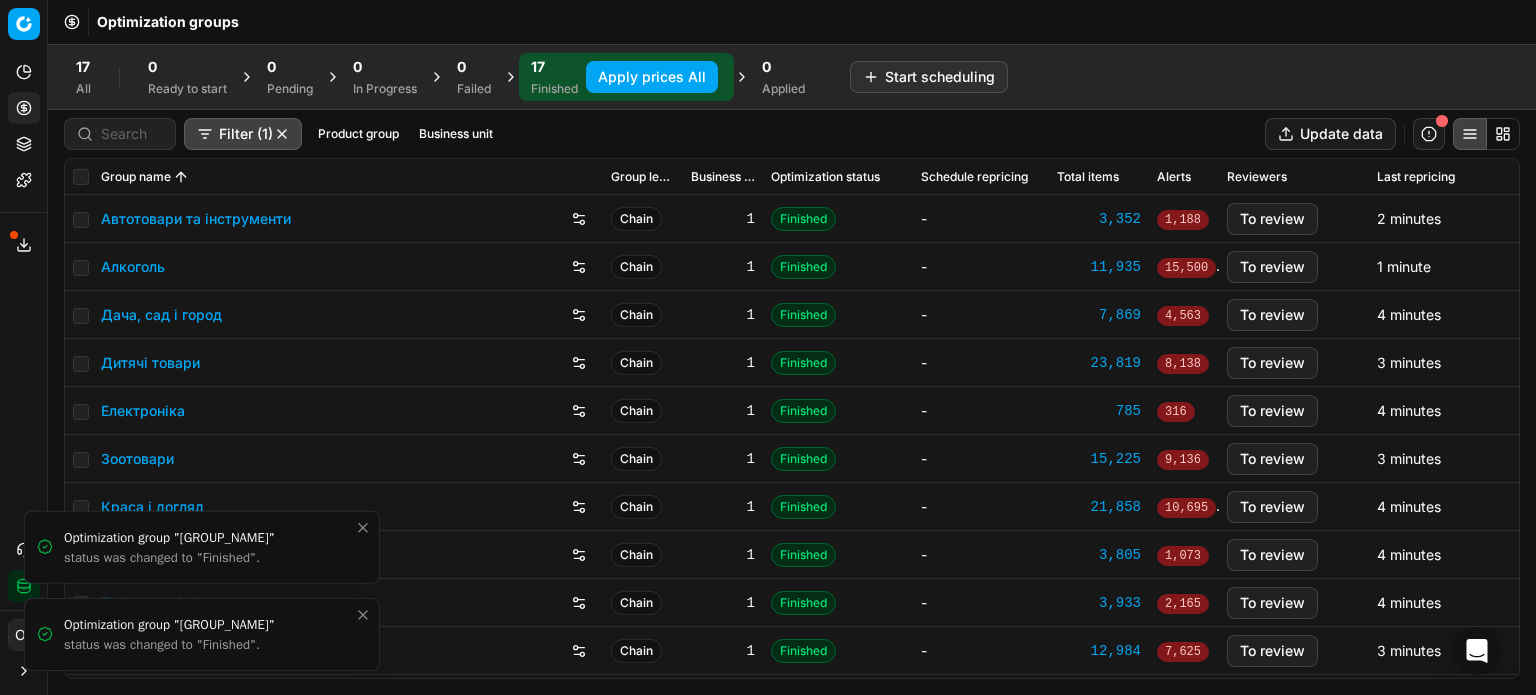 click on "Optimization group "Побутова хімія" status was changed to "Finished"." at bounding box center [202, 707] 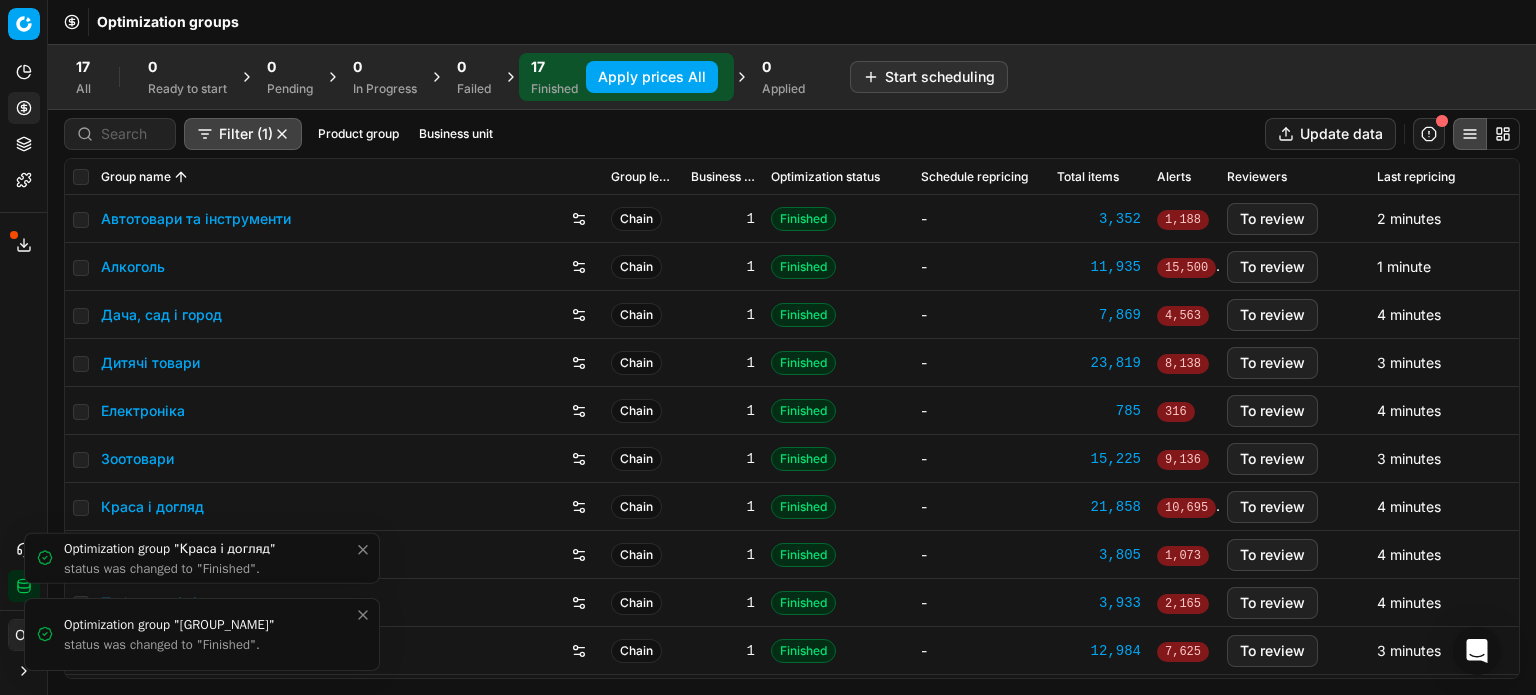 click on "Optimization group "Дача, сад і город" status was changed to "Finished"." at bounding box center (202, 707) 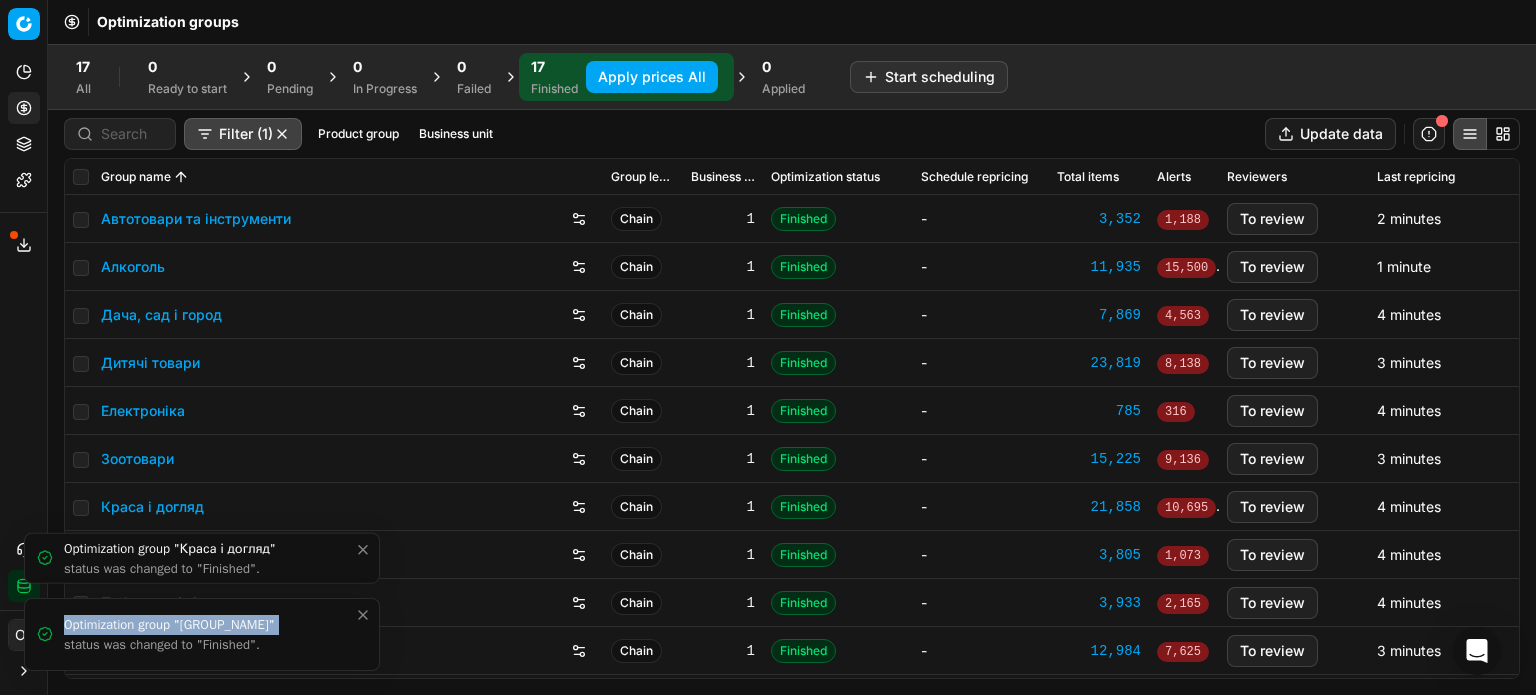 click on "Optimization group "Електроніка" status was changed to "Finished"." at bounding box center [202, 634] 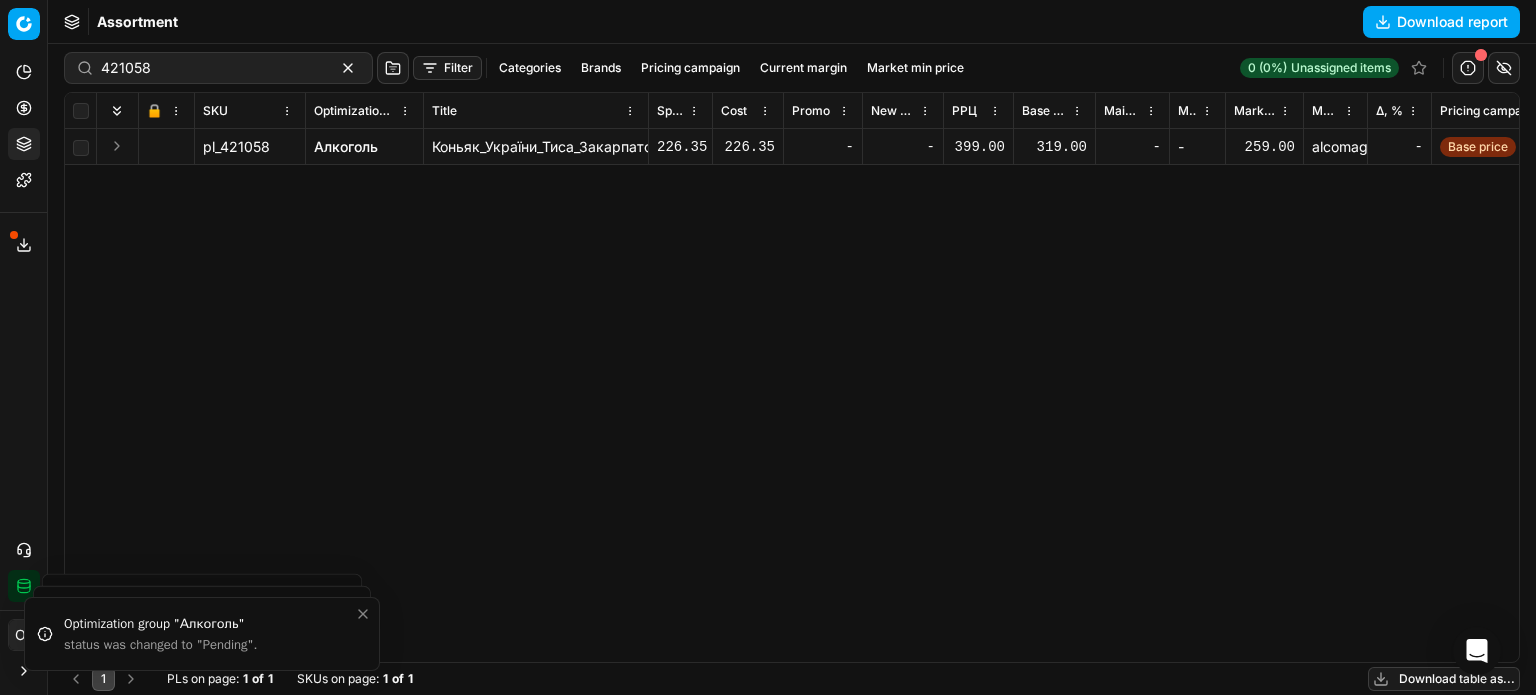 scroll, scrollTop: 0, scrollLeft: 0, axis: both 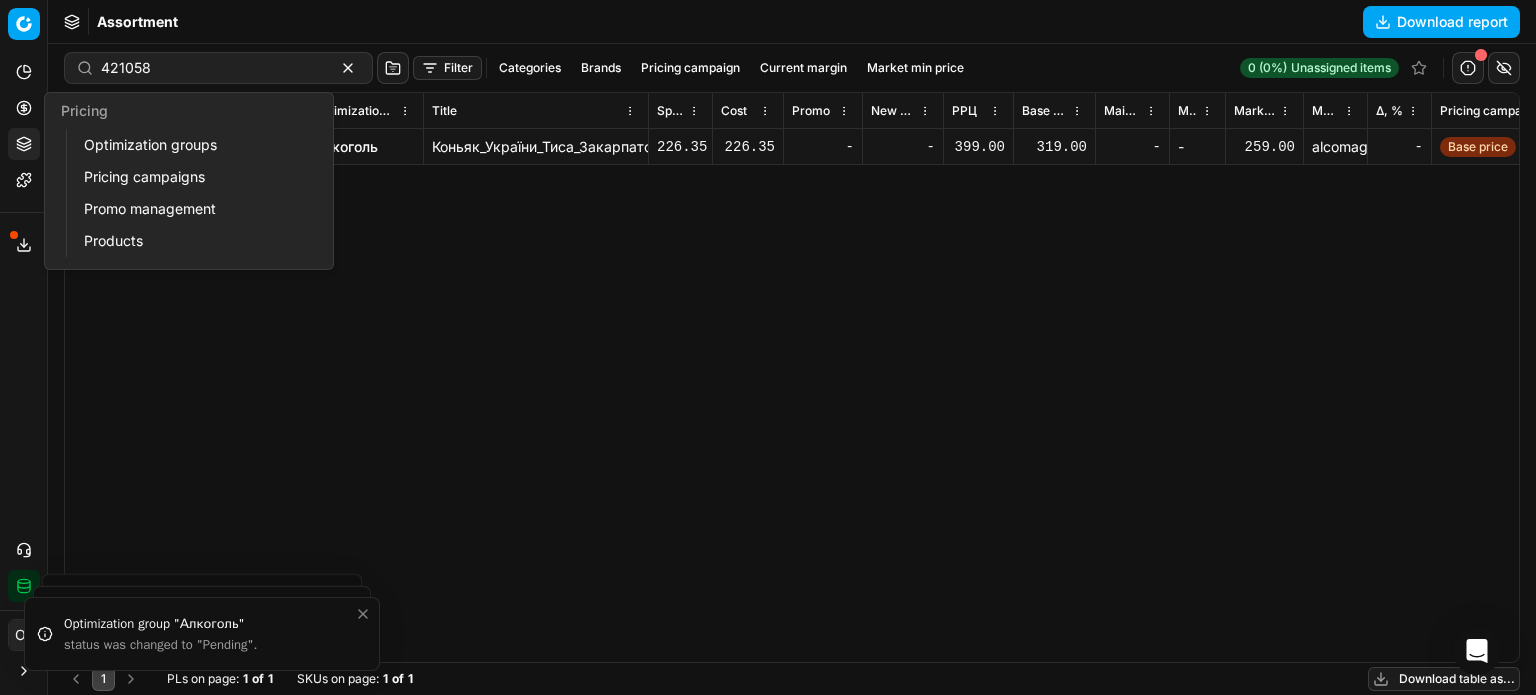 click on "Pricing" at bounding box center (24, 108) 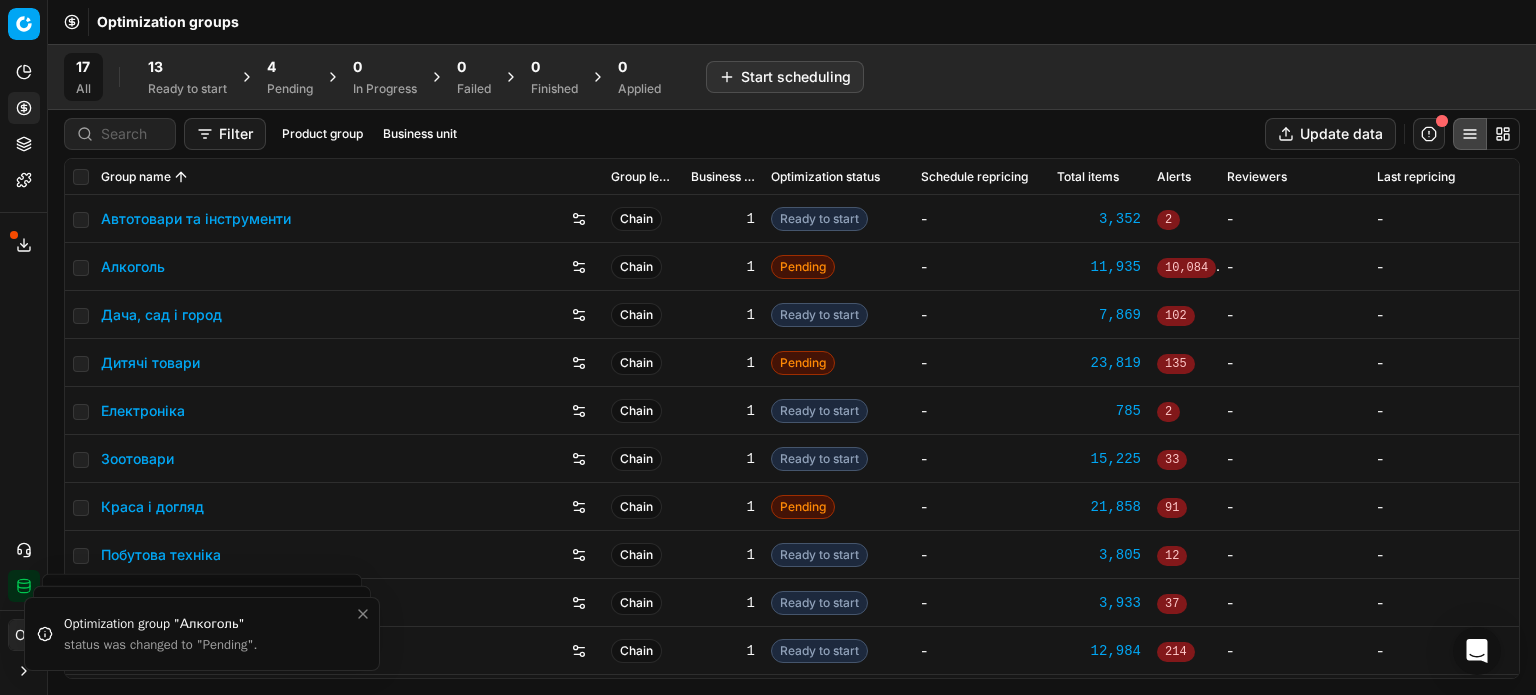 click on "4 Pending" at bounding box center [290, 77] 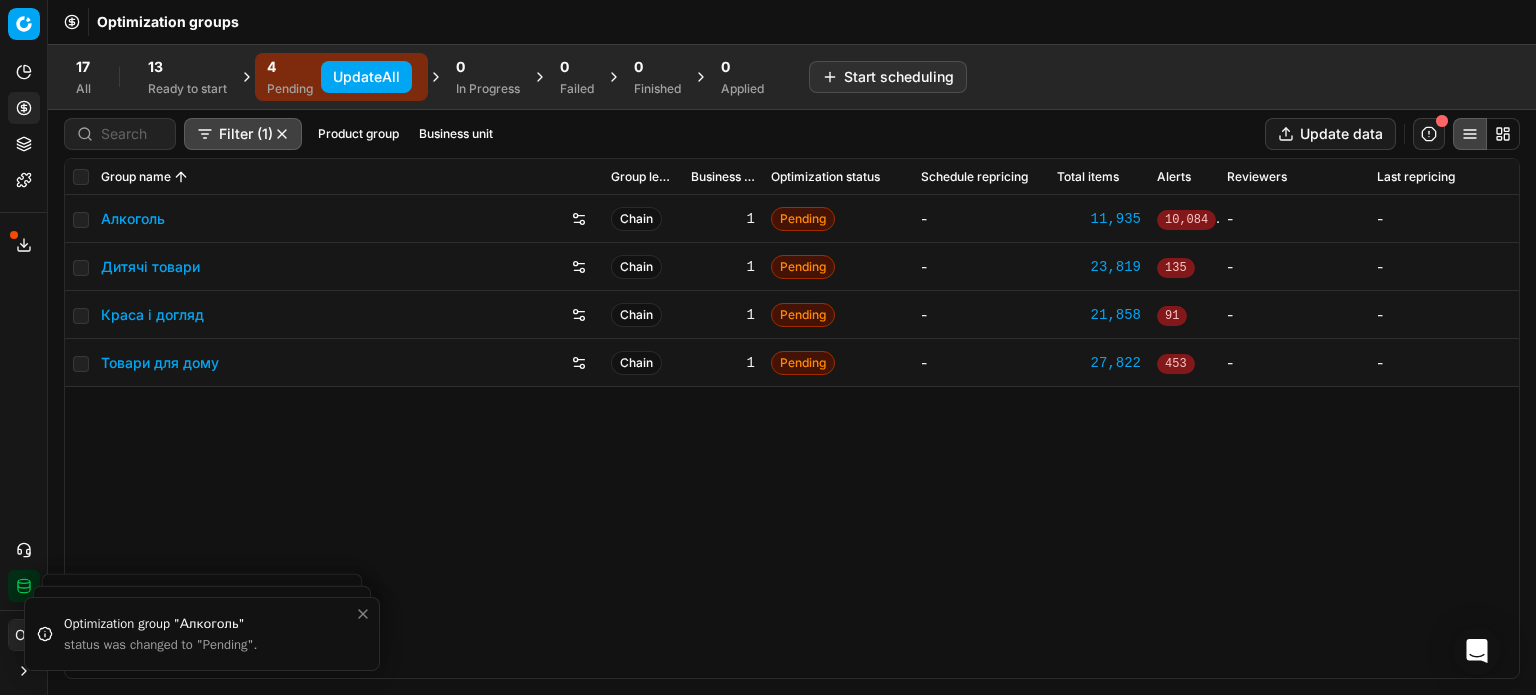 click on "Update  All" at bounding box center [366, 77] 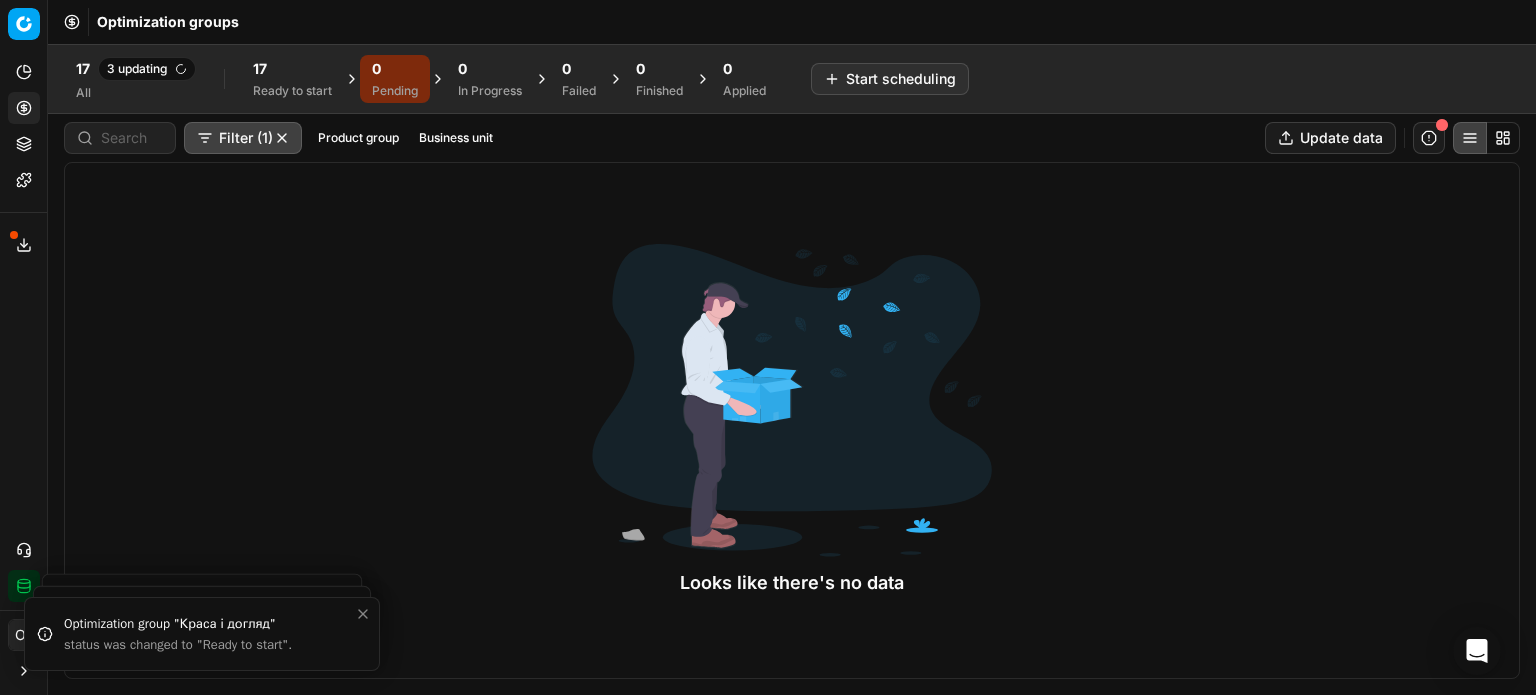 click on "17" at bounding box center [292, 69] 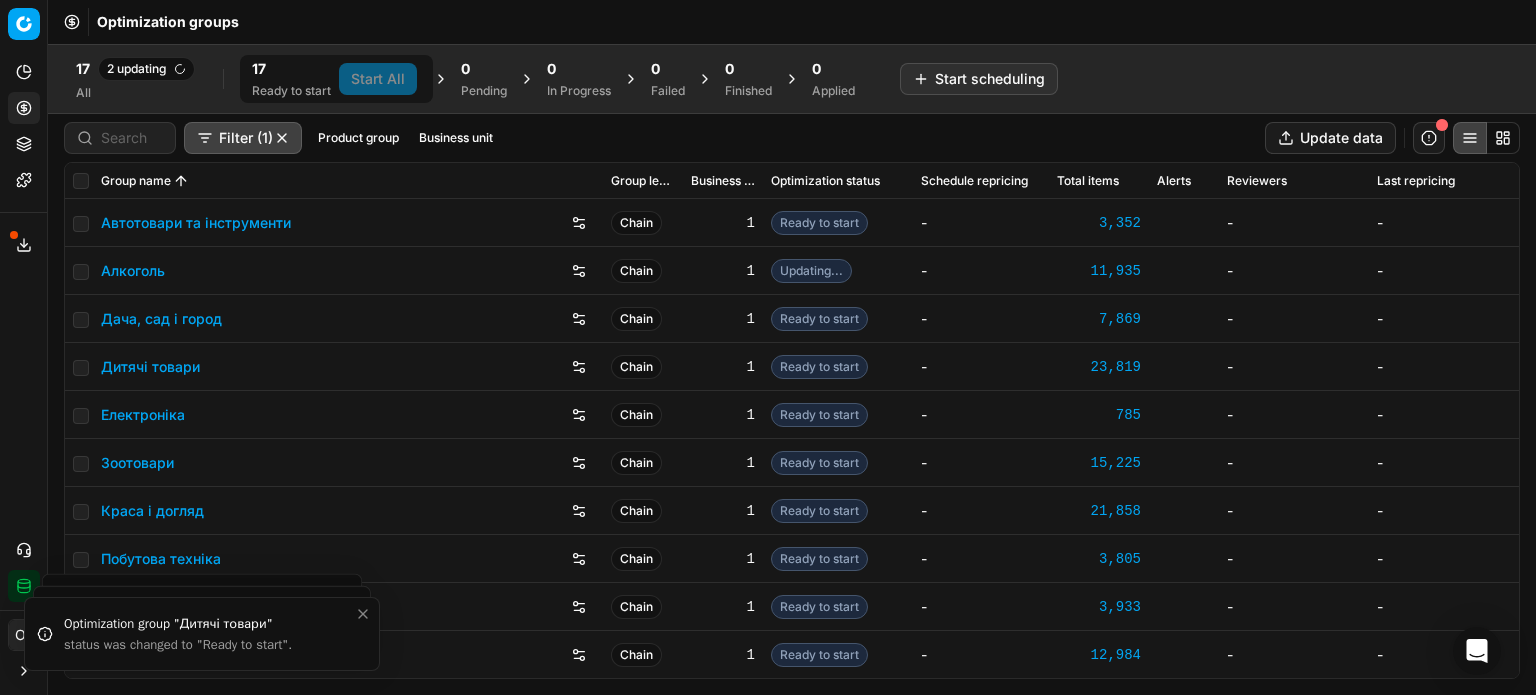 click on "Optimization status" at bounding box center [825, 181] 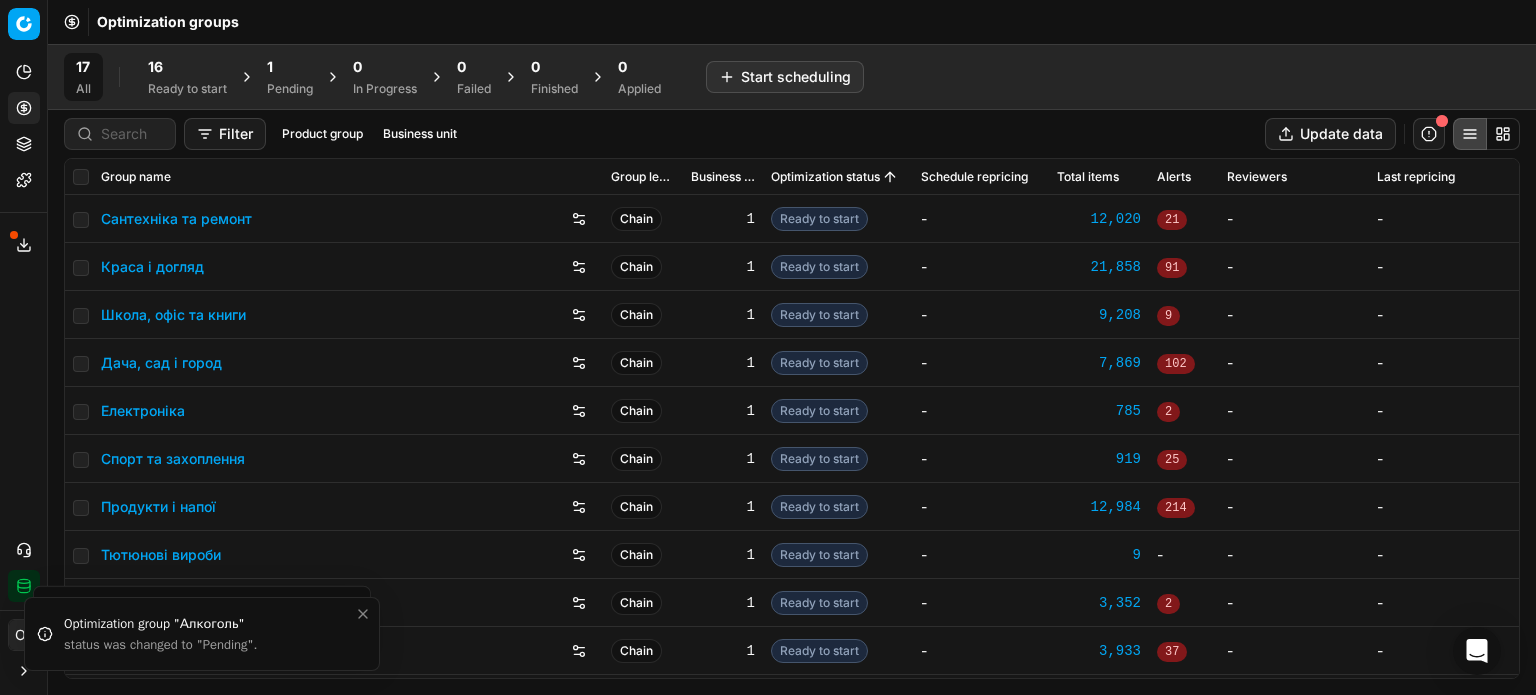 click on "16" at bounding box center [187, 67] 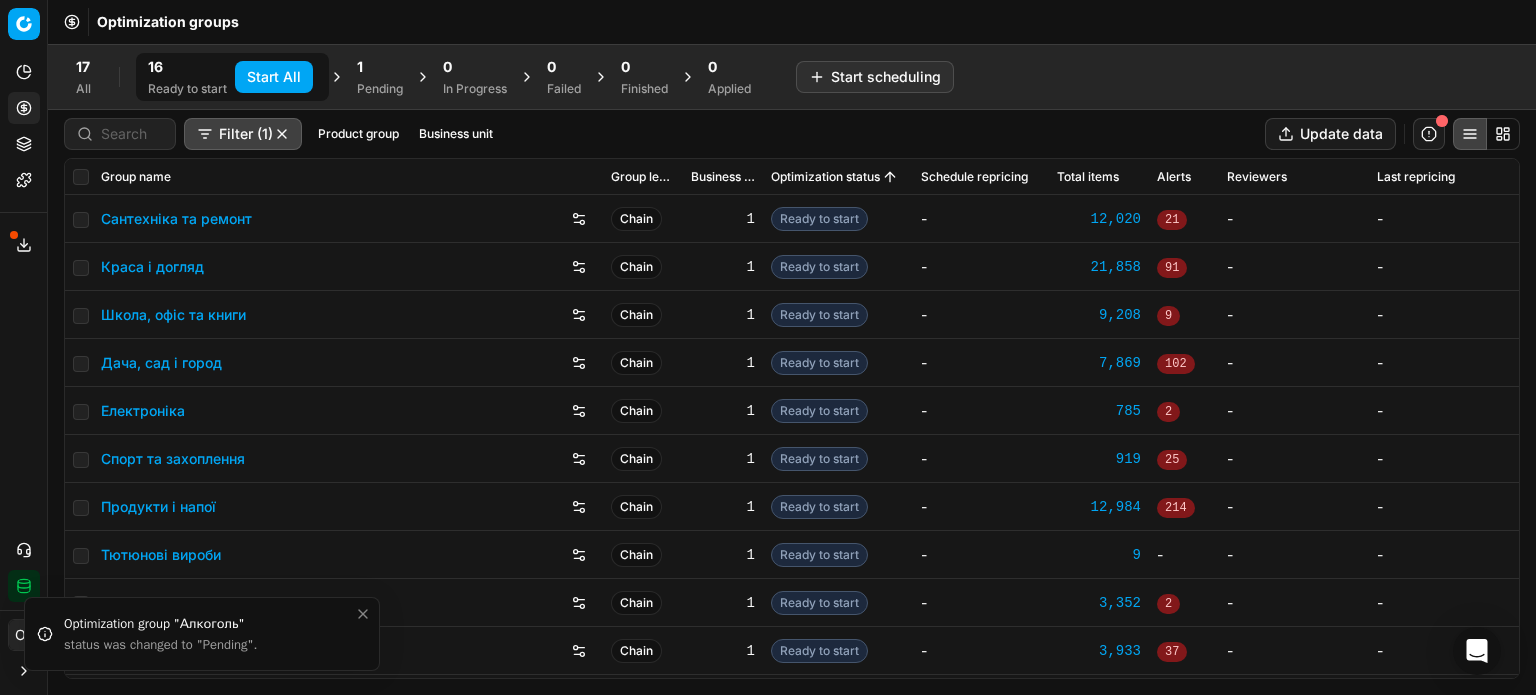click on "Start   All" at bounding box center [274, 77] 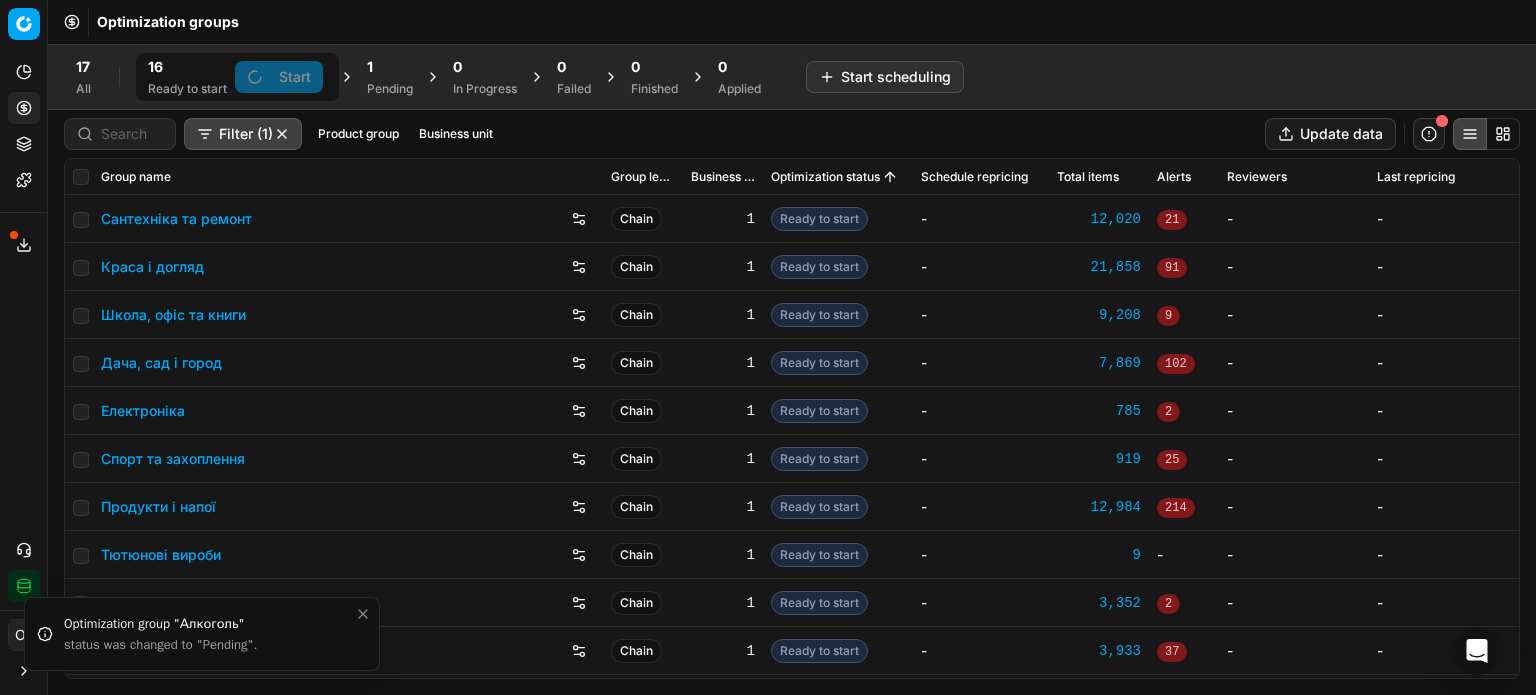 click on "1" at bounding box center (390, 67) 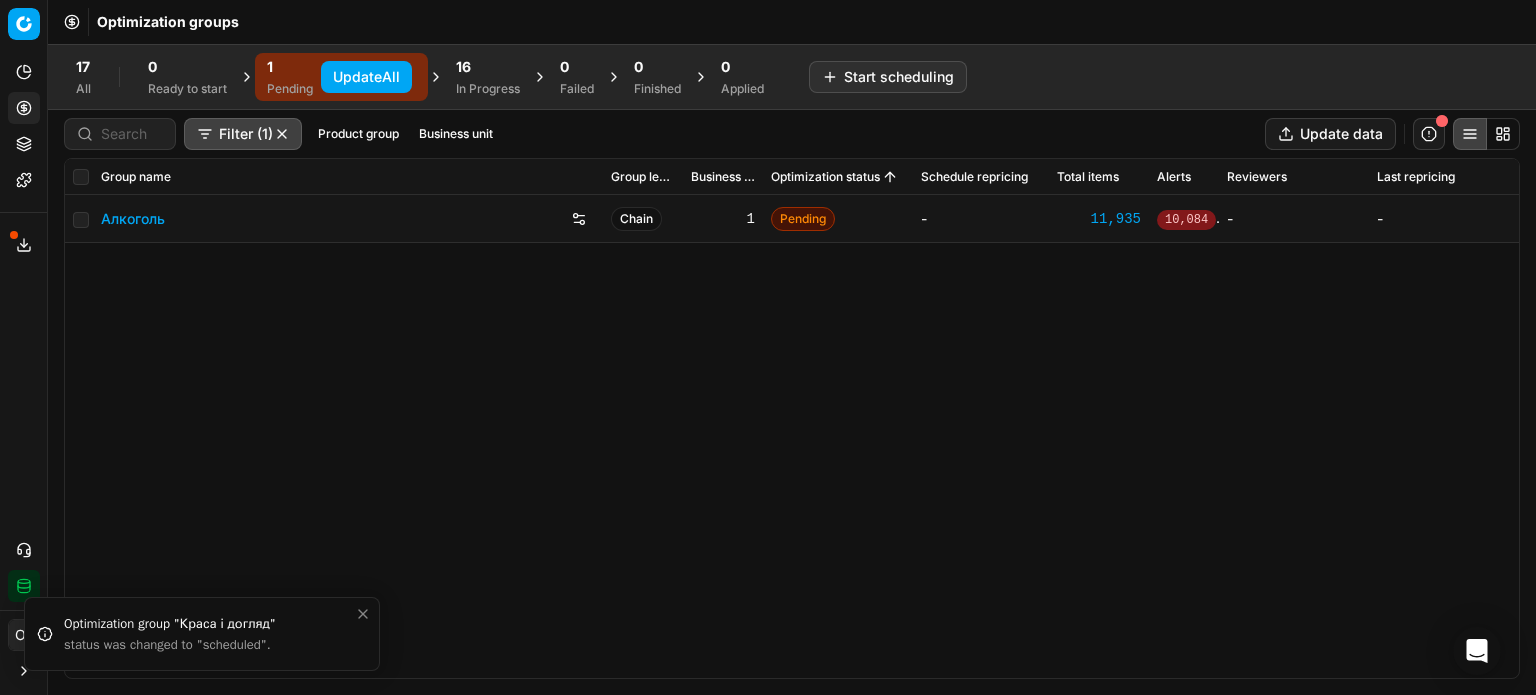 click on "Update  All" at bounding box center (366, 77) 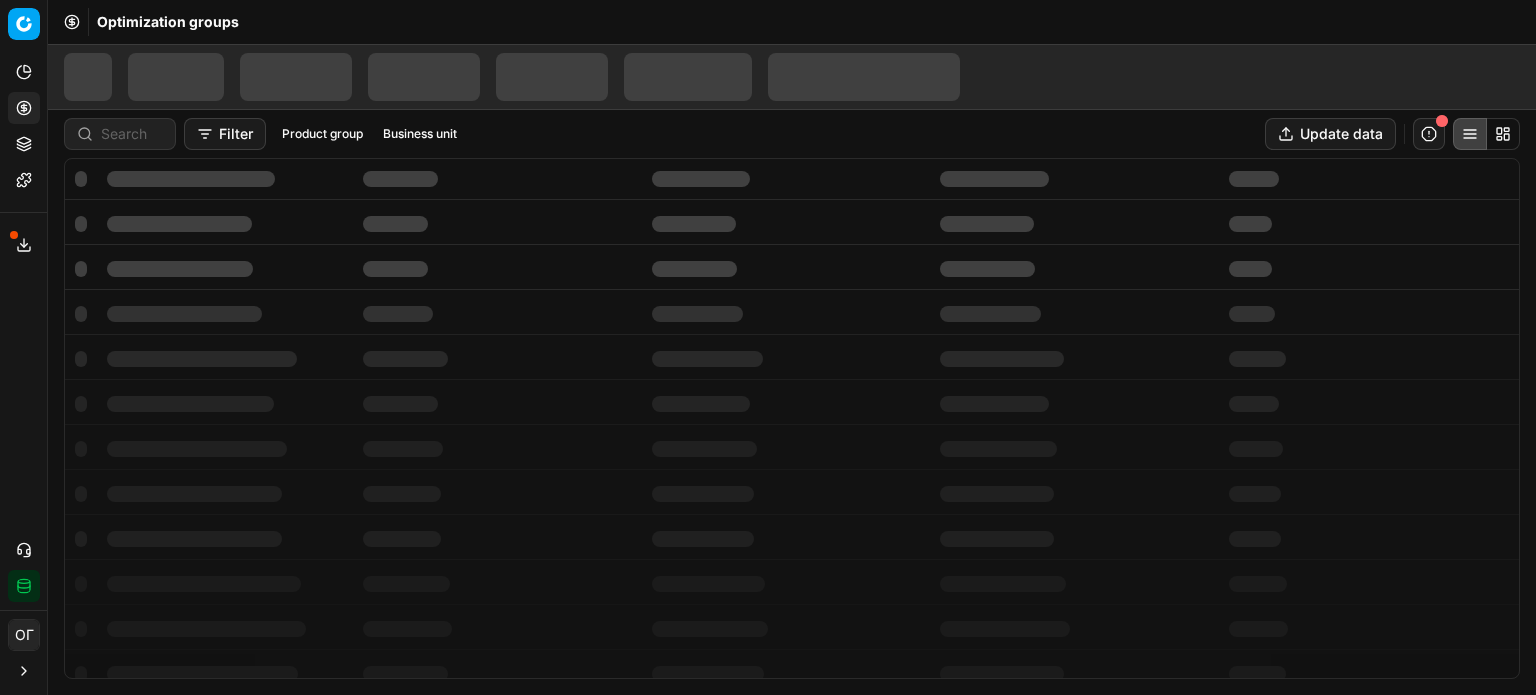 scroll, scrollTop: 0, scrollLeft: 0, axis: both 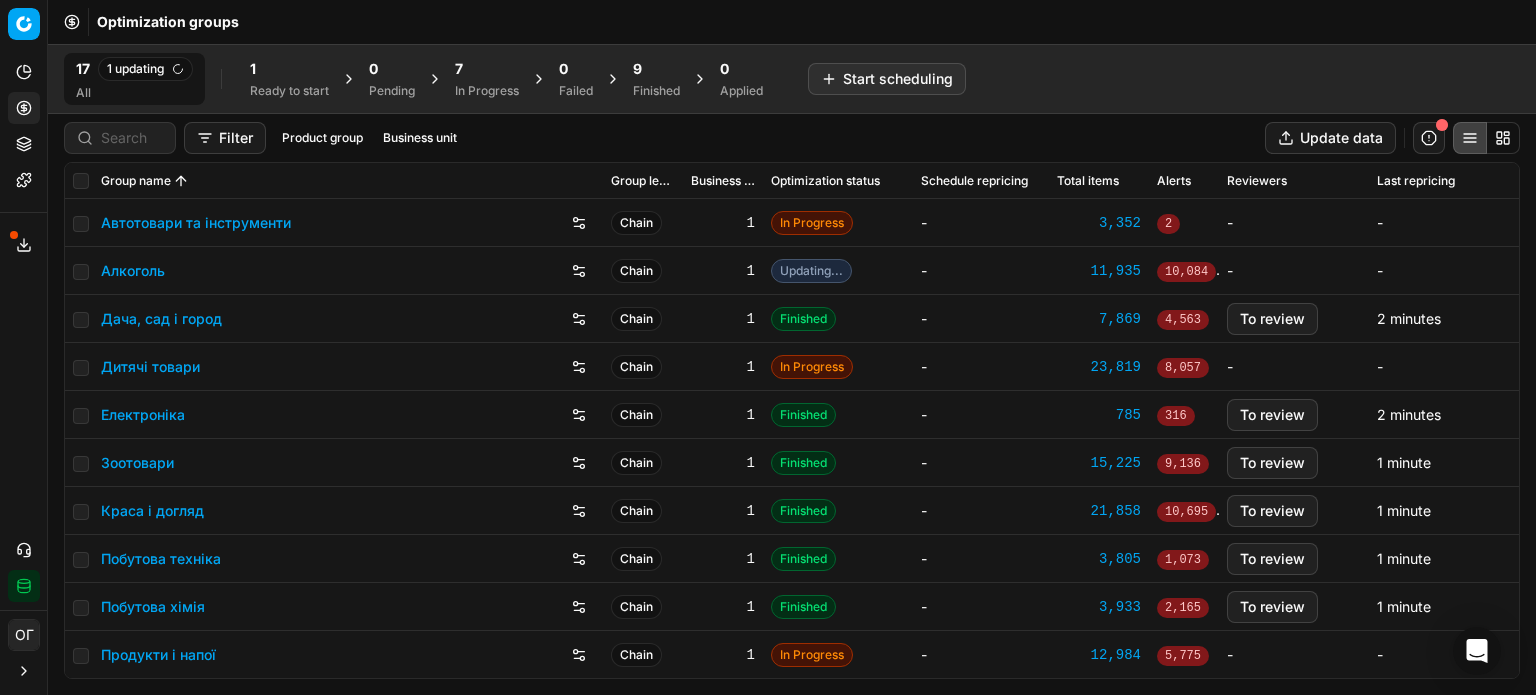 drag, startPoint x: 272, startPoint y: 83, endPoint x: 316, endPoint y: 20, distance: 76.843994 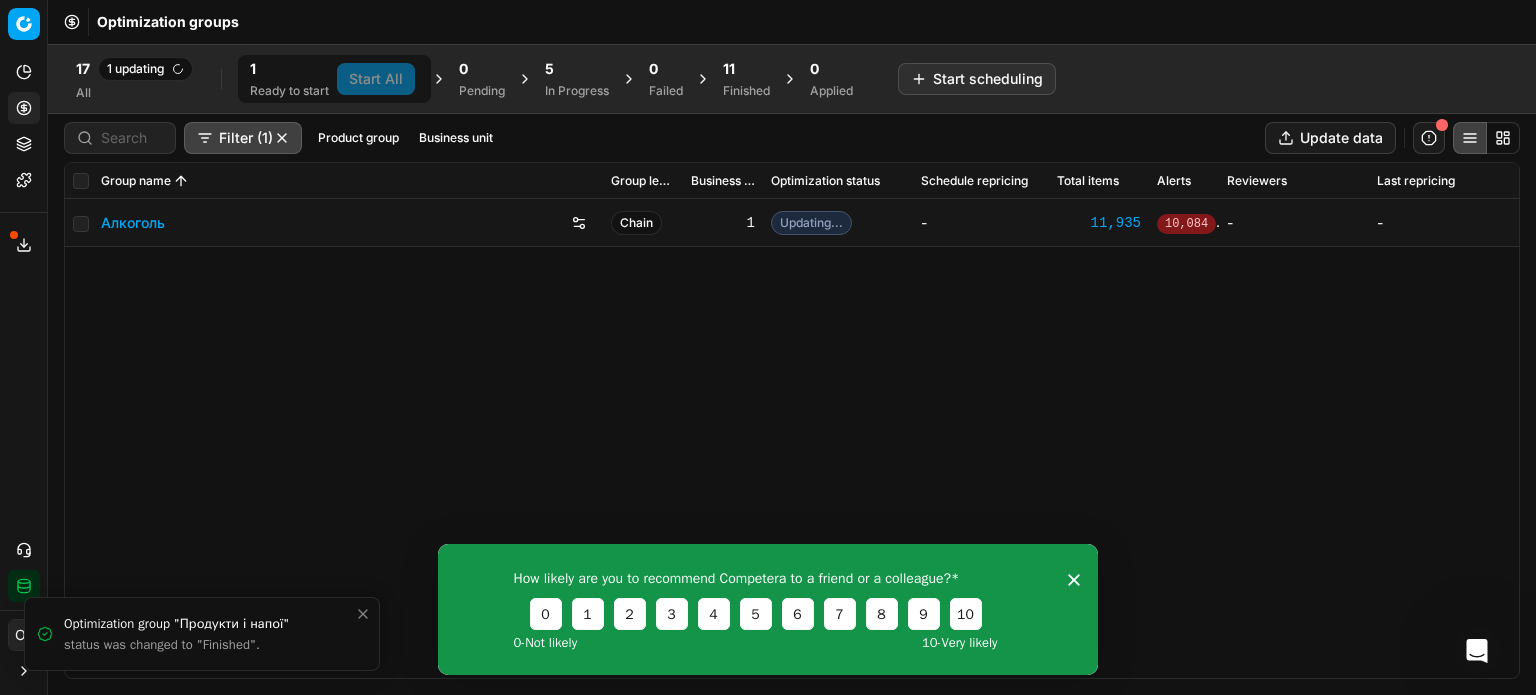 scroll, scrollTop: 0, scrollLeft: 0, axis: both 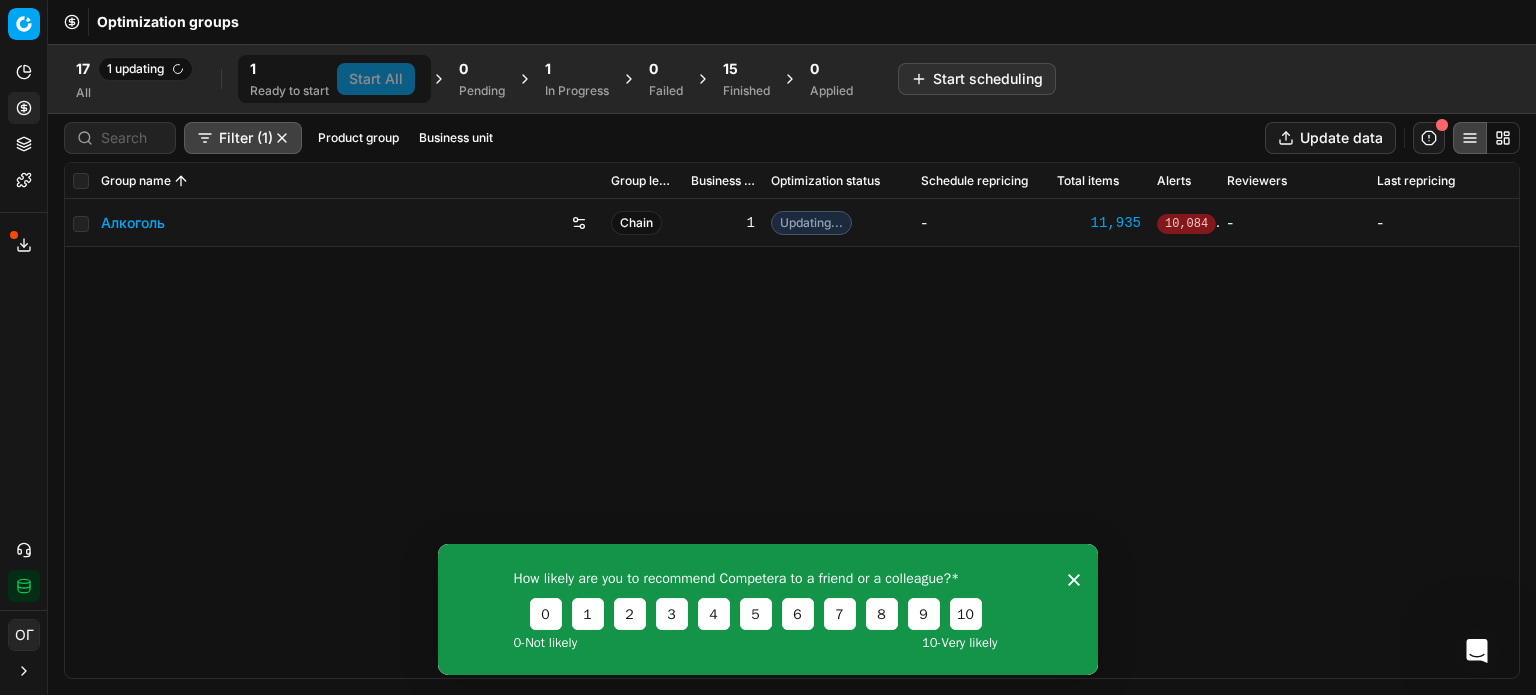 drag, startPoint x: 1074, startPoint y: 580, endPoint x: 1324, endPoint y: 1038, distance: 521.78925 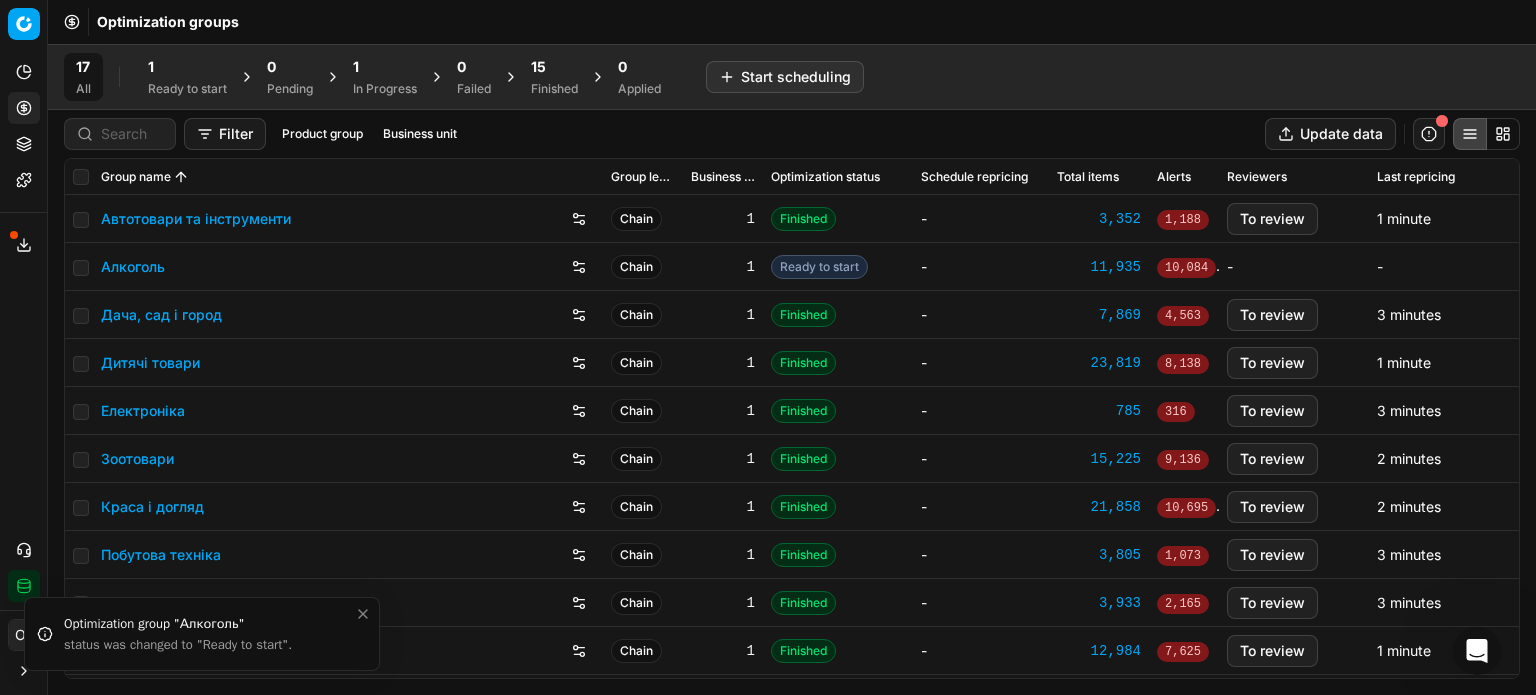 click on "1" at bounding box center [187, 67] 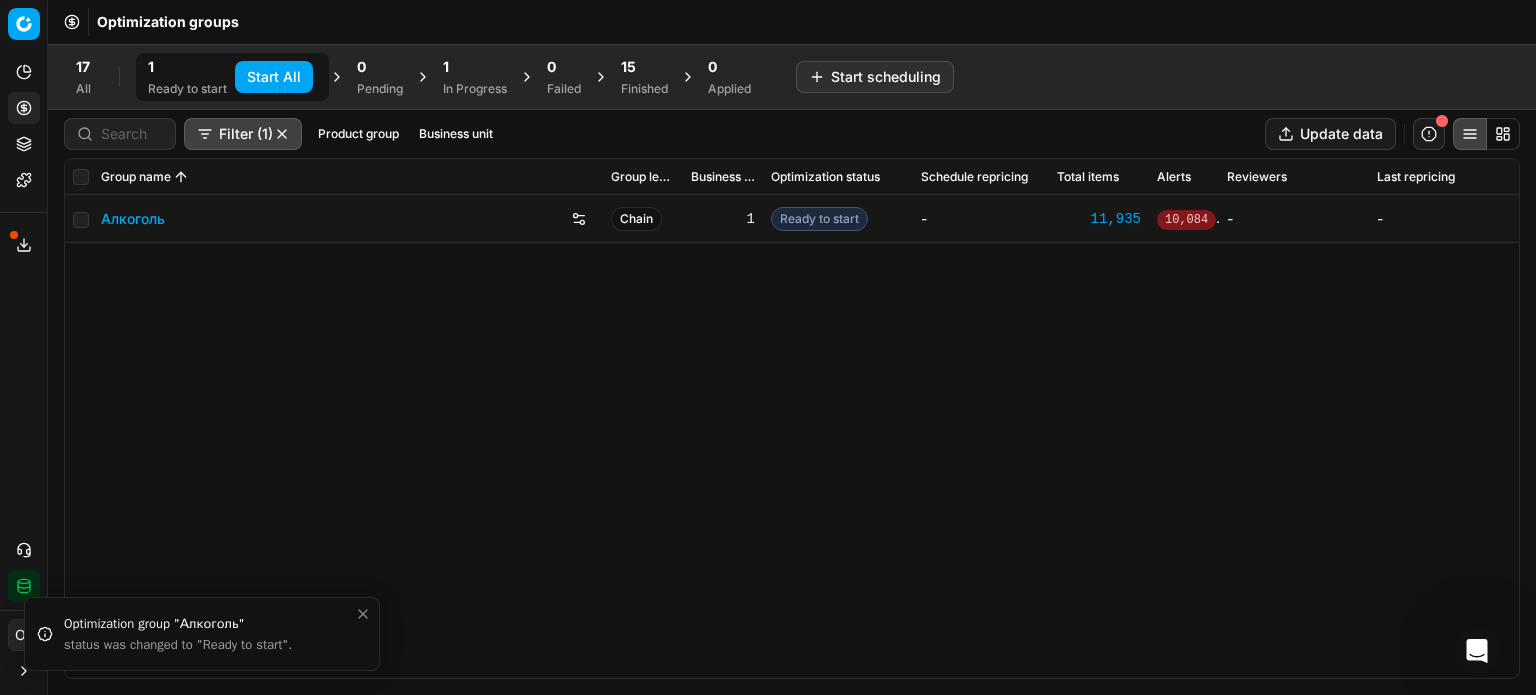 click on "Start   All" at bounding box center [274, 77] 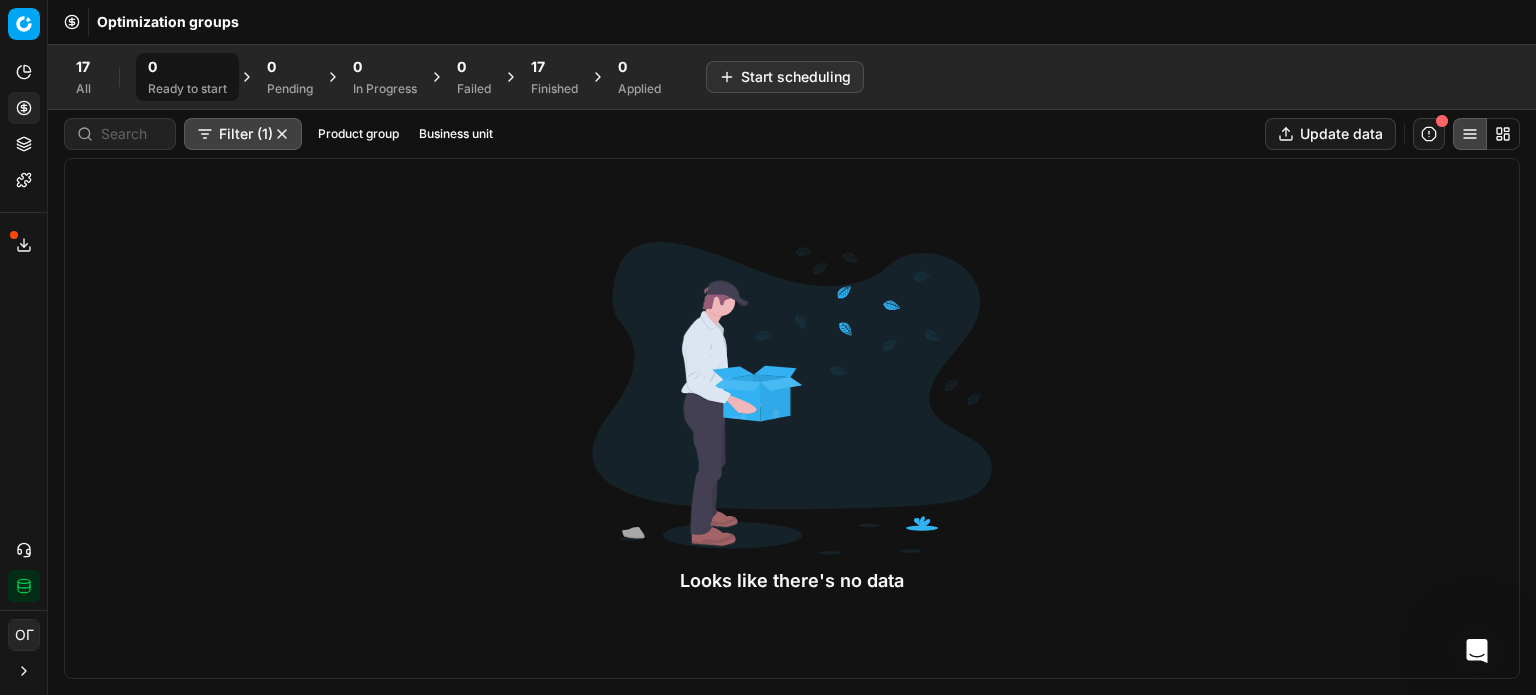 click on "Finished" at bounding box center (554, 89) 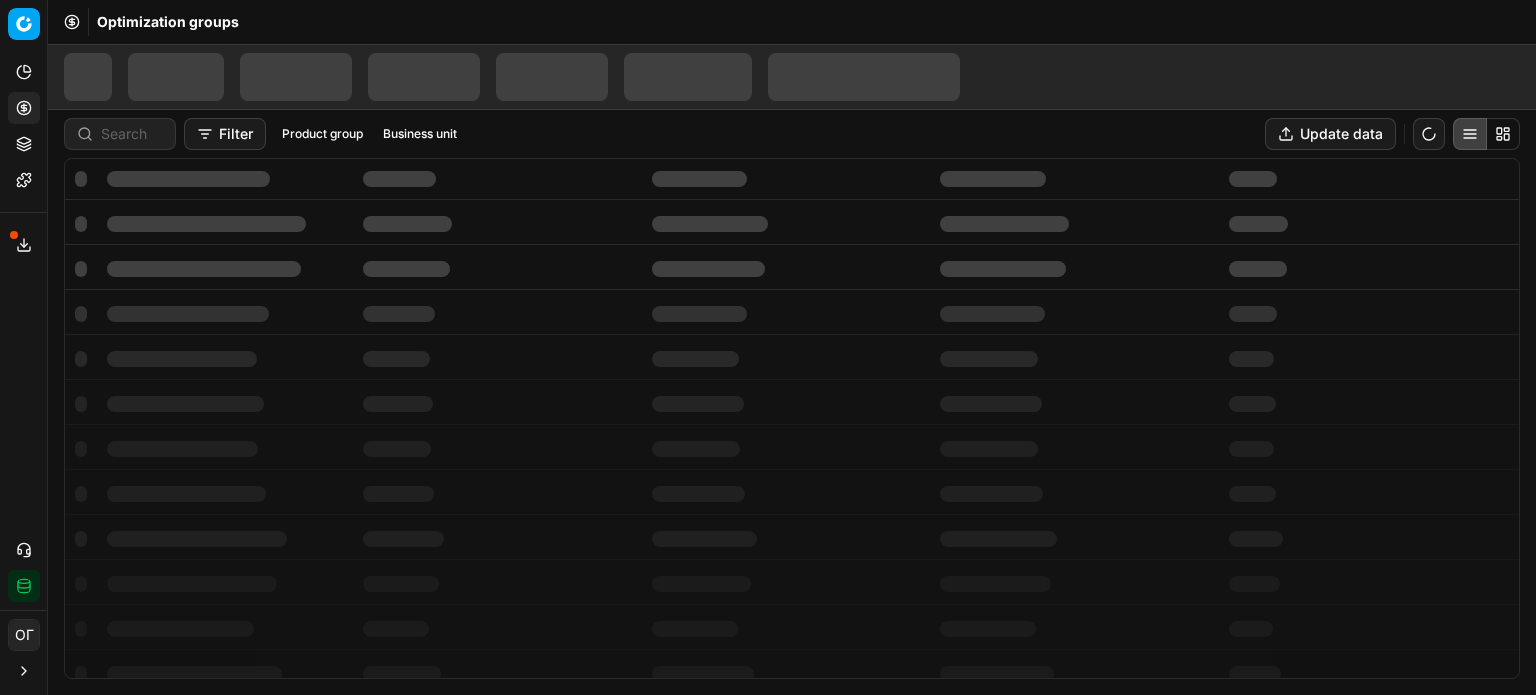 scroll, scrollTop: 0, scrollLeft: 0, axis: both 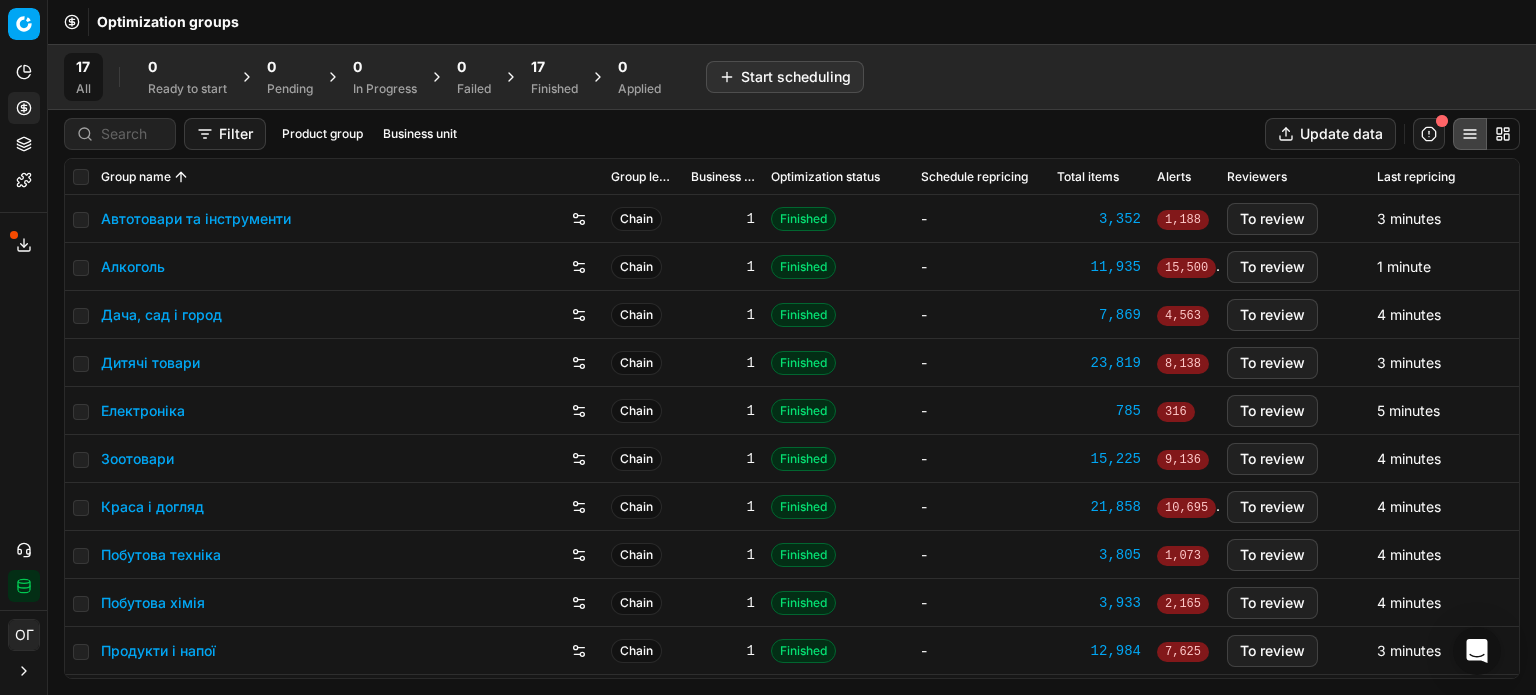 click on "Краса і догляд" at bounding box center (152, 507) 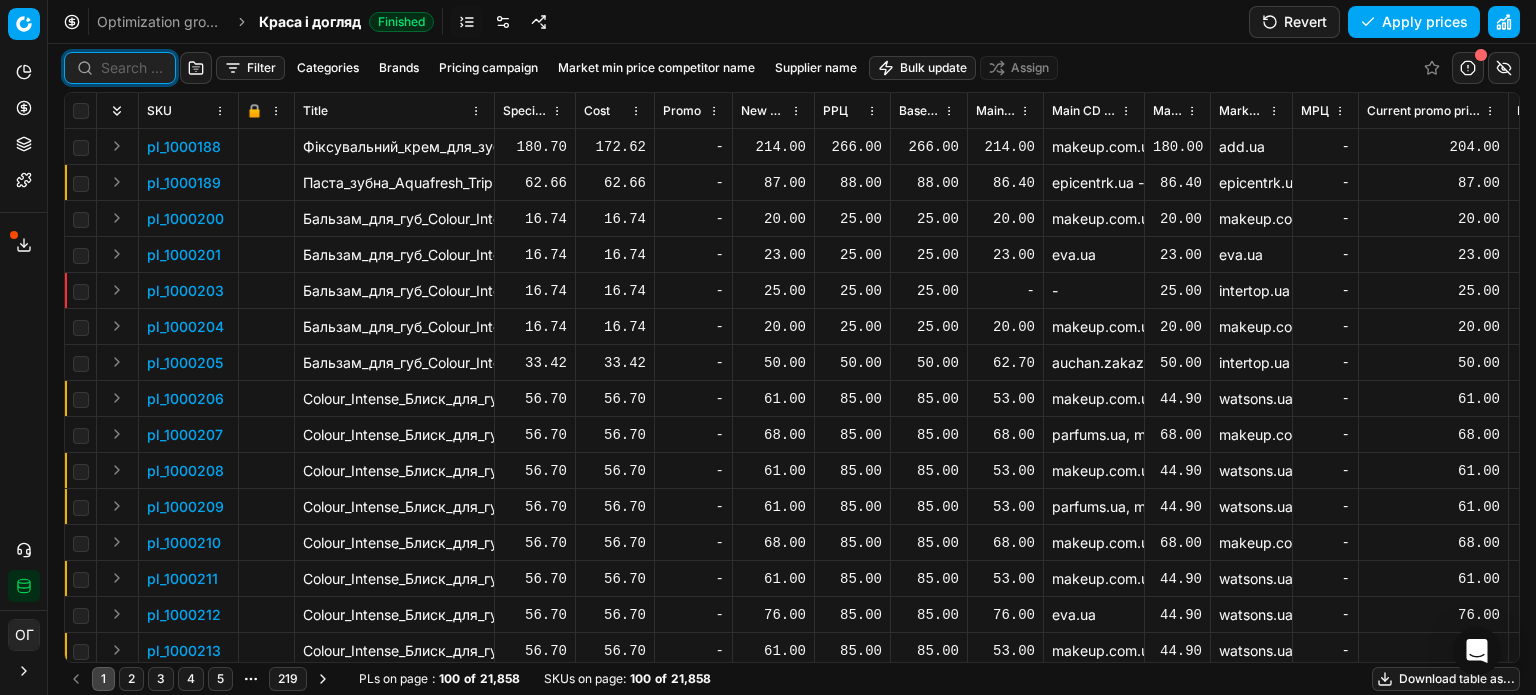 click at bounding box center (132, 68) 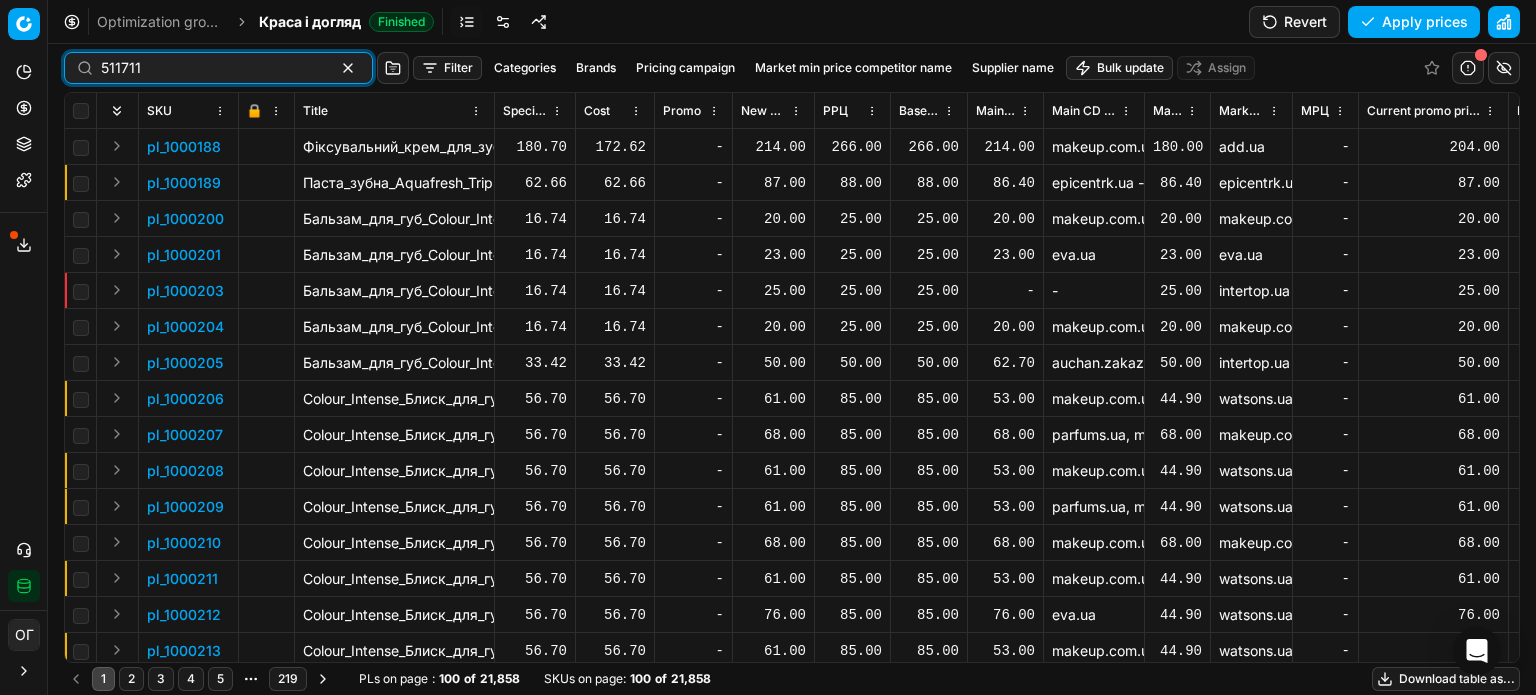 type on "511711" 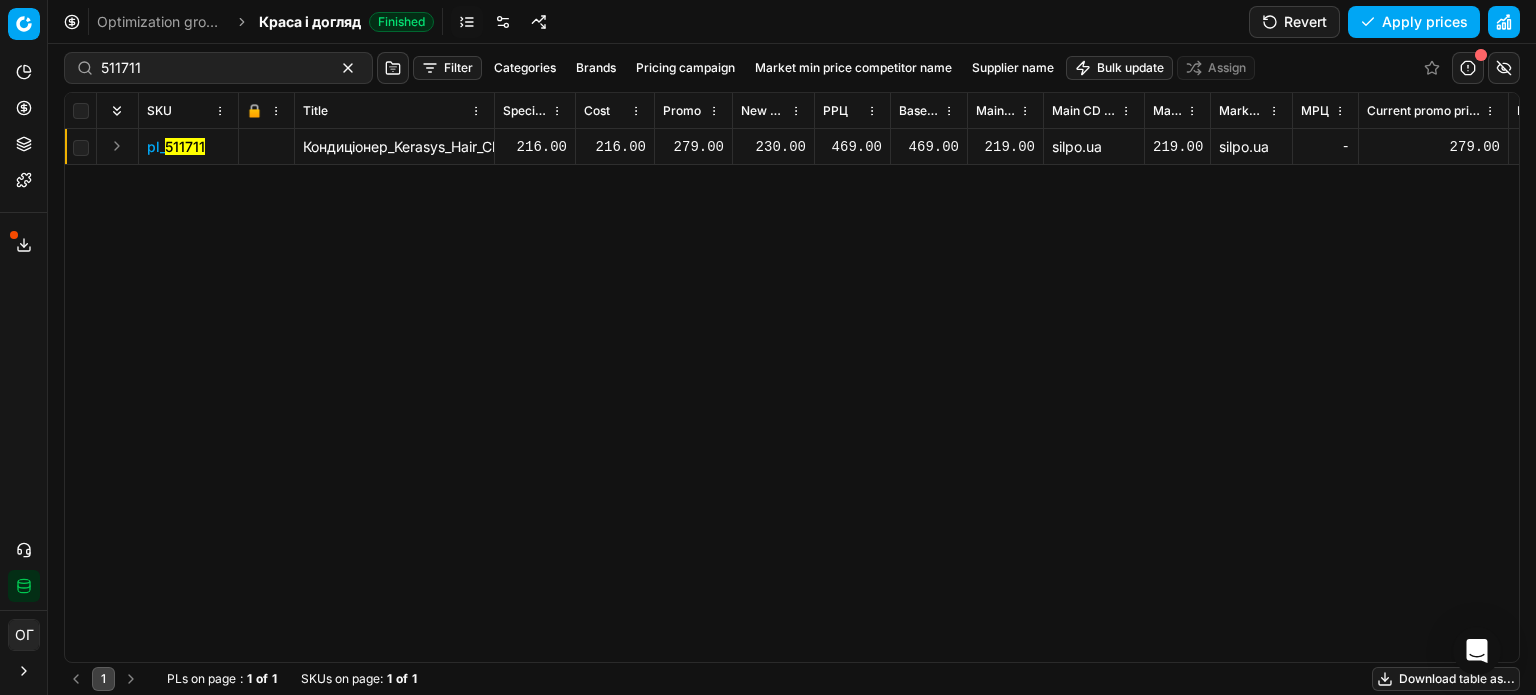 click on "230.00" at bounding box center [773, 147] 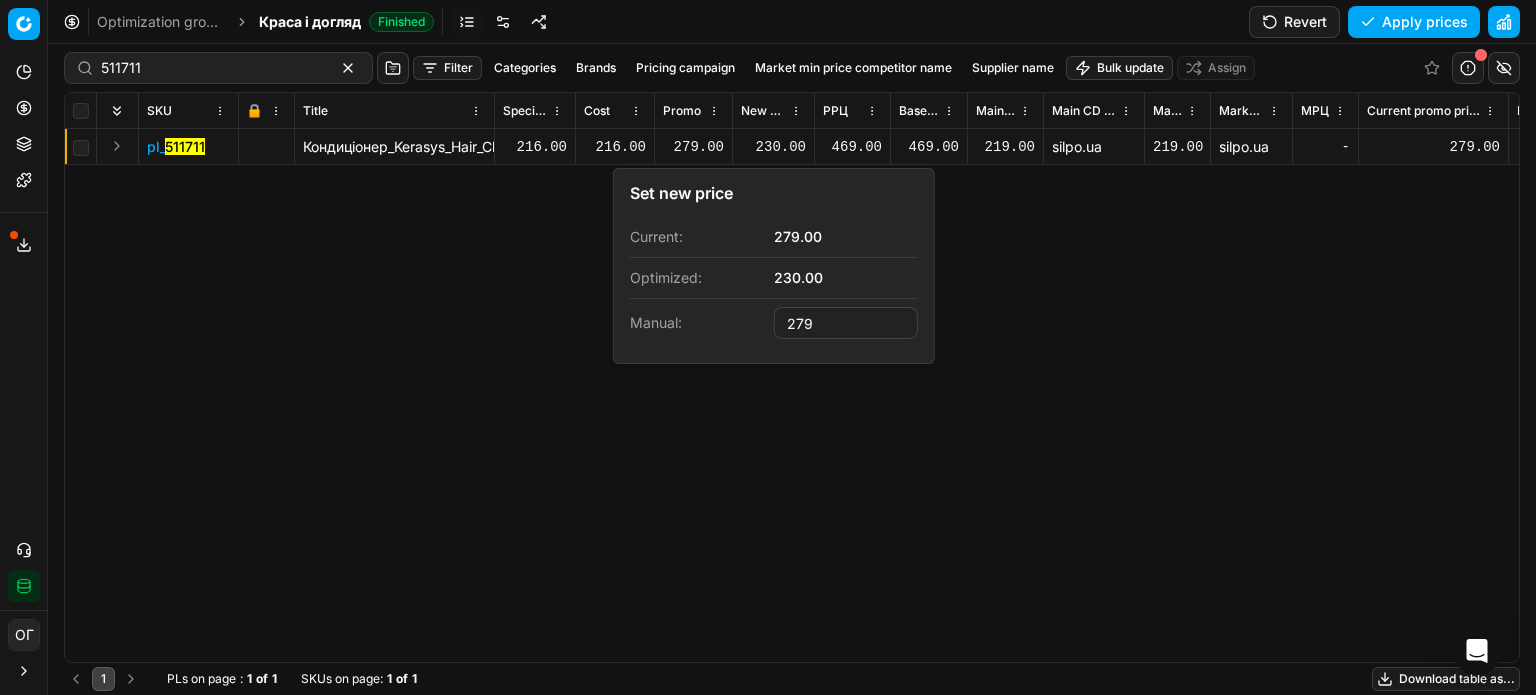 type on "279.00" 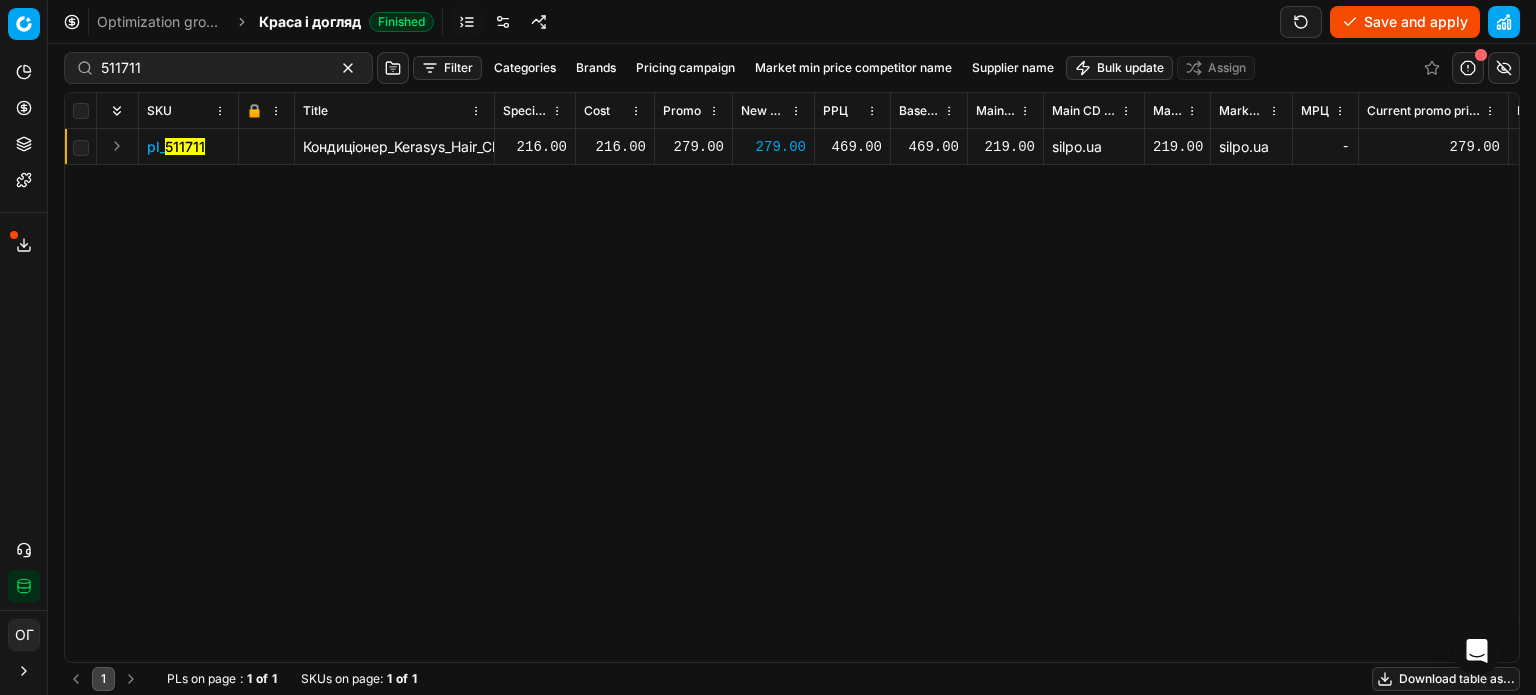 click on "Save and apply" at bounding box center [1405, 22] 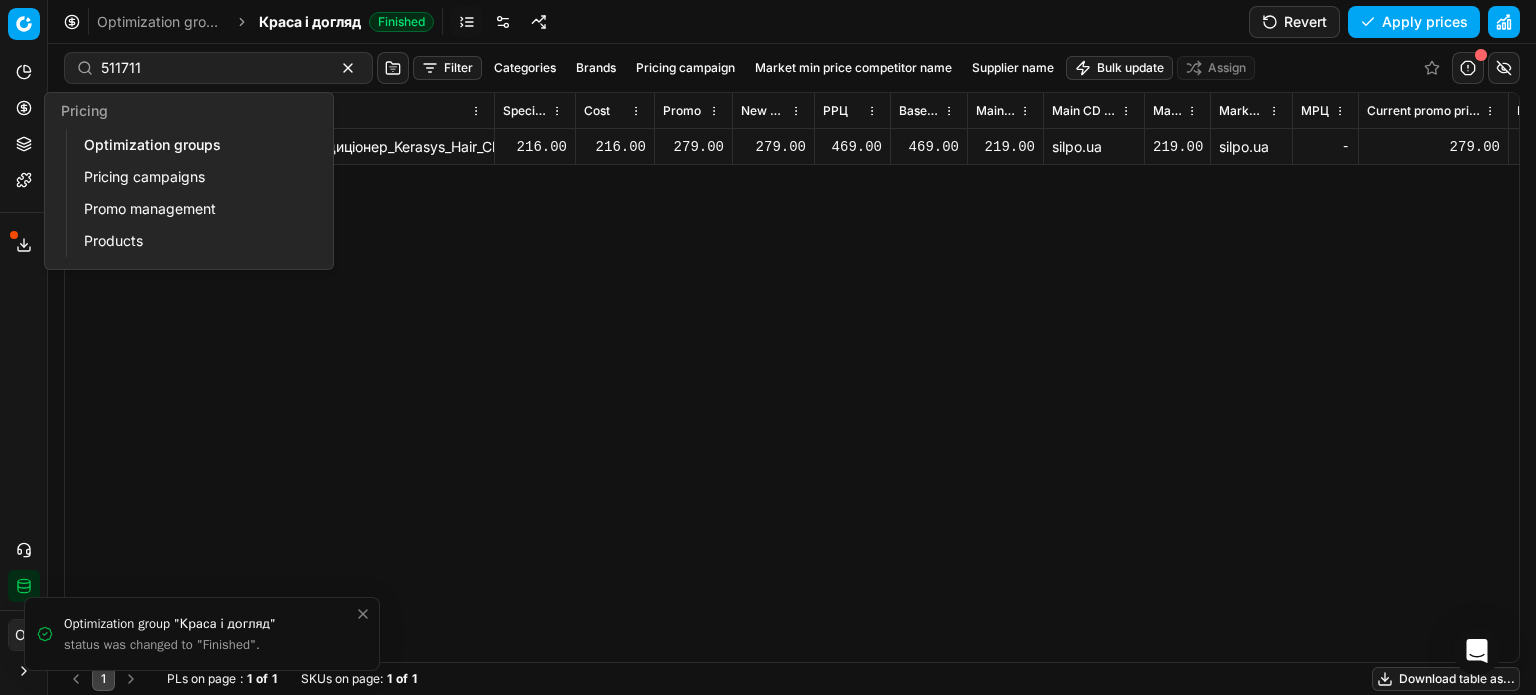 click 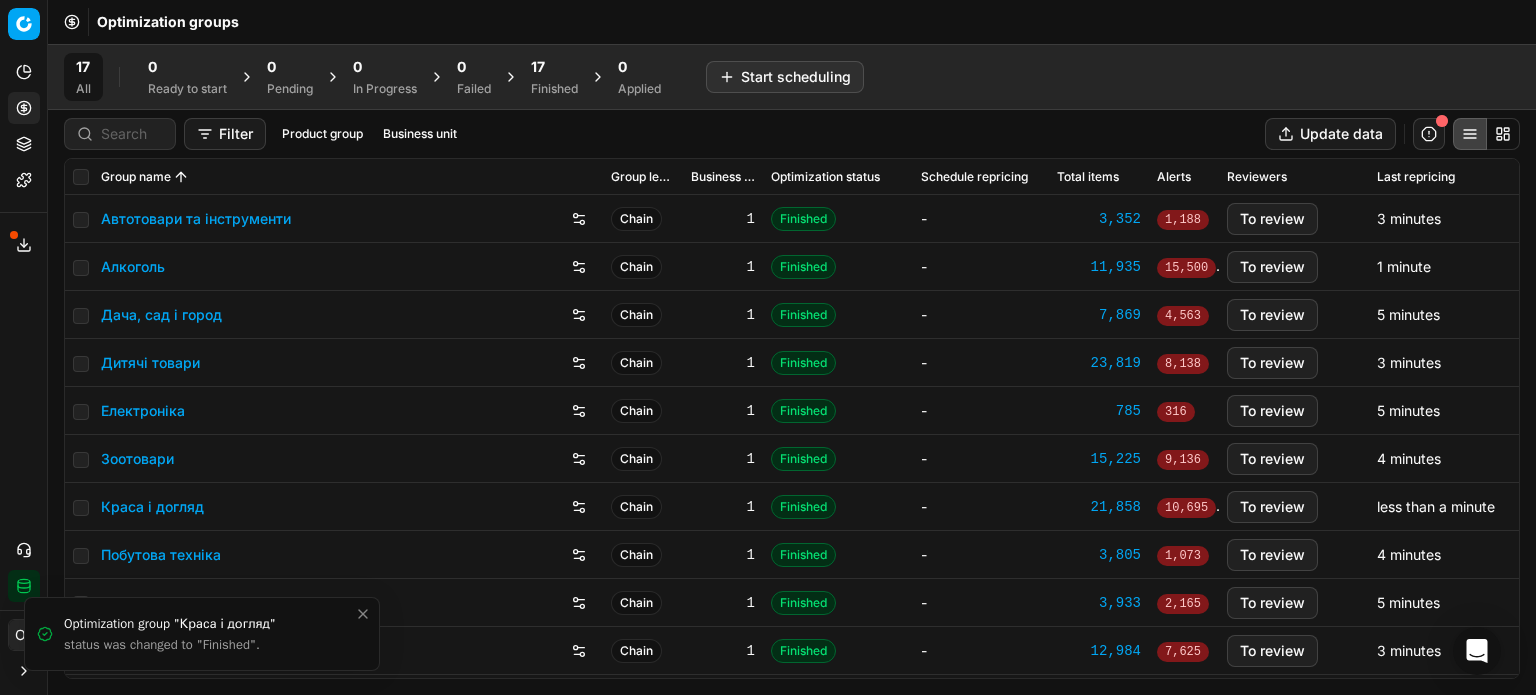 drag, startPoint x: 578, startPoint y: 72, endPoint x: 579, endPoint y: 55, distance: 17.029387 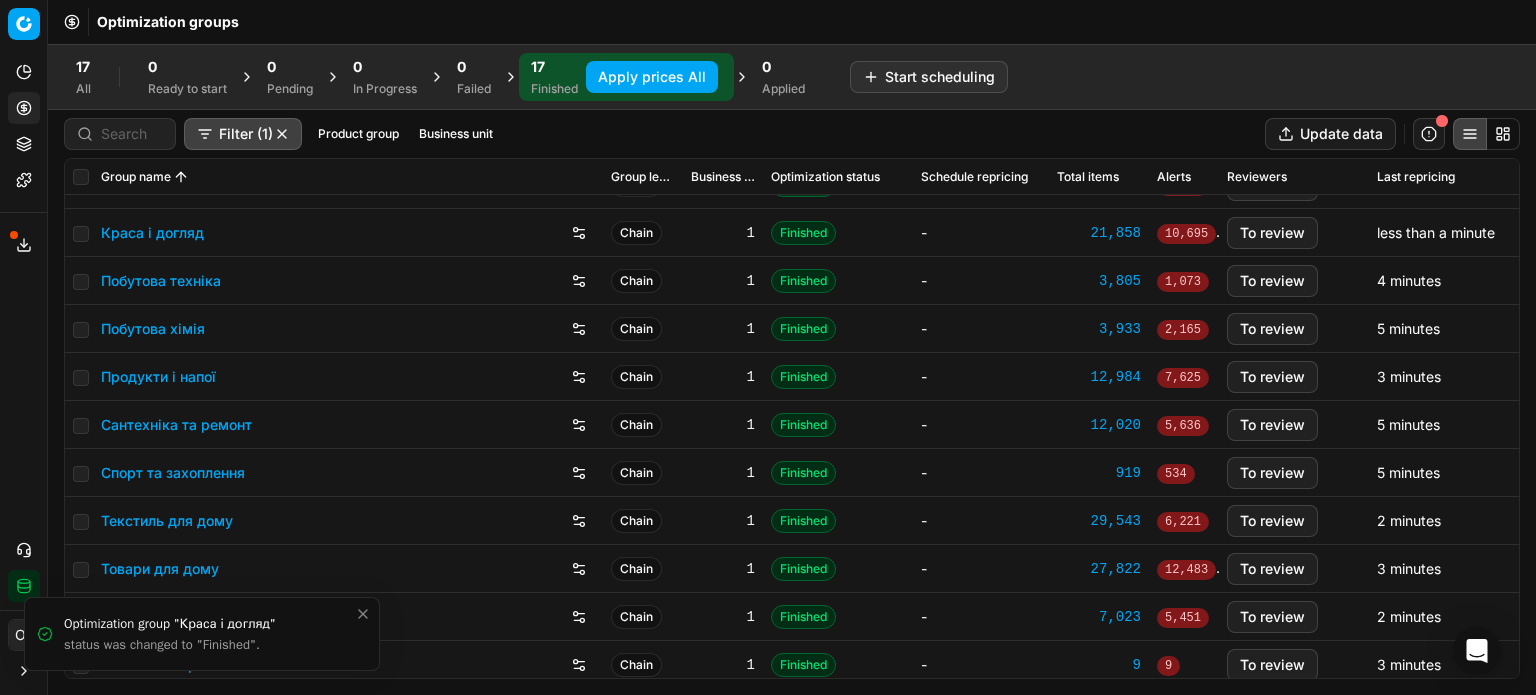 scroll, scrollTop: 332, scrollLeft: 0, axis: vertical 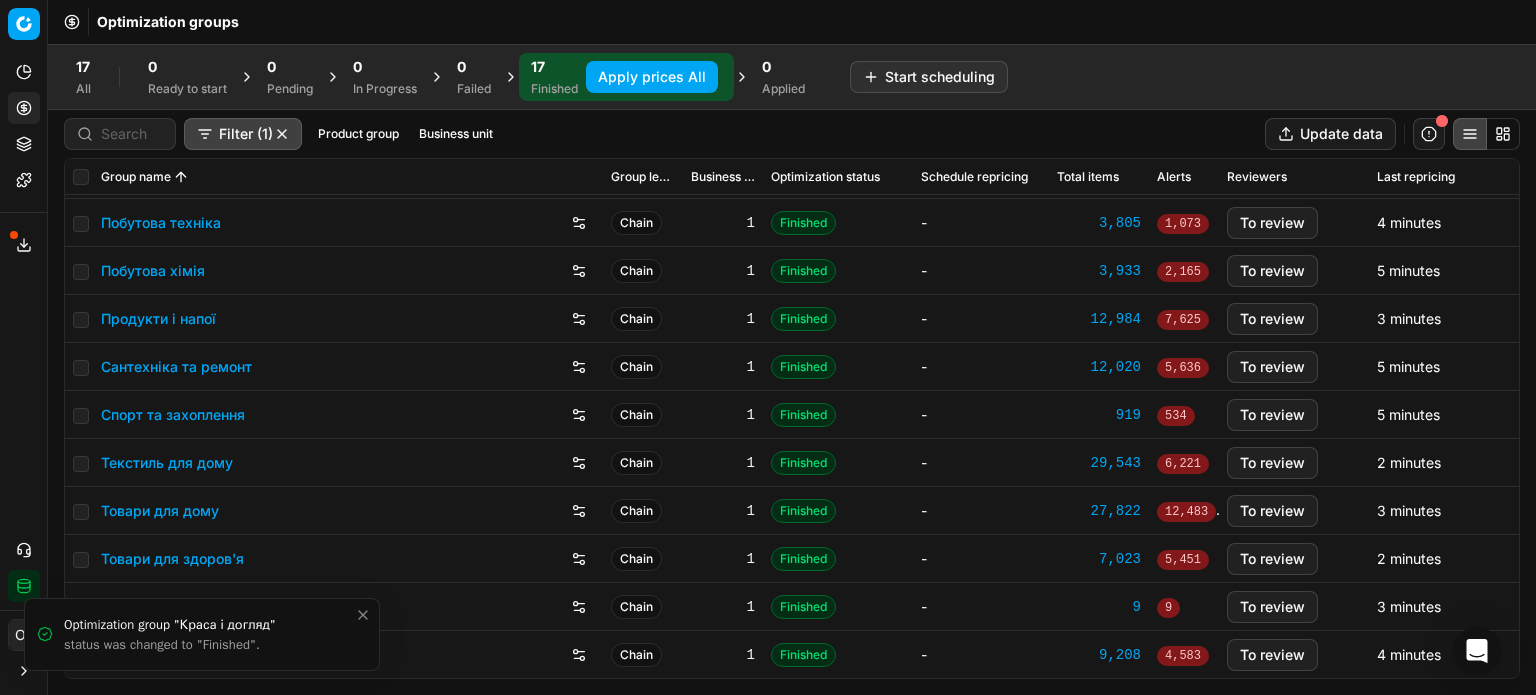 click 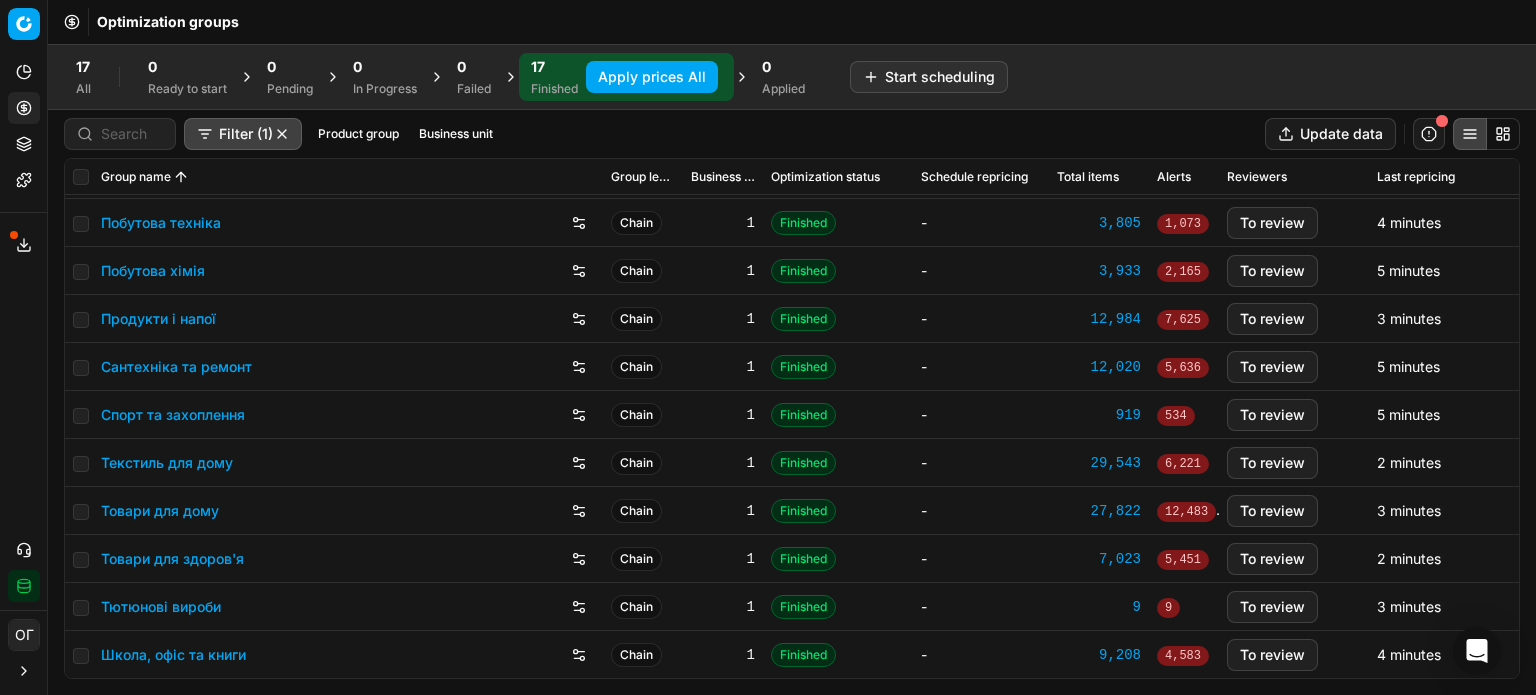 click on "Товари для дому" at bounding box center (160, 511) 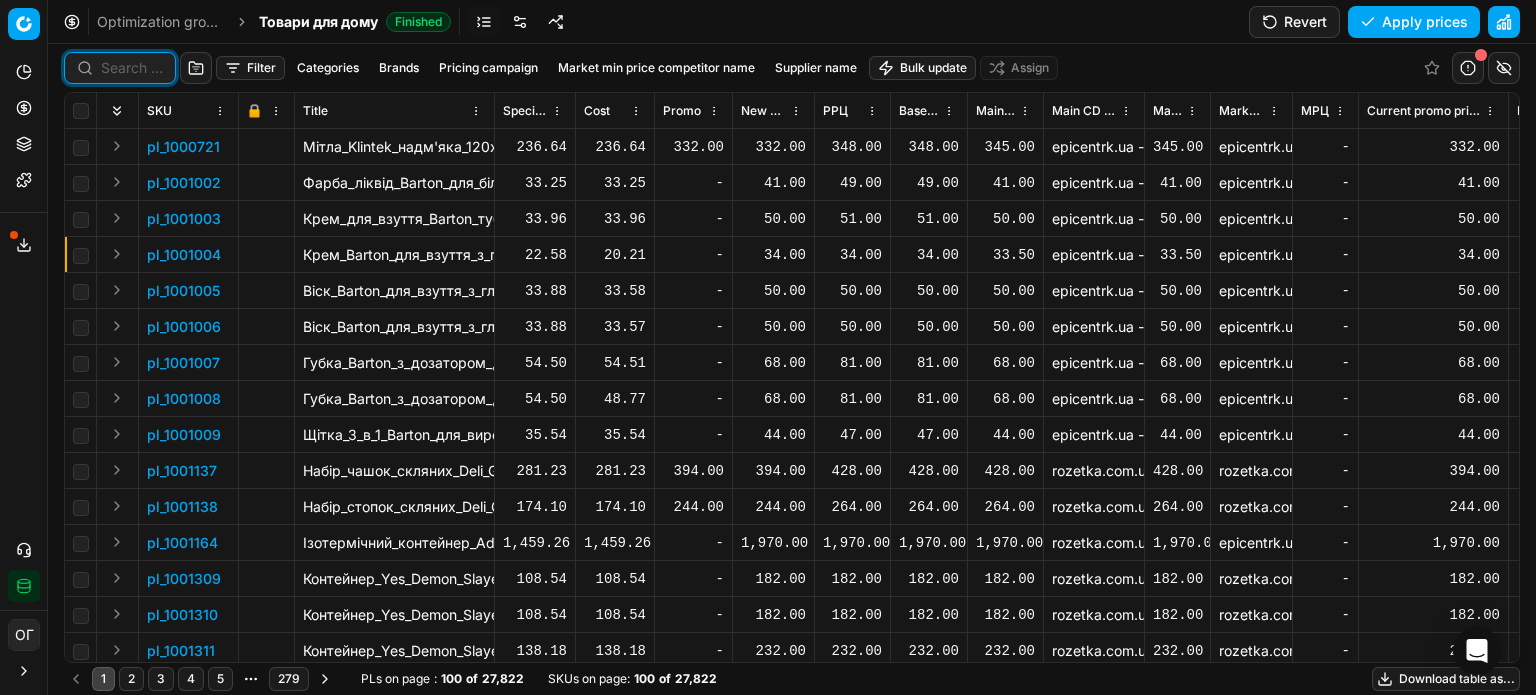 click at bounding box center (132, 68) 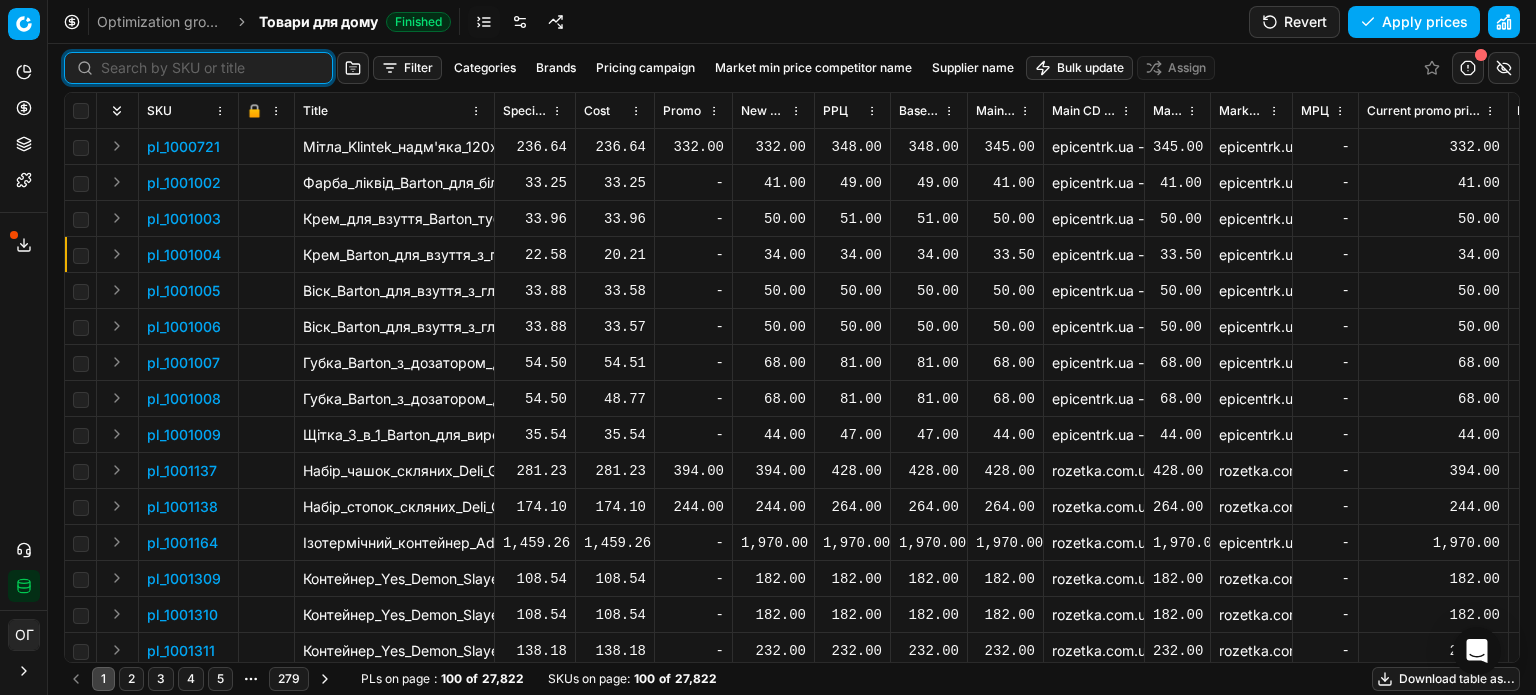 paste on "713913" 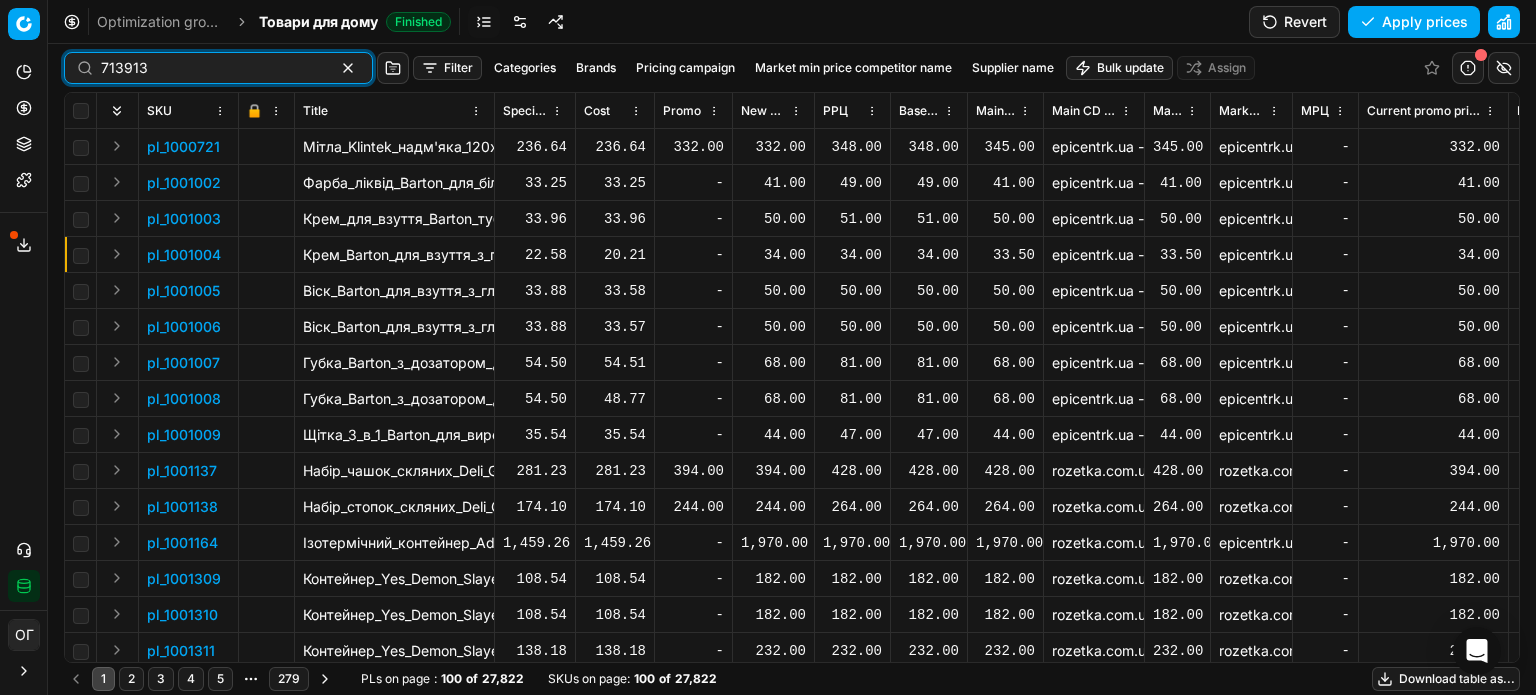 type on "713913" 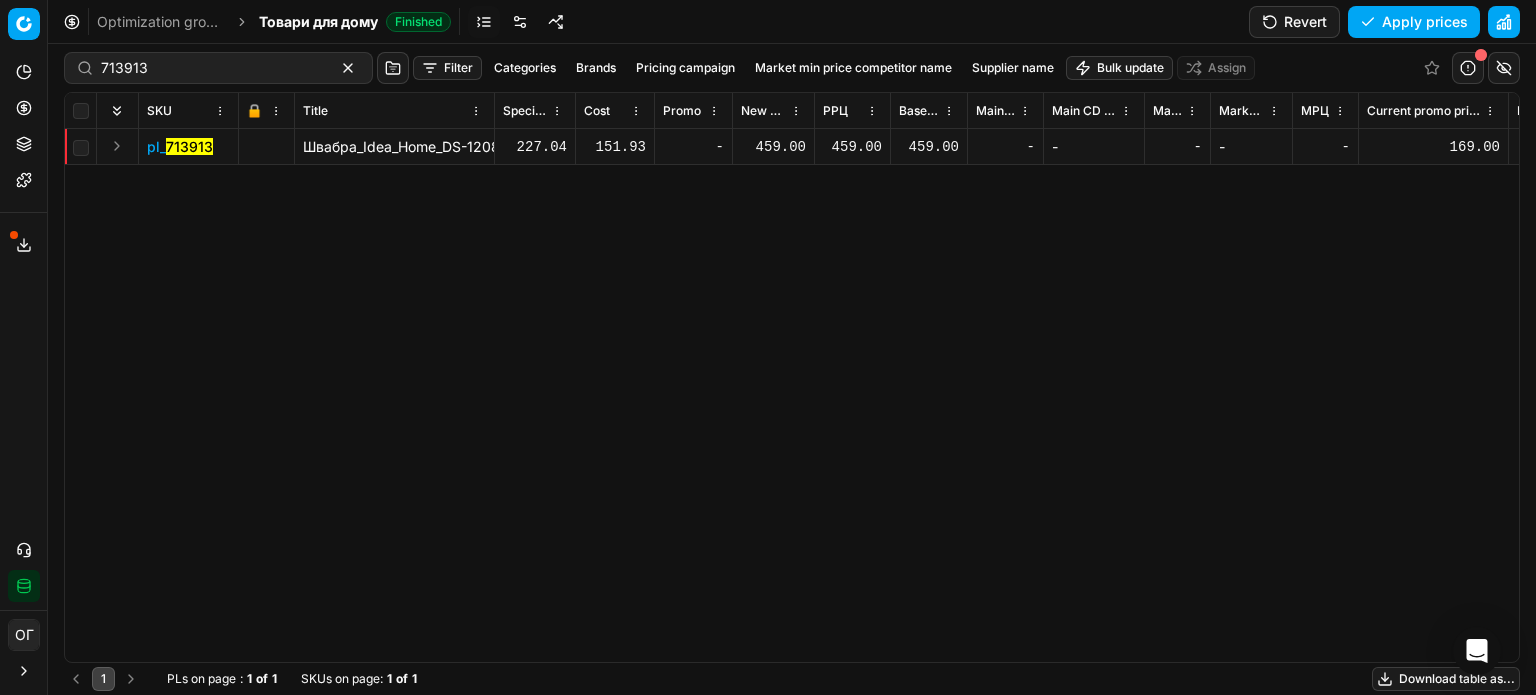 click on "459.00" at bounding box center [773, 147] 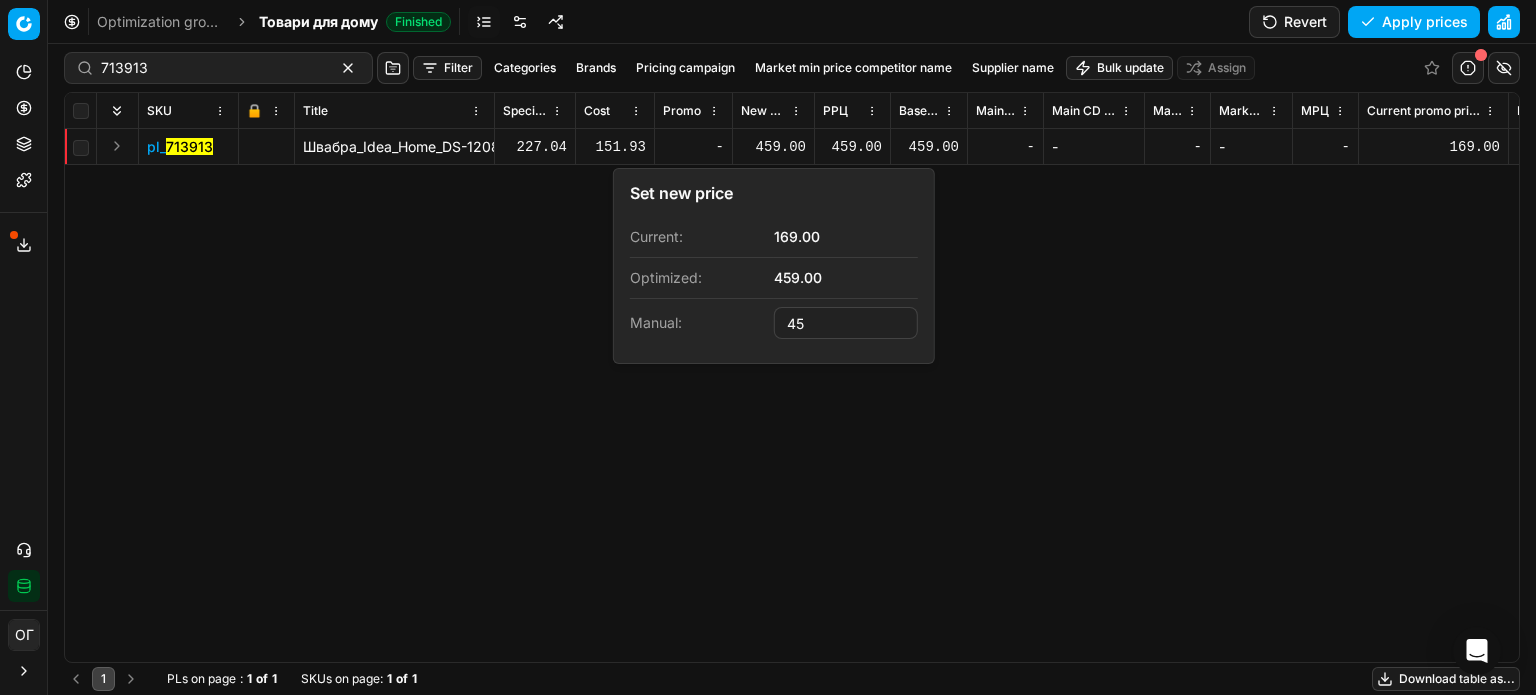 type on "4" 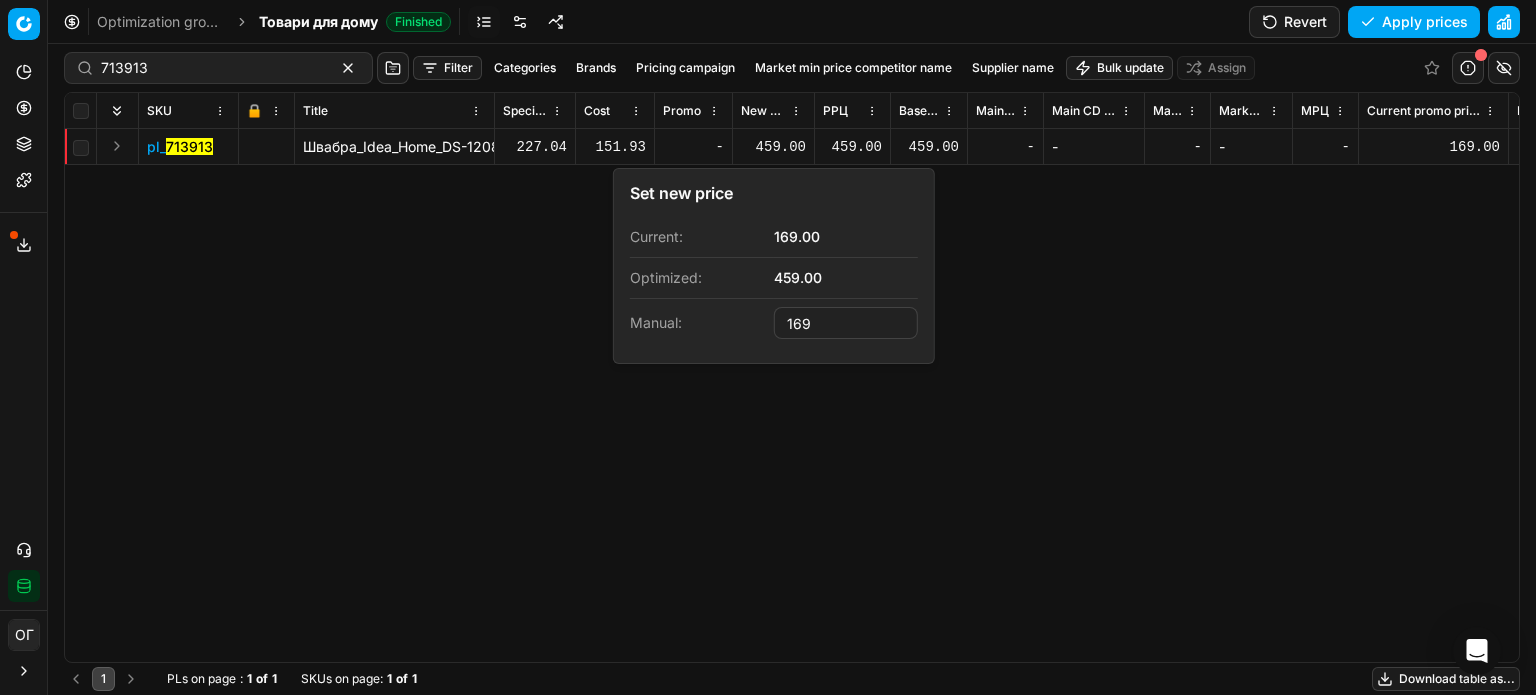 type on "169.00" 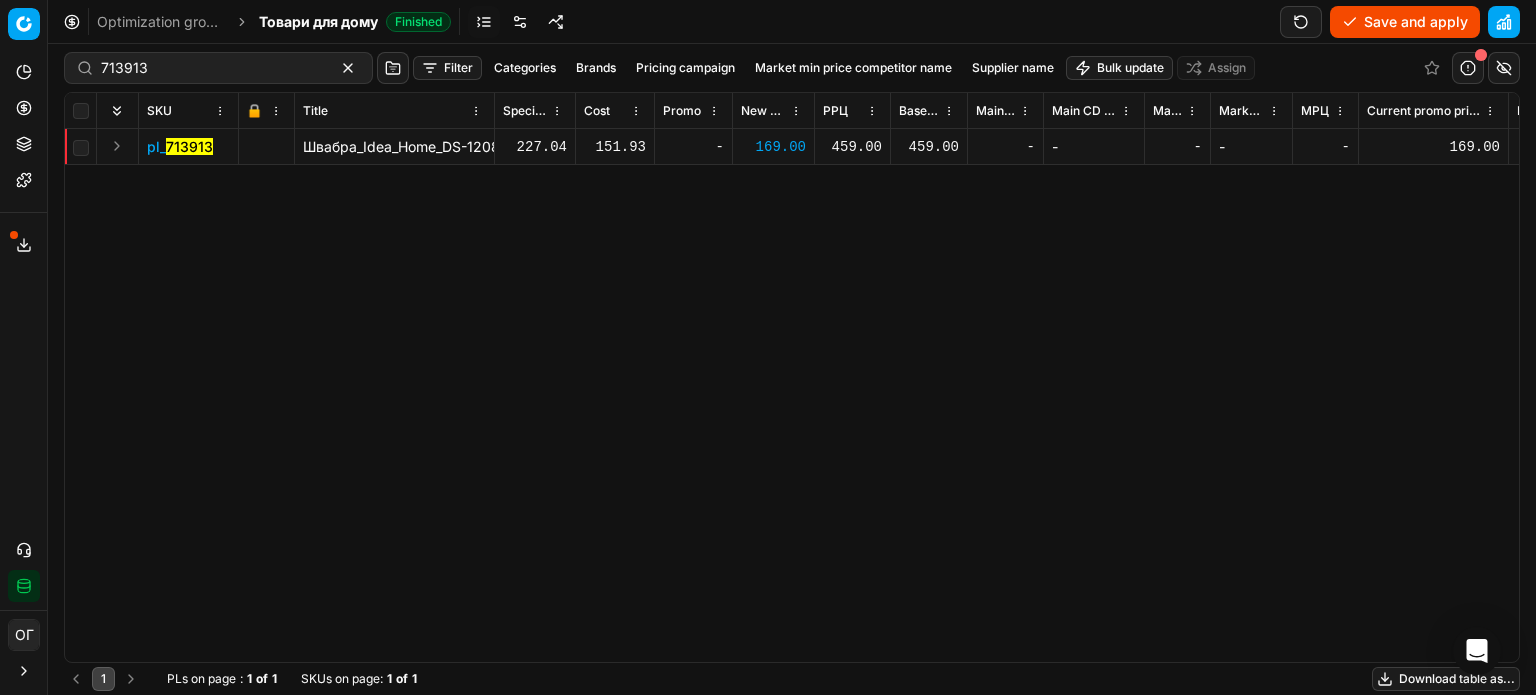 click on "Save and apply" at bounding box center (1405, 22) 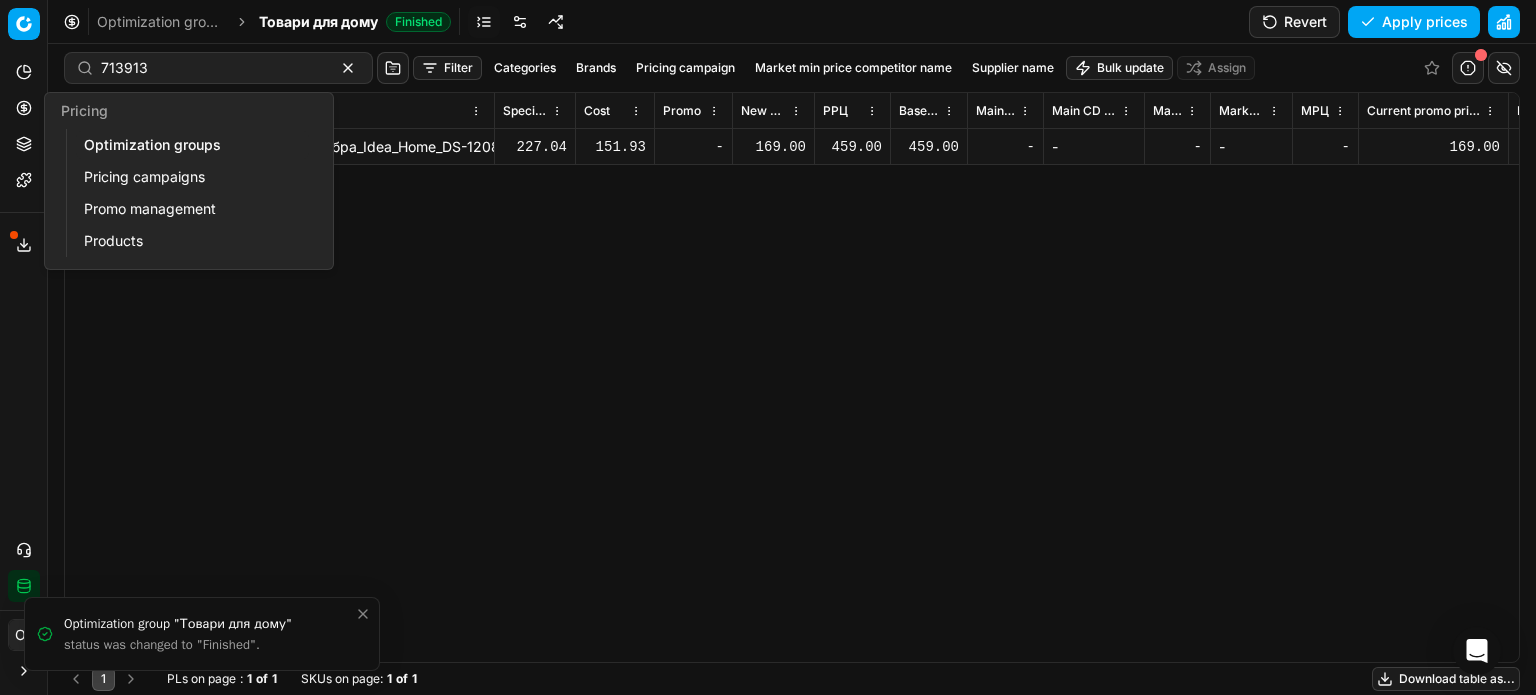 click on "Pricing" at bounding box center [24, 108] 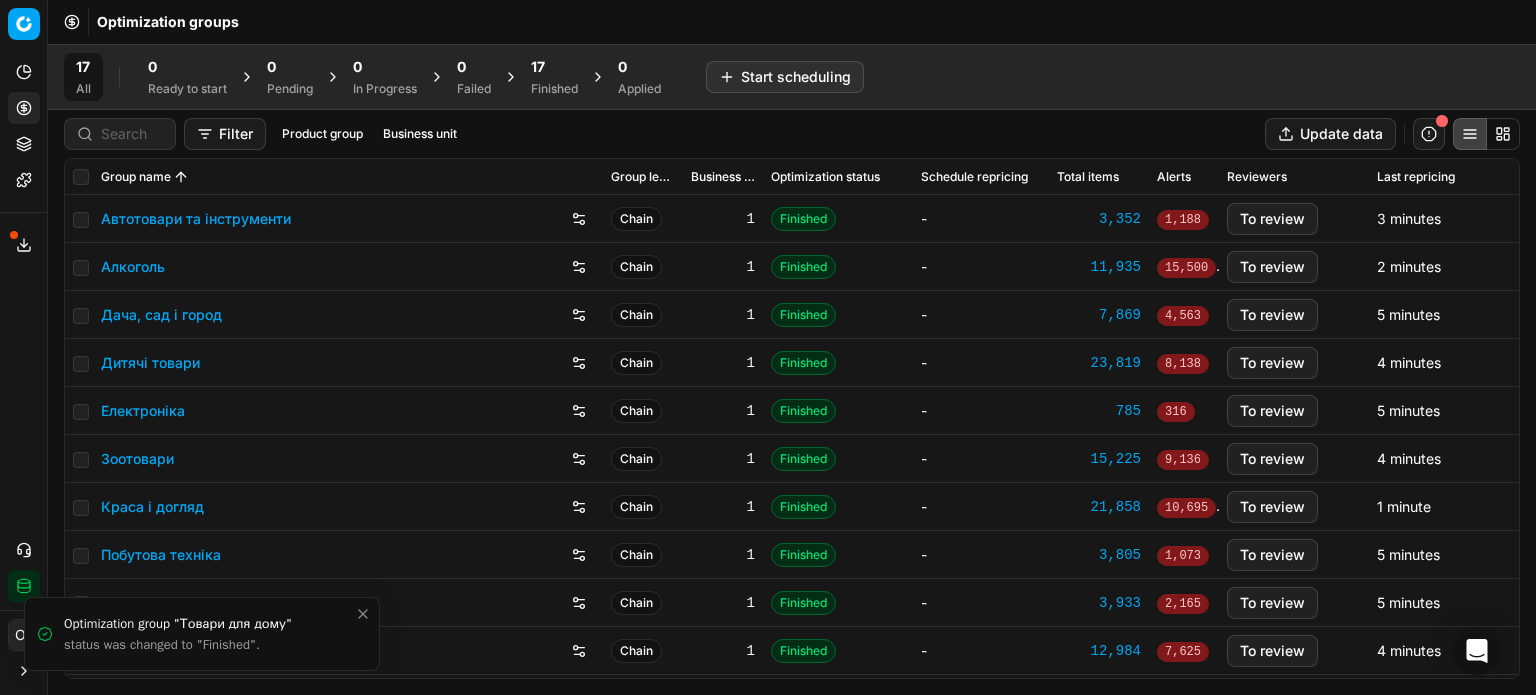 click on "17 Finished" at bounding box center [554, 77] 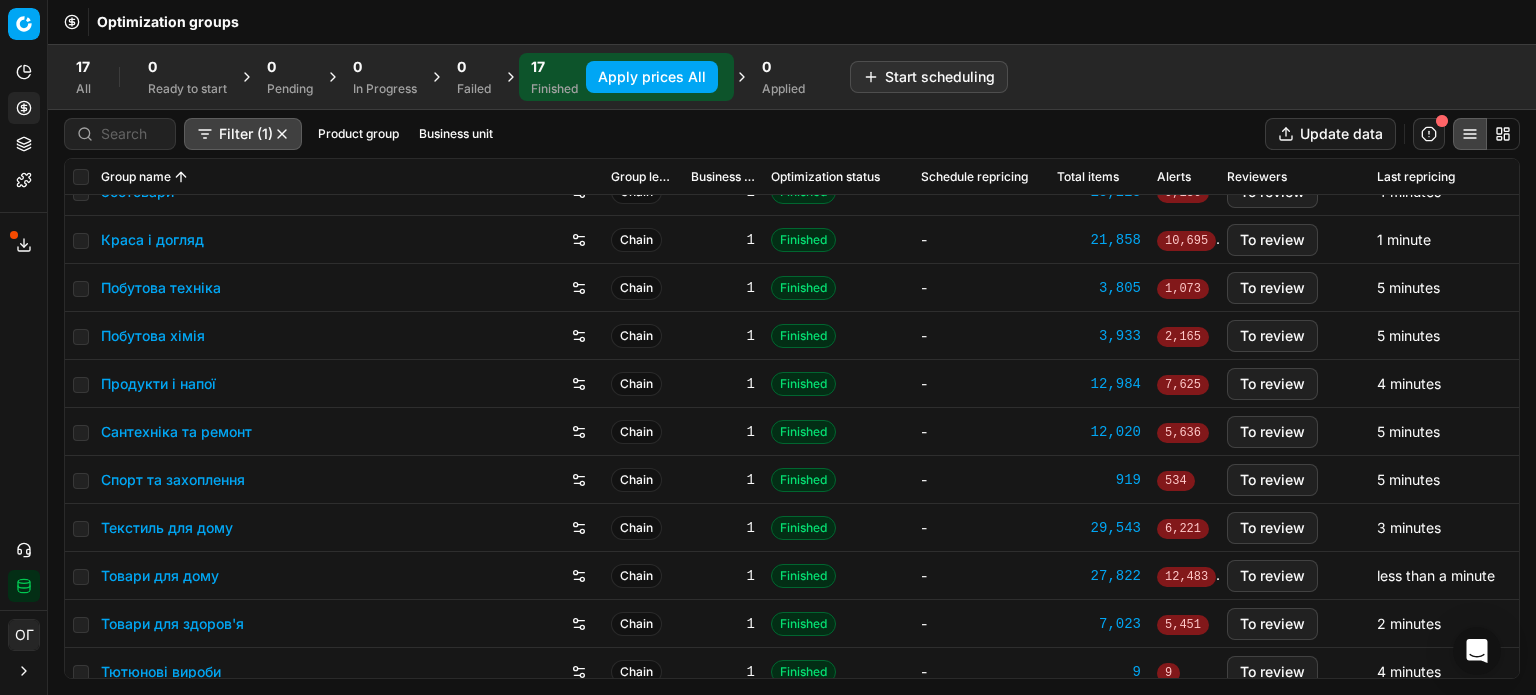 scroll, scrollTop: 232, scrollLeft: 0, axis: vertical 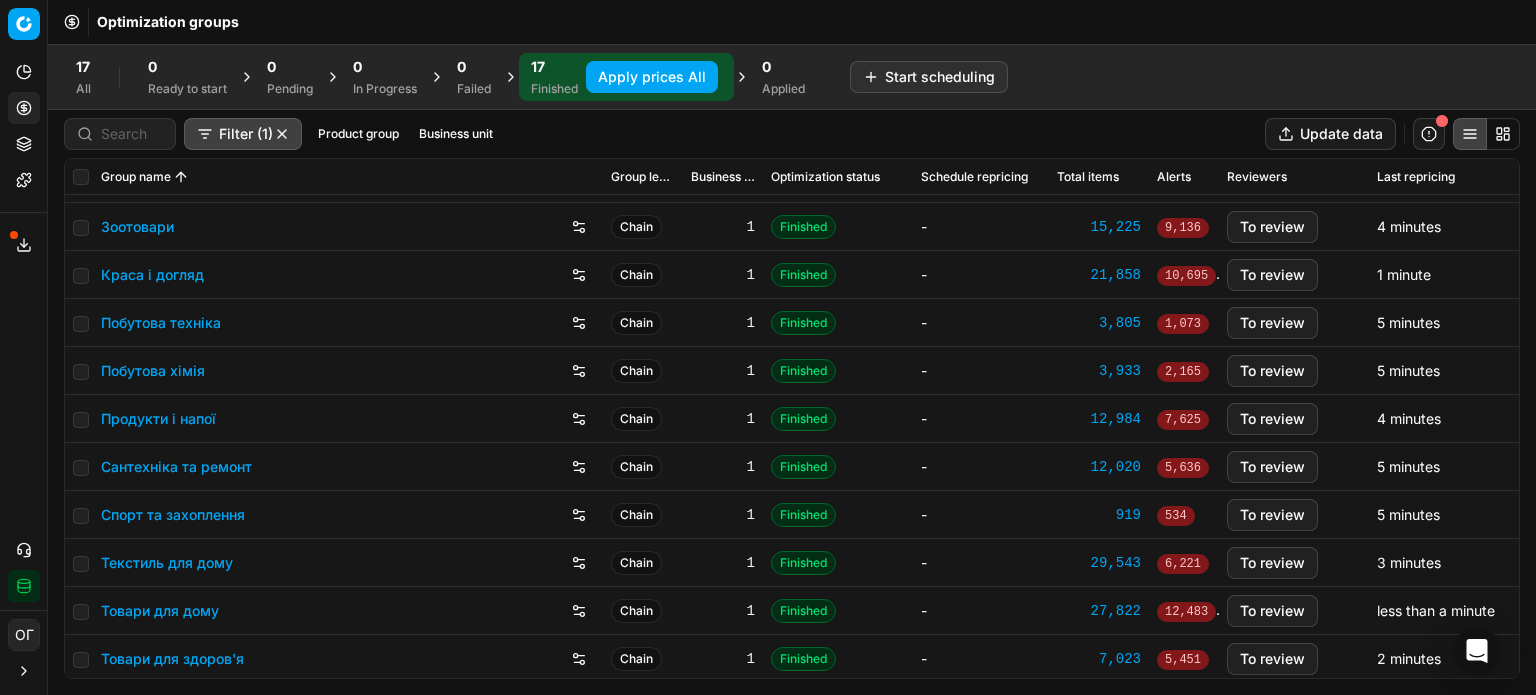 click on "Продукти і напої" at bounding box center (158, 419) 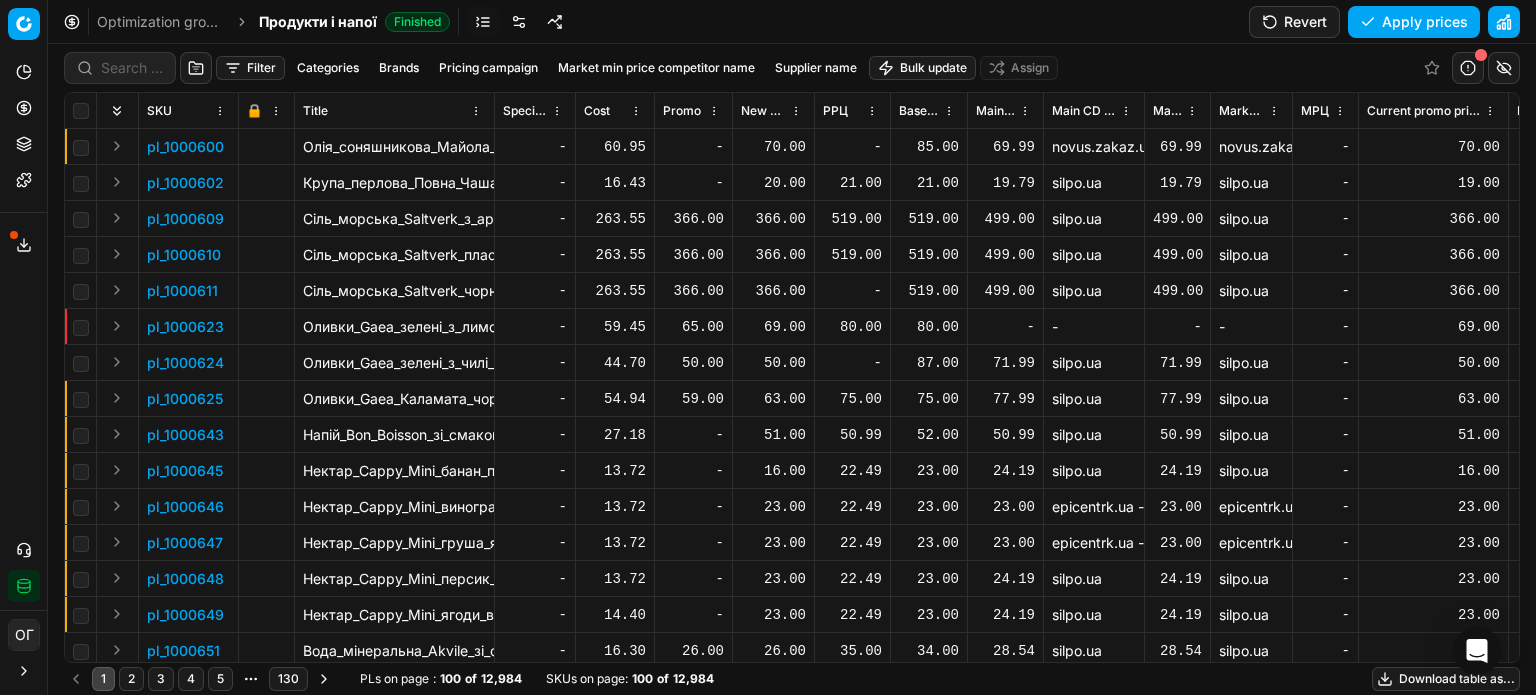click at bounding box center [519, 22] 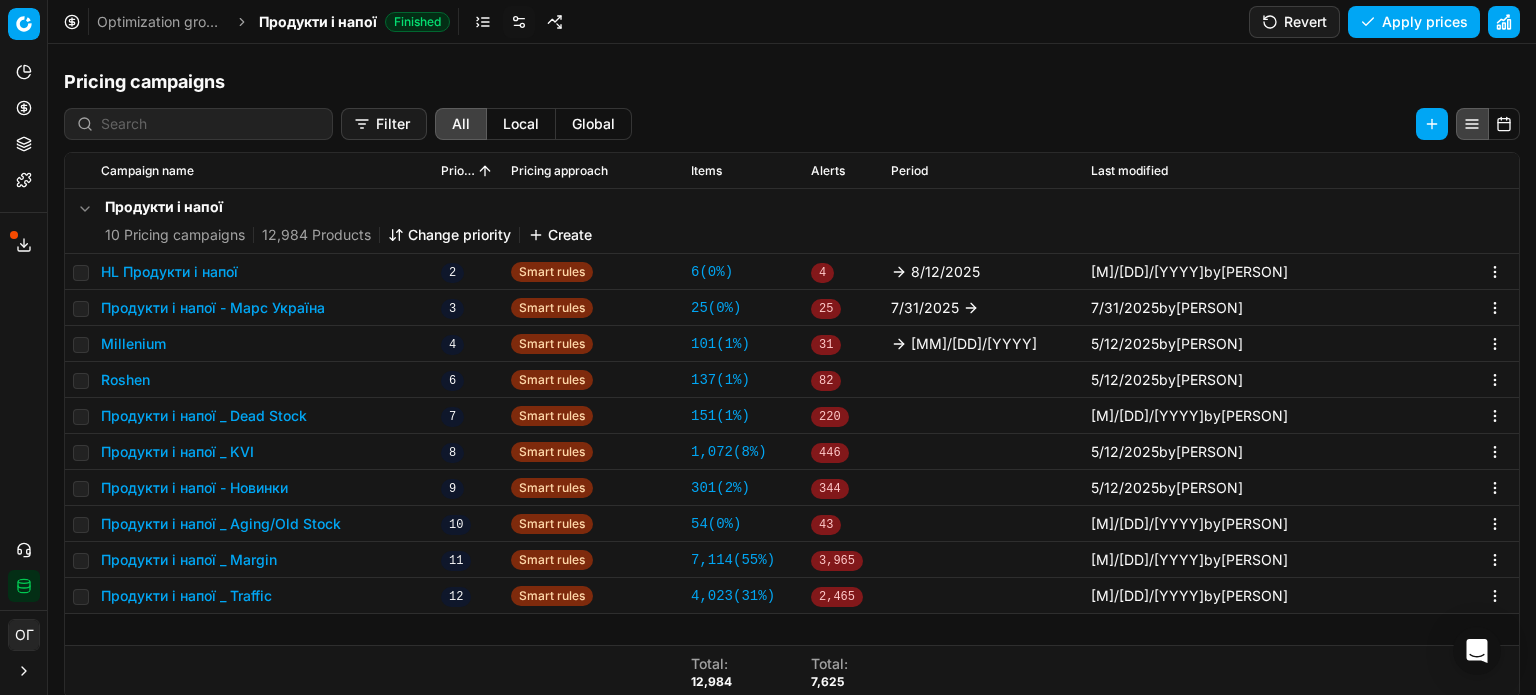 scroll, scrollTop: 308, scrollLeft: 0, axis: vertical 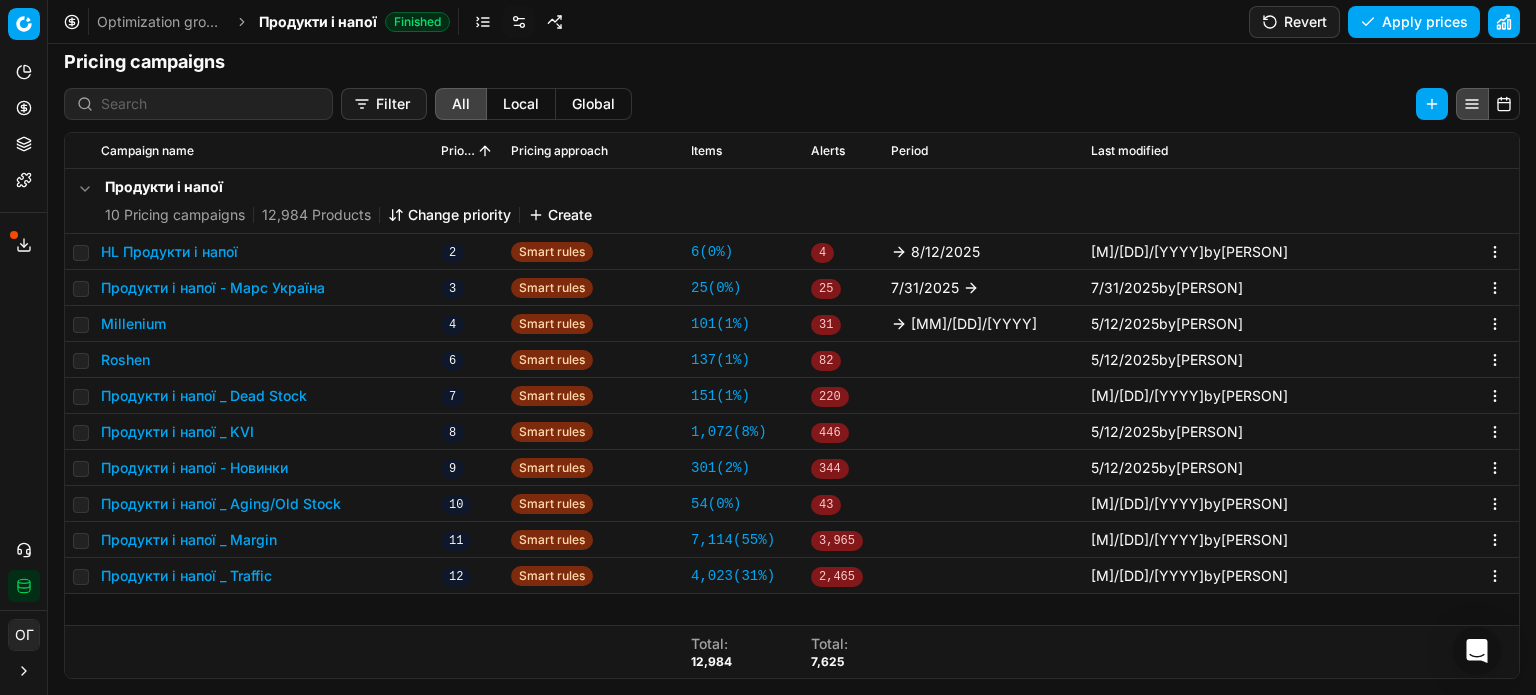 click on "HL Продукти і напої" at bounding box center (169, 252) 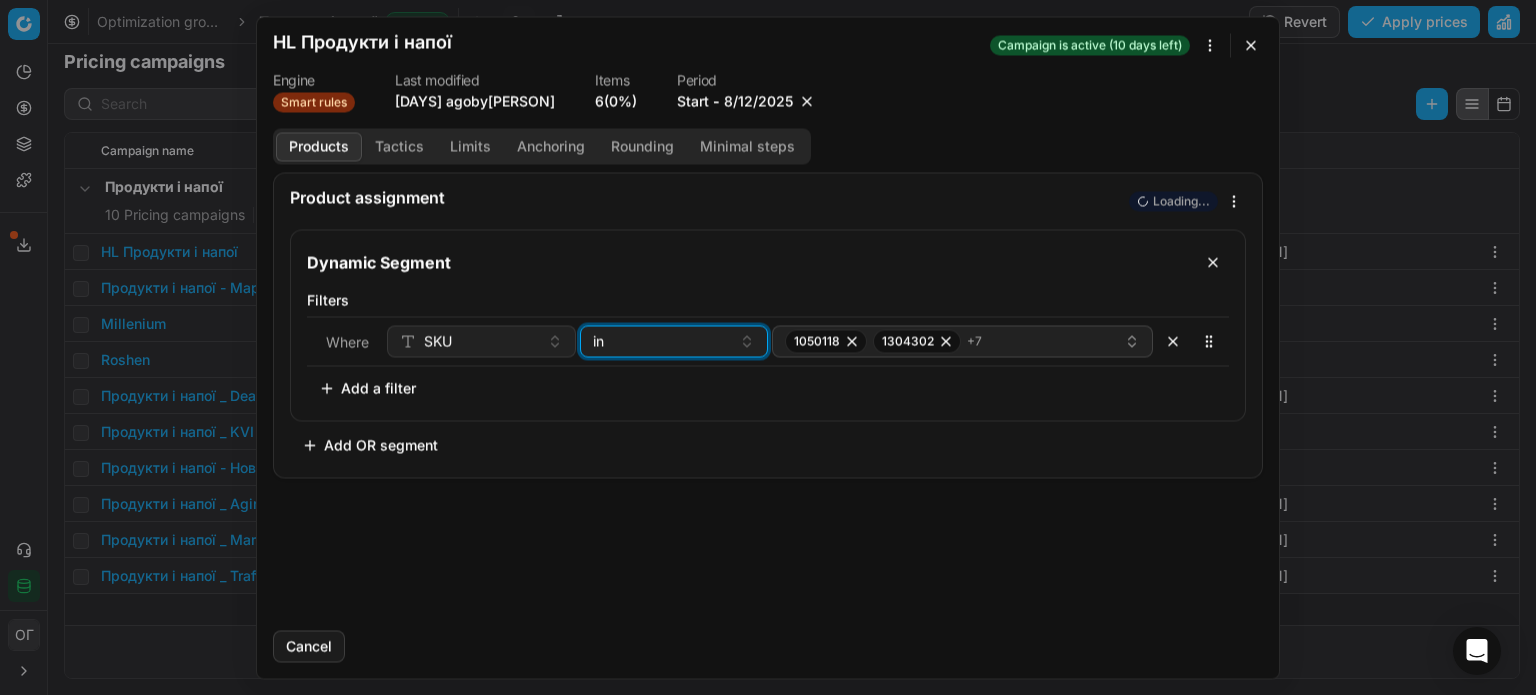 click on "in" at bounding box center [662, 341] 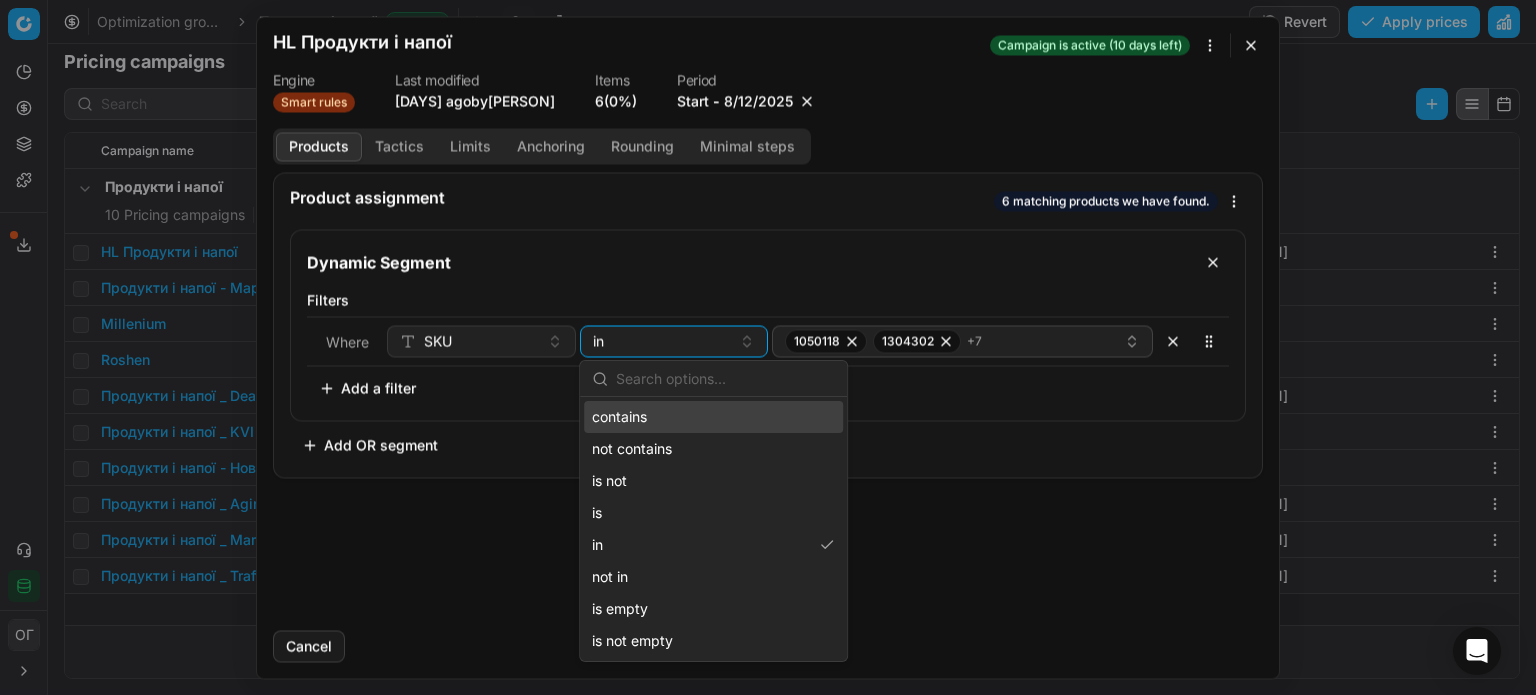 click on "contains" at bounding box center (713, 417) 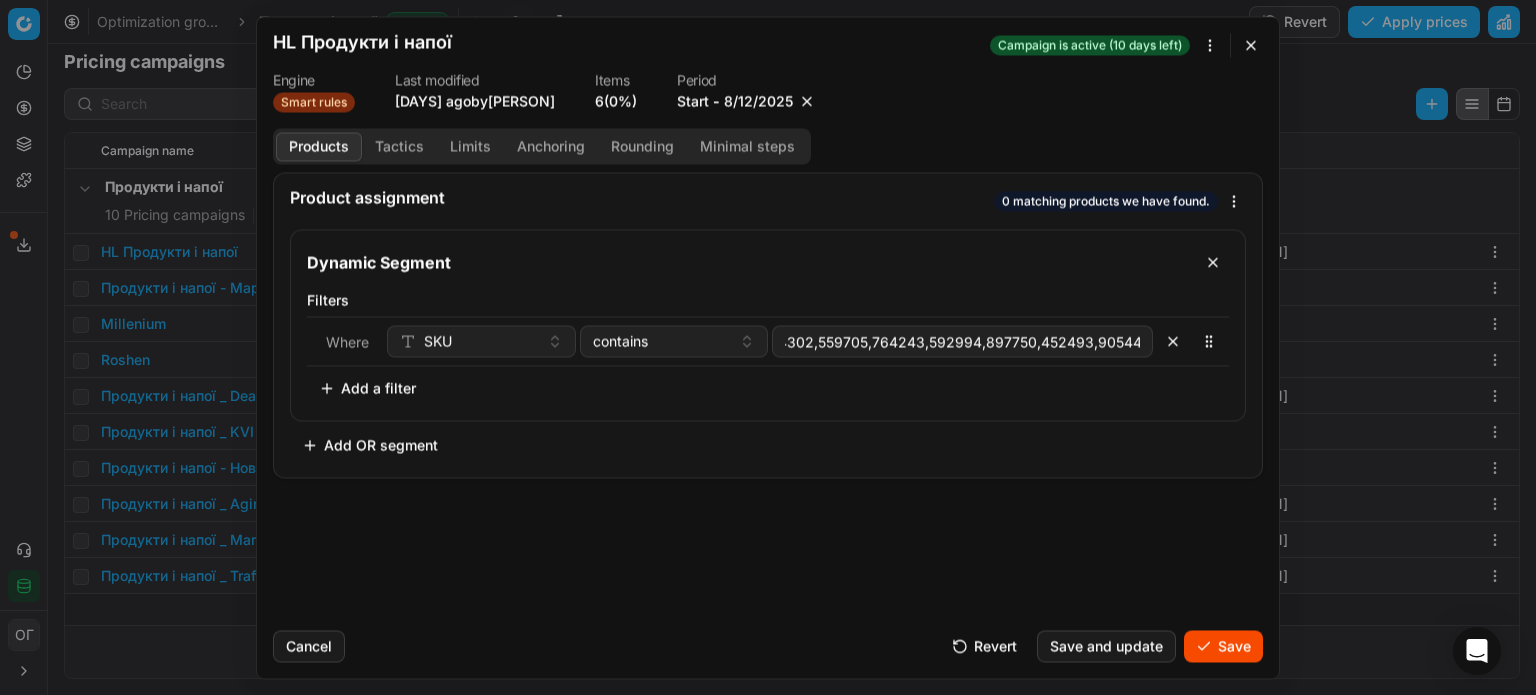 scroll, scrollTop: 0, scrollLeft: 144, axis: horizontal 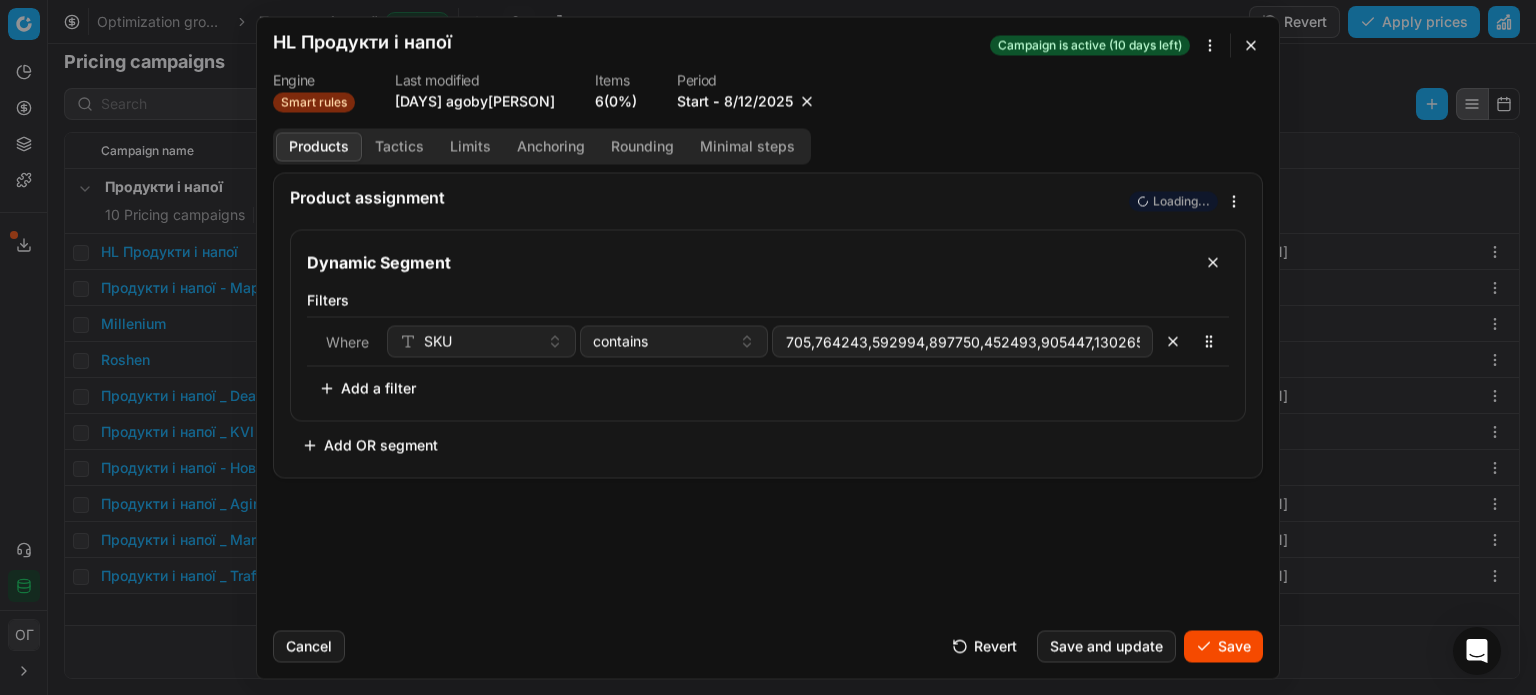 type on "1050118,1304302,559705,764243,592994,897750,452493,905447,1302650" 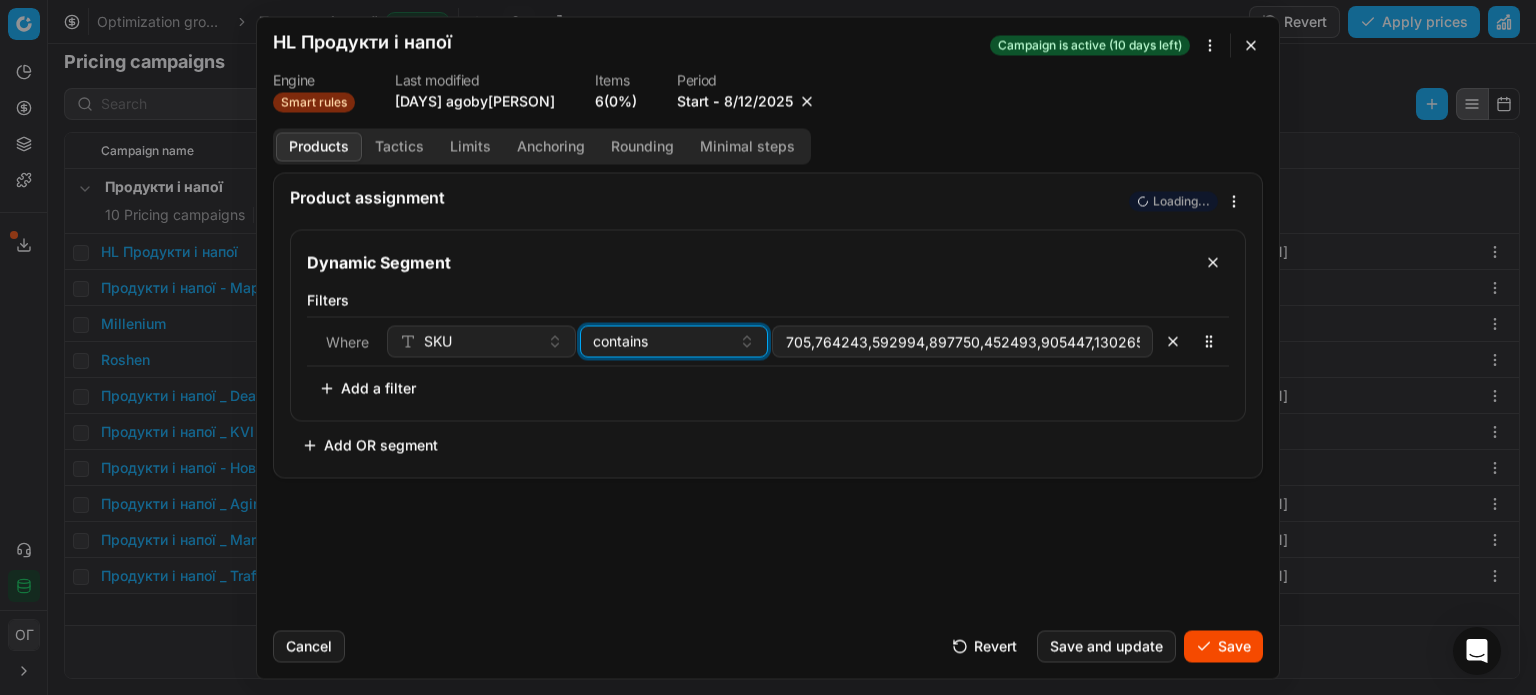 click on "contains" at bounding box center [662, 341] 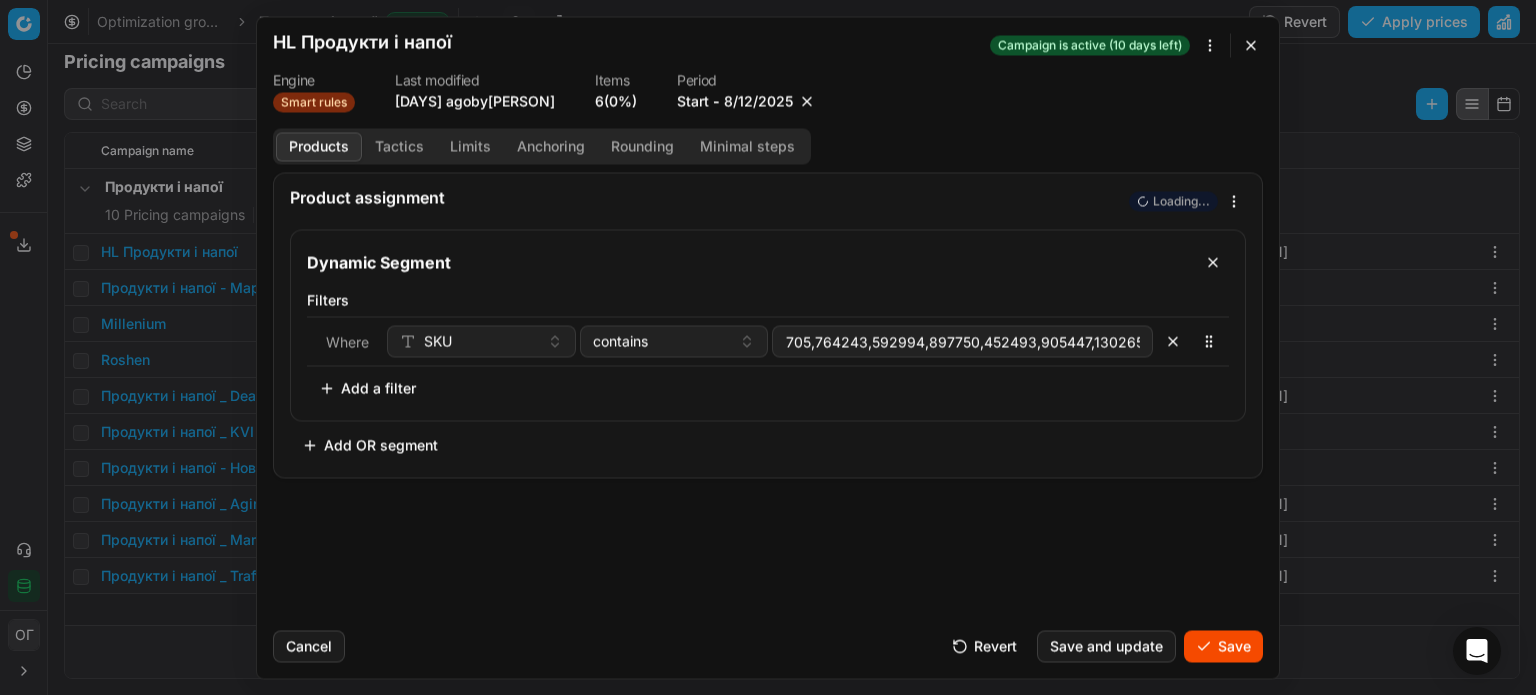 scroll, scrollTop: 0, scrollLeft: 0, axis: both 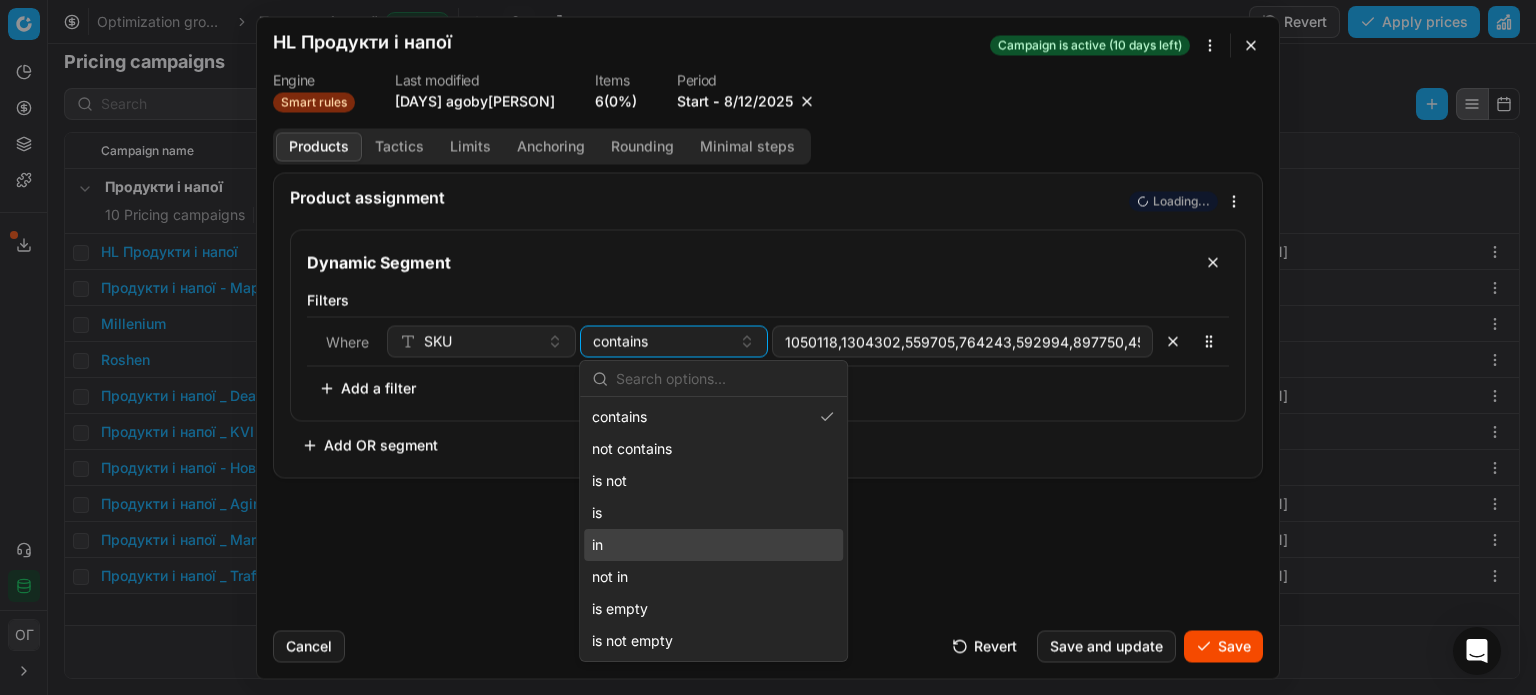 click on "in" at bounding box center [713, 545] 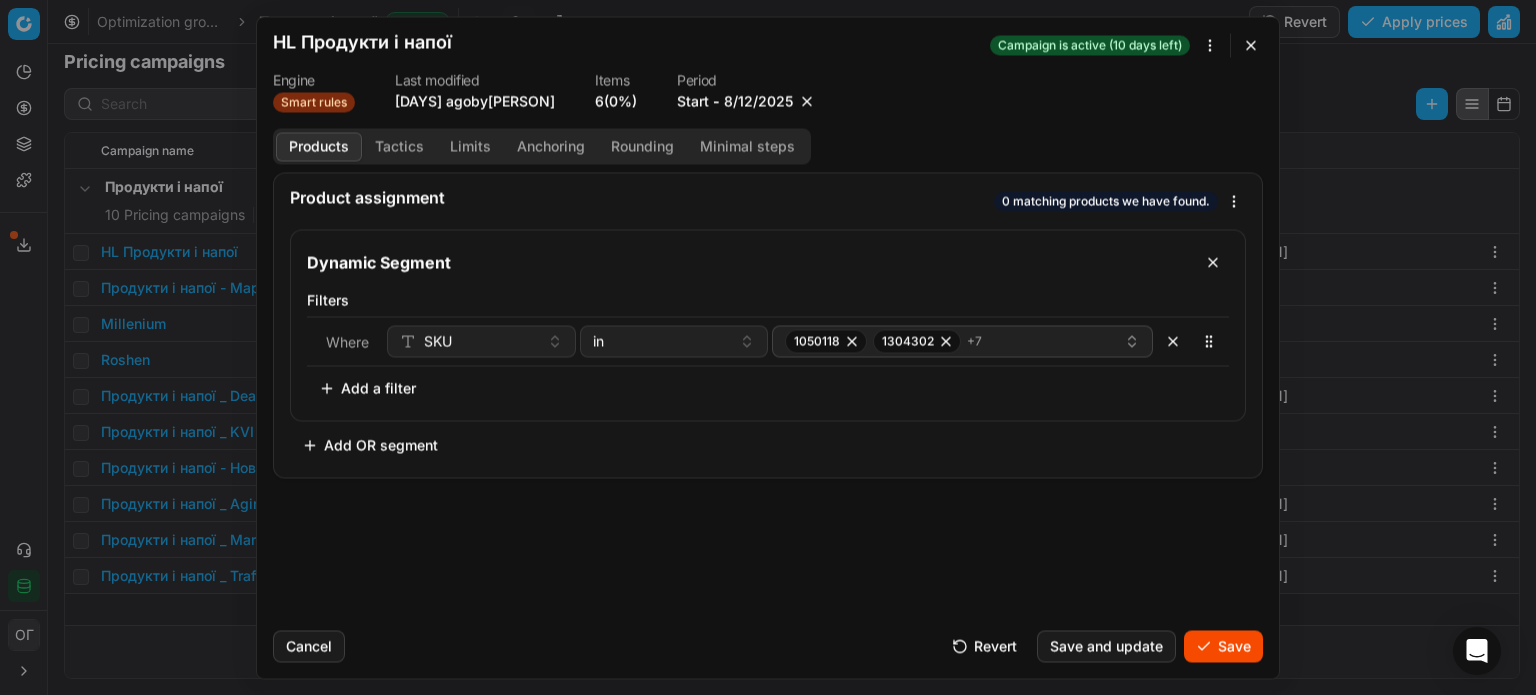 click on "Save" at bounding box center (1223, 646) 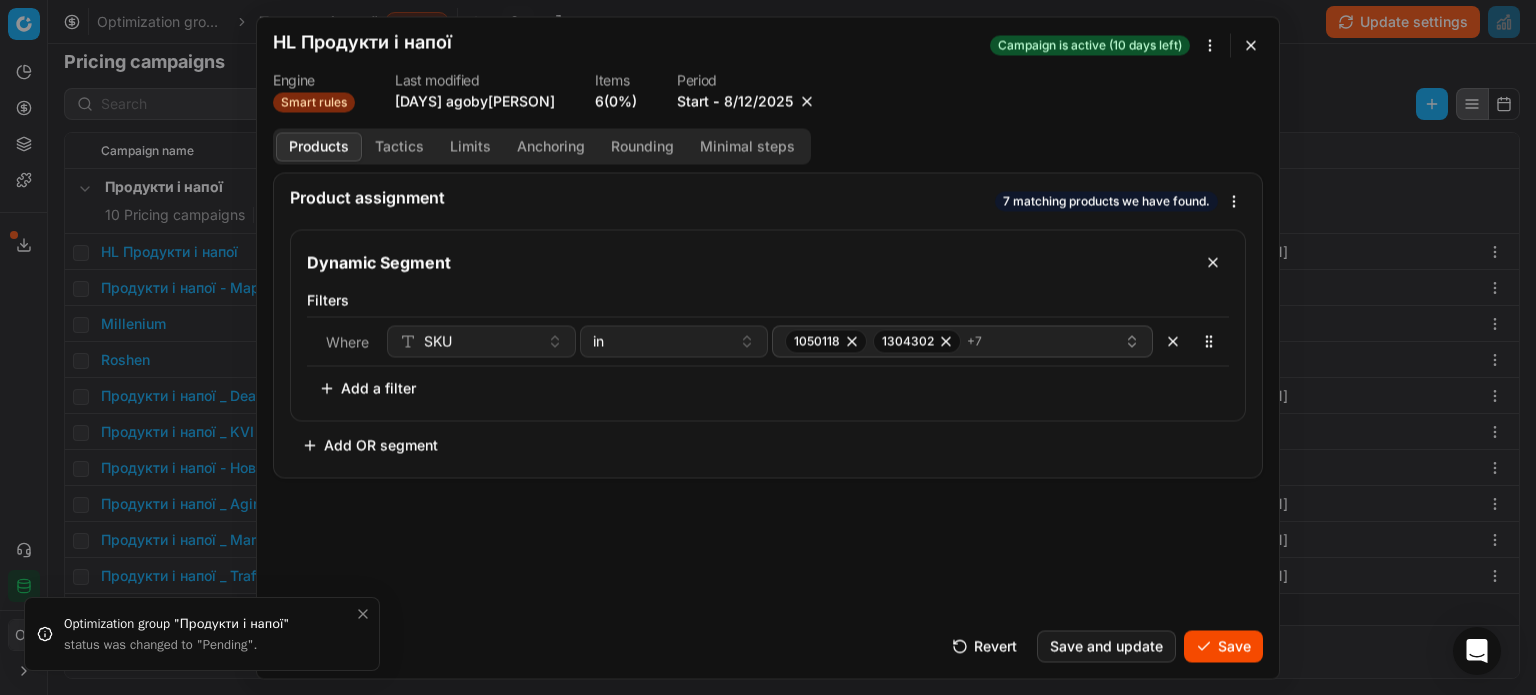 click on "Save" at bounding box center (1223, 646) 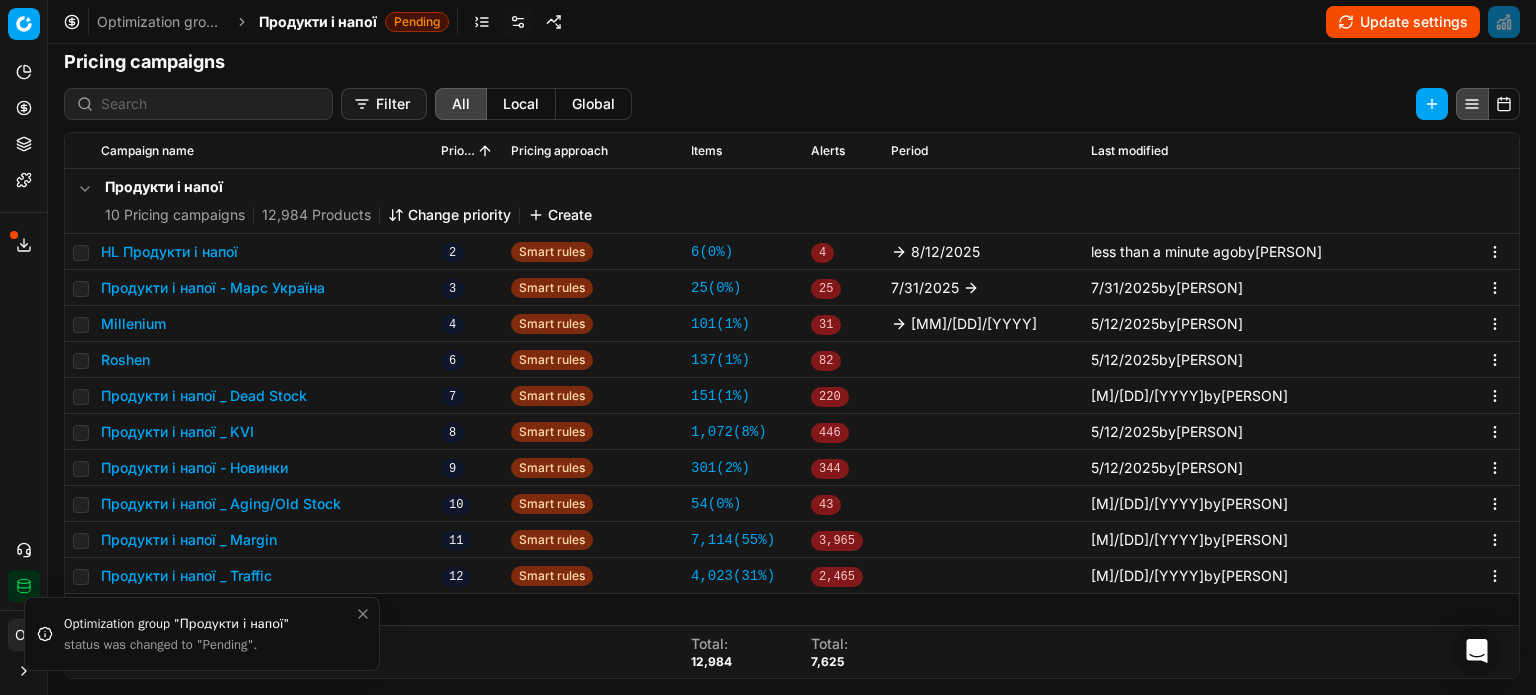 click on "Update settings" at bounding box center (1403, 22) 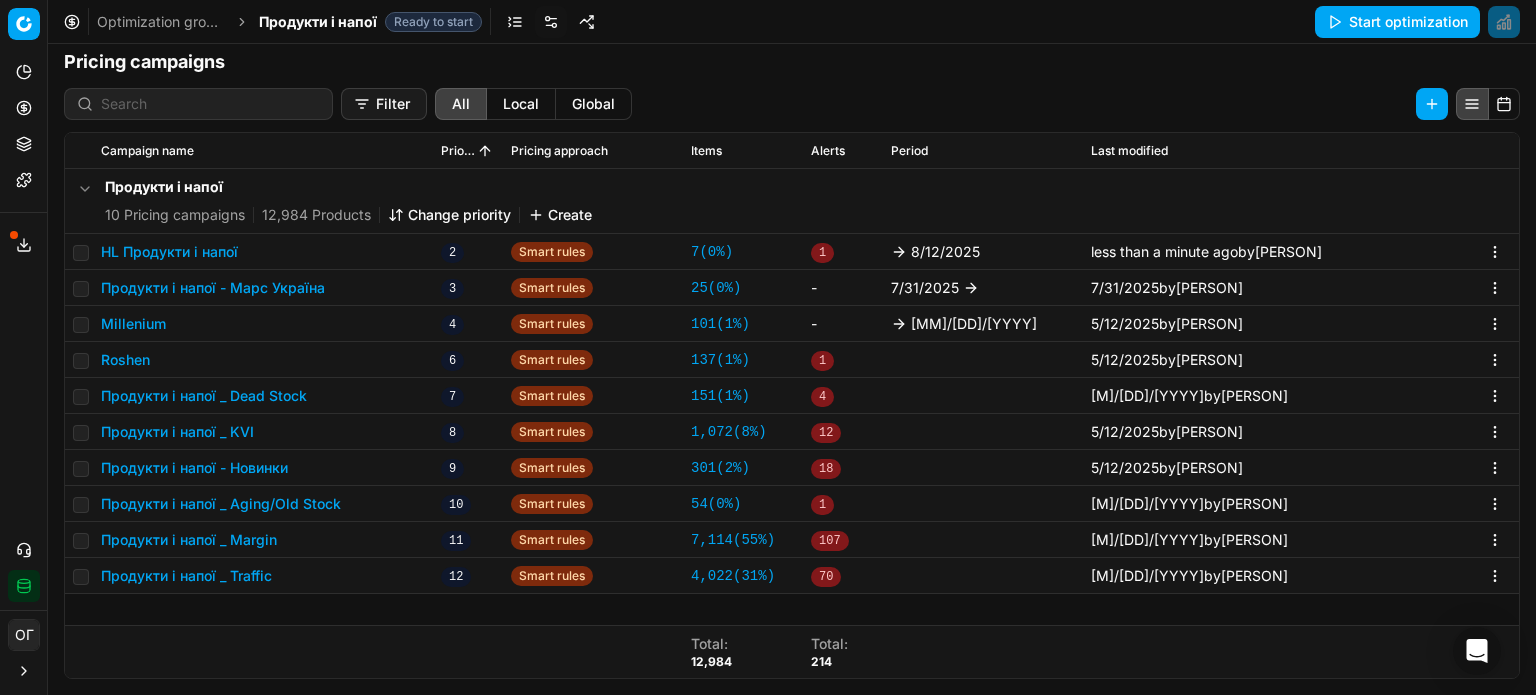 click on "Start optimization" at bounding box center (1397, 22) 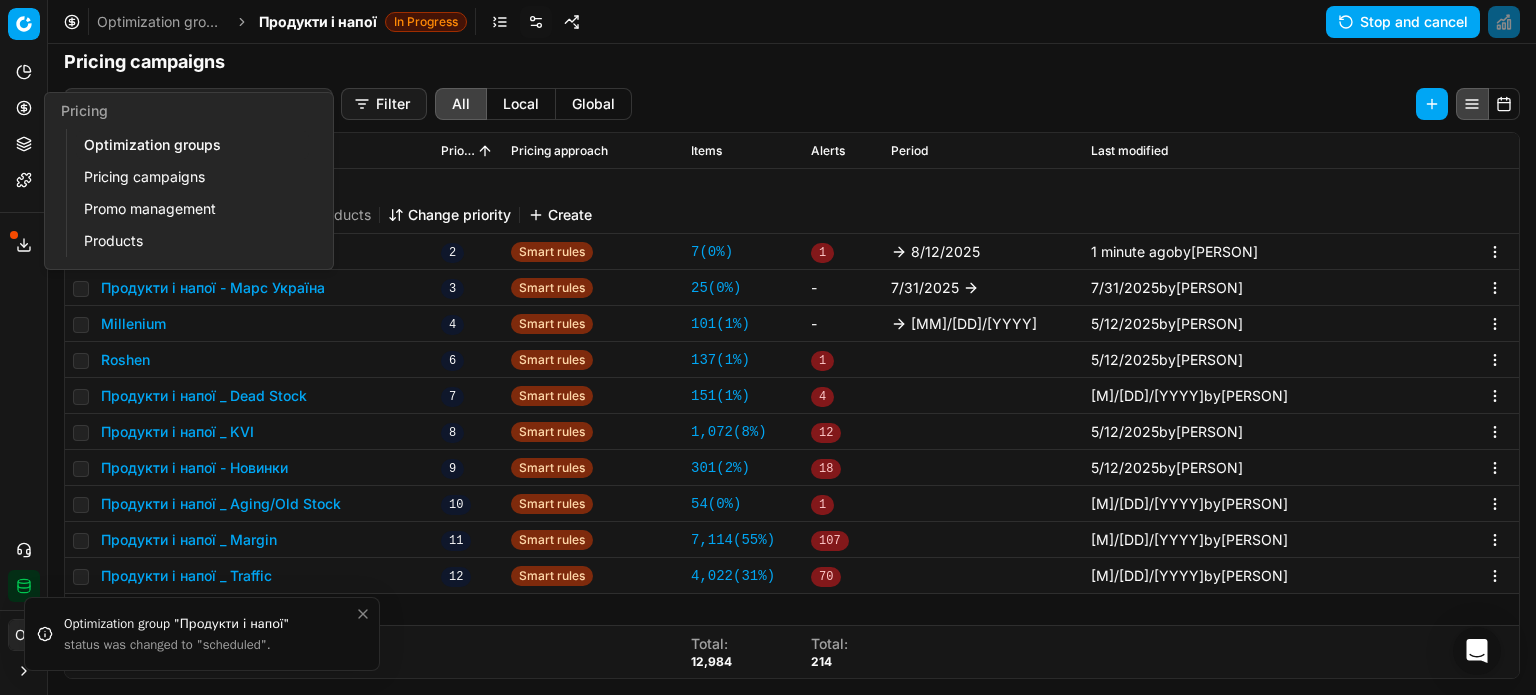 click 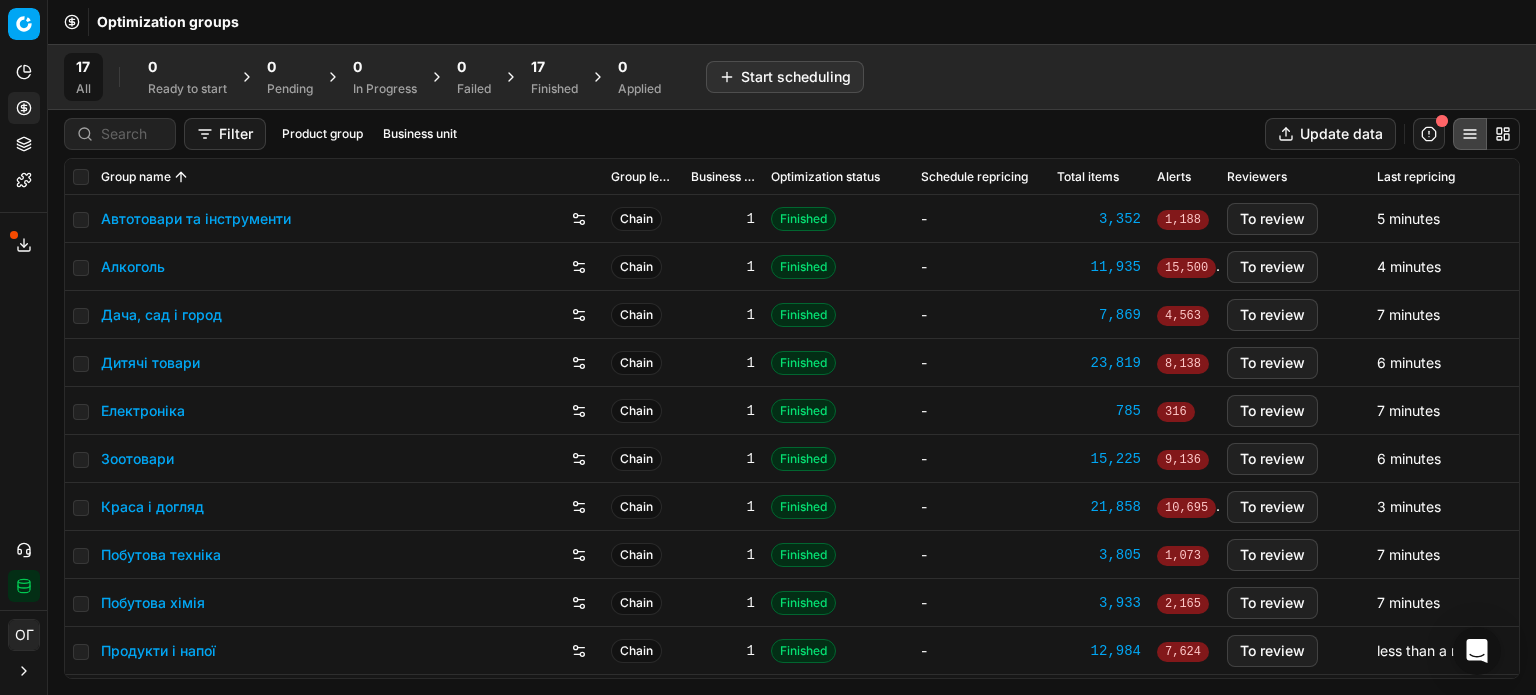 click on "17" at bounding box center [538, 67] 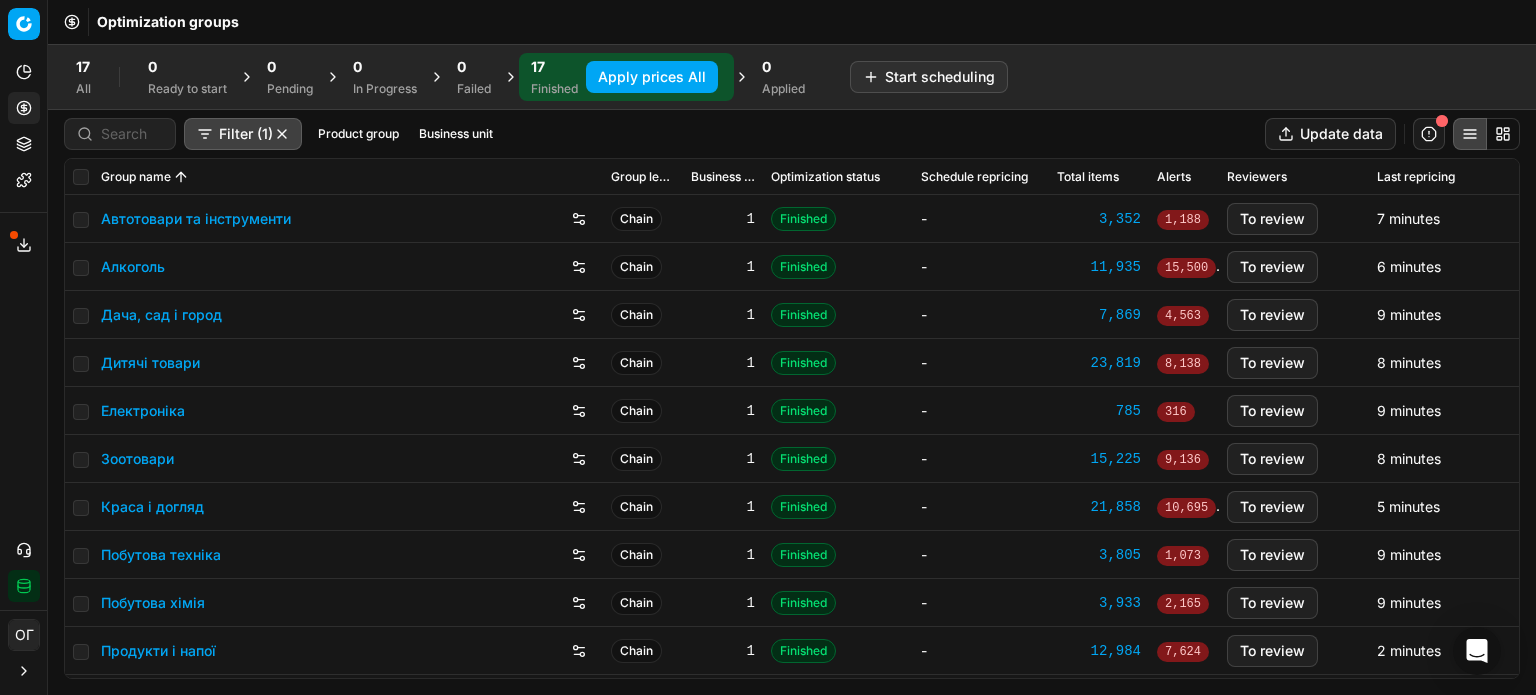 click on "Продукти і напої" at bounding box center [158, 651] 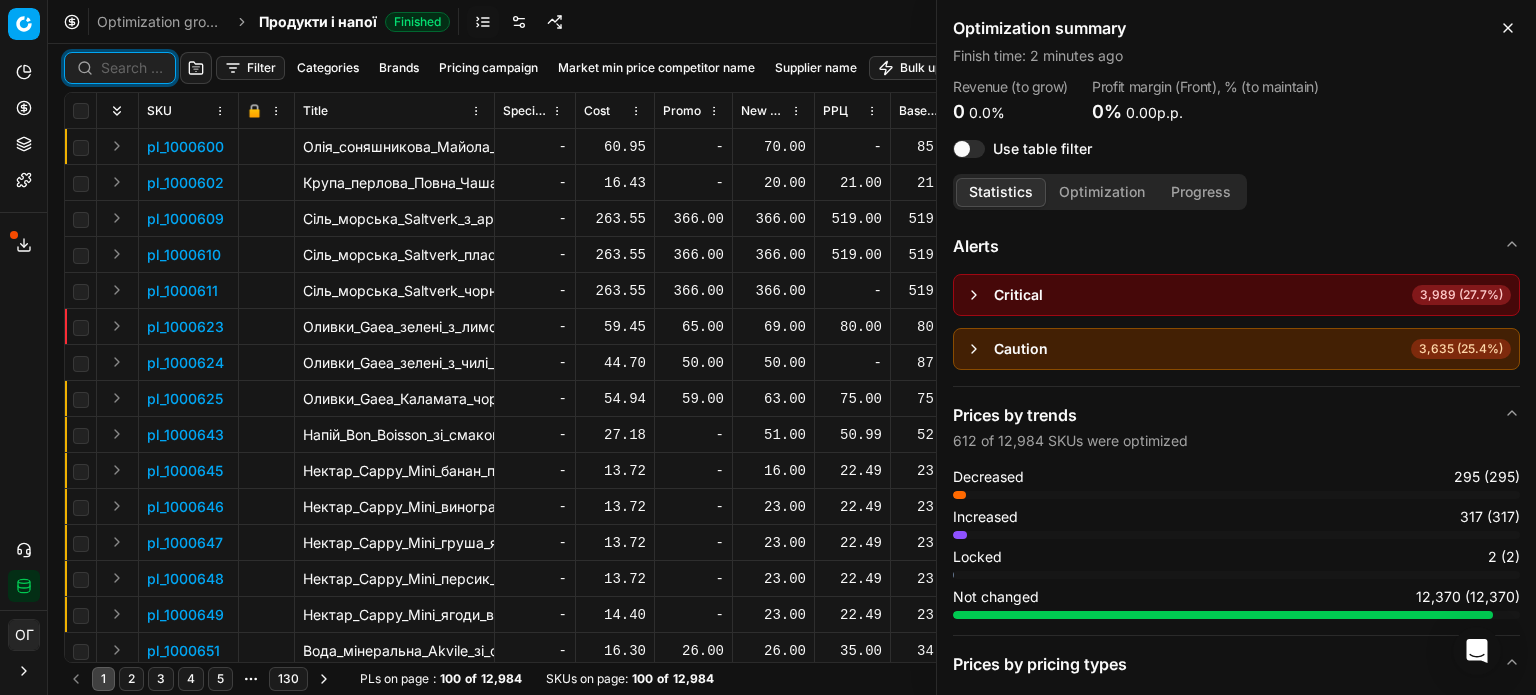 click at bounding box center [132, 68] 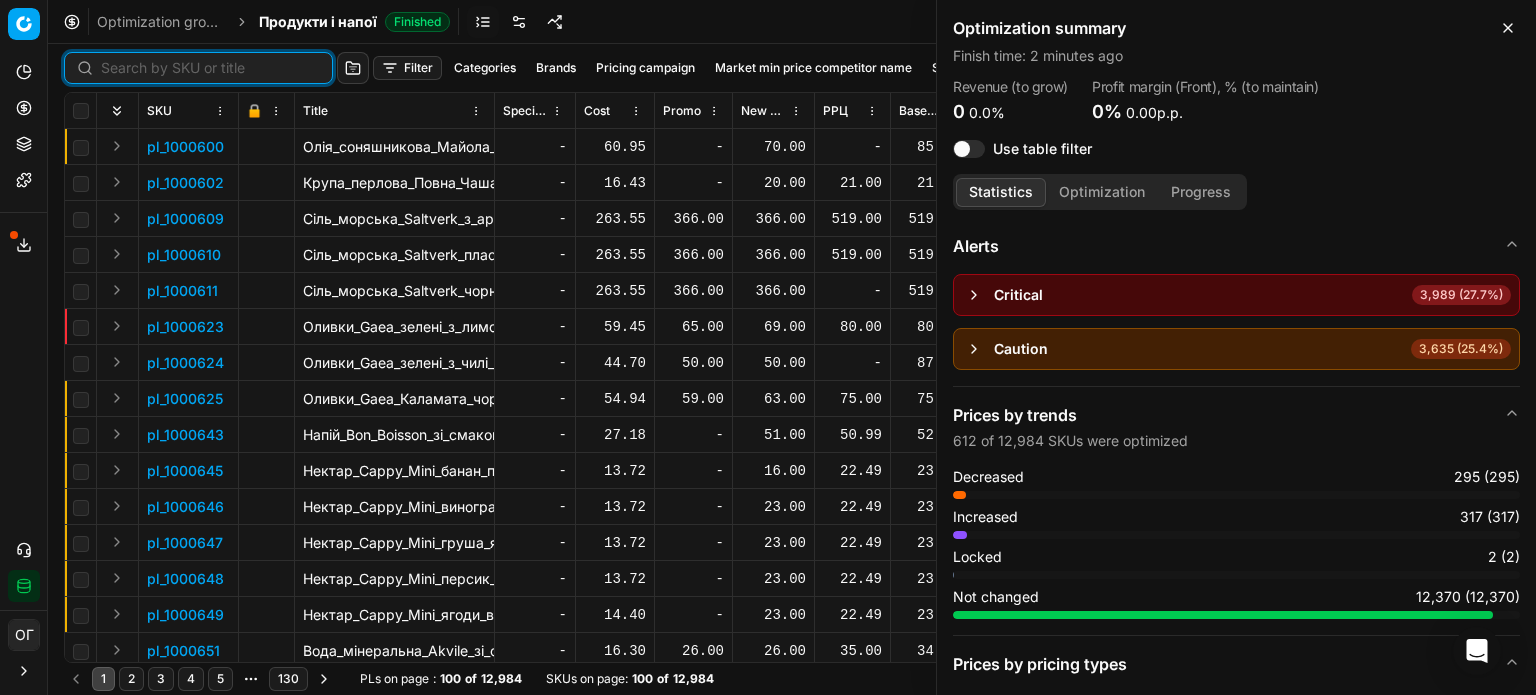 paste on "1302650" 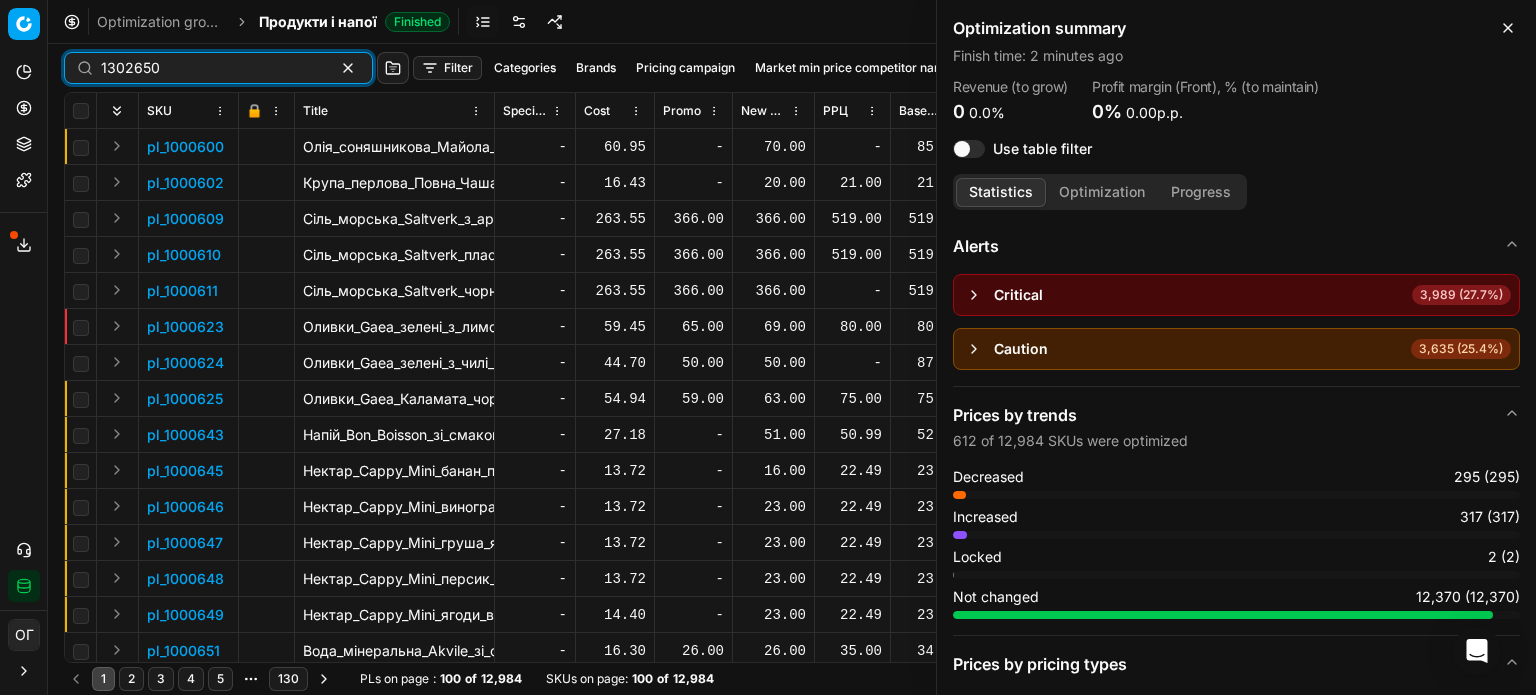 type on "1302650" 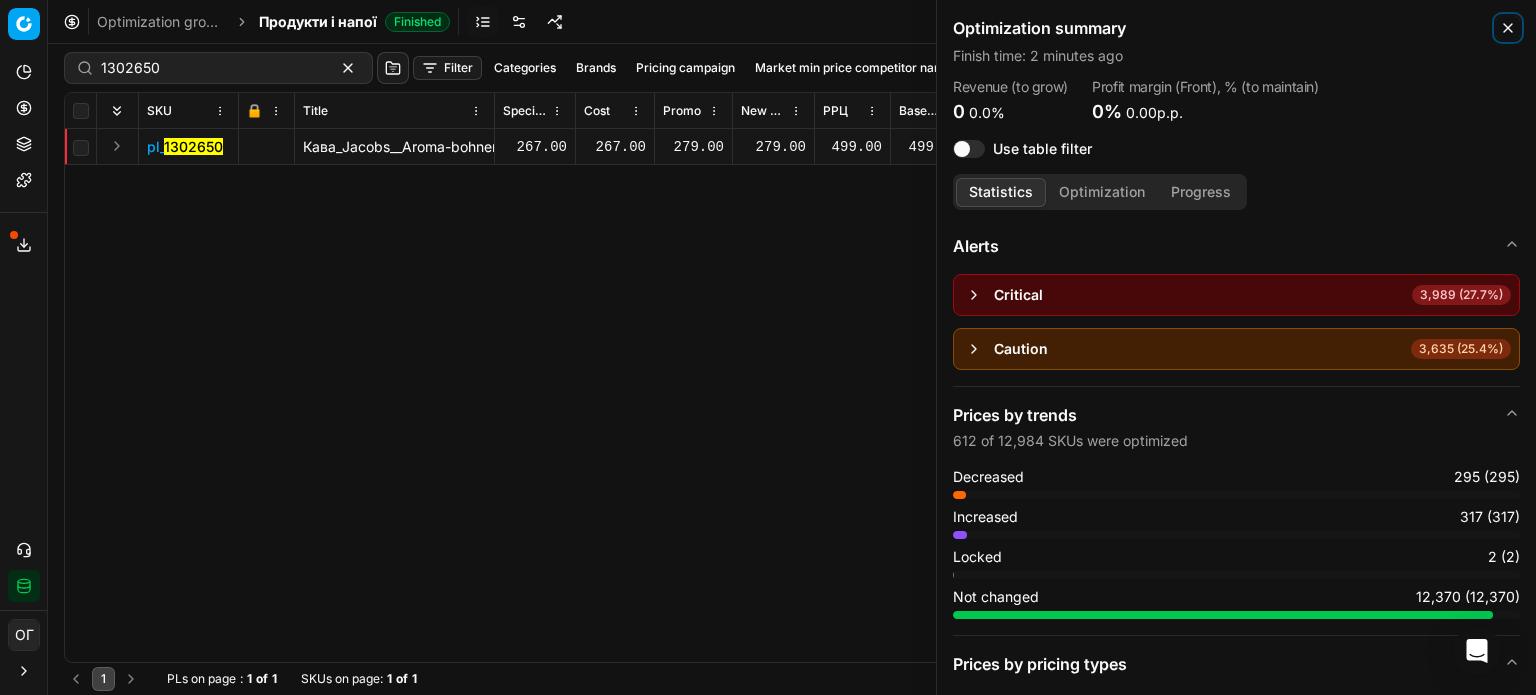 click 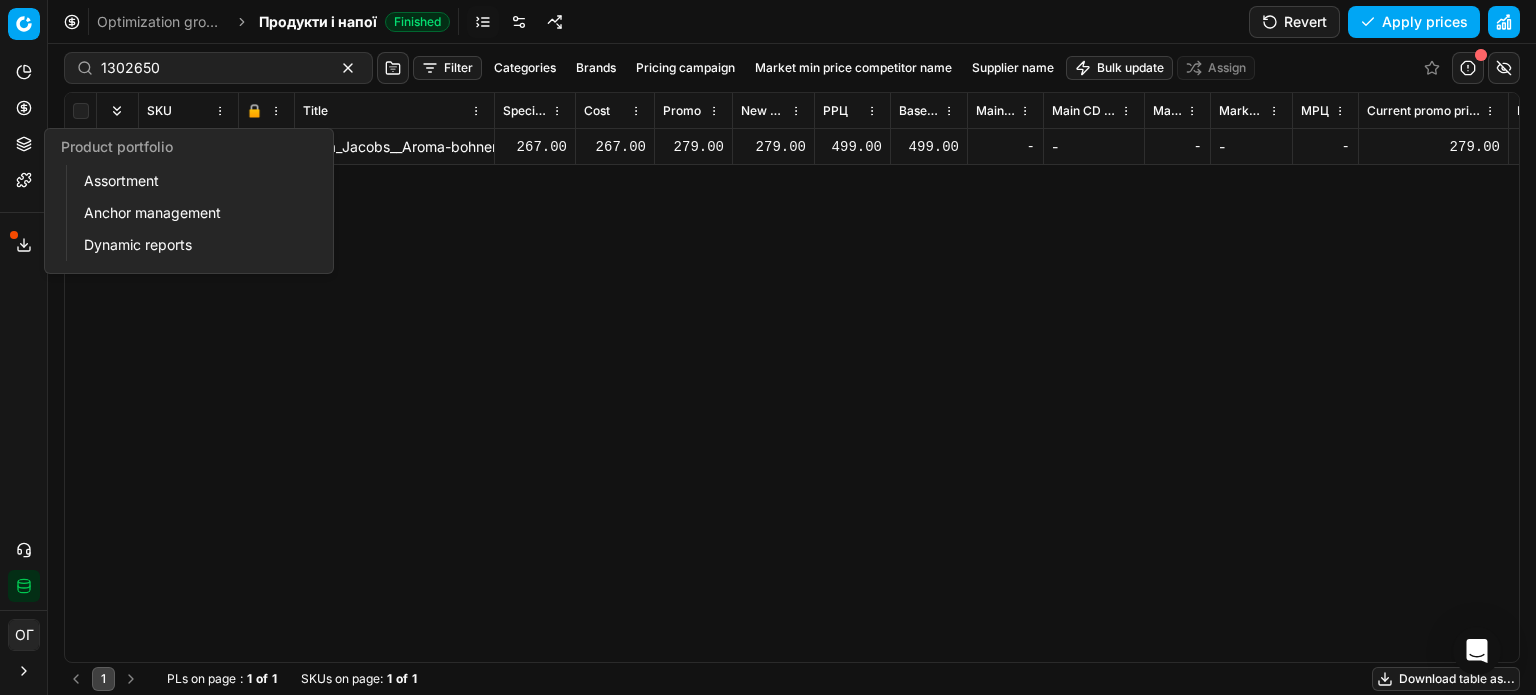 click 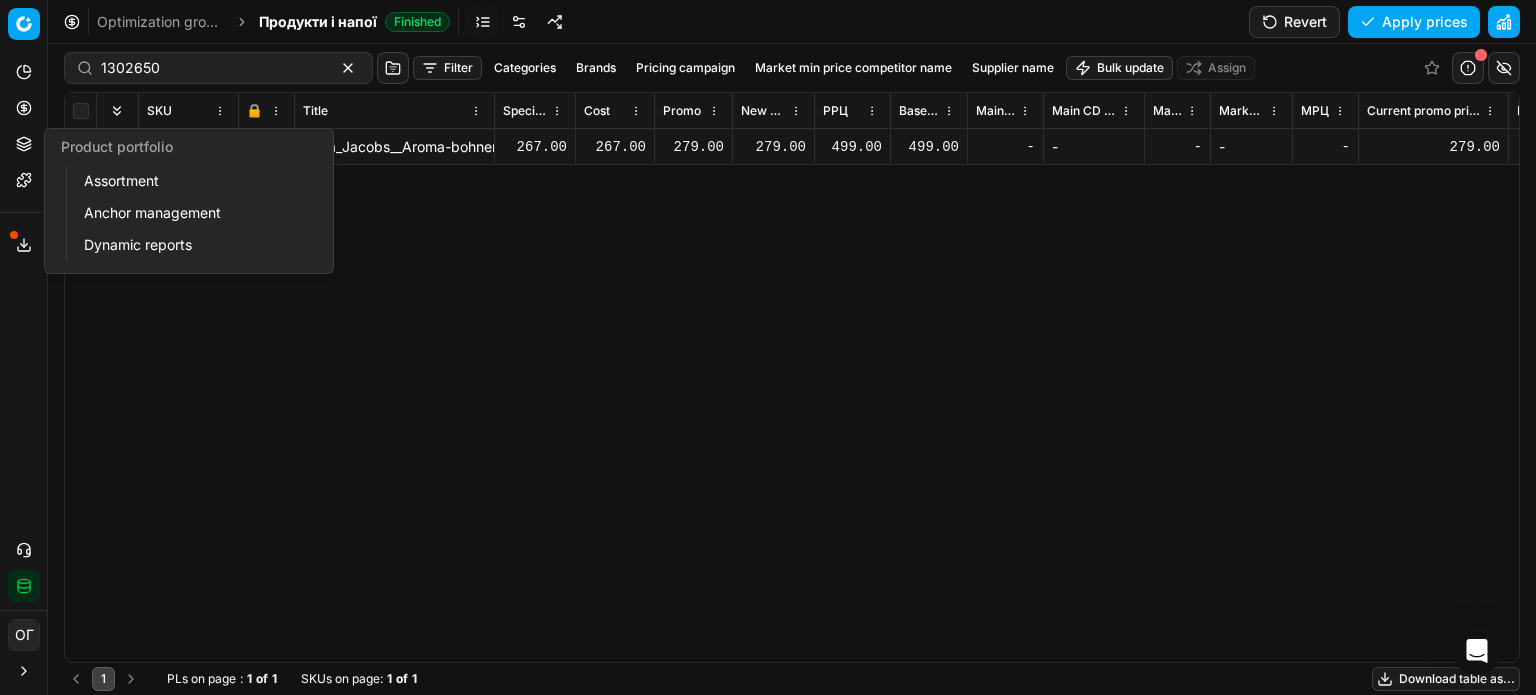 click on "Assortment" at bounding box center (192, 181) 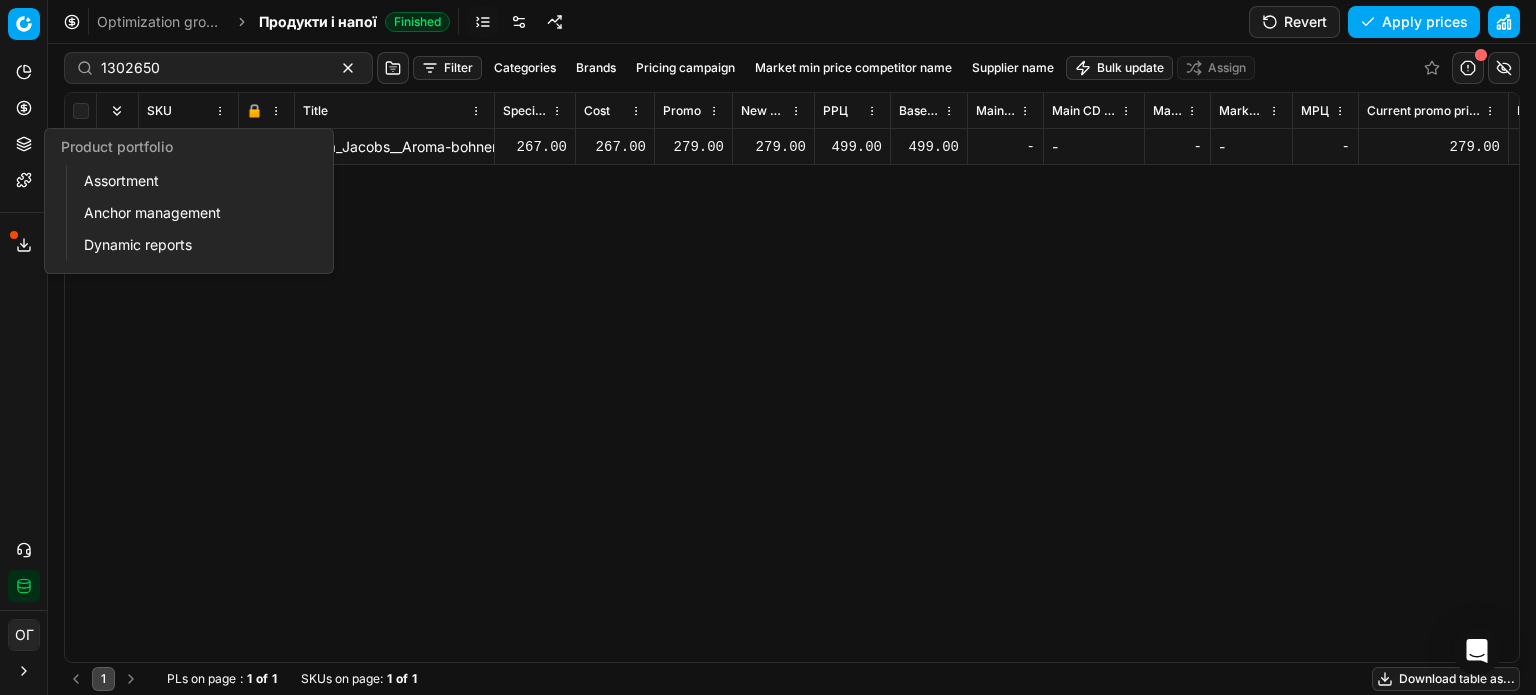 type 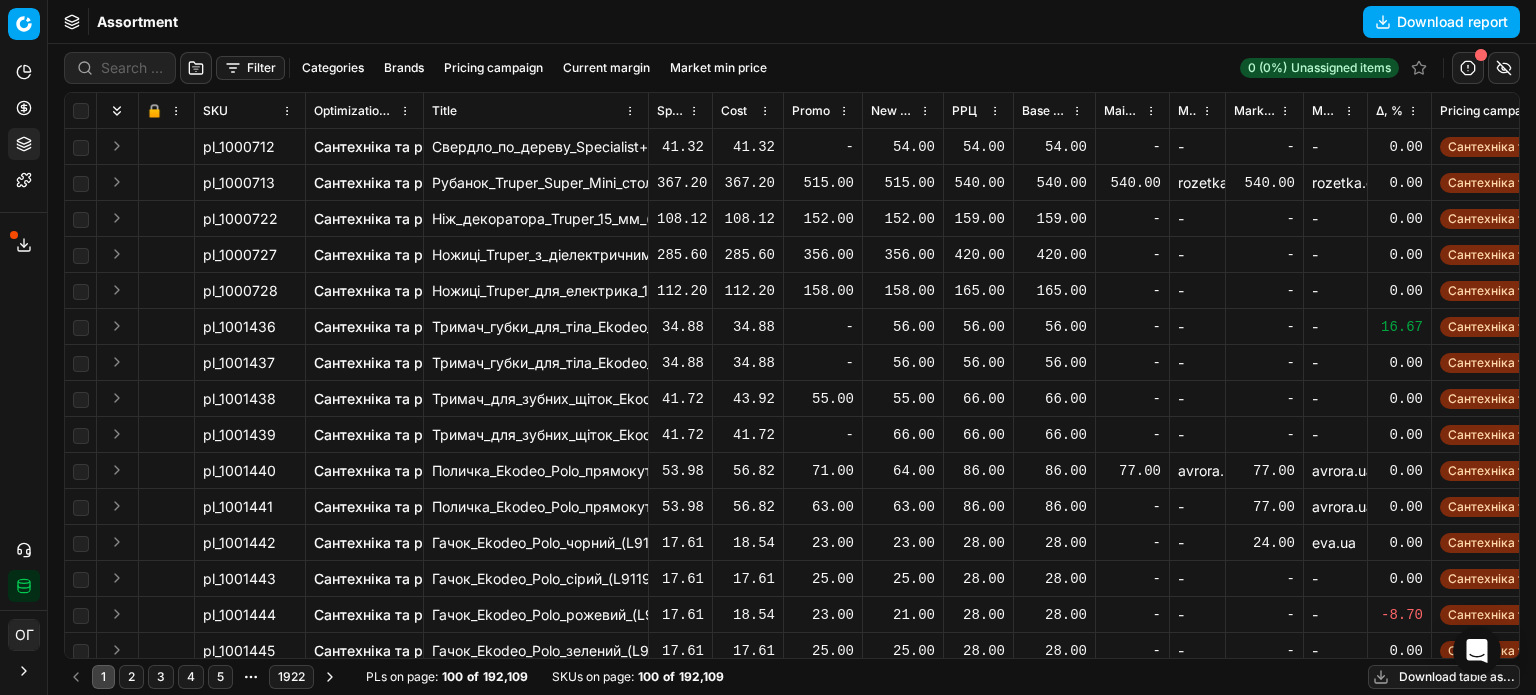 click at bounding box center [120, 68] 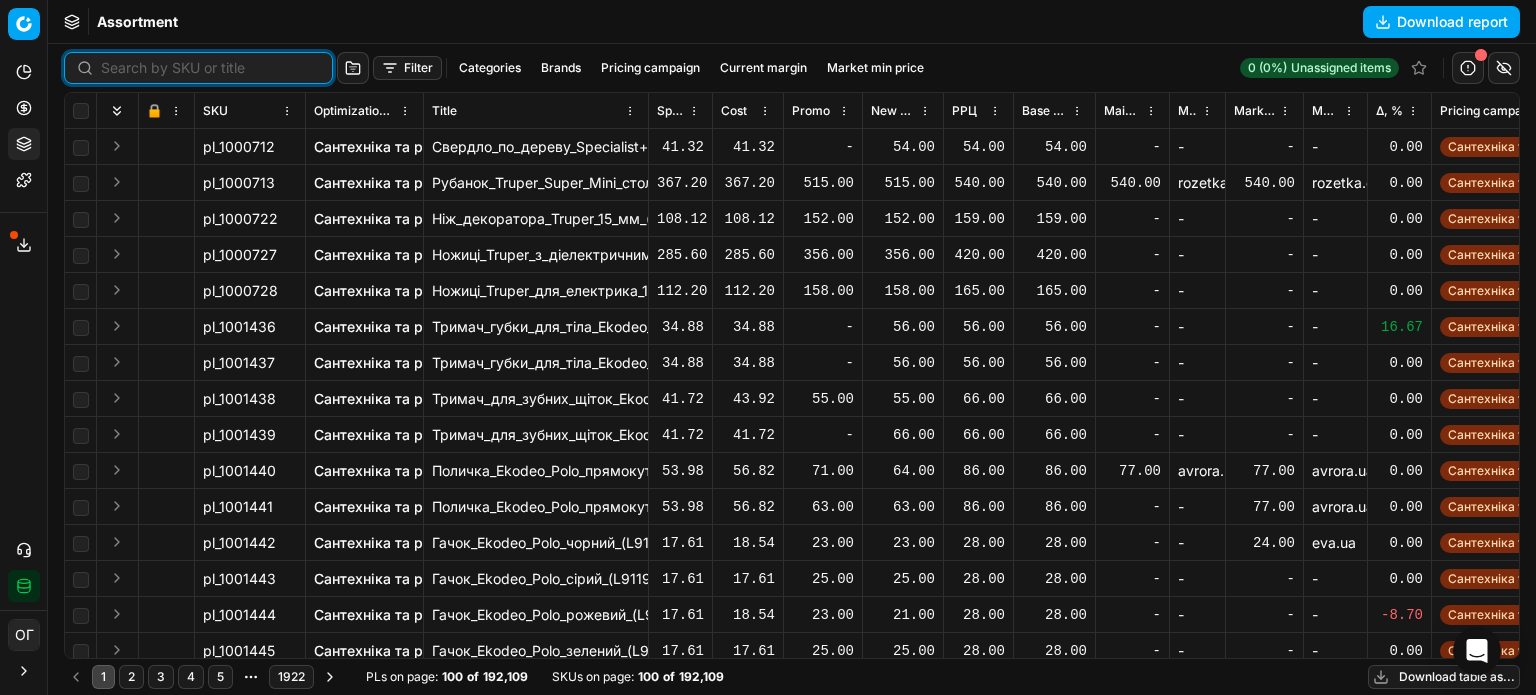 paste on "483727" 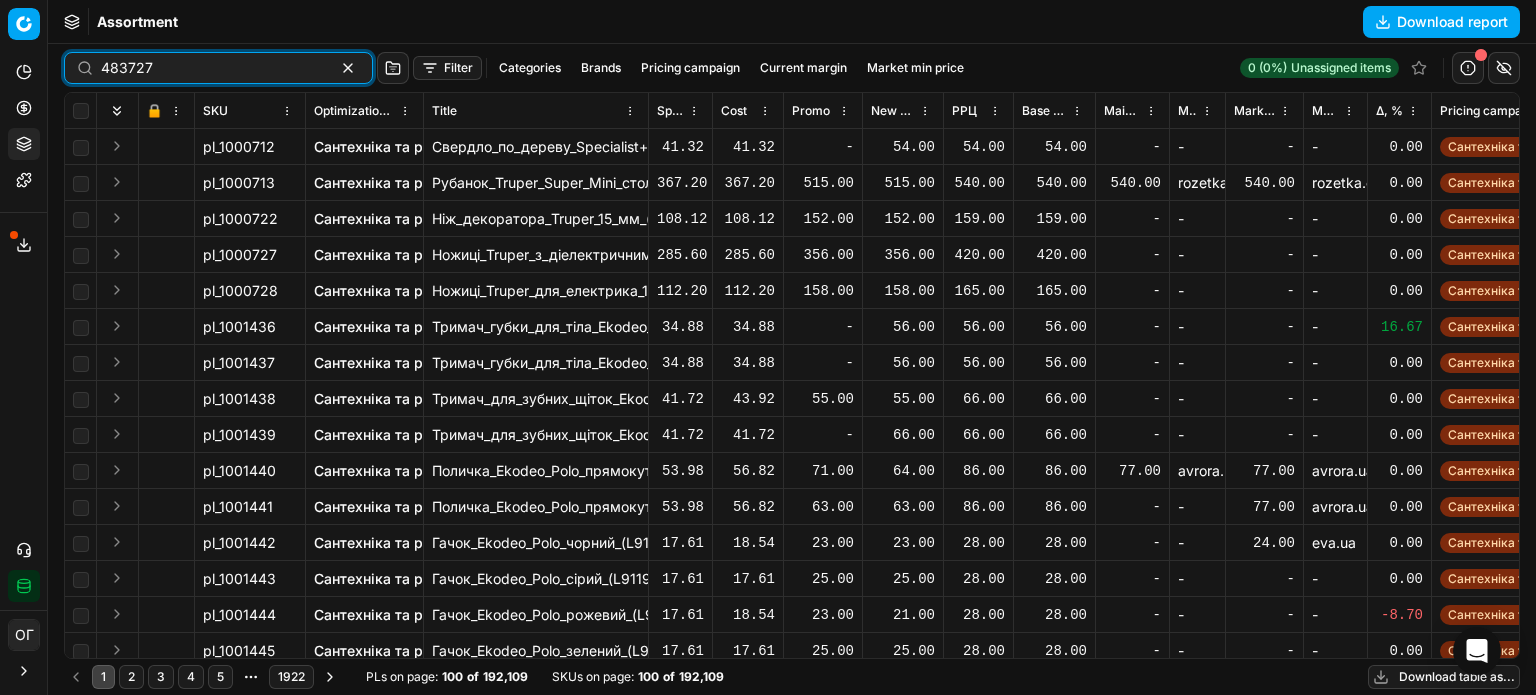 type on "483727" 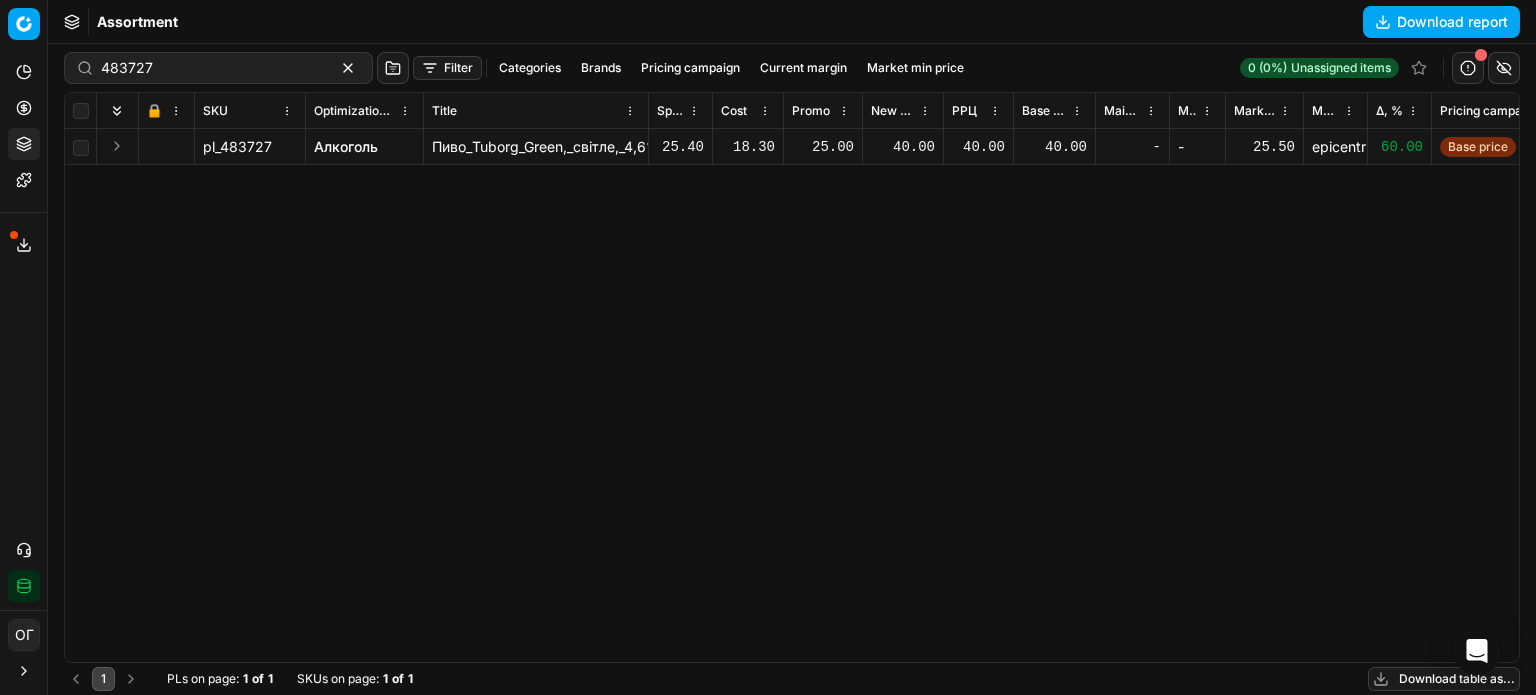 click on "Алкоголь" at bounding box center (346, 147) 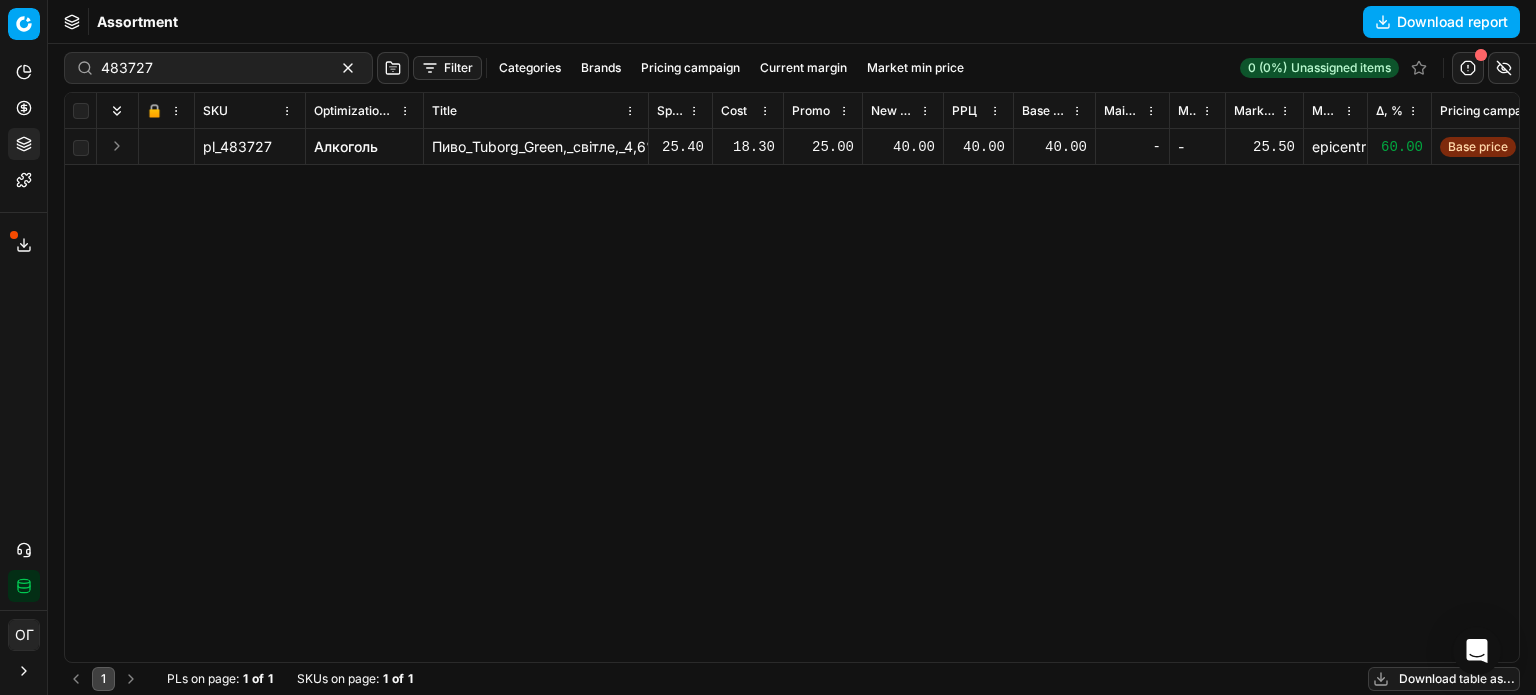 type 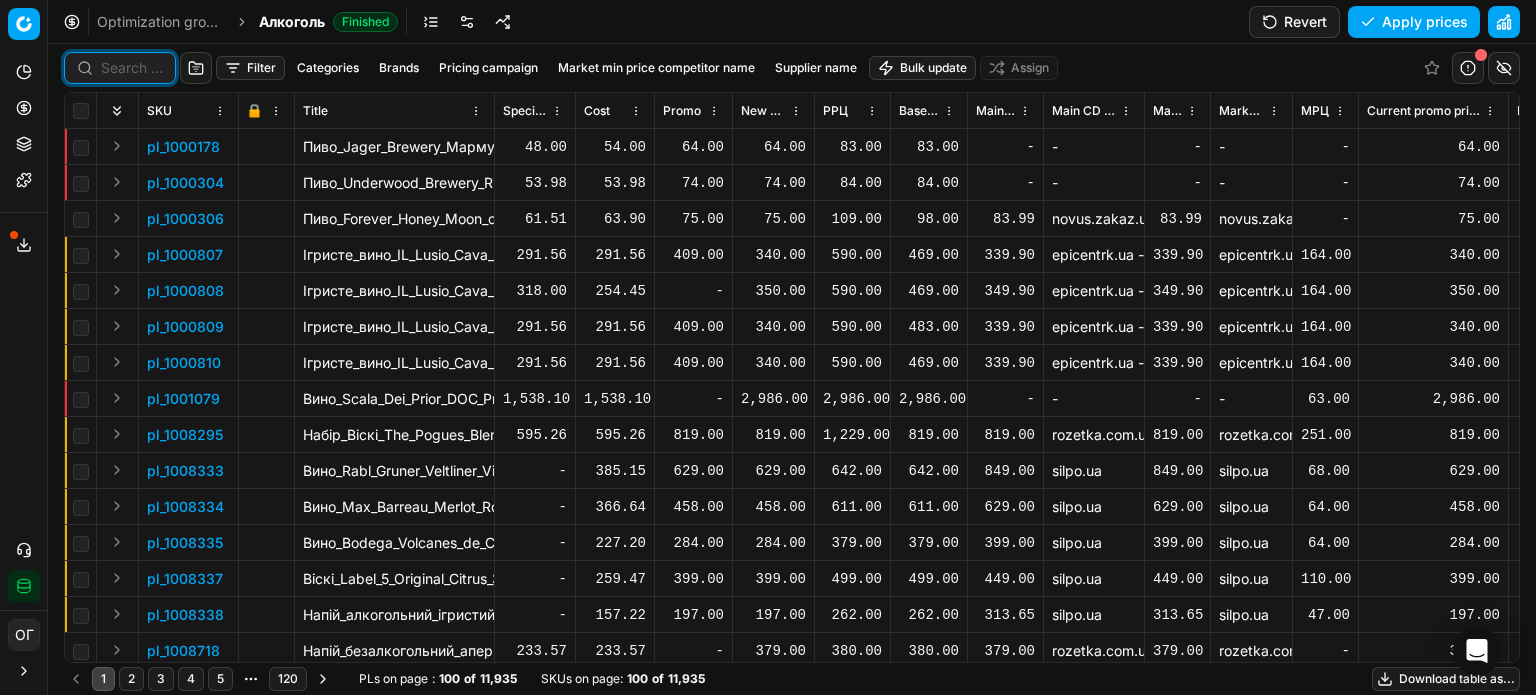click at bounding box center [132, 68] 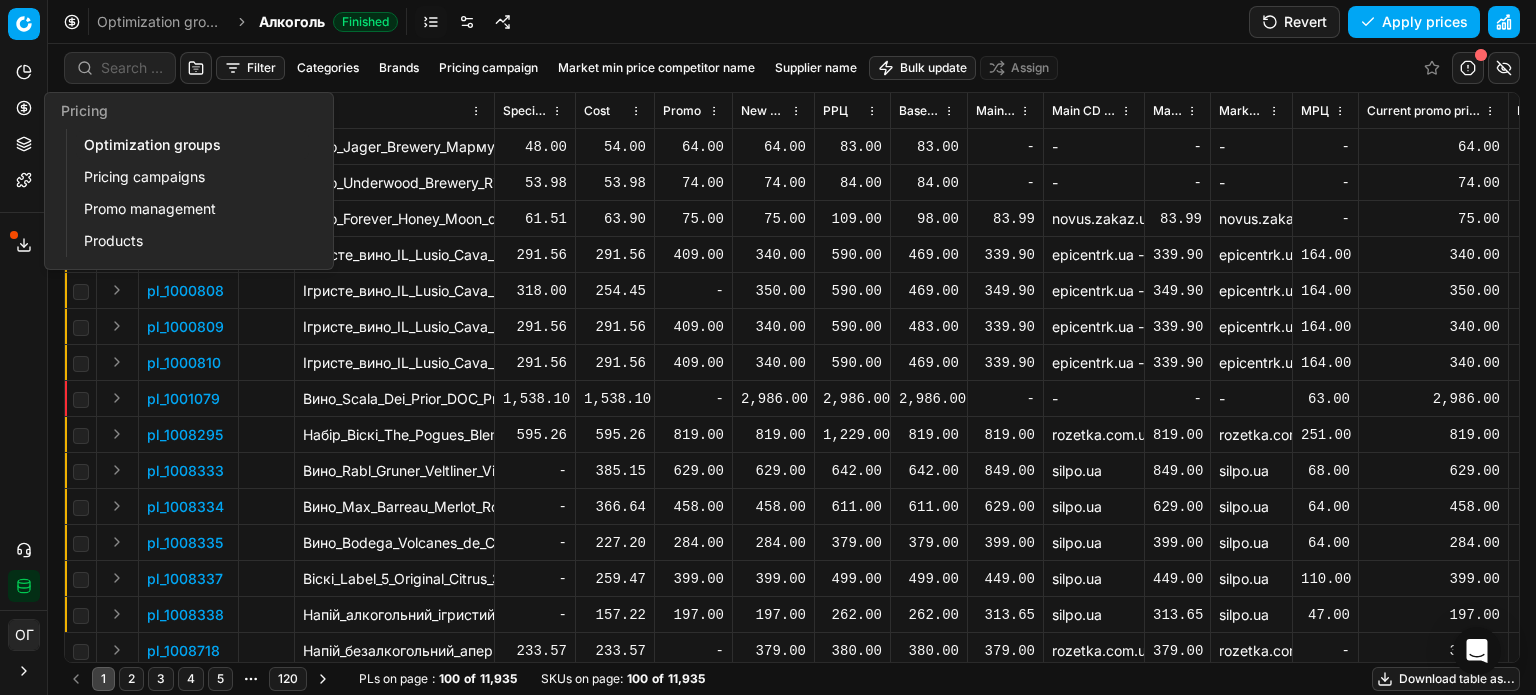 click 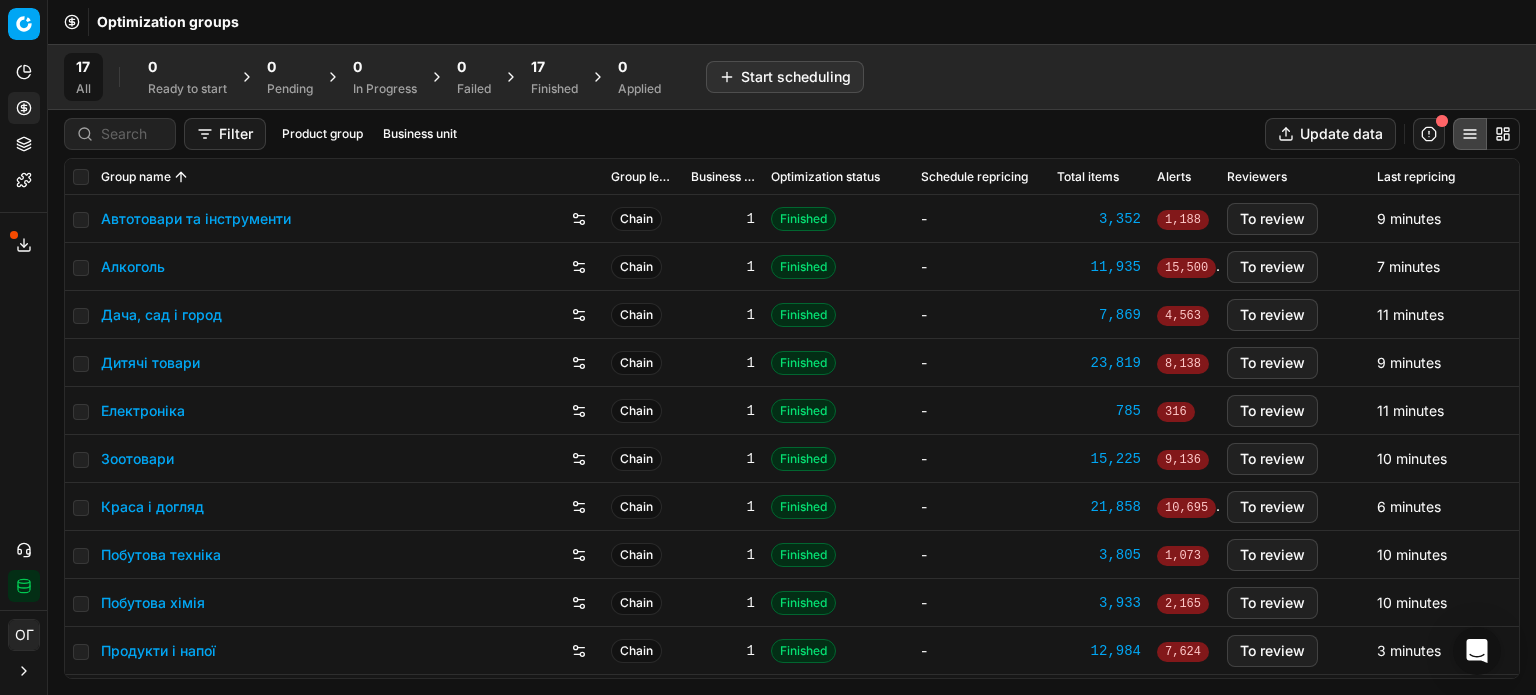 click on "17 Finished" at bounding box center (554, 77) 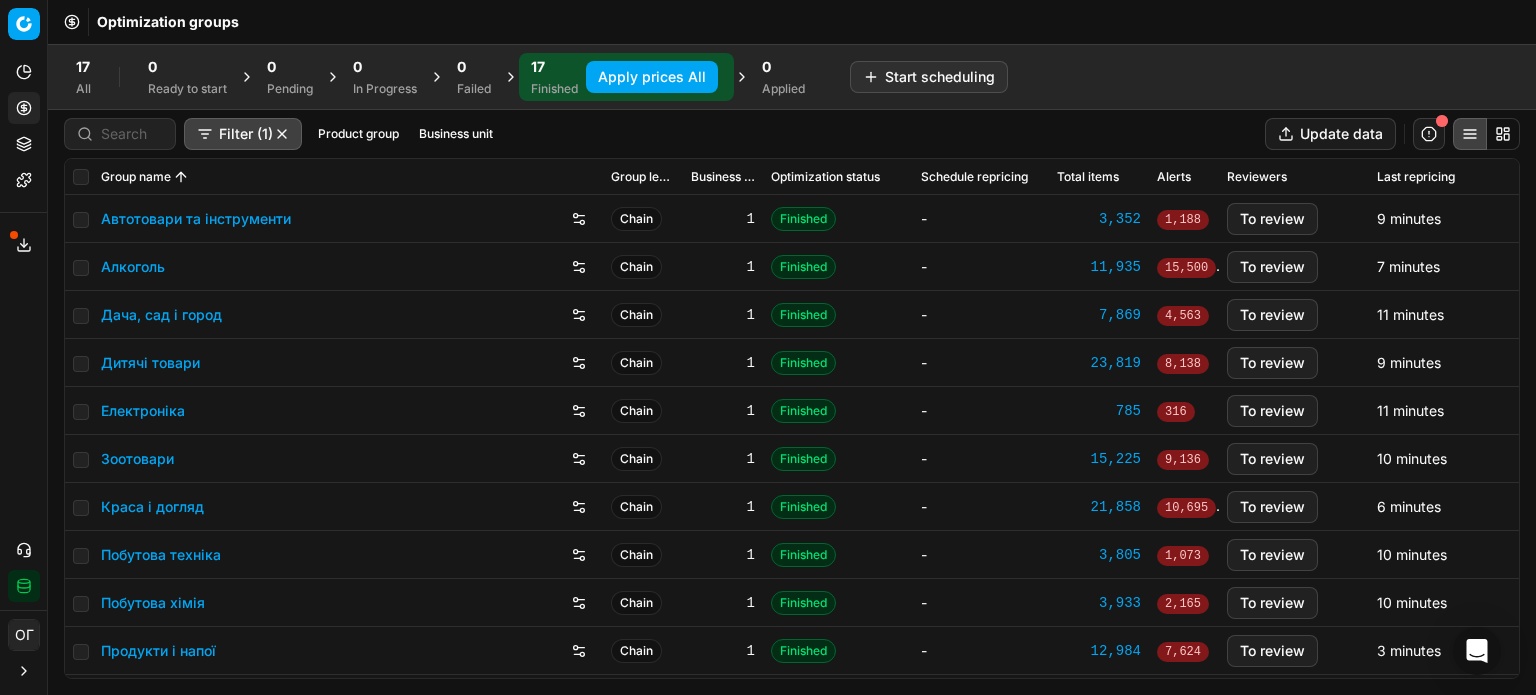 click on "Алкоголь" at bounding box center (133, 267) 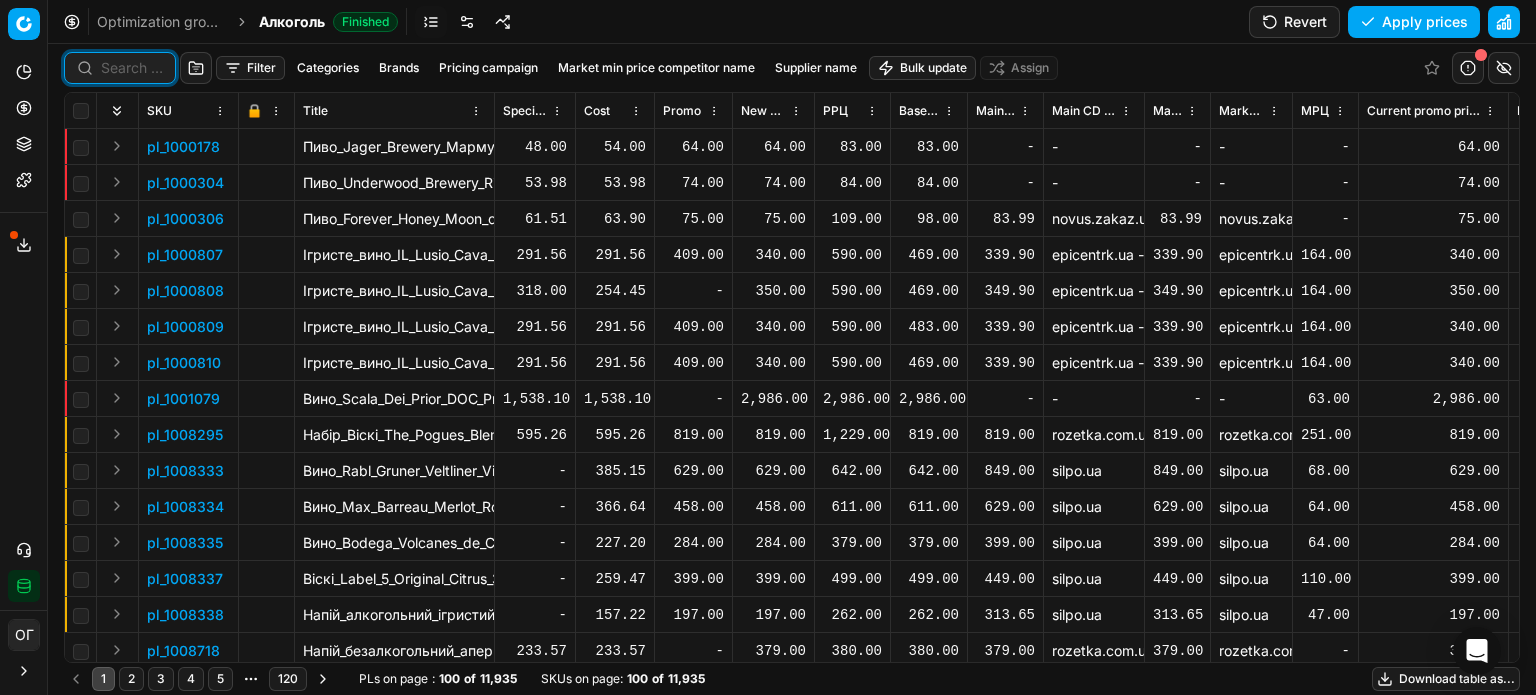 click at bounding box center (132, 68) 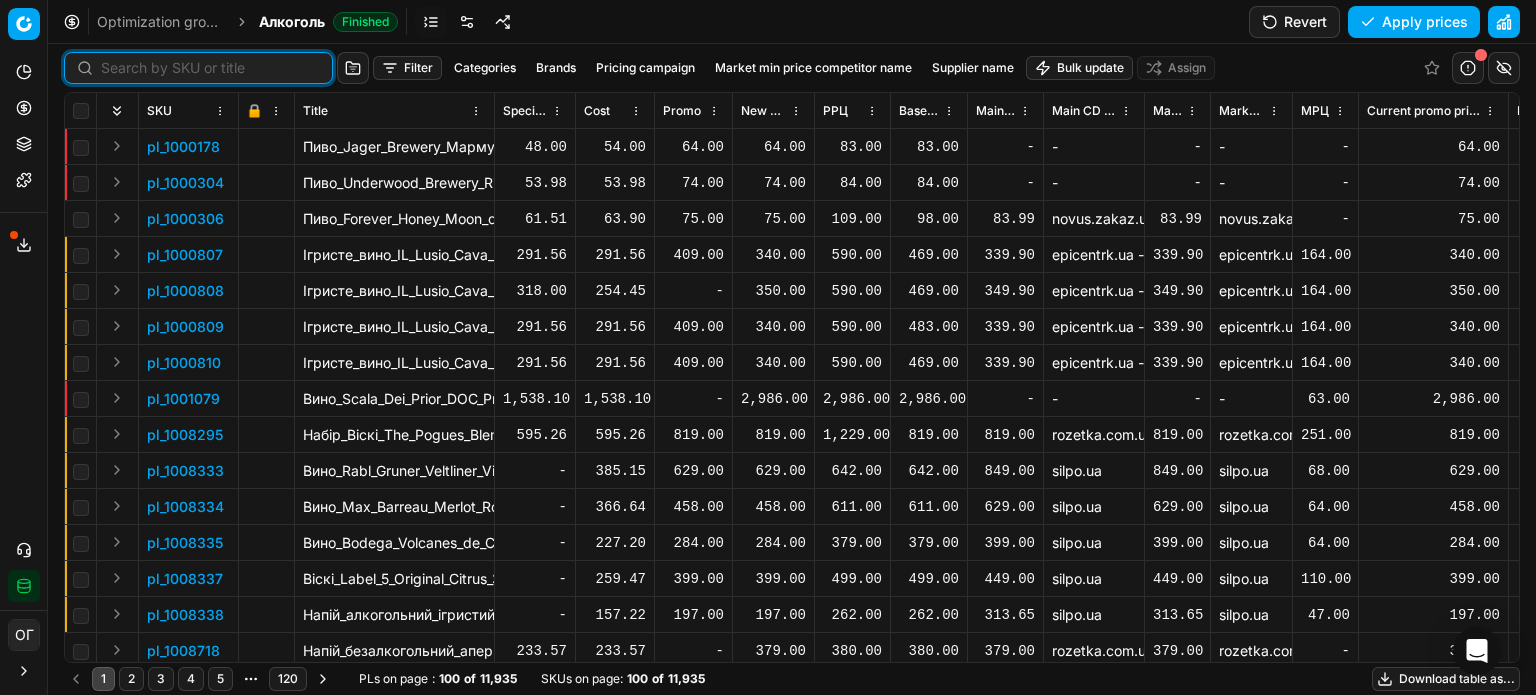 paste on "483727" 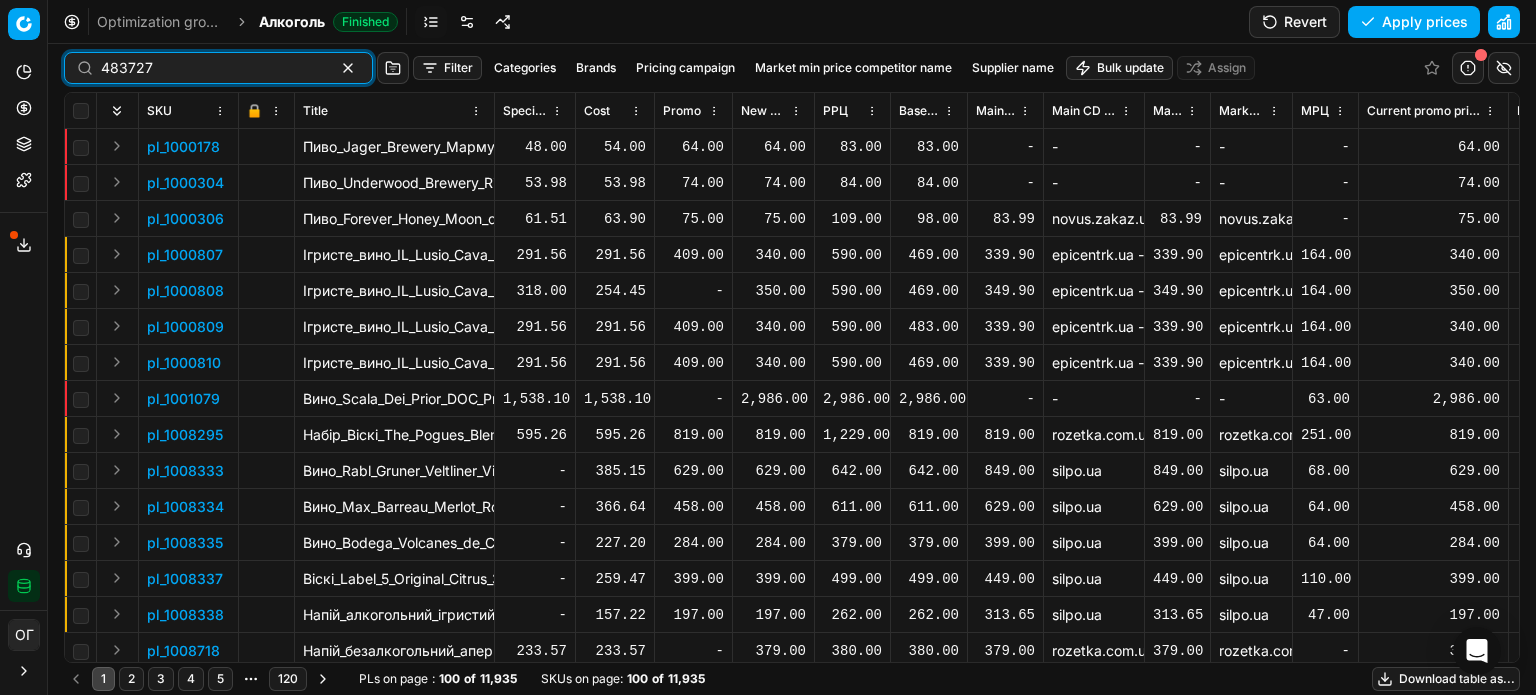 type on "483727" 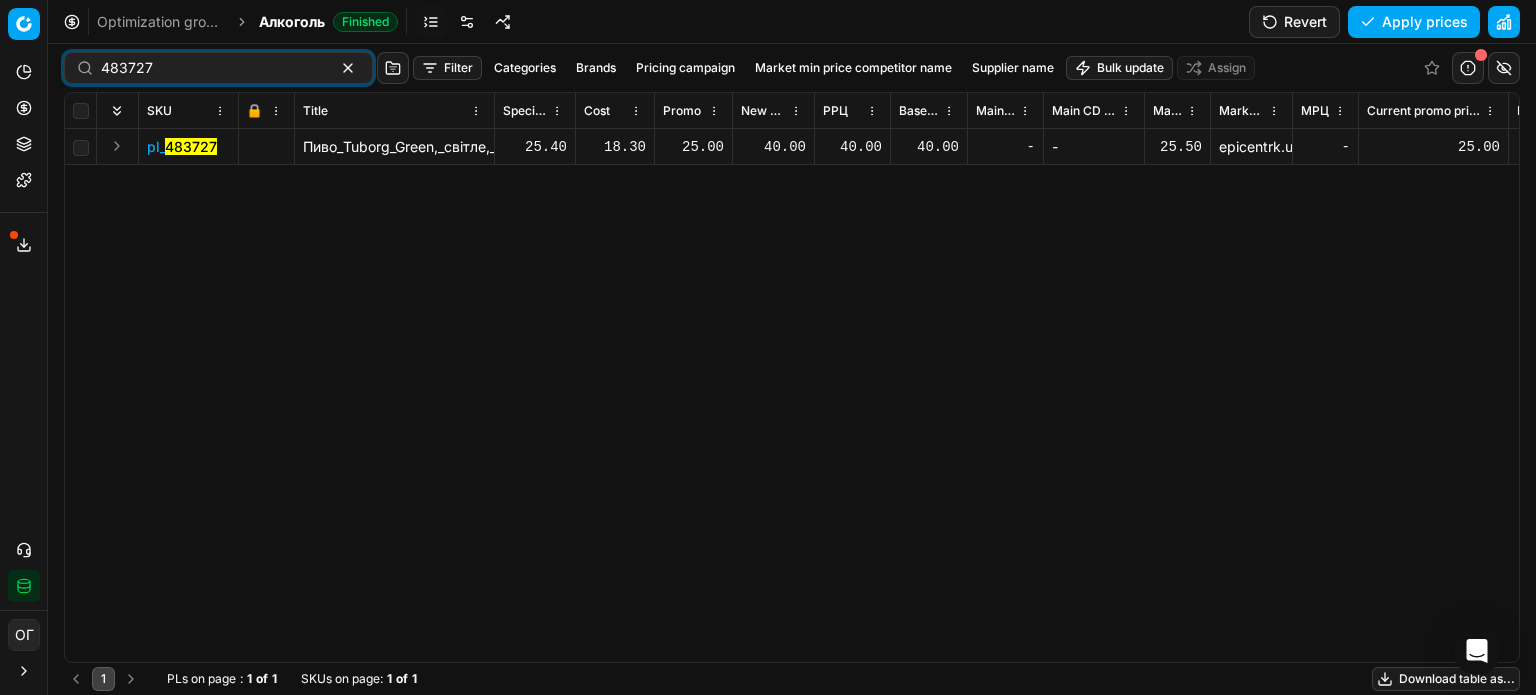 click on "40.00" at bounding box center (773, 147) 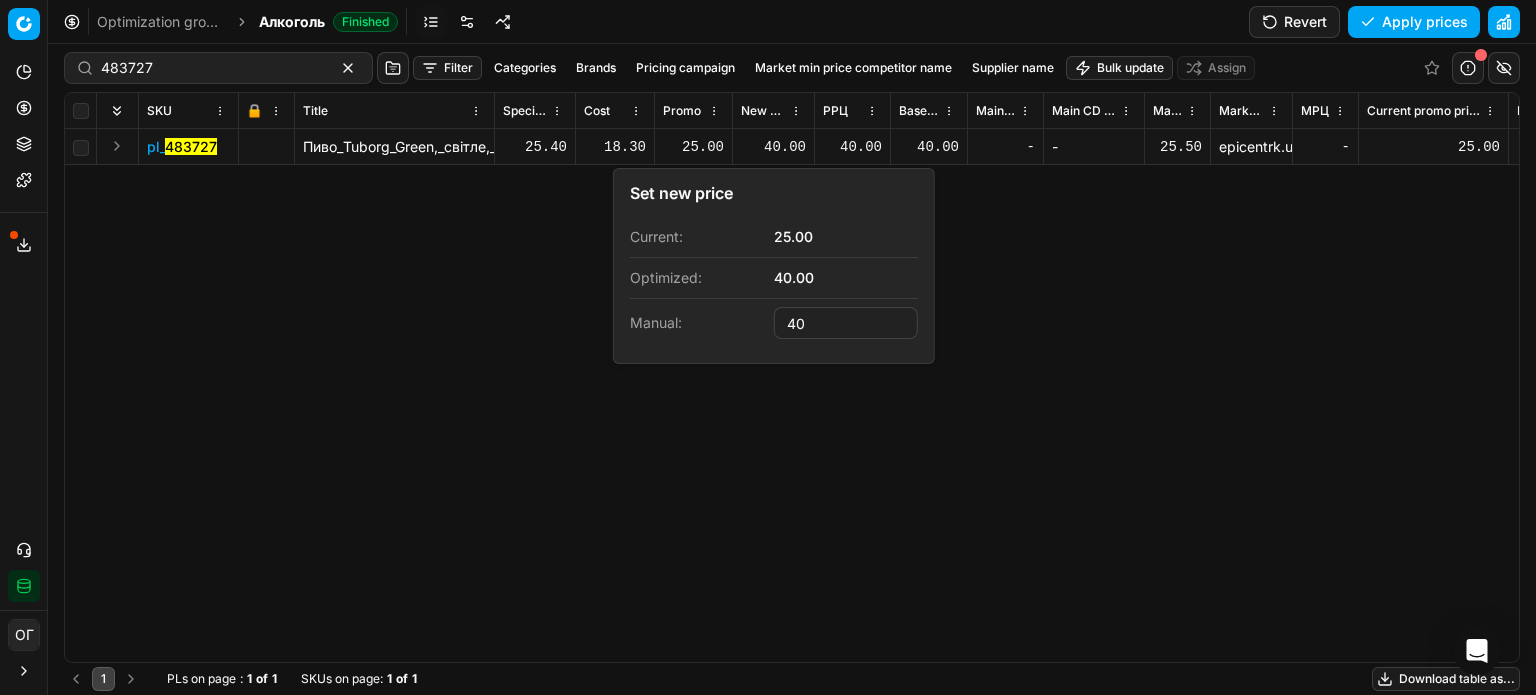 type on "4" 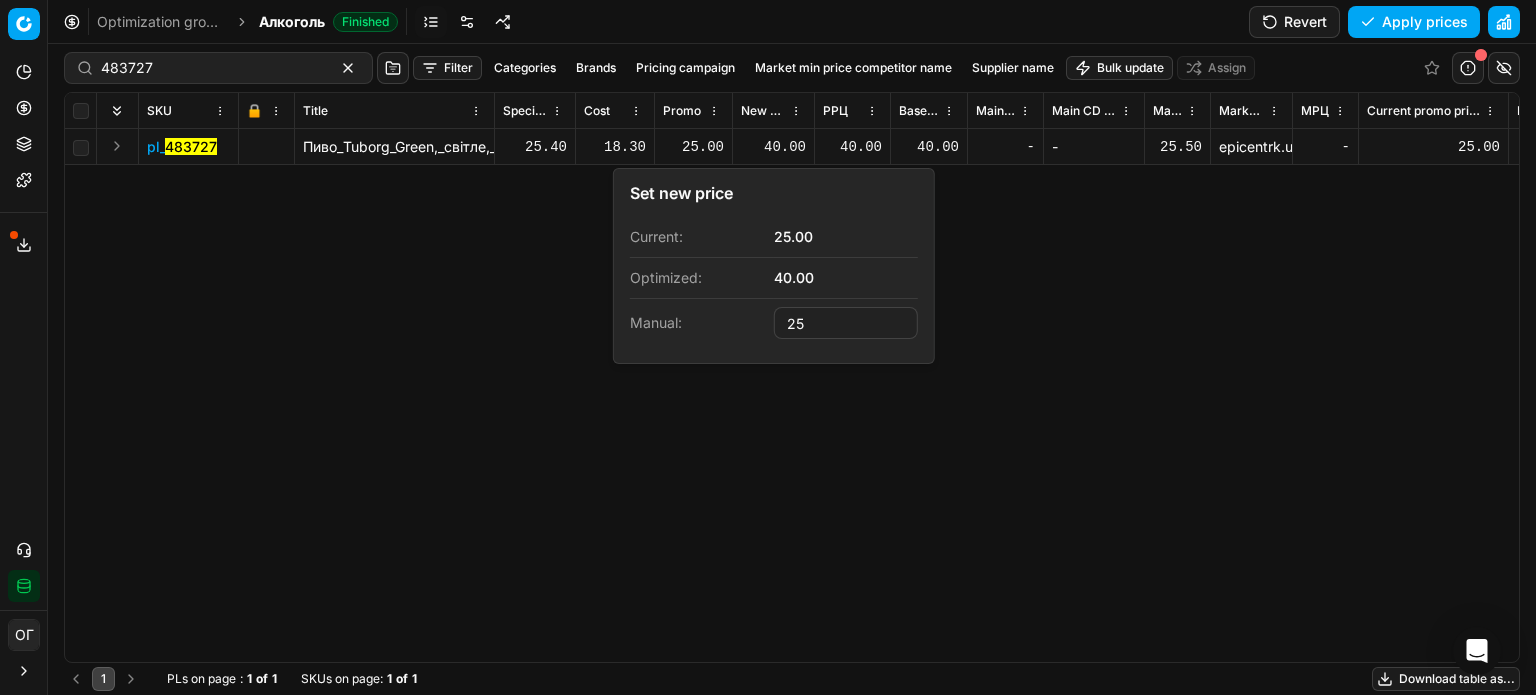 type on "25.00" 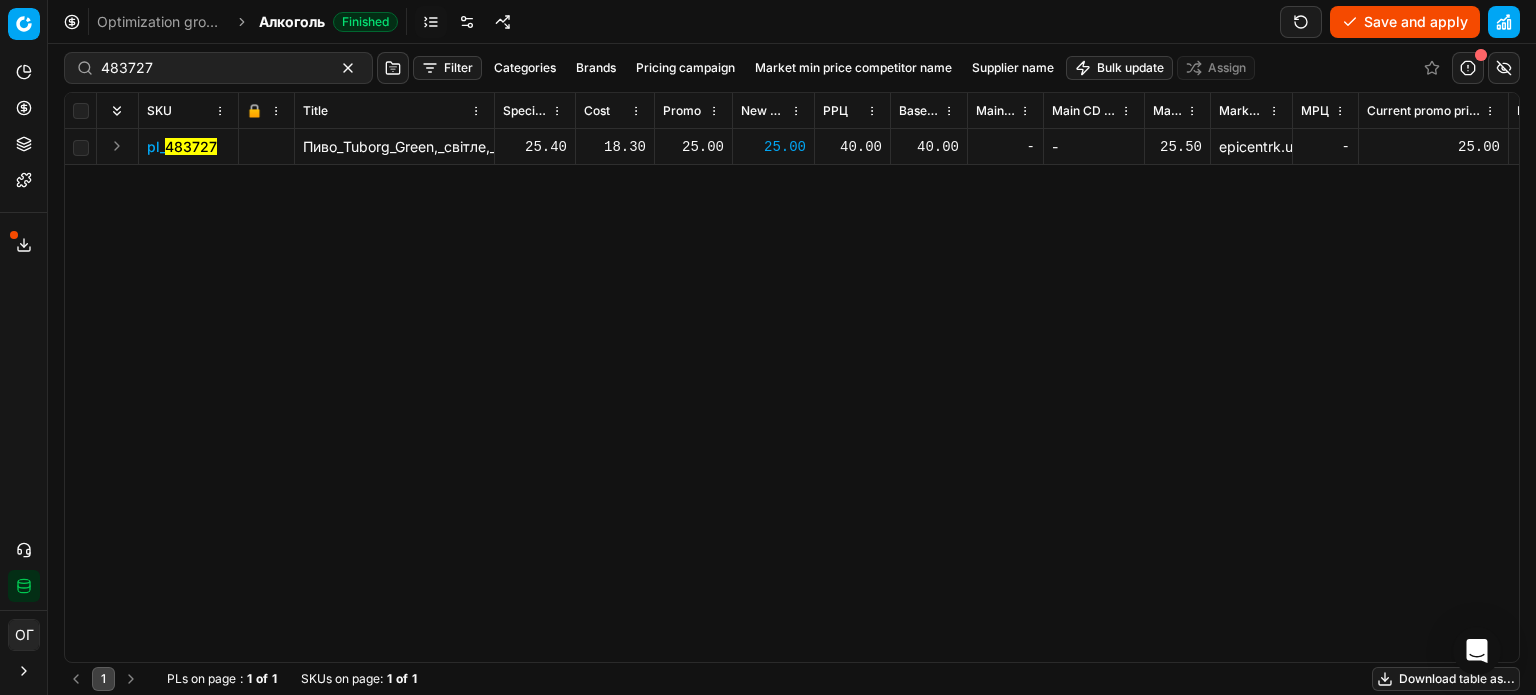 click on "Save and apply" at bounding box center (1405, 22) 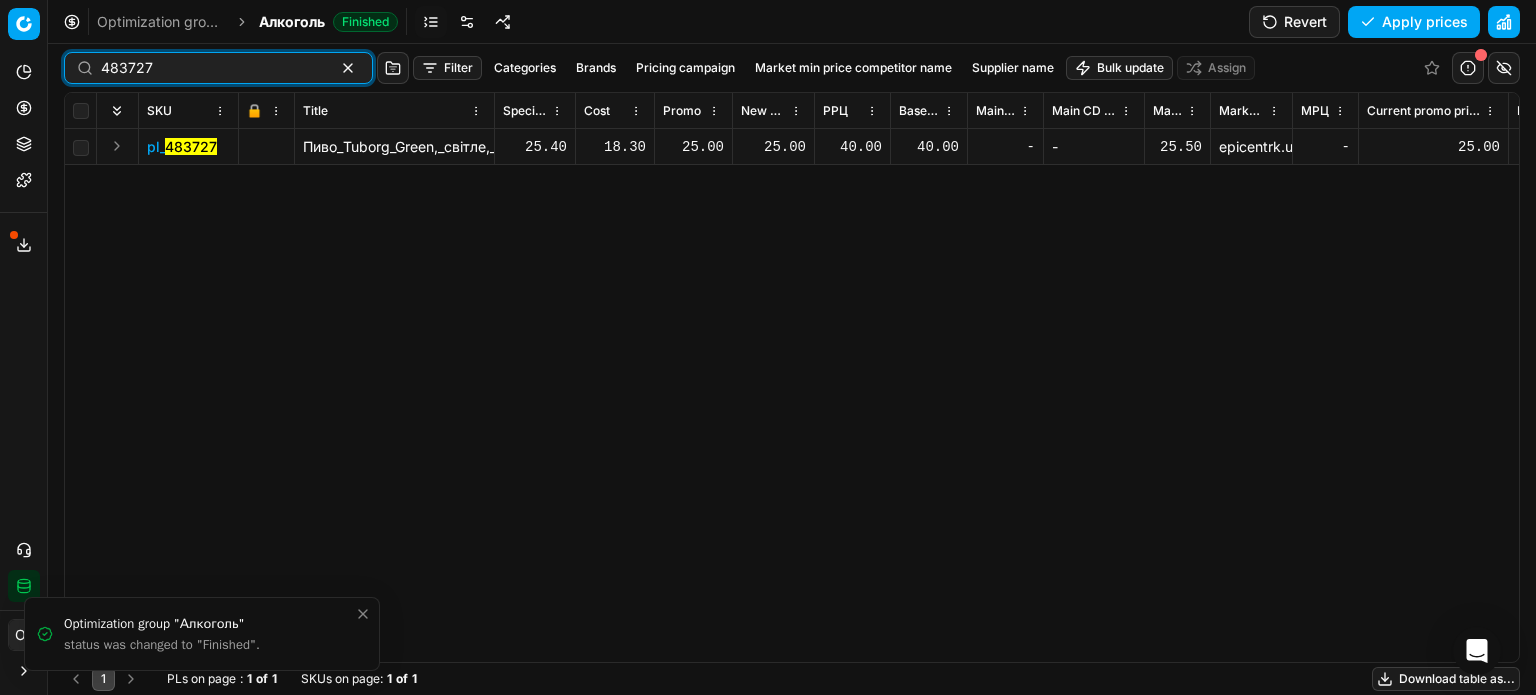 drag, startPoint x: 162, startPoint y: 65, endPoint x: 92, endPoint y: 73, distance: 70.45566 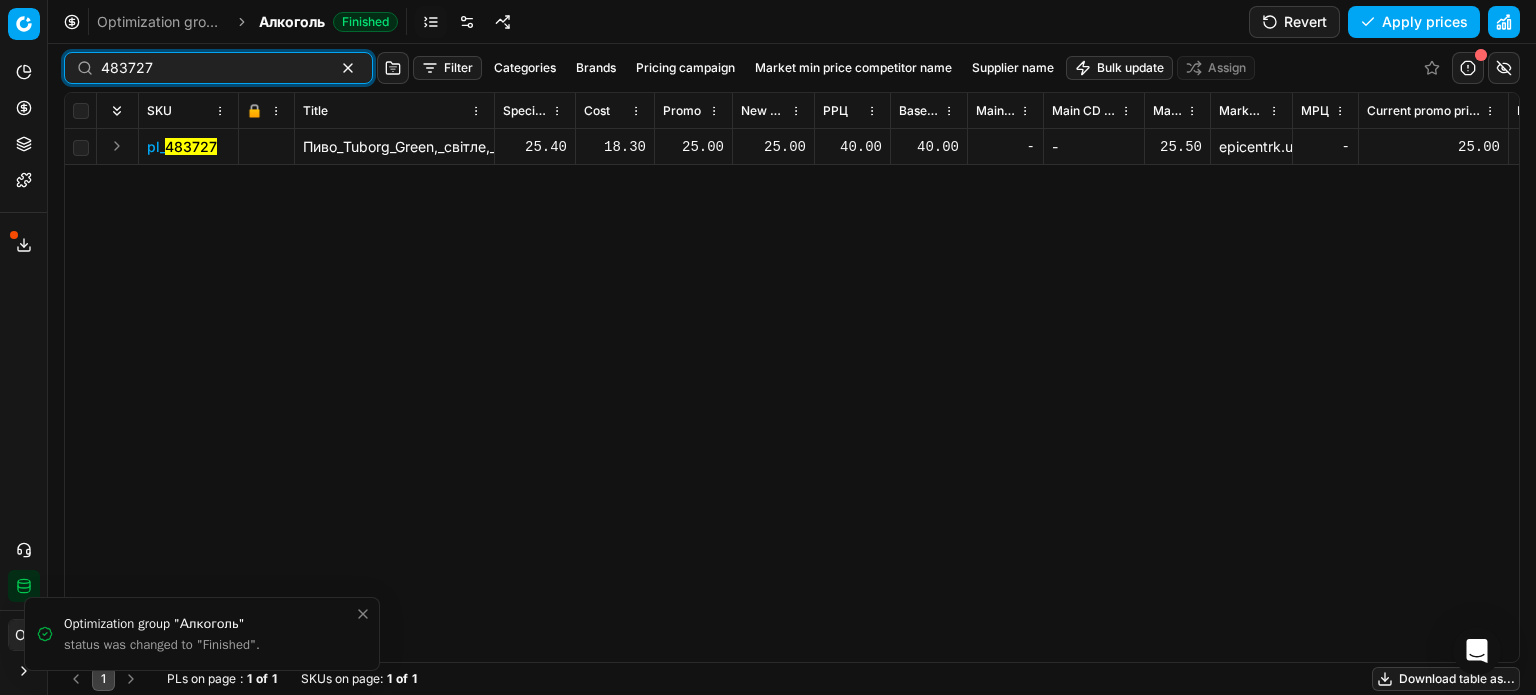 click on "483727" at bounding box center (218, 68) 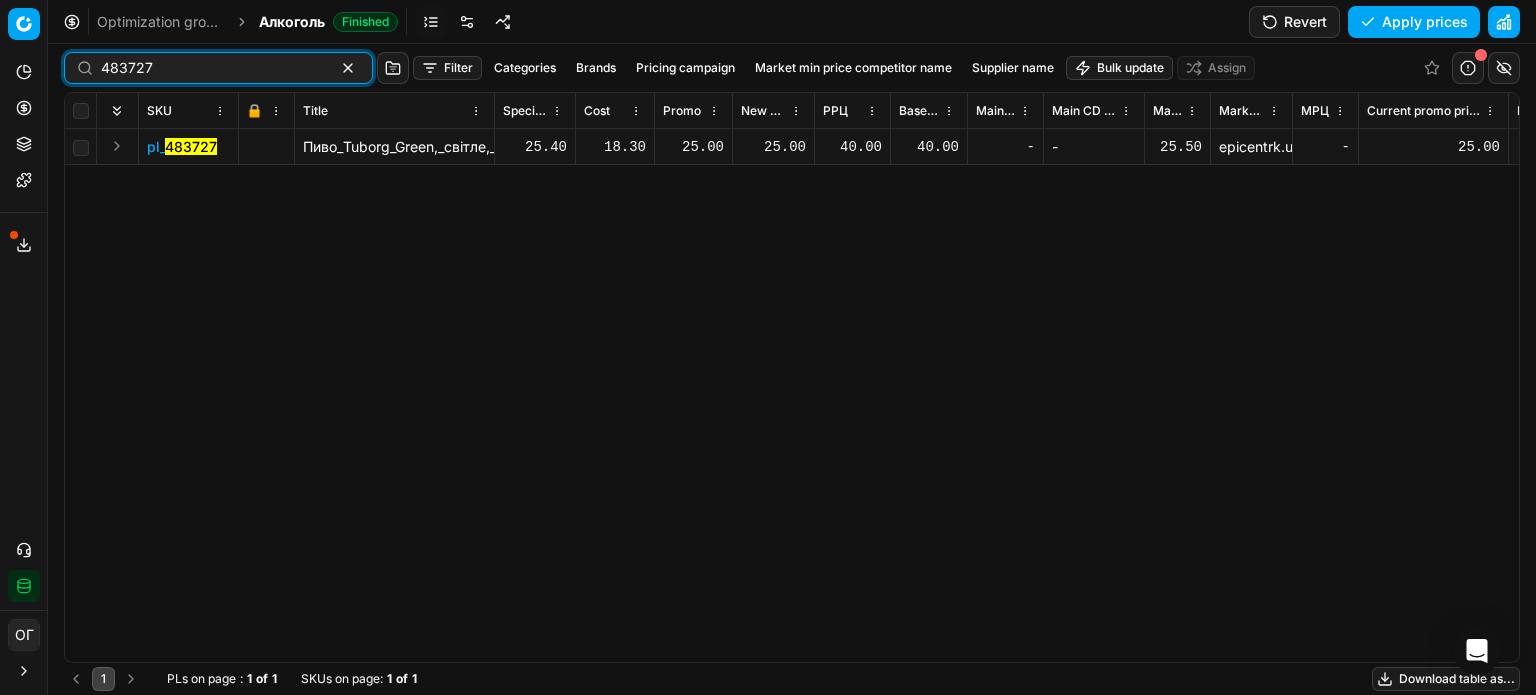 paste on "71136" 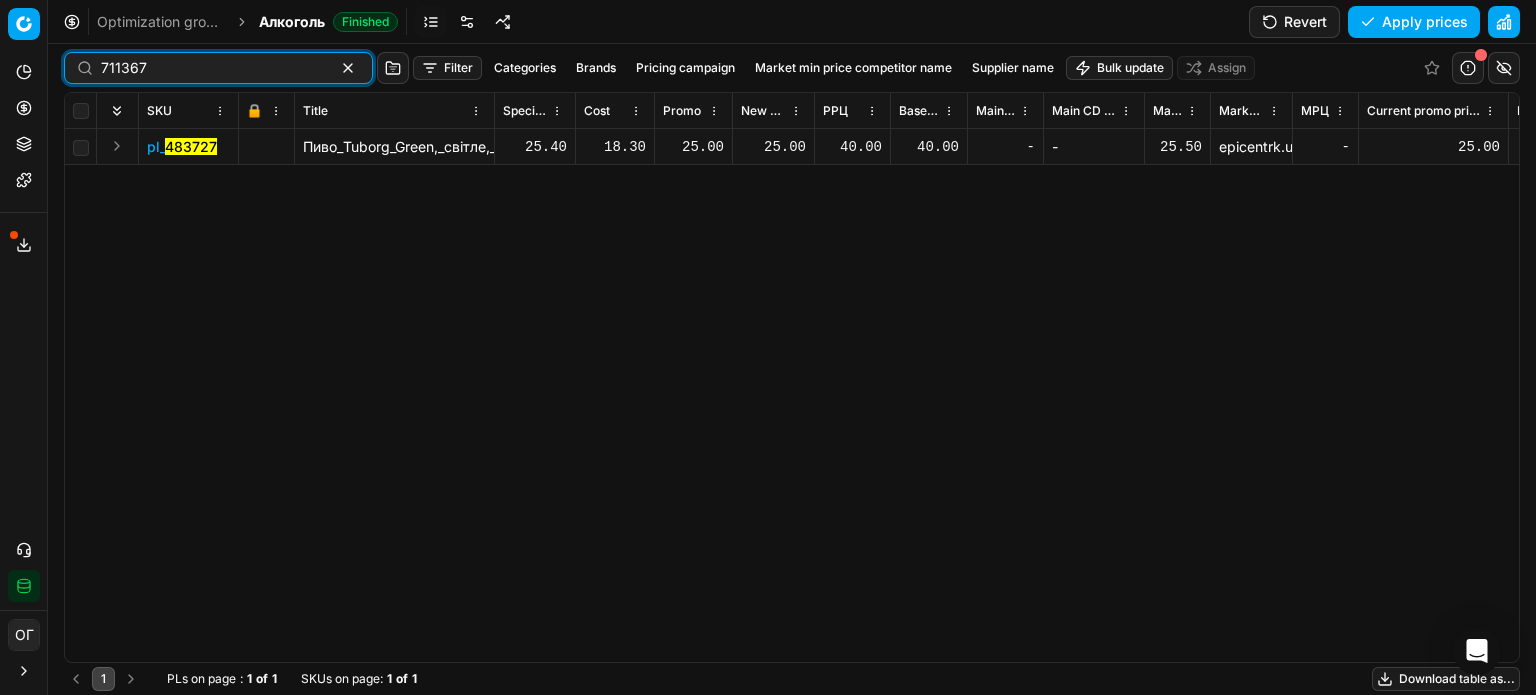 type on "711367" 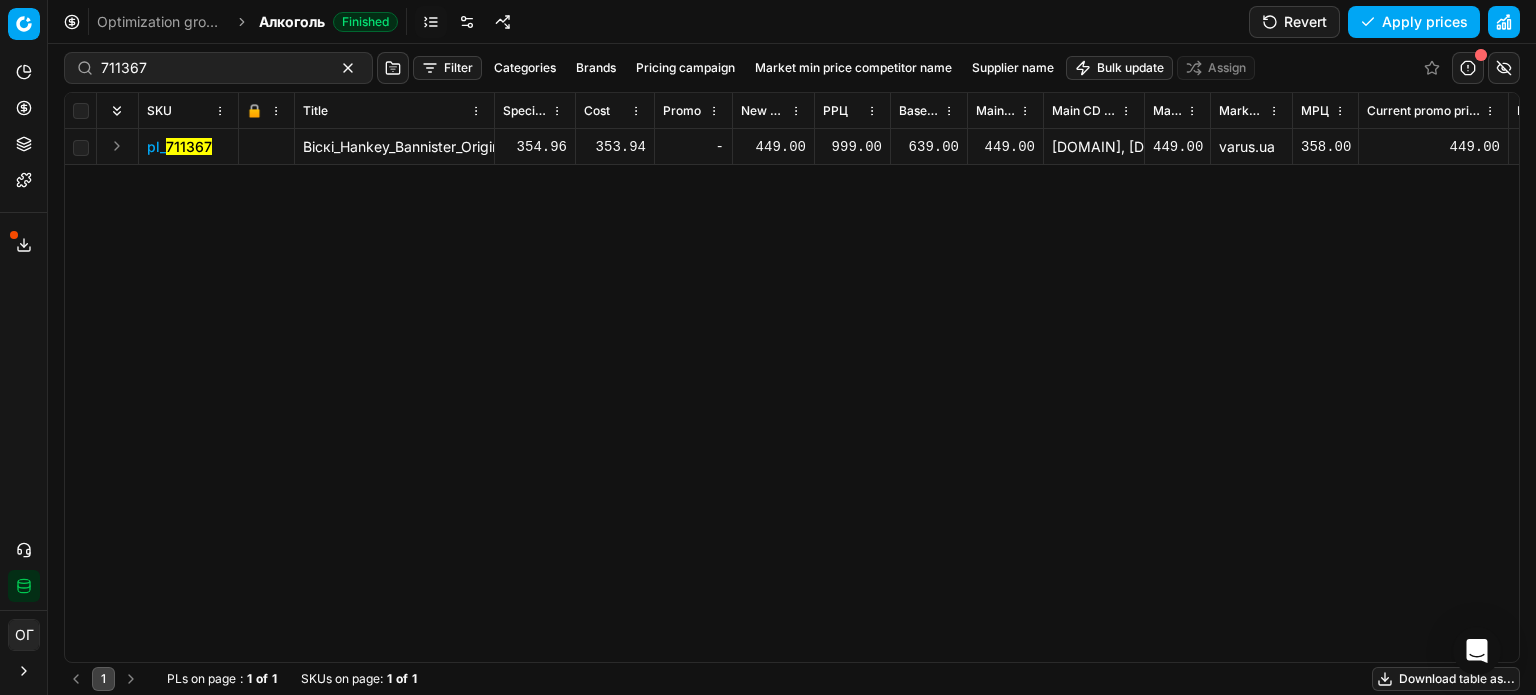 click on "449.00" at bounding box center (773, 147) 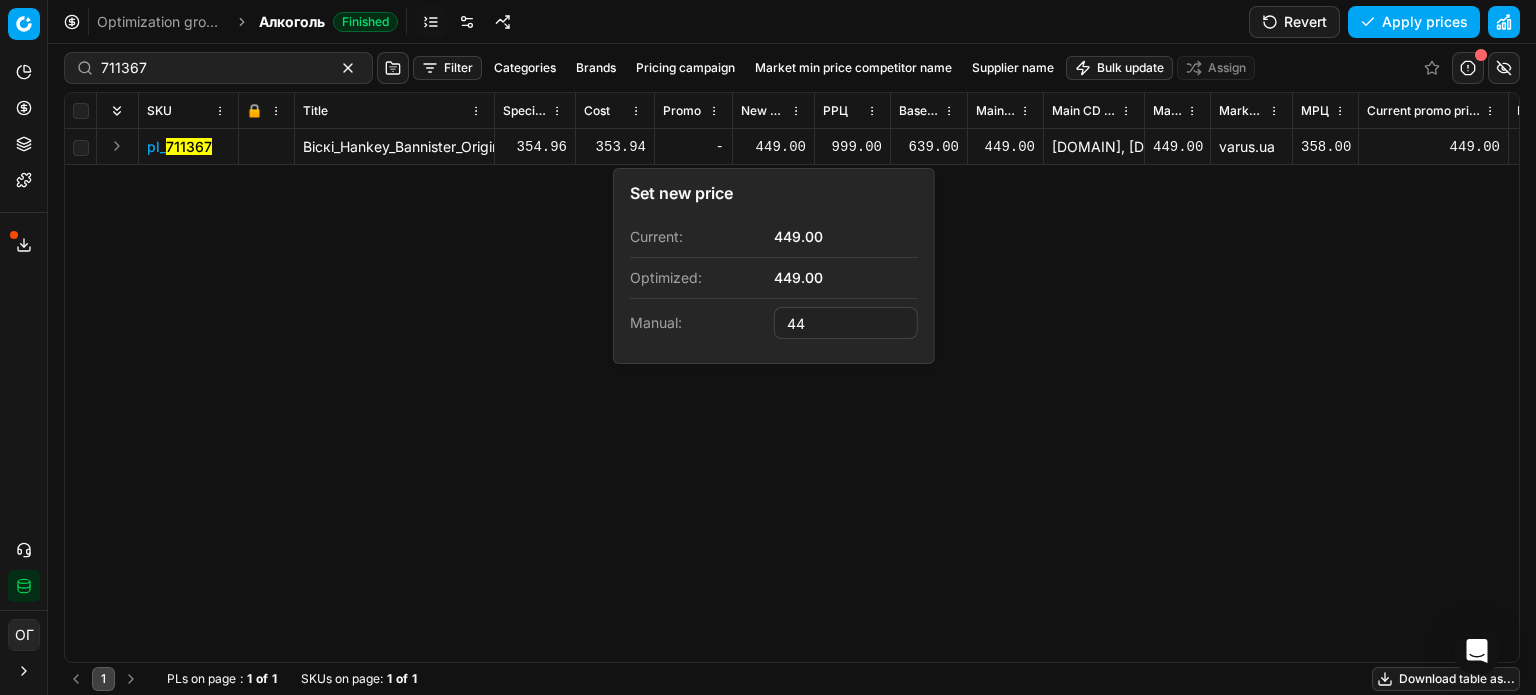type on "4" 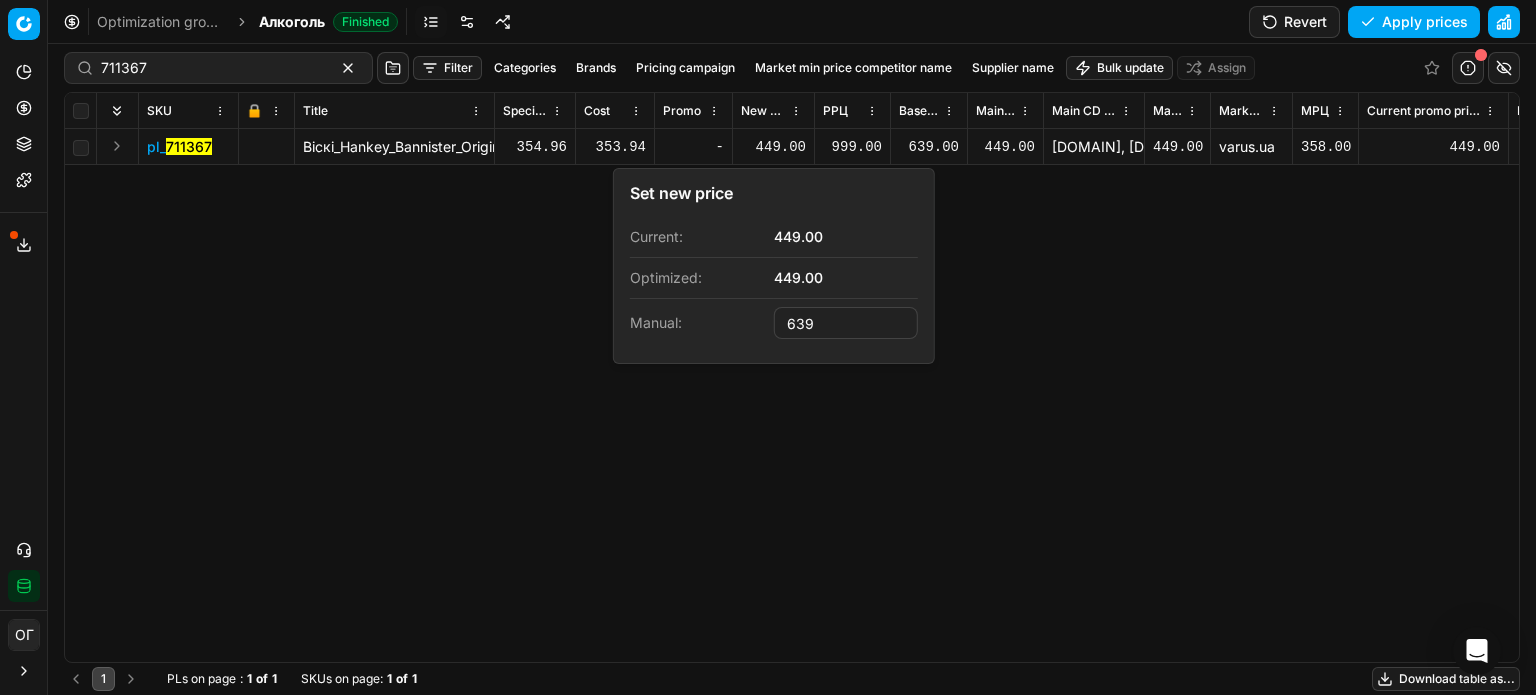 type on "639.00" 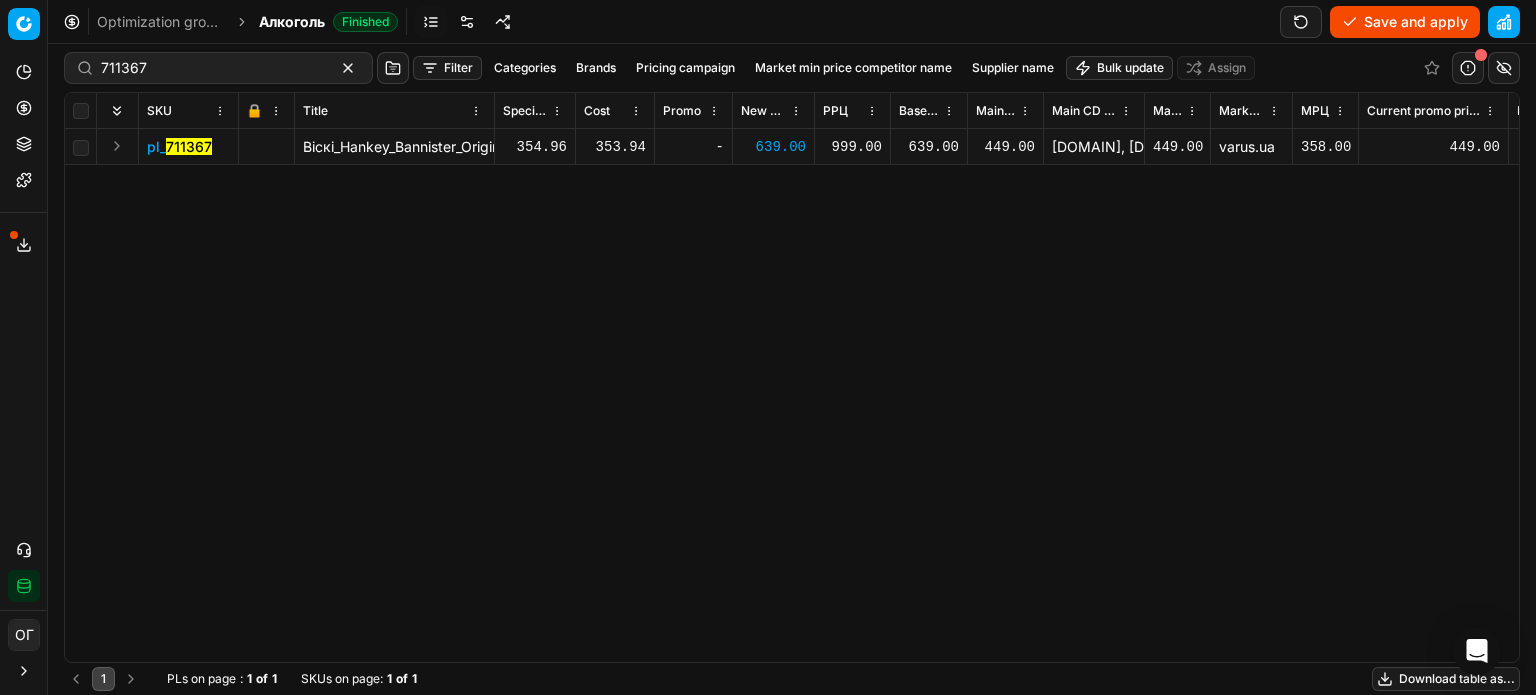click on "Save and apply" at bounding box center (1405, 22) 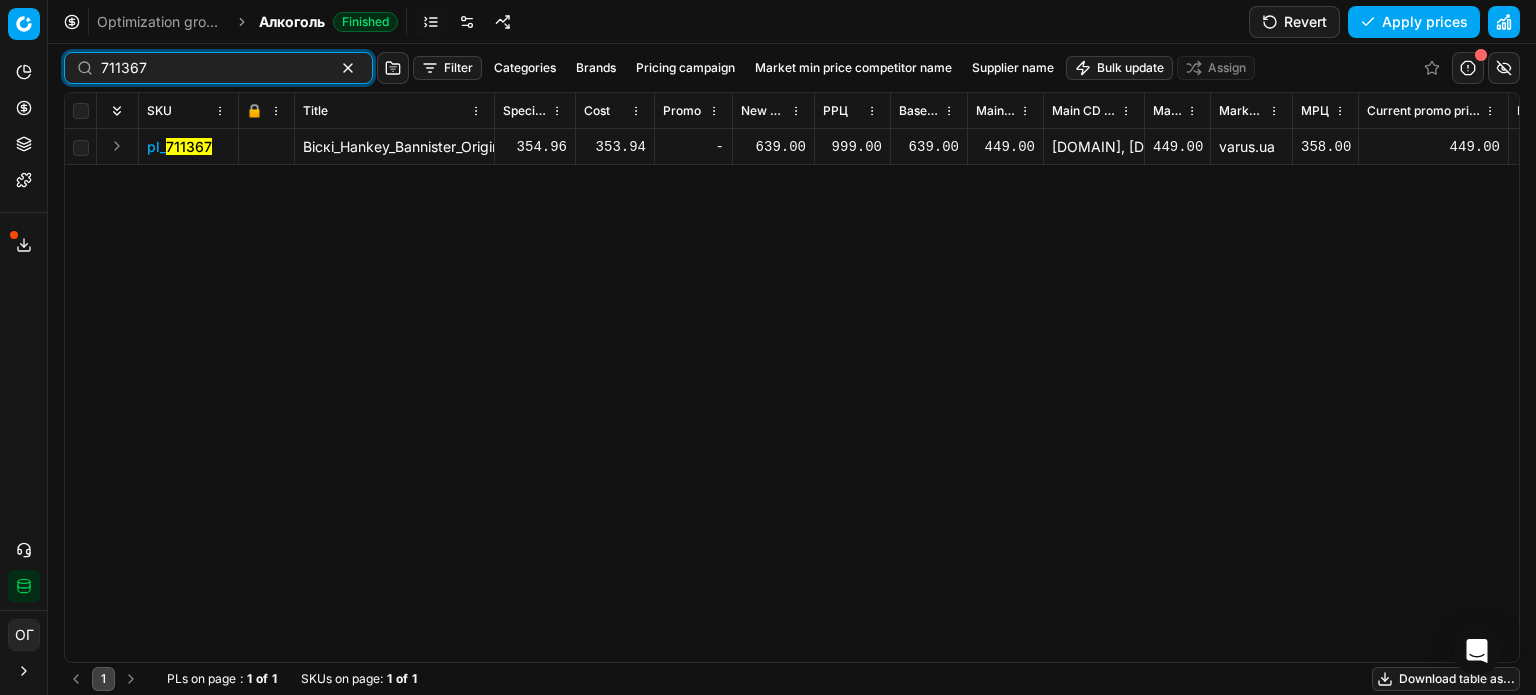 click at bounding box center [348, 68] 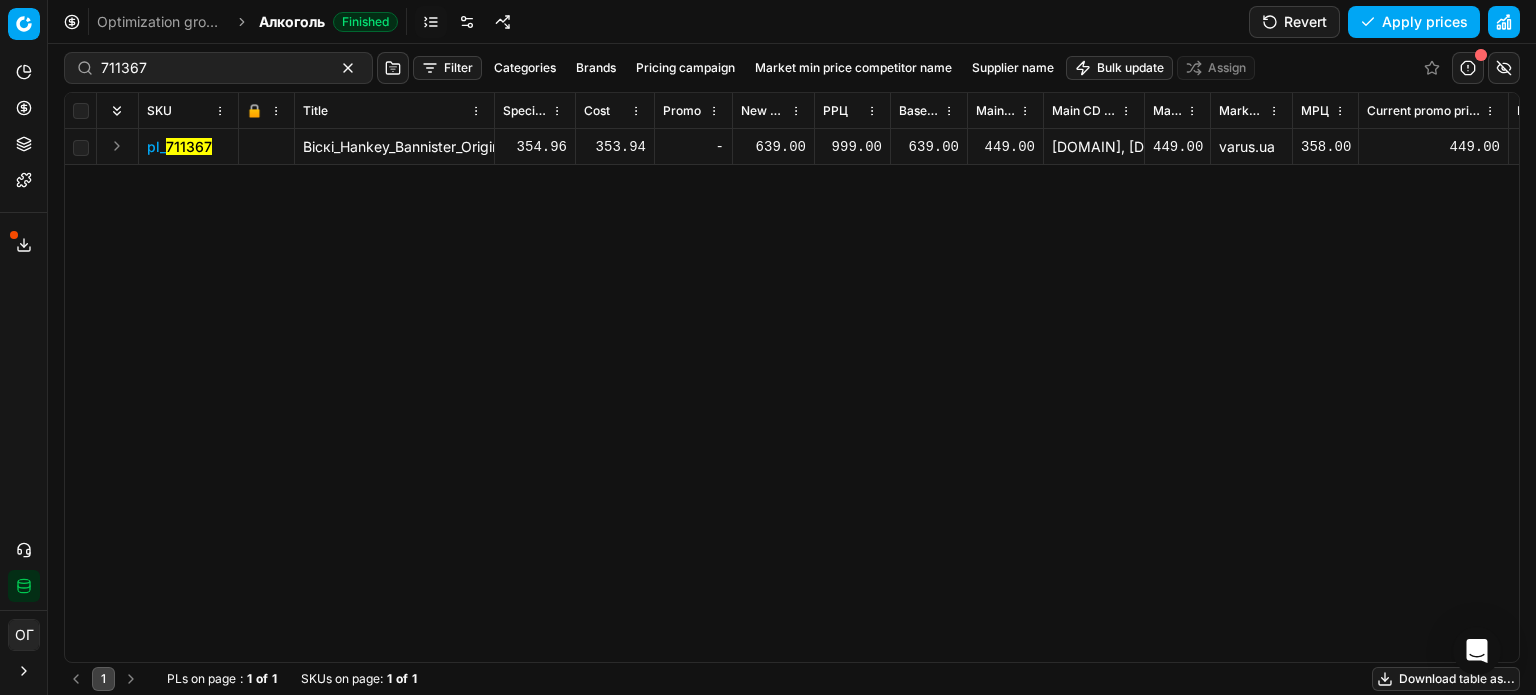 type 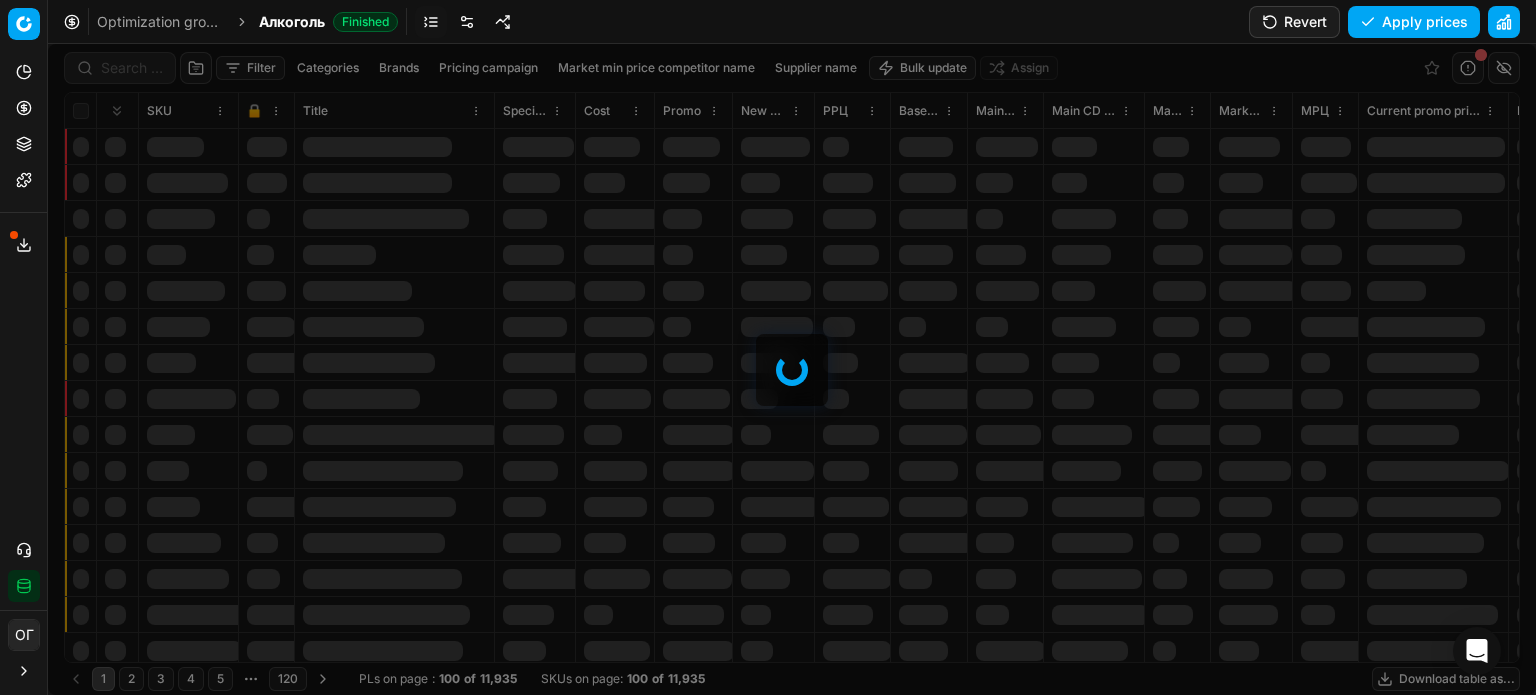 click on "Pricing" at bounding box center [24, 108] 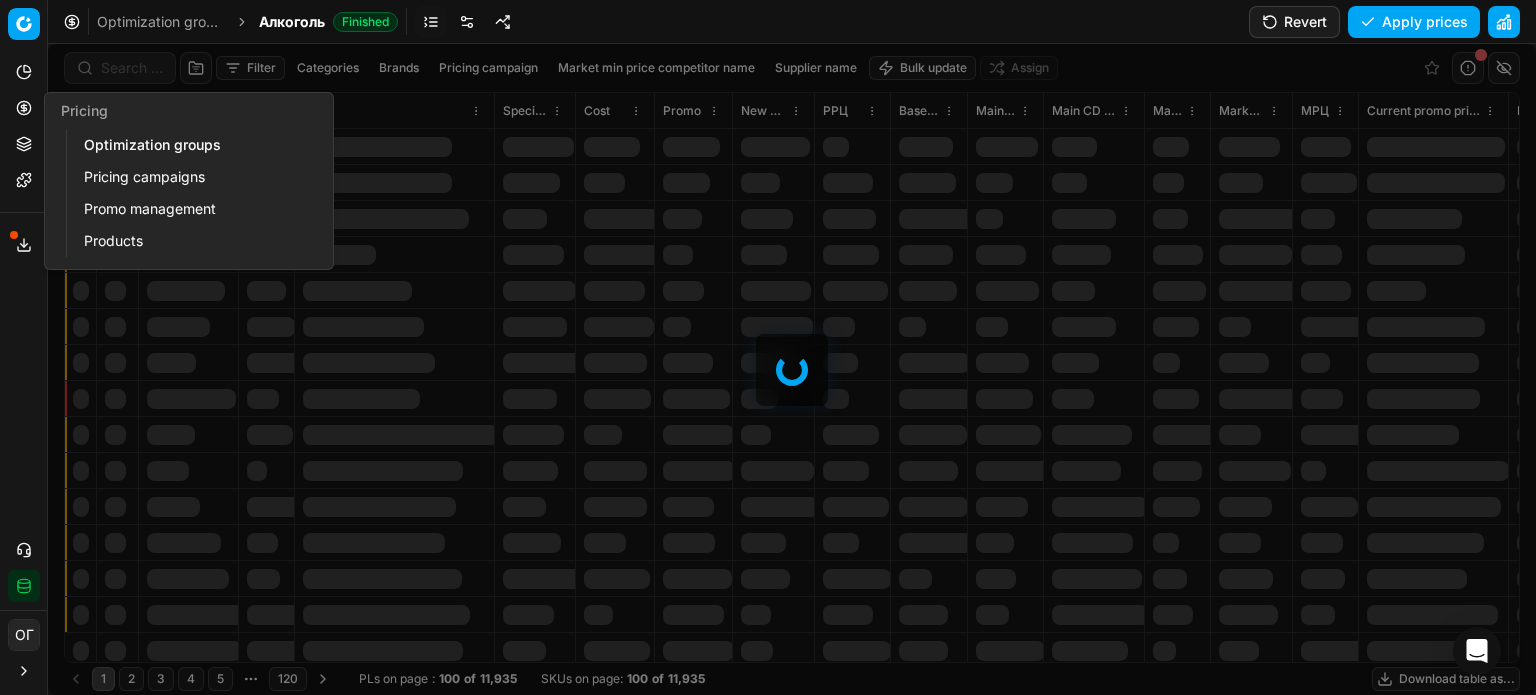 click on "Optimization groups" at bounding box center (192, 145) 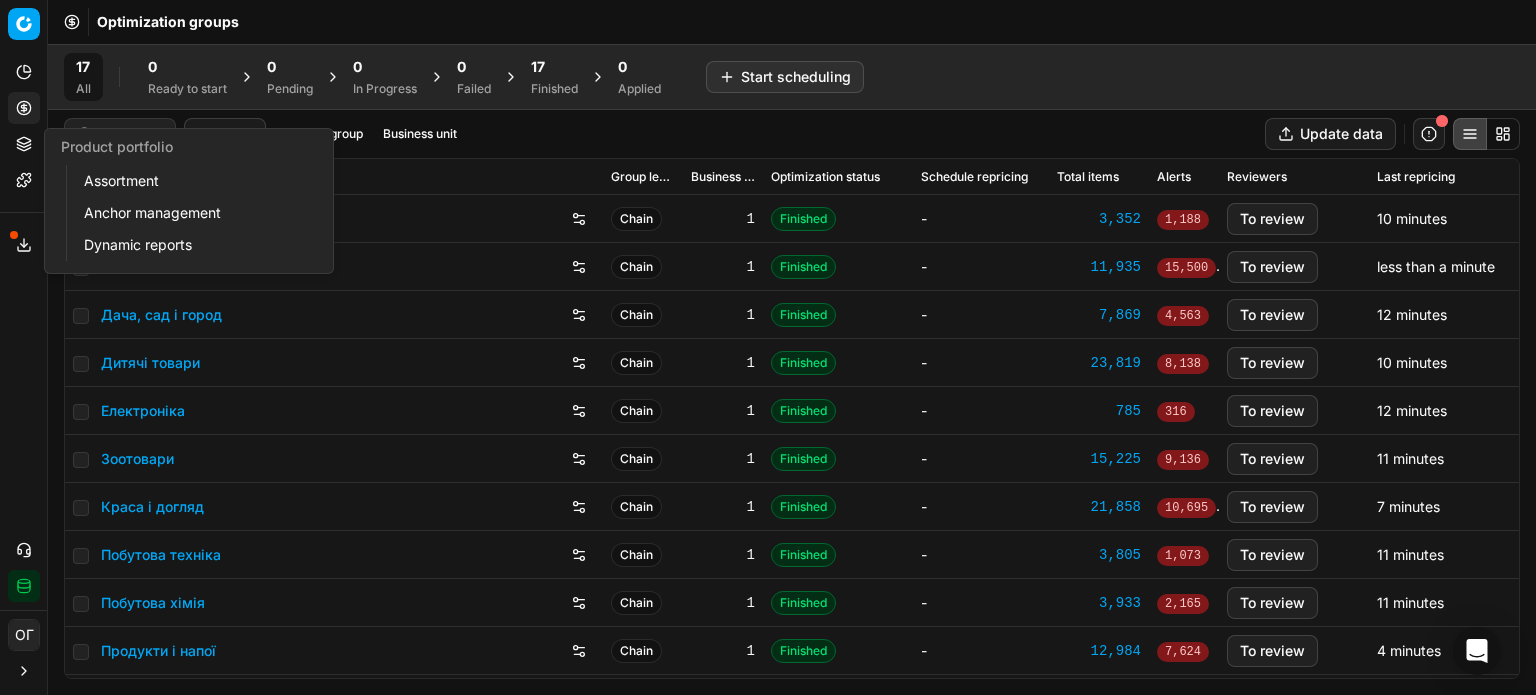 click on "Product portfolio" at bounding box center (24, 144) 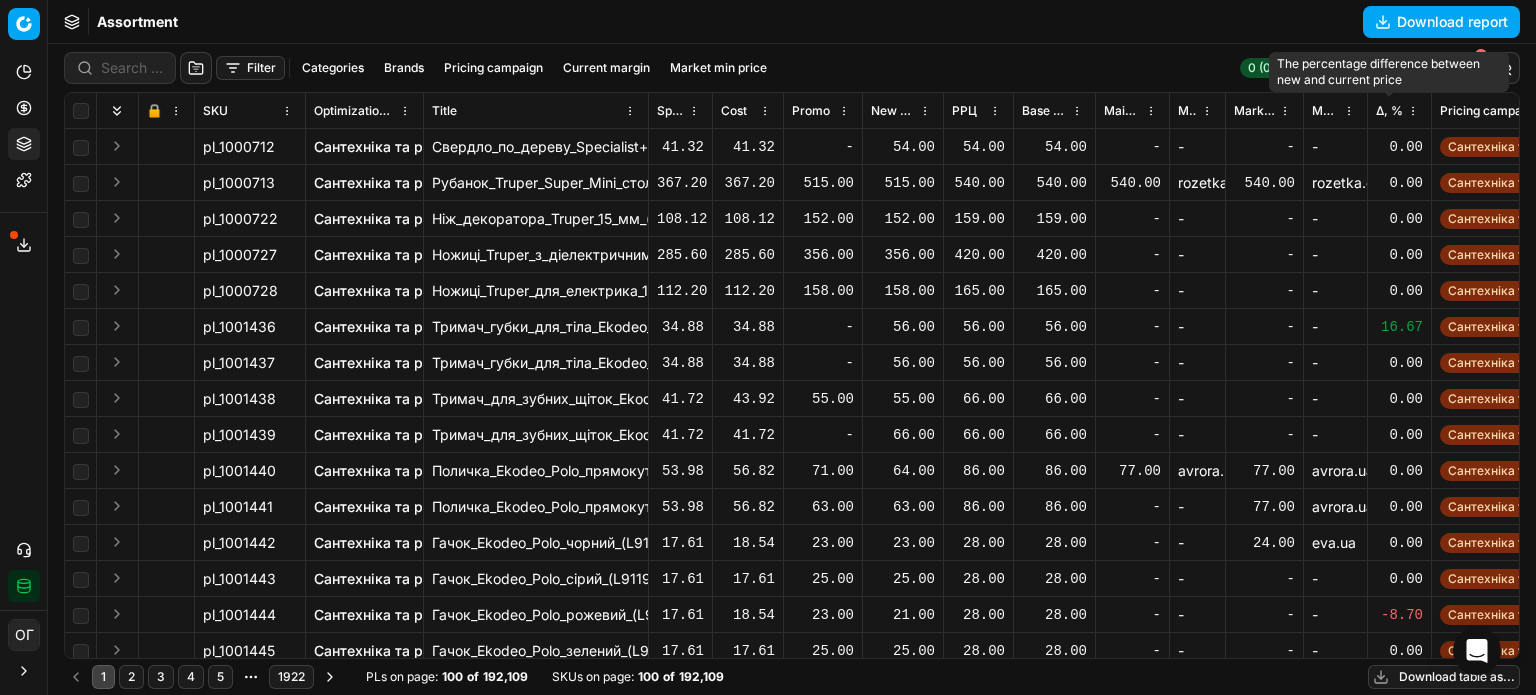 click on "Δ, %" at bounding box center [1389, 111] 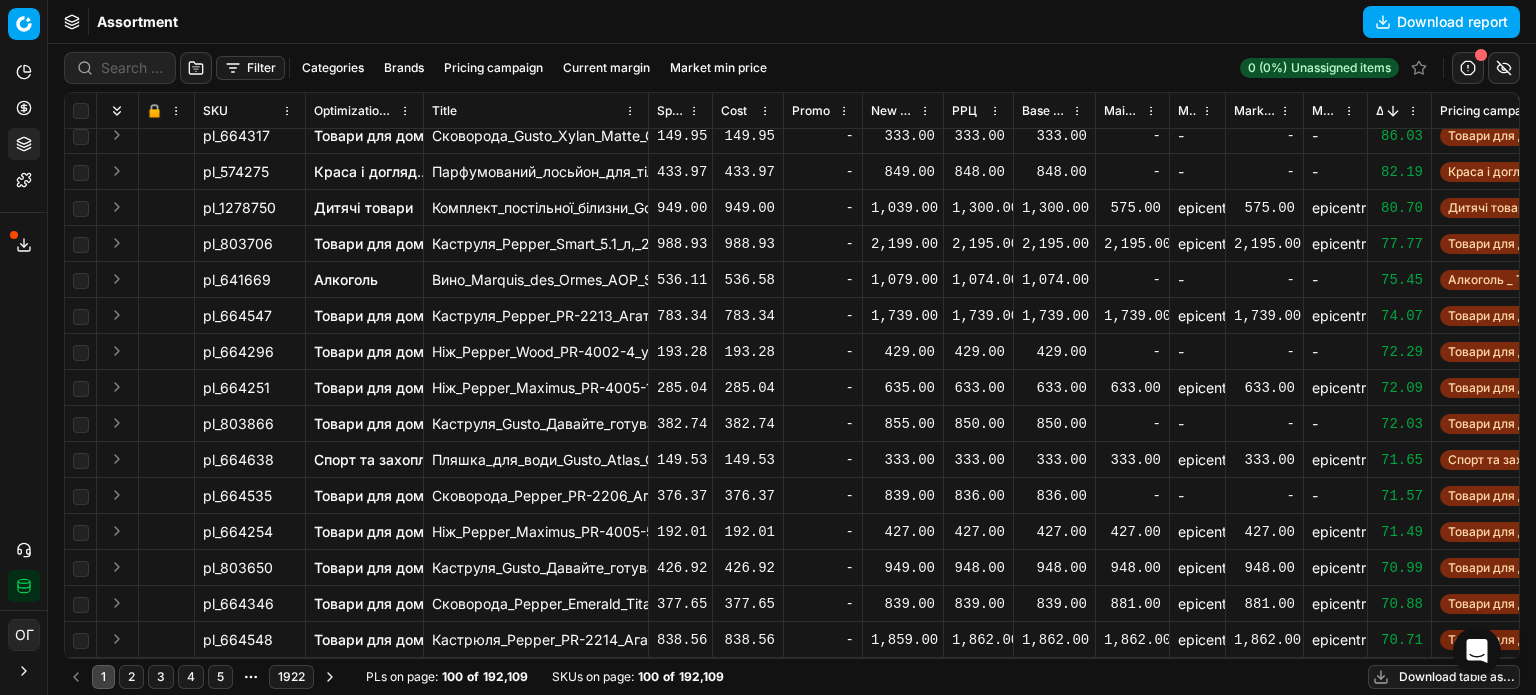 scroll, scrollTop: 300, scrollLeft: 0, axis: vertical 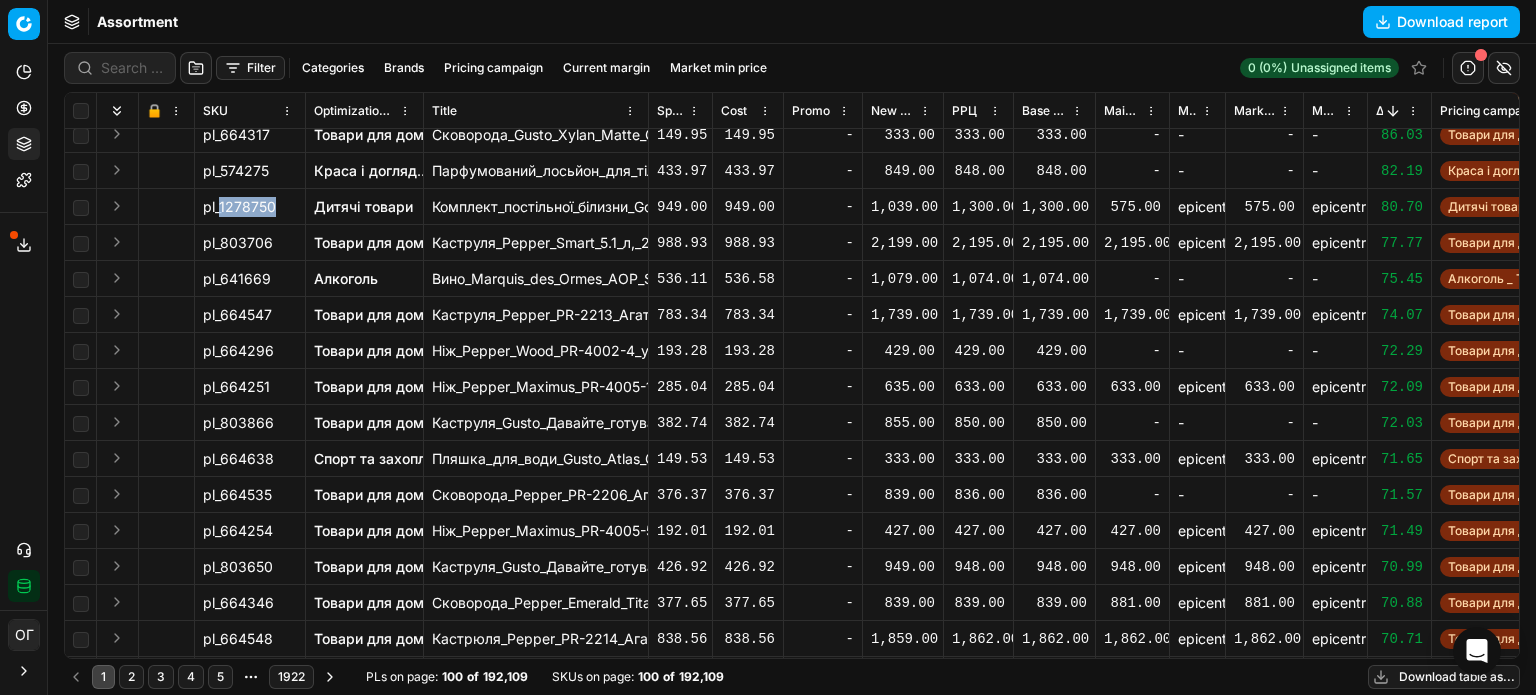 drag, startPoint x: 272, startPoint y: 206, endPoint x: 221, endPoint y: 206, distance: 51 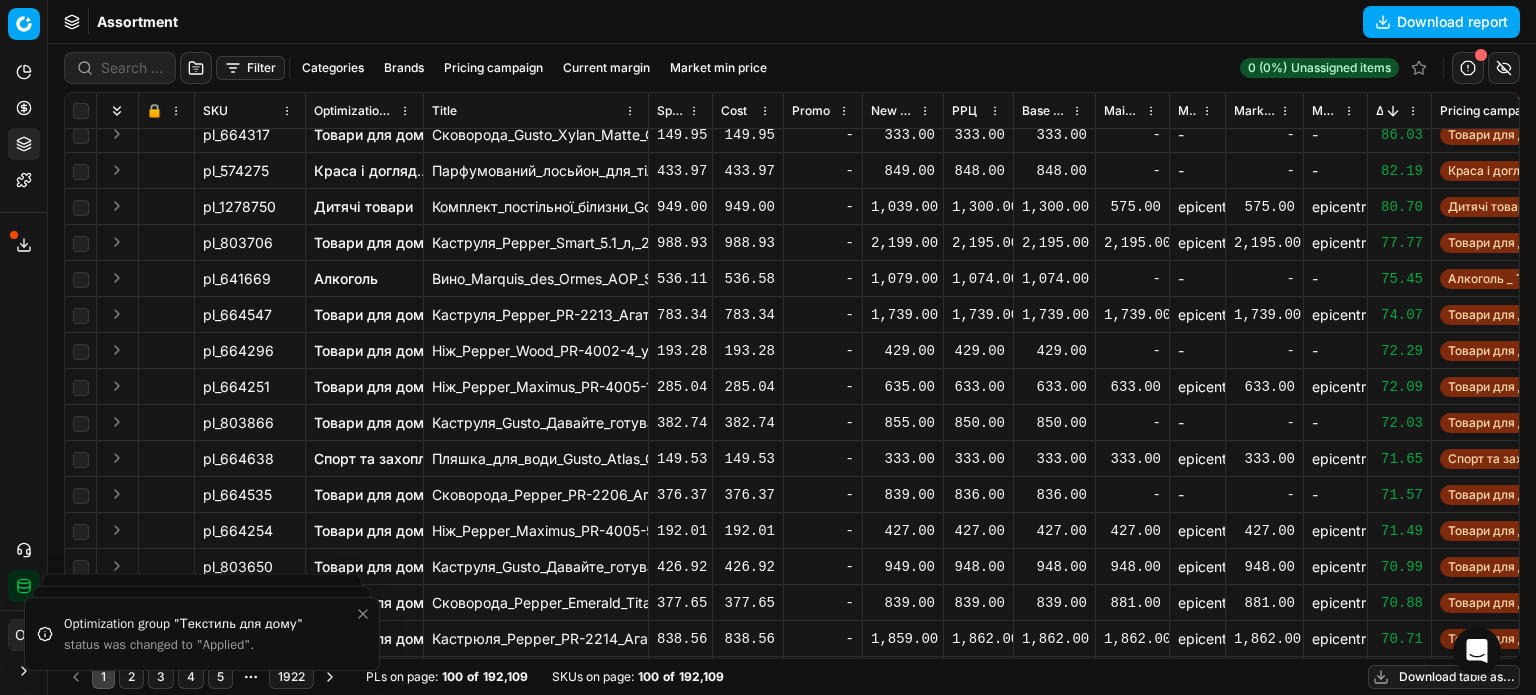 click 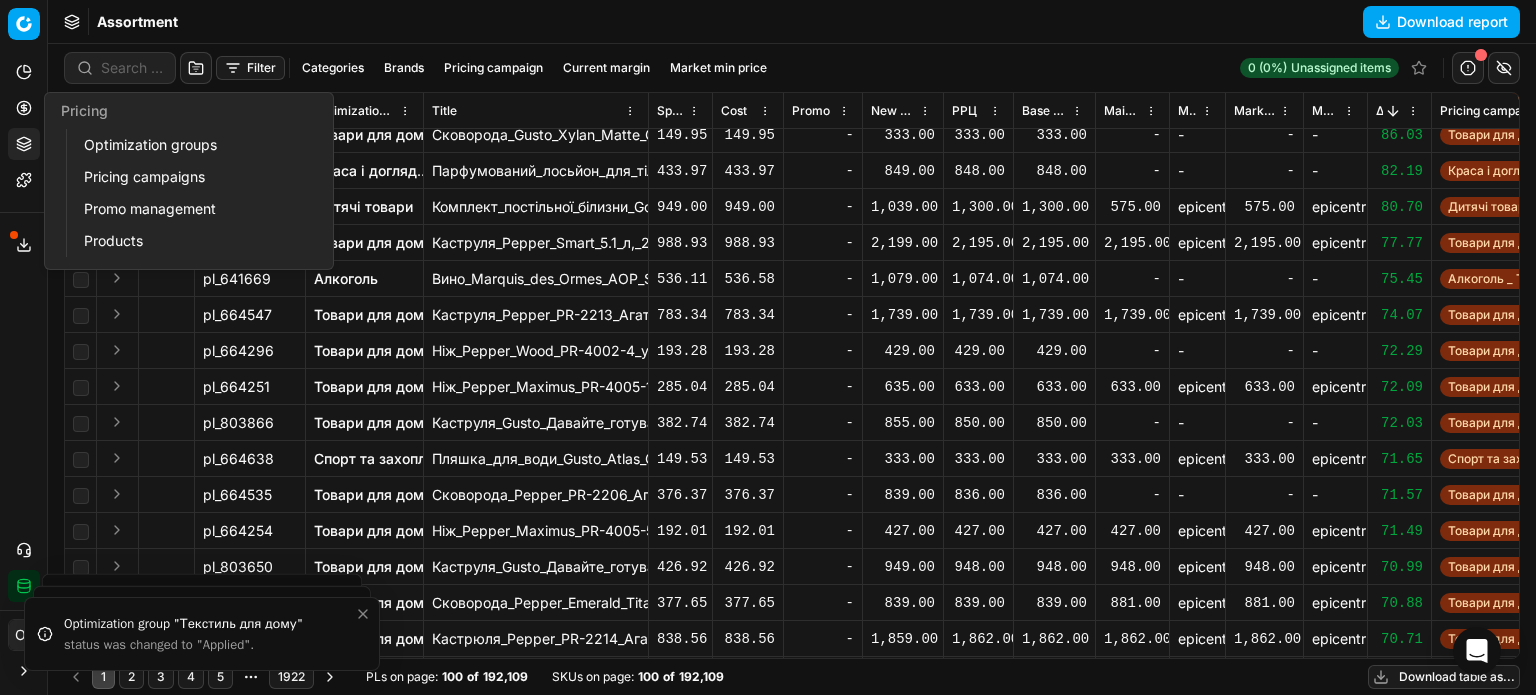 click on "Optimization groups" at bounding box center (192, 145) 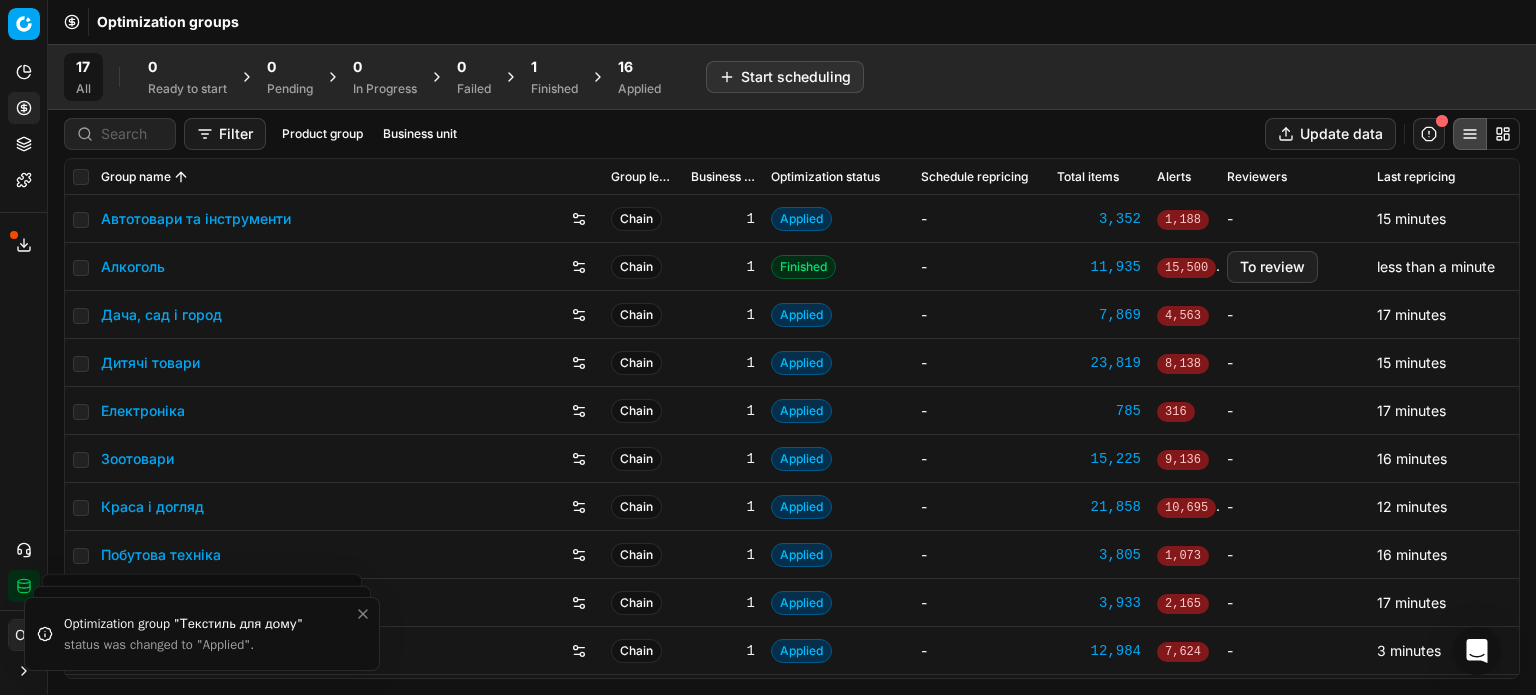 click on "1" at bounding box center [554, 67] 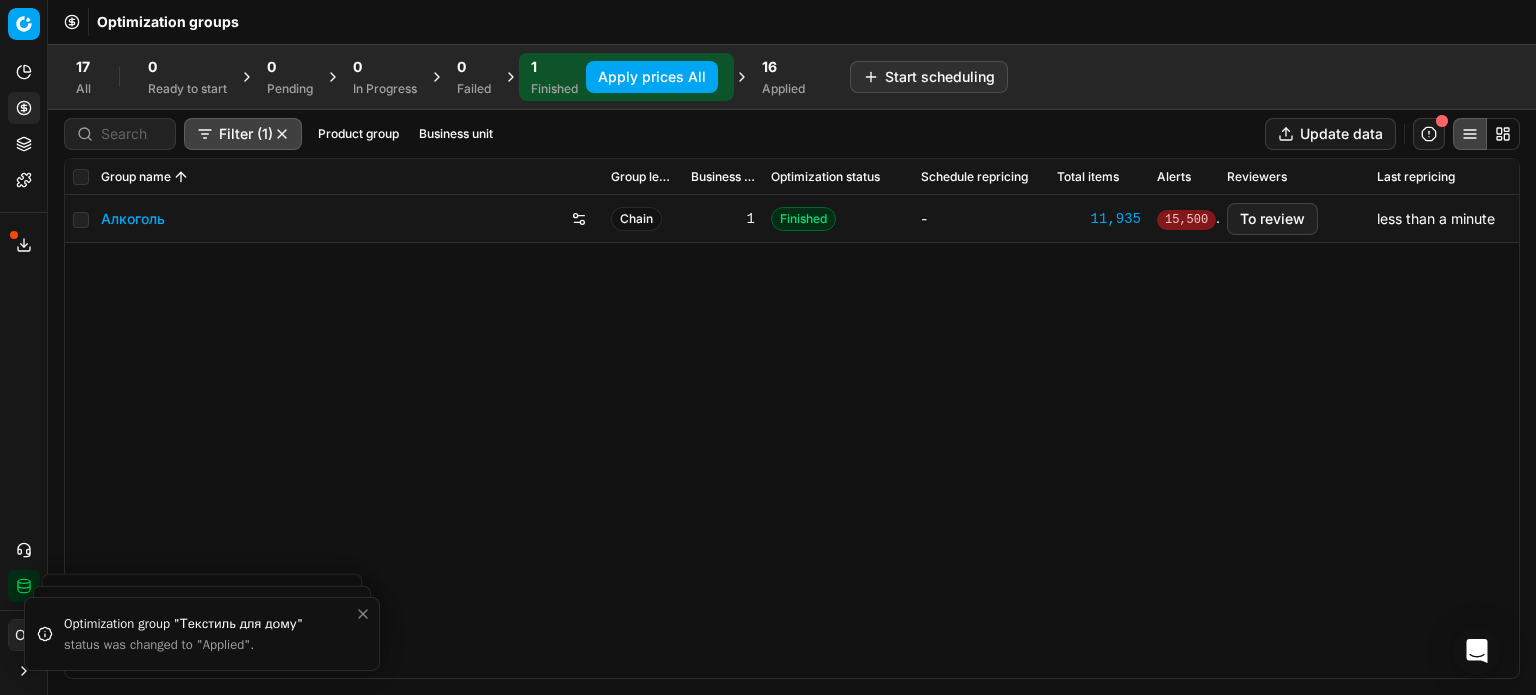 click on "Apply prices   All" at bounding box center (652, 77) 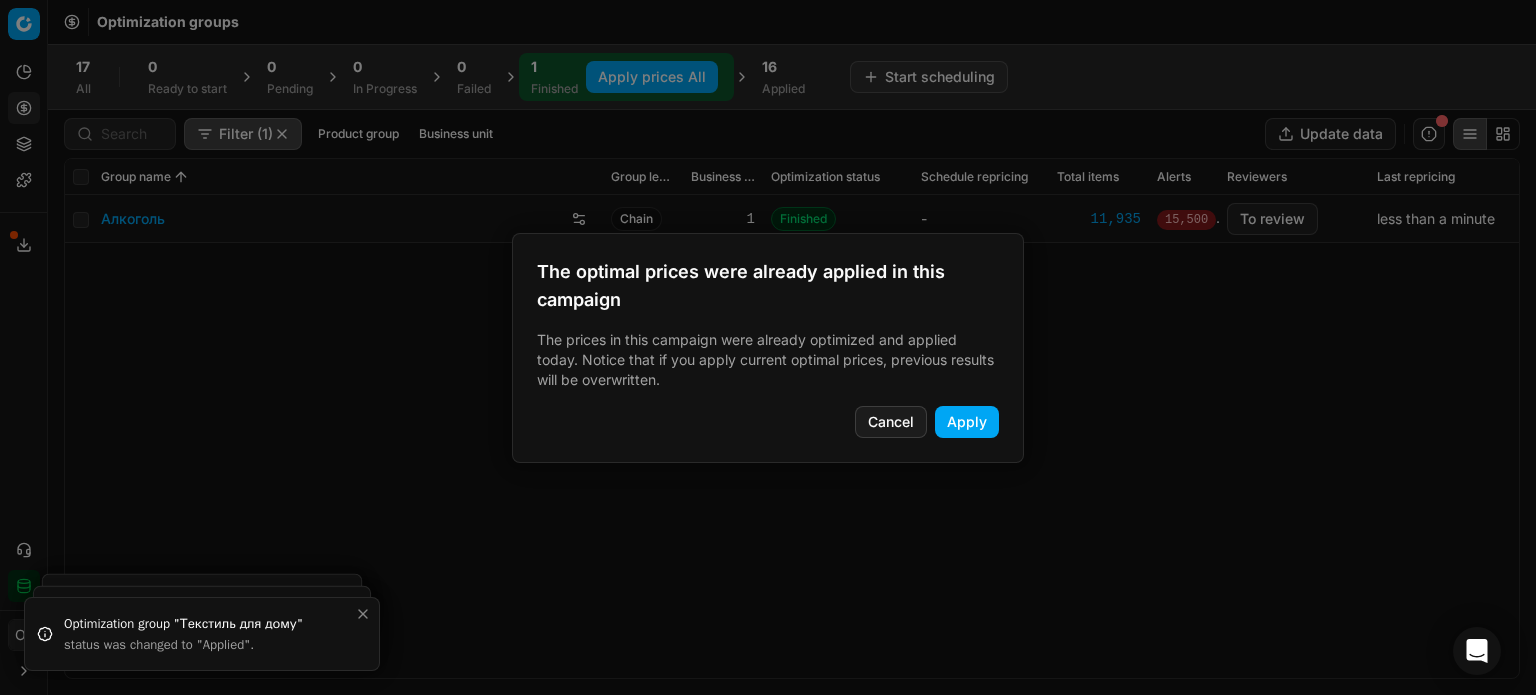 click on "Apply" at bounding box center (967, 422) 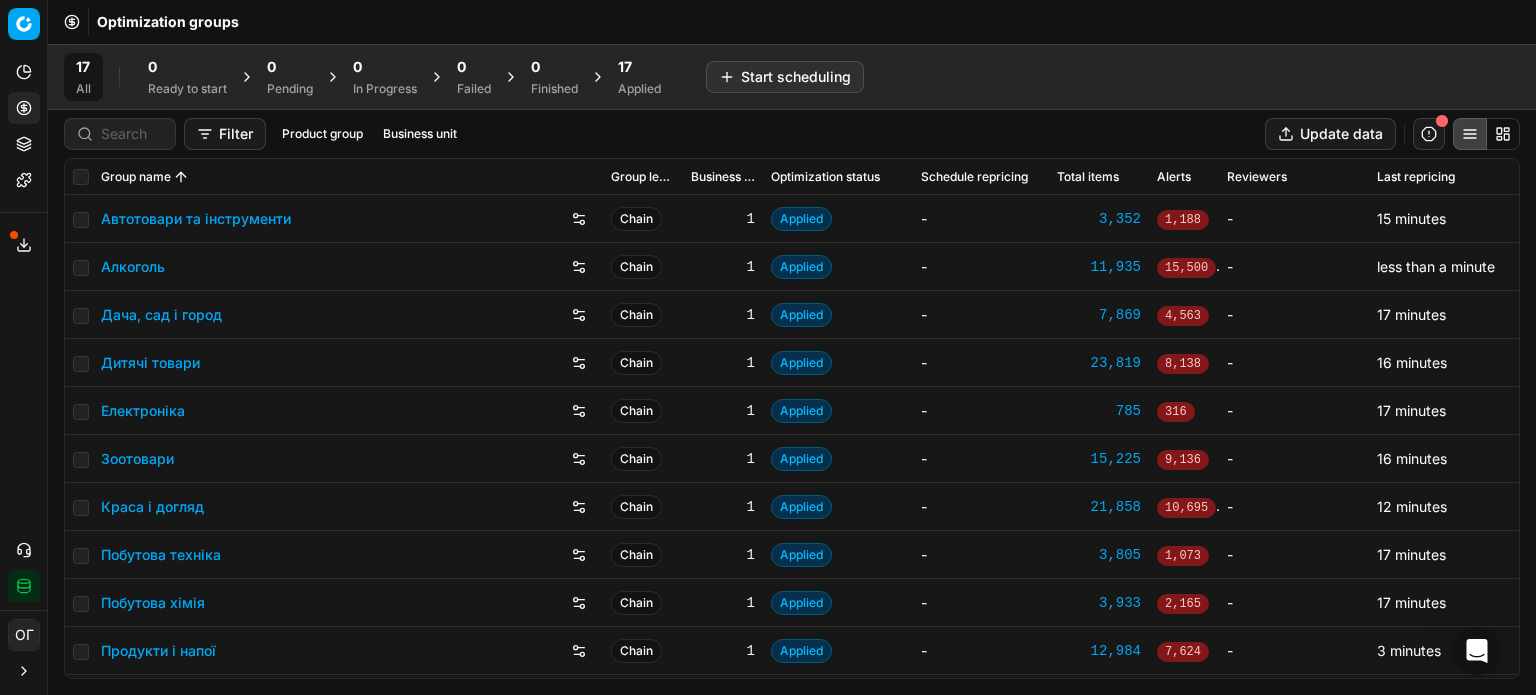 click on "Product portfolio" at bounding box center (24, 144) 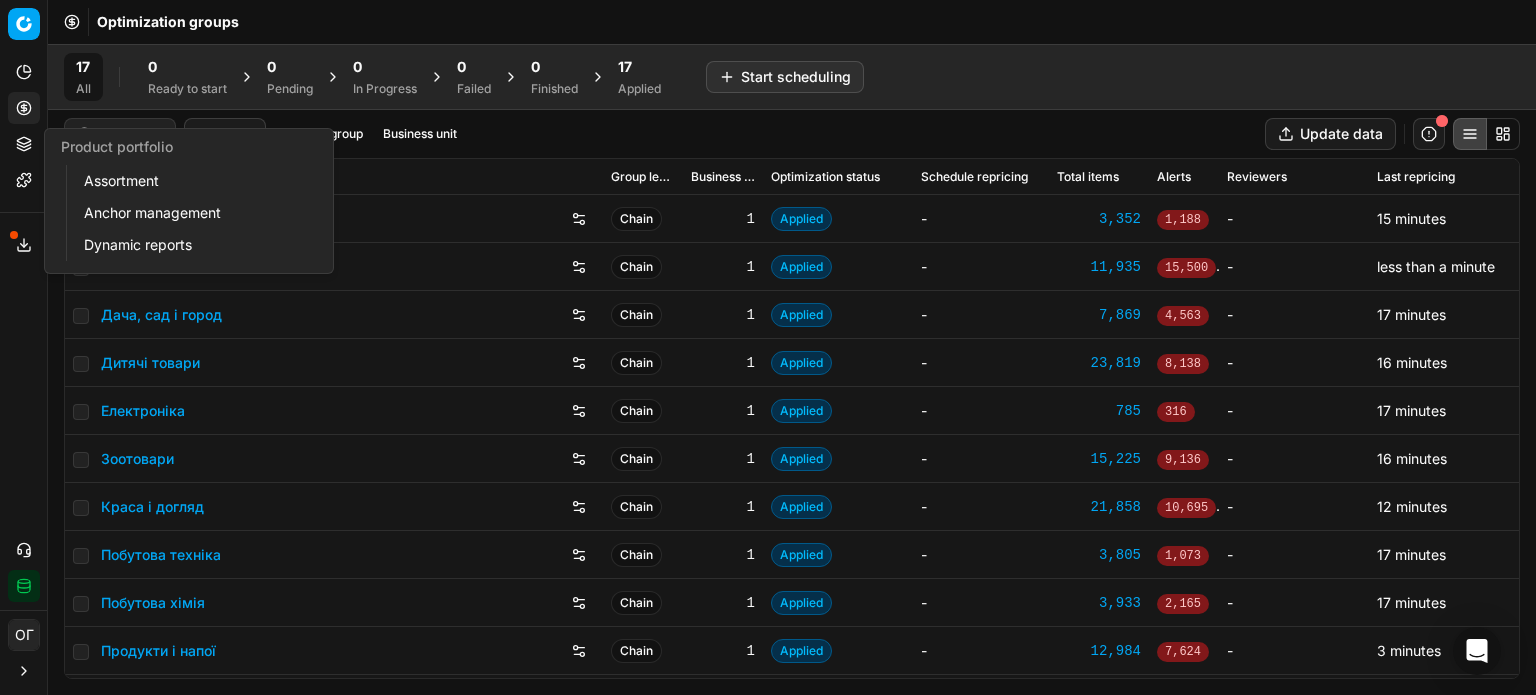 click on "Assortment" at bounding box center (192, 181) 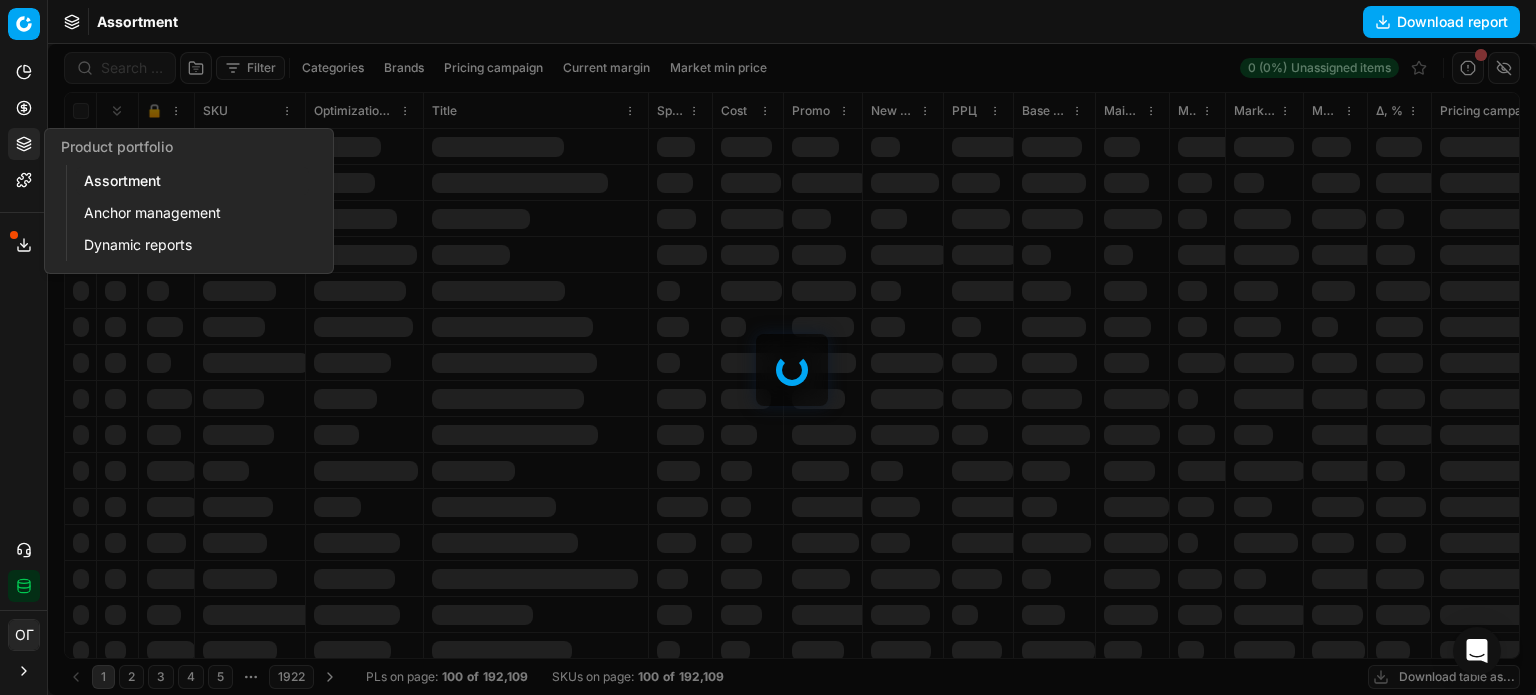 click on "Assortment" at bounding box center [192, 181] 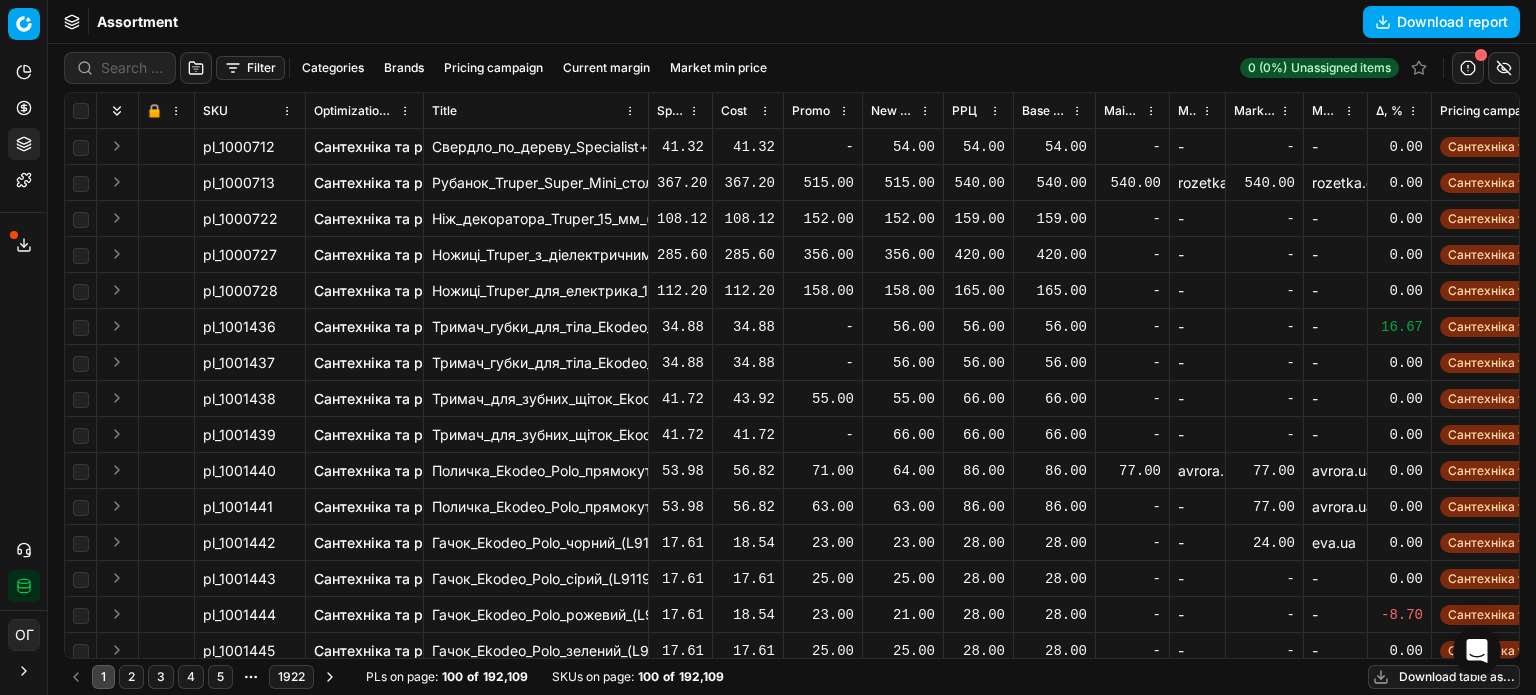 click on "Download table as..." at bounding box center [1444, 677] 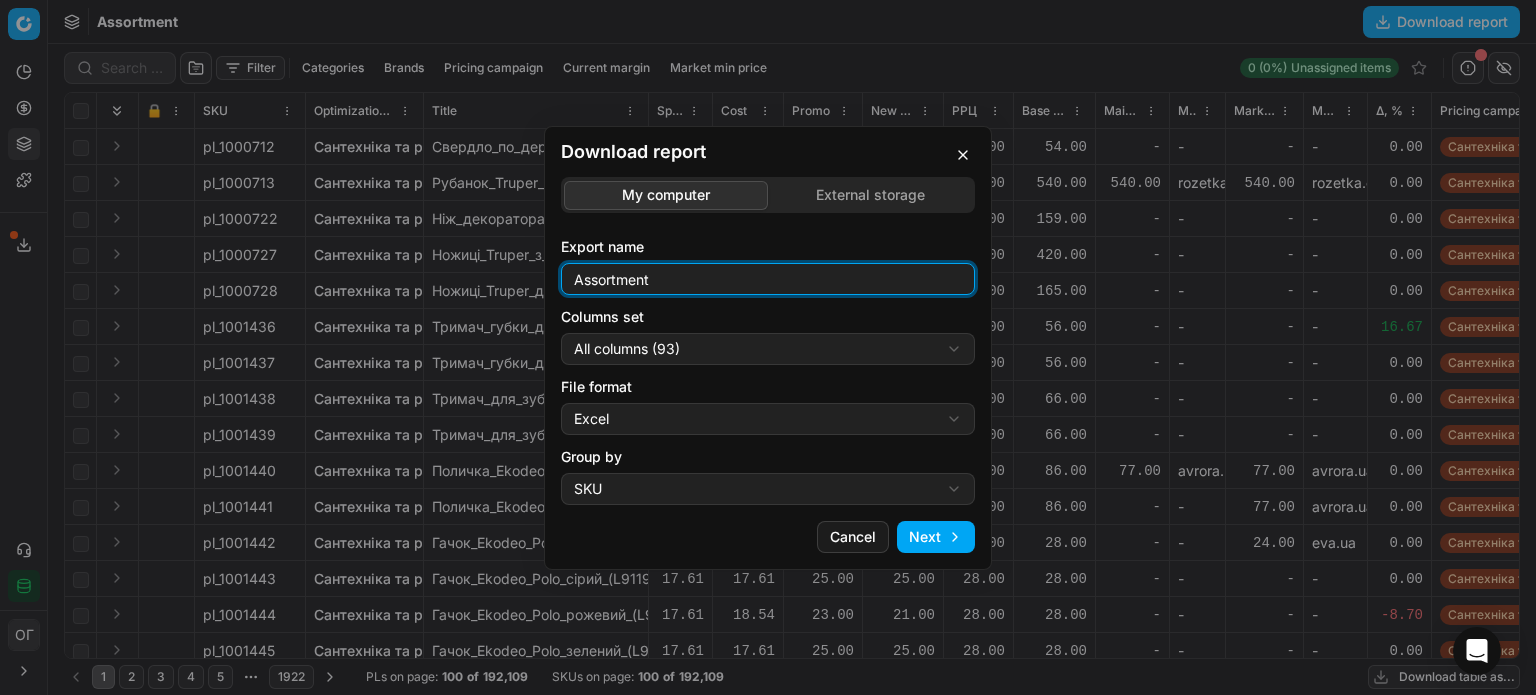 click on "Assortment" at bounding box center [768, 279] 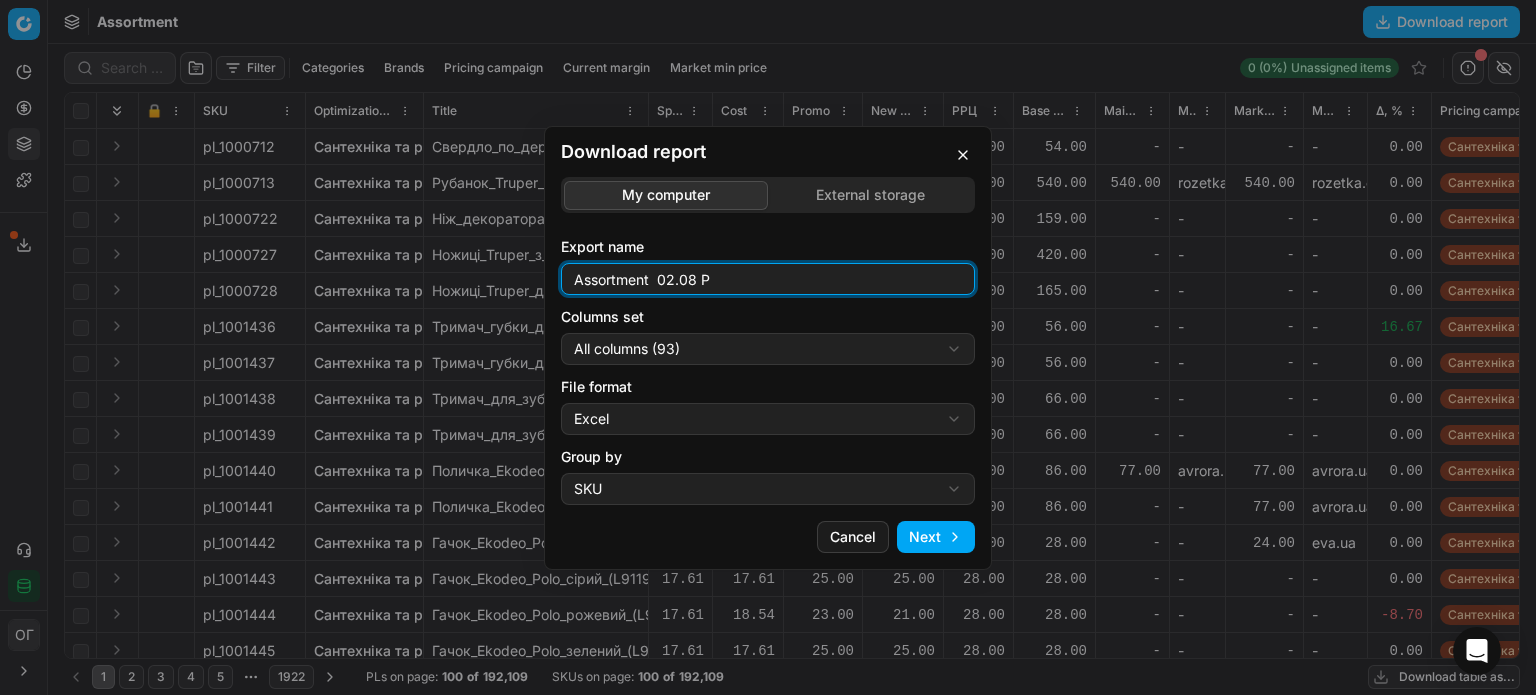 type on "Assortment  02.08 Р" 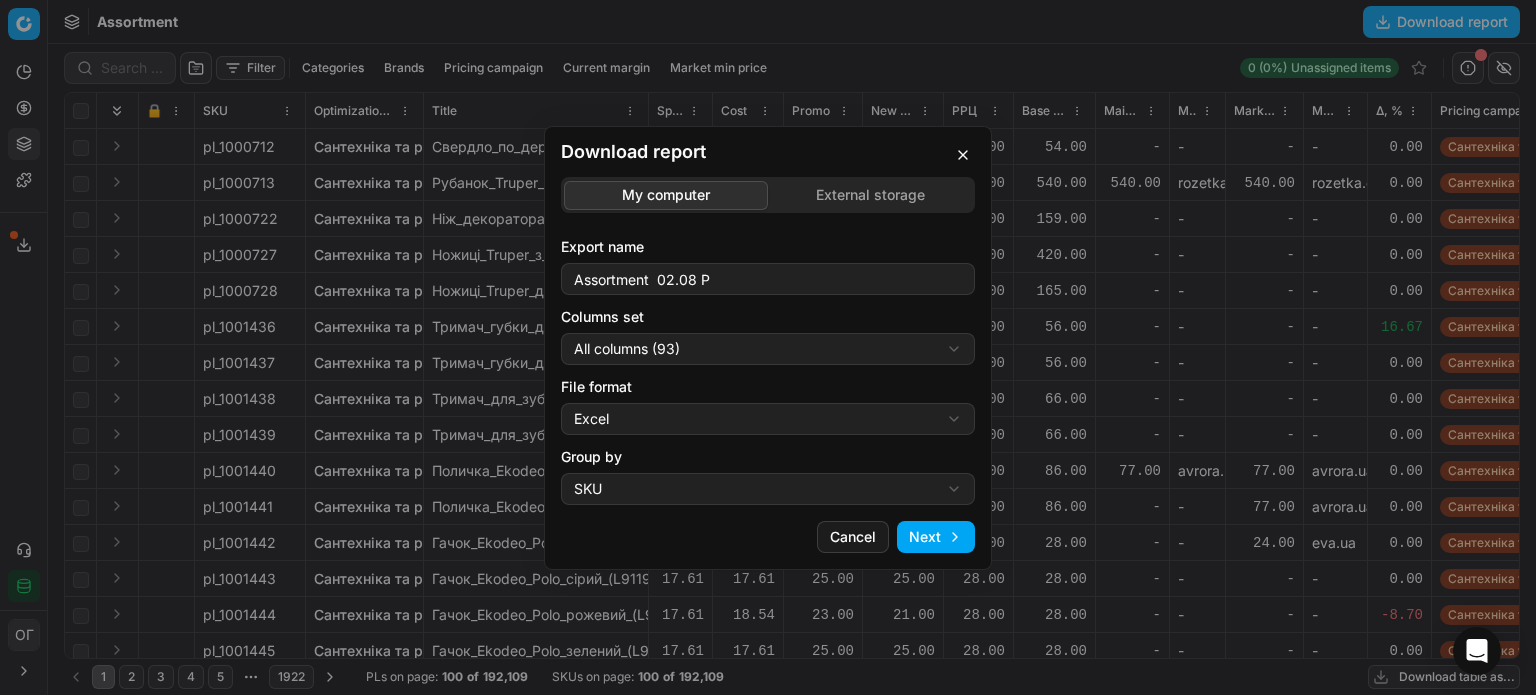 click on "Download report My computer External storage Export name Assortment  02.08 Р Columns set All columns (93) All columns (93) Current table state (74) My export template (67) Export (6) File format Excel Excel CSV Group by SKU SKU Product line Cancel Next" at bounding box center (768, 347) 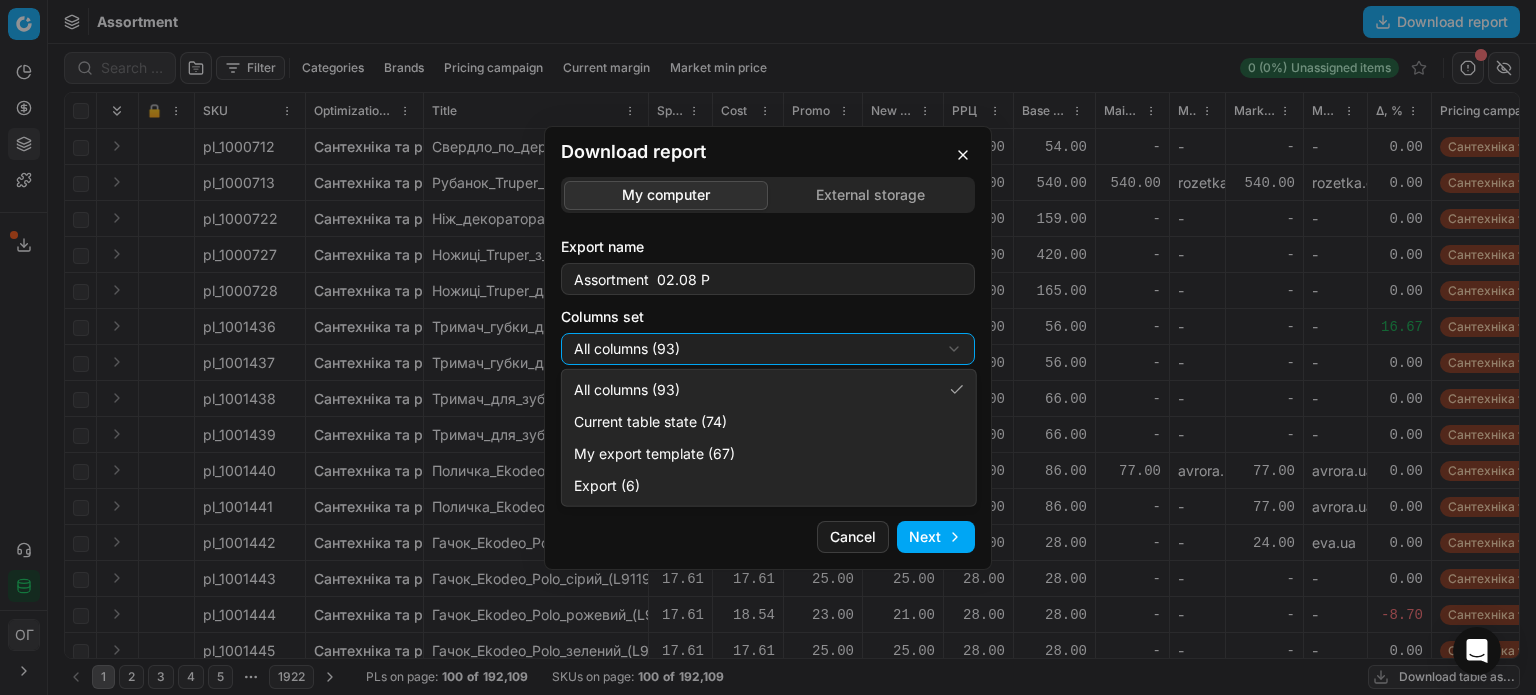select on "table" 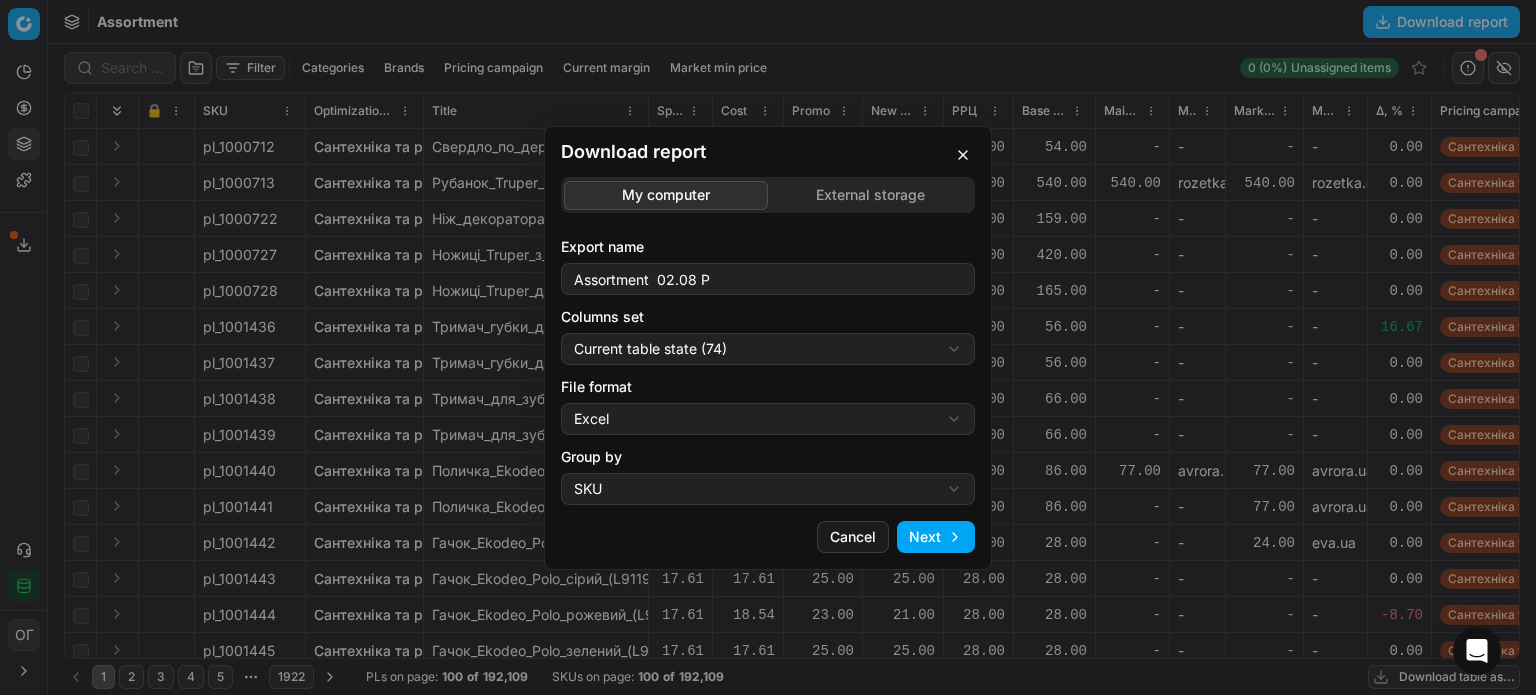 click on "Next" at bounding box center (936, 537) 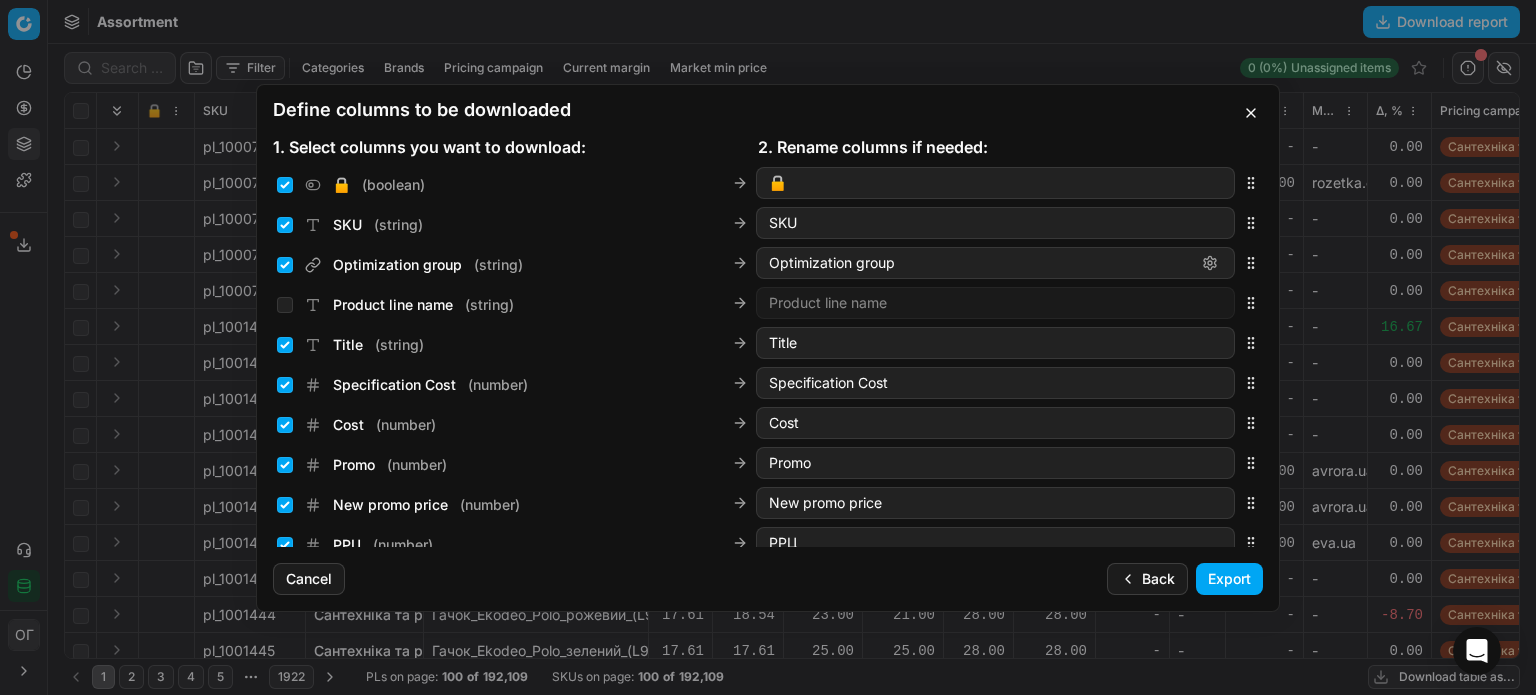 click on "Export" at bounding box center (1229, 579) 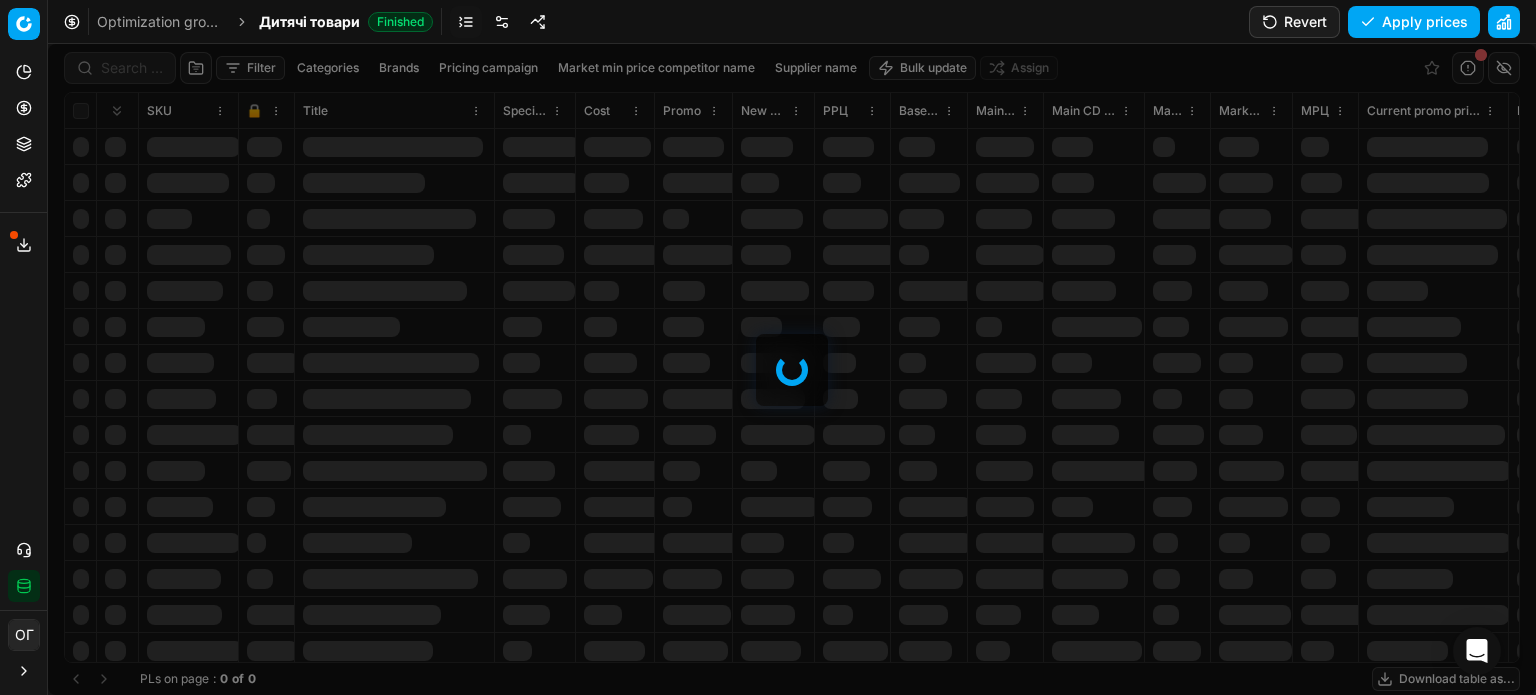 scroll, scrollTop: 0, scrollLeft: 0, axis: both 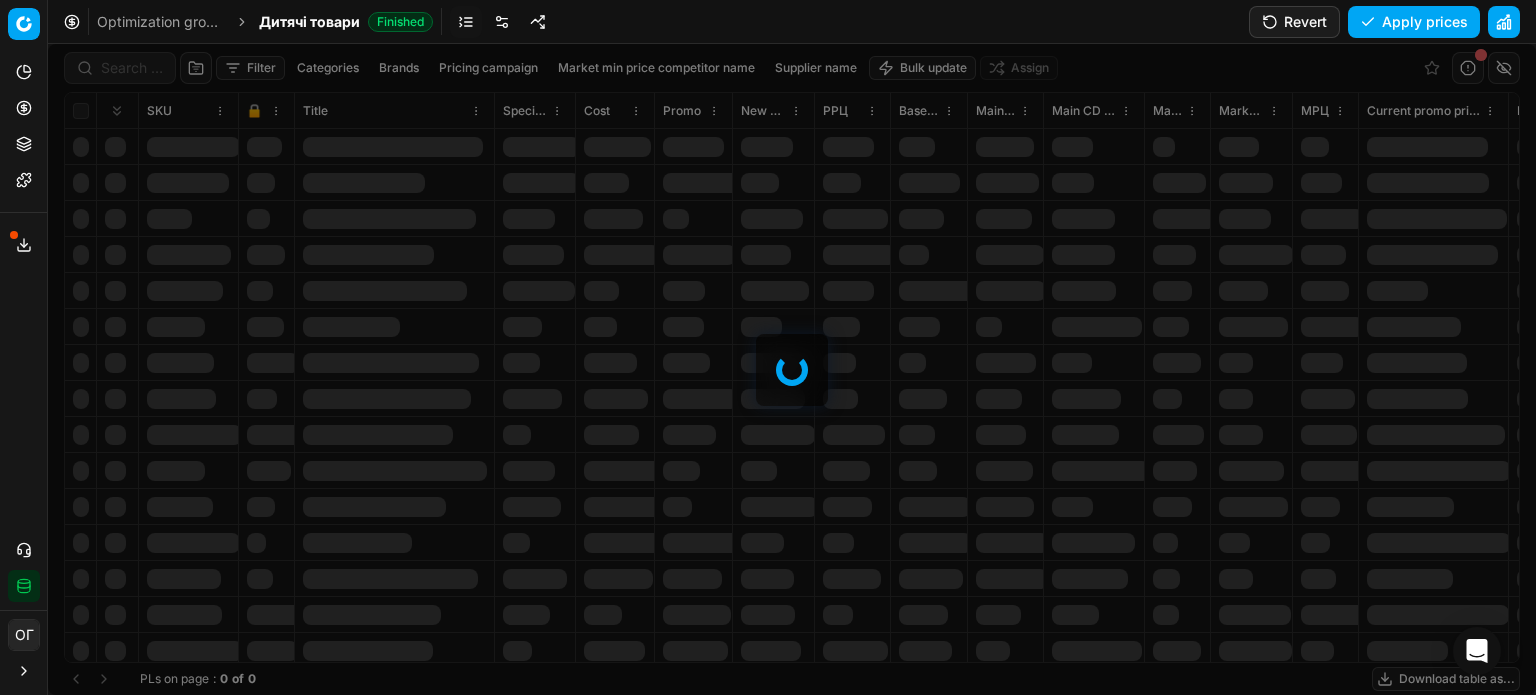 click on "Filter Categories Brands Pricing campaign Market min price competitor name Supplier name Bulk update Assign SKU 🔒 Title Specification Cost Cost Promo New promo price РРЦ Base price Main CD min price Main CD min price competitor name Market min price Market min price competitor name МРЦ Current promo price Продажі за останні 45 днів, шт Current price New discount New price New discount, % New margin (common), % New markup (common), % Δ, % Δ, abs Pricing type Alerts Pricing campaign Brands Total stock quantity Last stock update Last price change Is available Discount, % Discount Promo amount Promo titles Price elasticity Smart segmentation ABC by Revenue Market monitoring Matches found Days after last Market data update Competitors in stock Market max price Market max price competitor name Market markdown Market promo Market price mode Мін. маржін. до собівартості Min margin Warehouse Cost RRP margin, % RRP mandatority Supplier name Supplier ID" at bounding box center (792, 369) 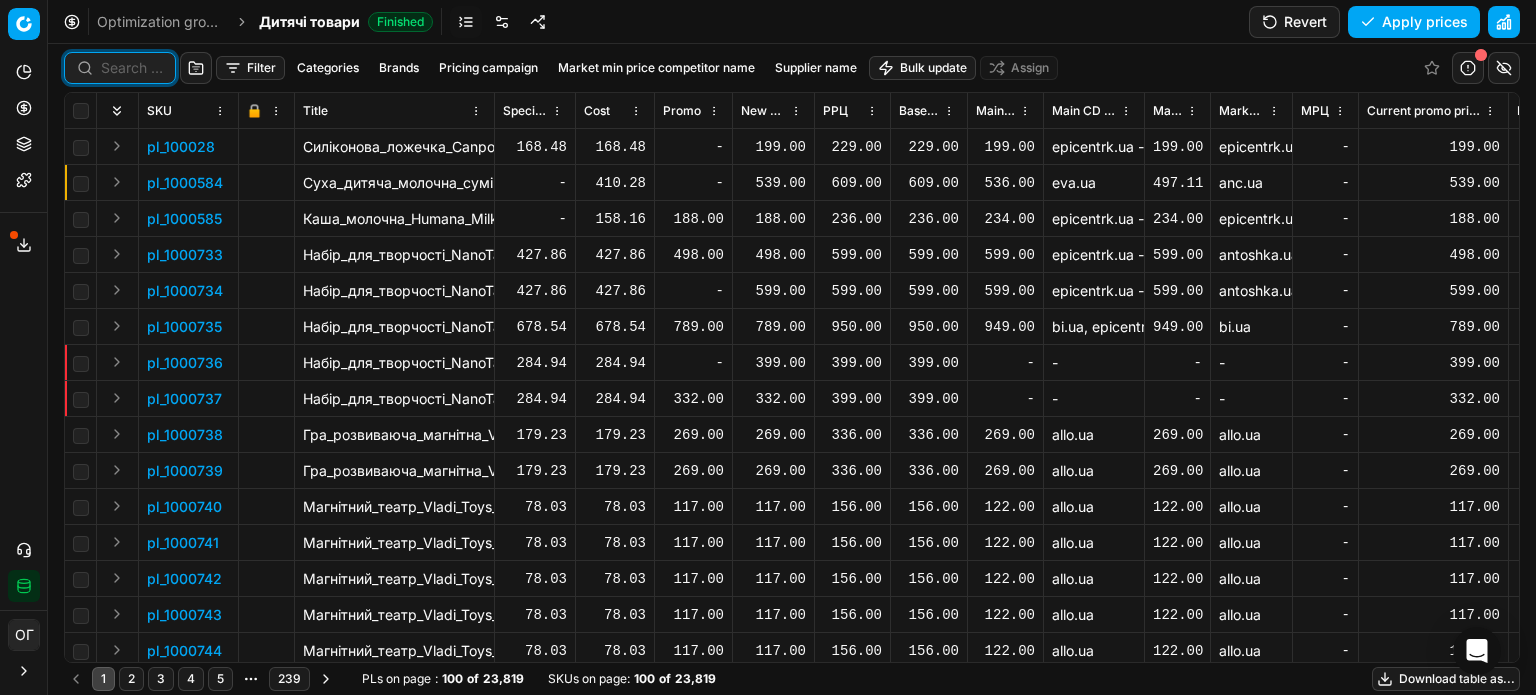 click at bounding box center (132, 68) 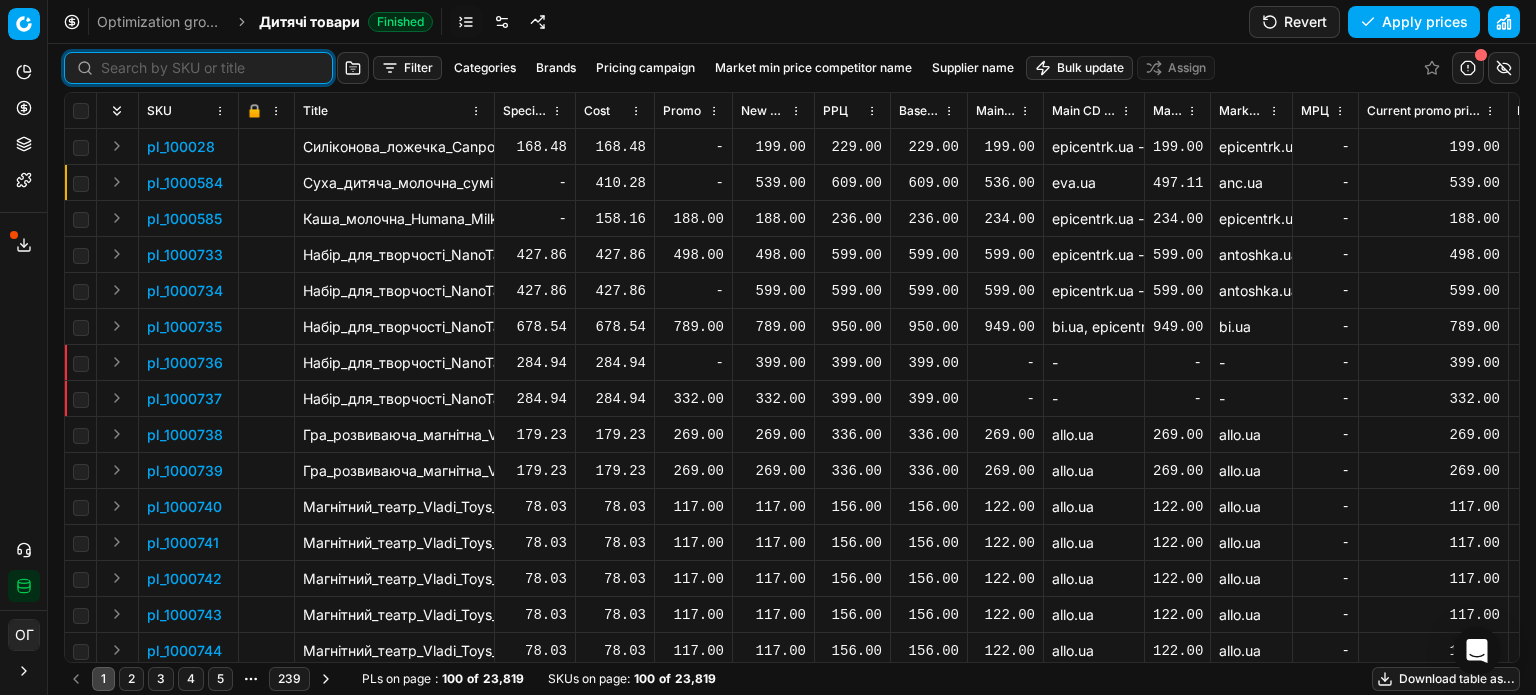 paste on "1278750" 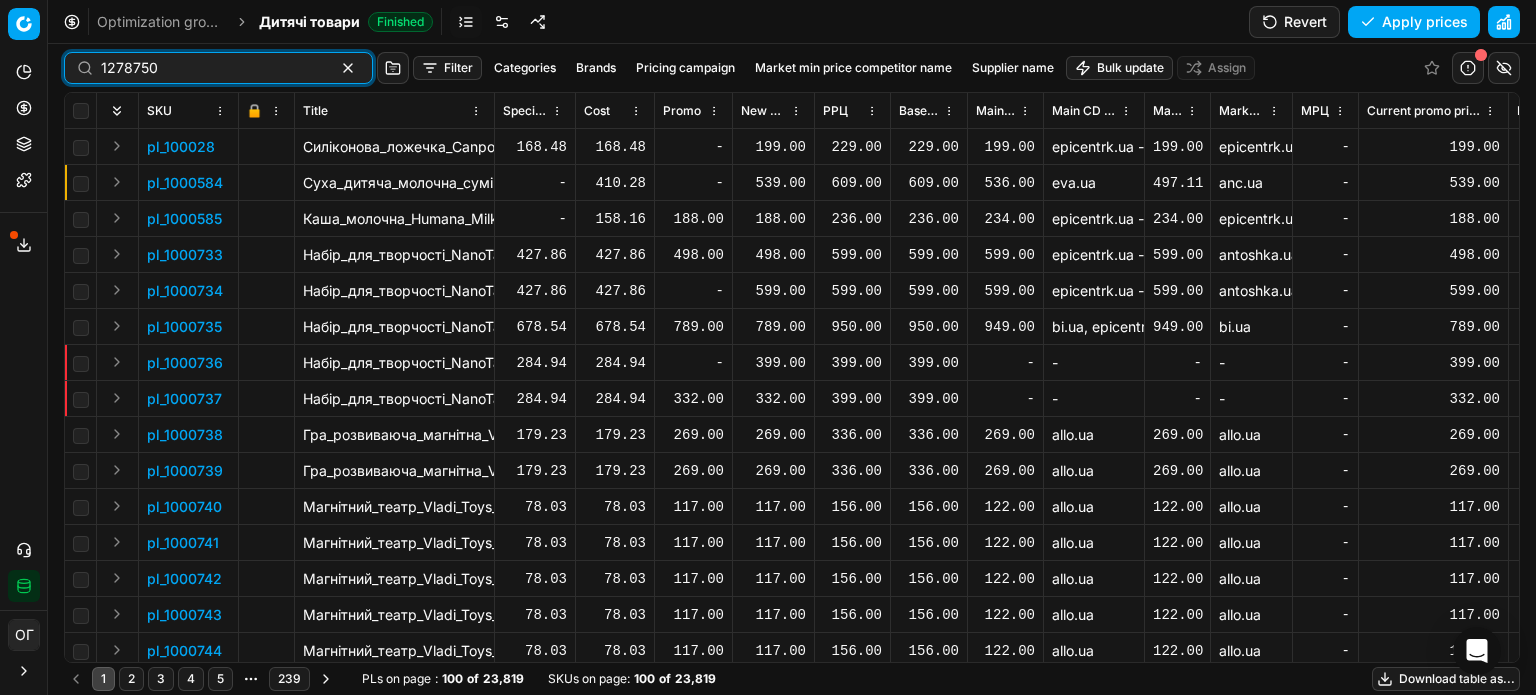 type on "1278750" 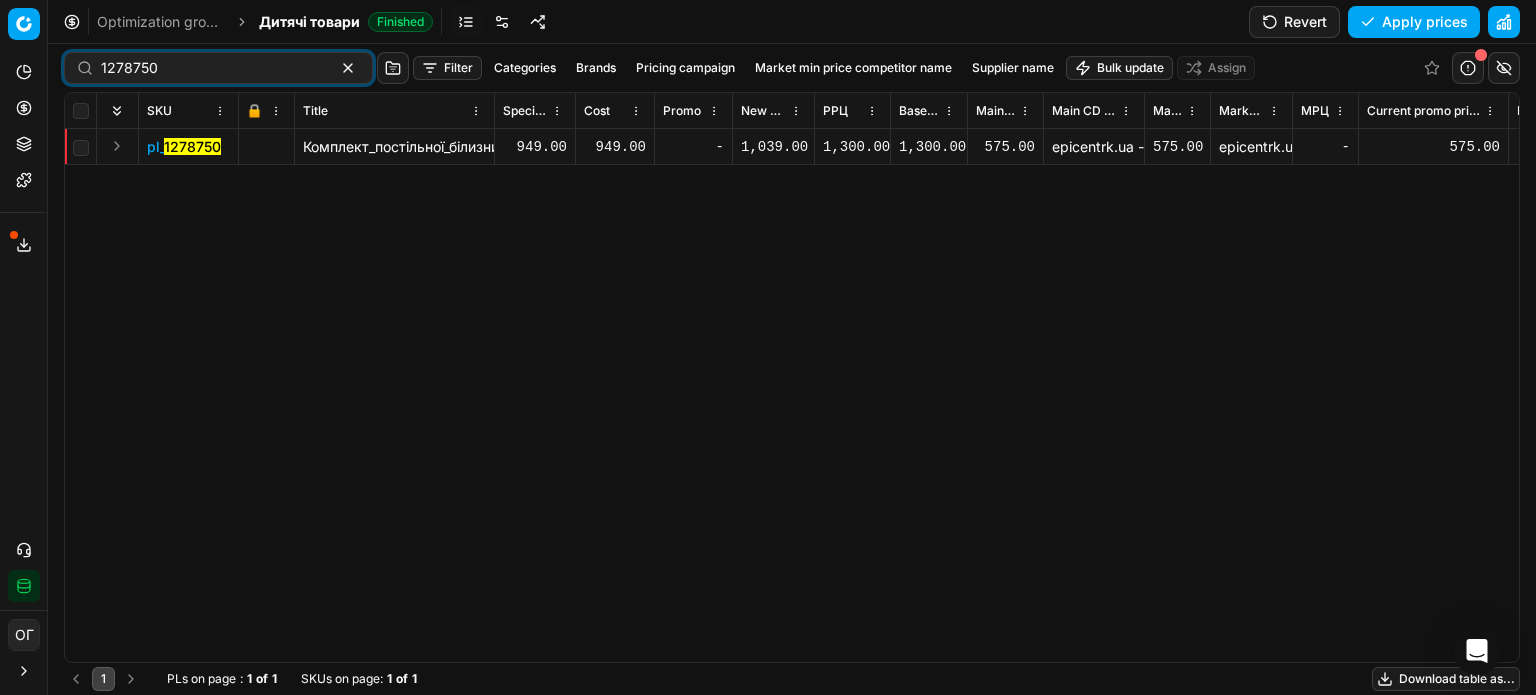 click at bounding box center [117, 146] 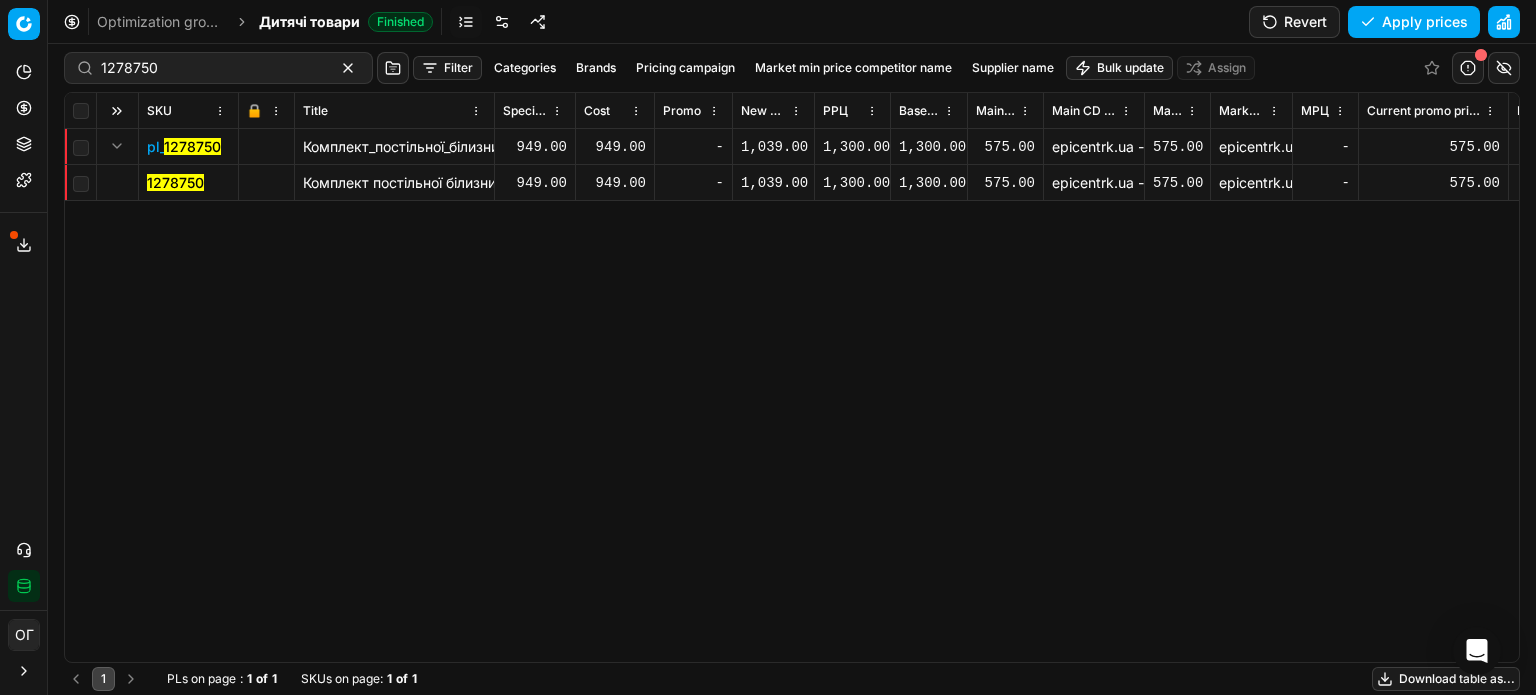 click on "1278750" at bounding box center (175, 182) 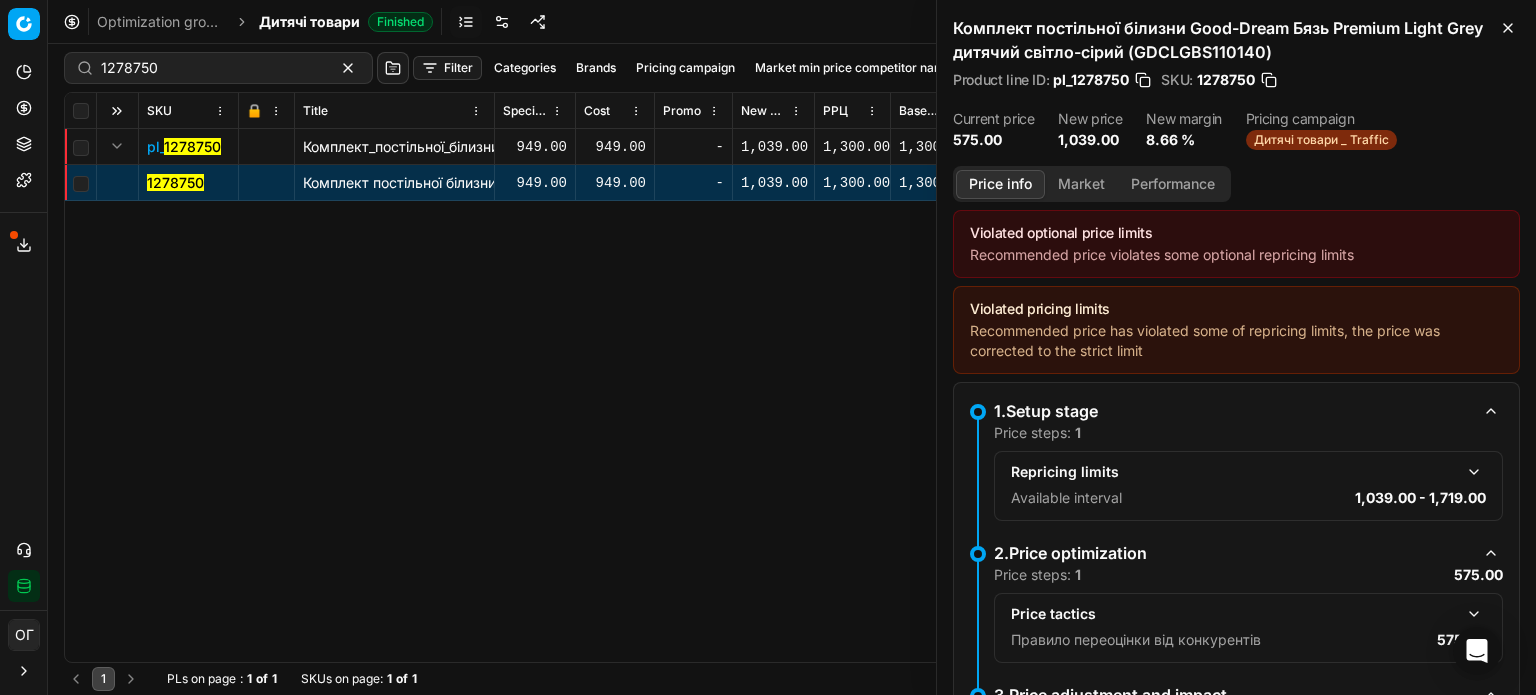 click on "Market" at bounding box center [1081, 184] 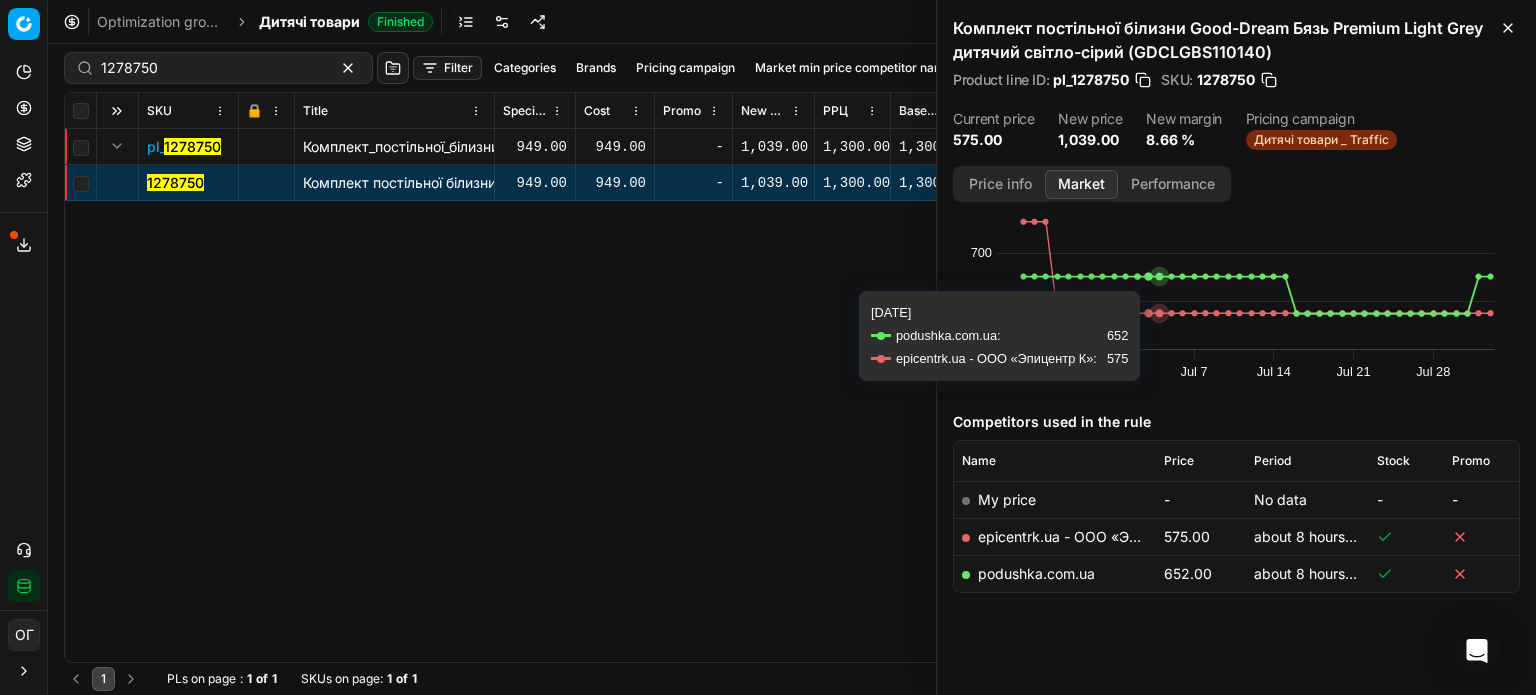scroll, scrollTop: 70, scrollLeft: 0, axis: vertical 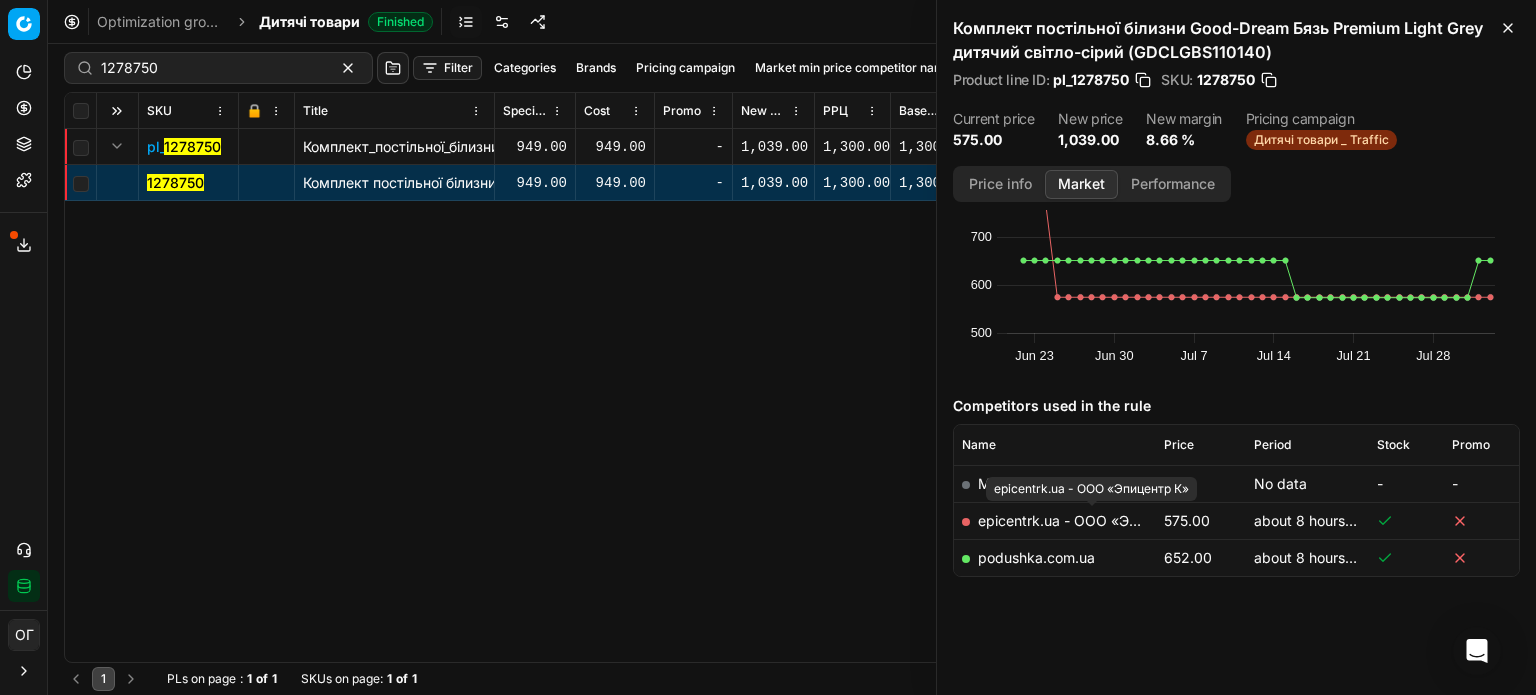 click on "epicentrk.ua - ООО «Эпицентр К»" at bounding box center [1092, 520] 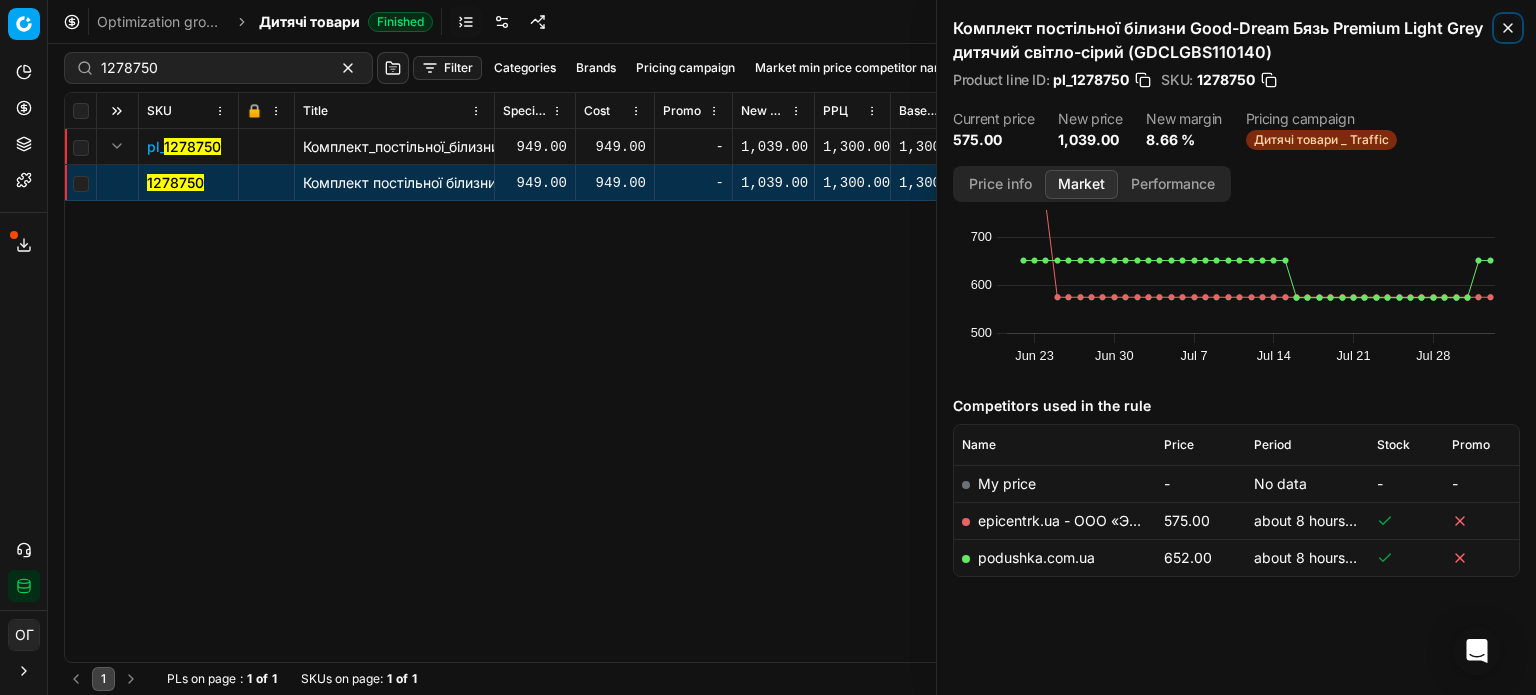 click on "Close" at bounding box center [1508, 28] 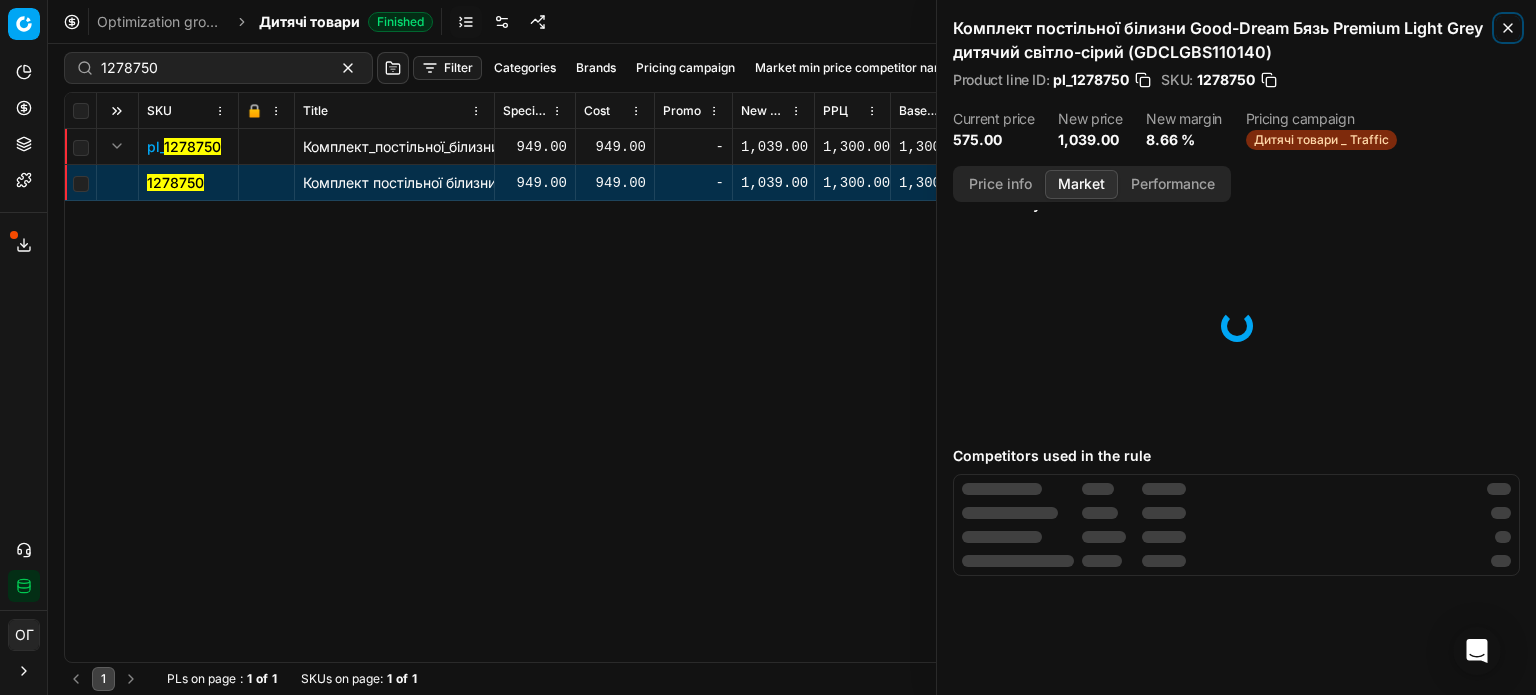scroll, scrollTop: 0, scrollLeft: 0, axis: both 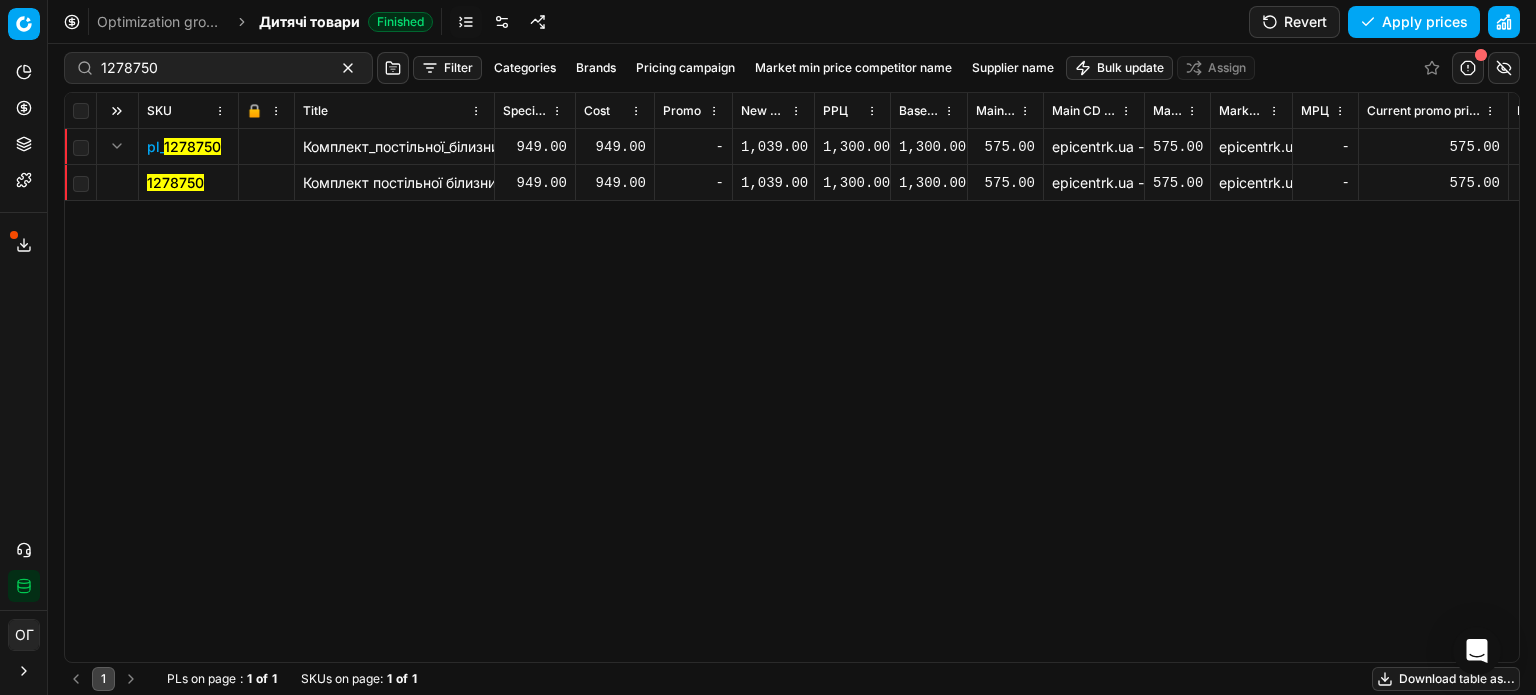 click 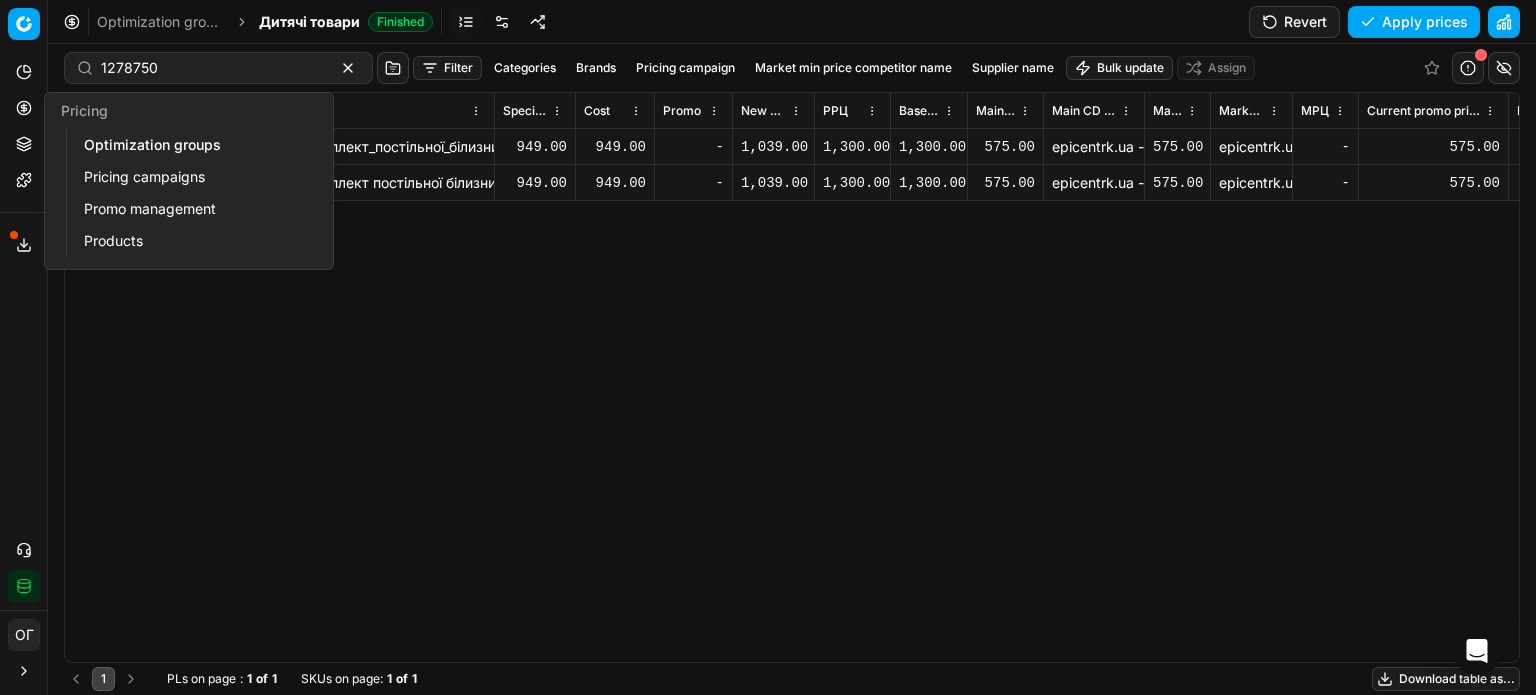 click on "Optimization groups" at bounding box center [192, 145] 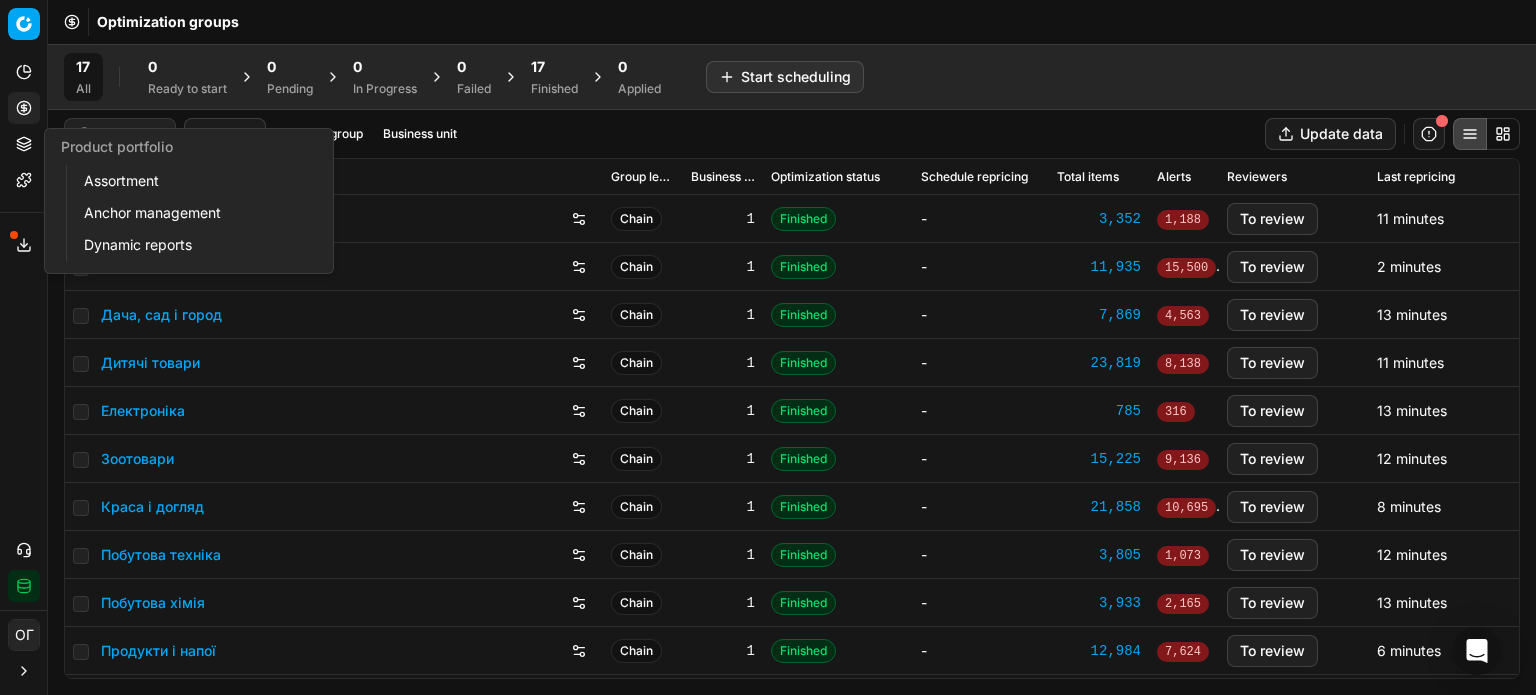 click 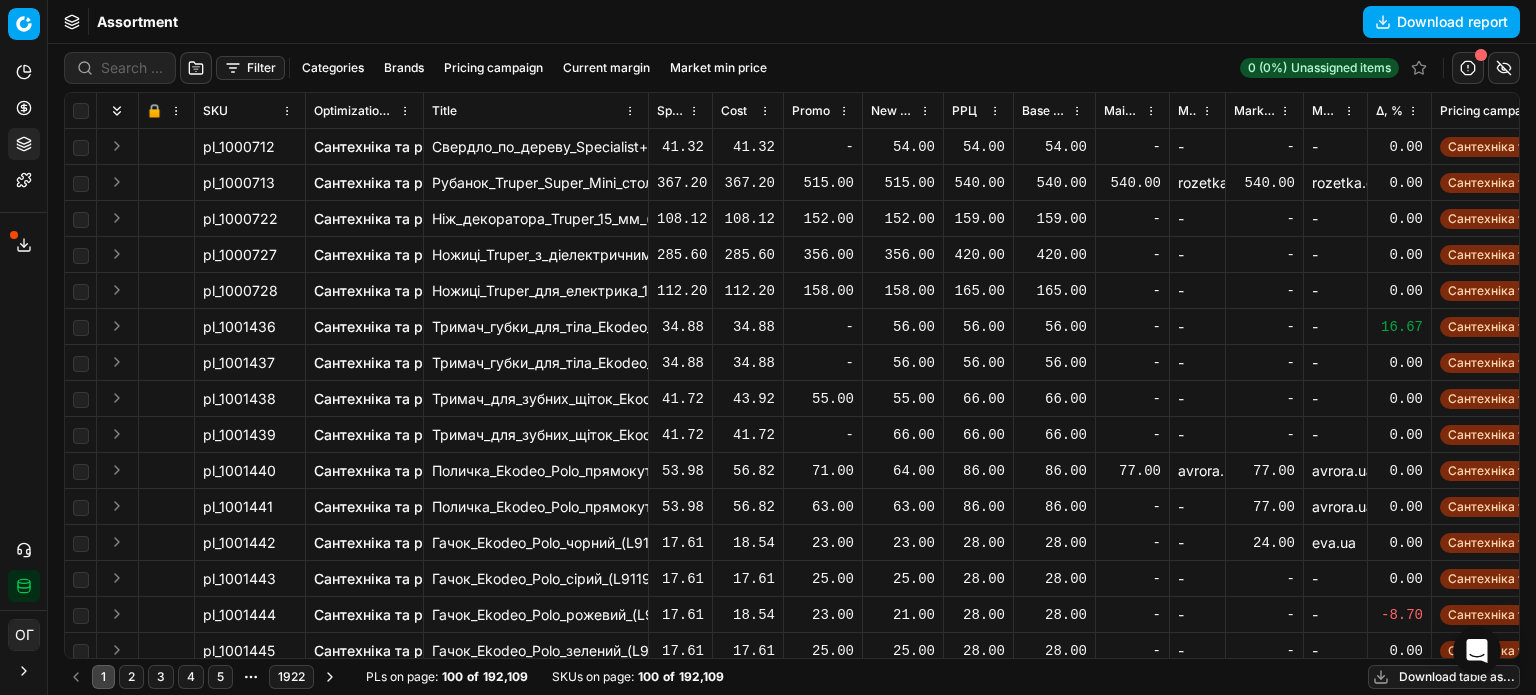 click on "Δ, %" at bounding box center (1389, 111) 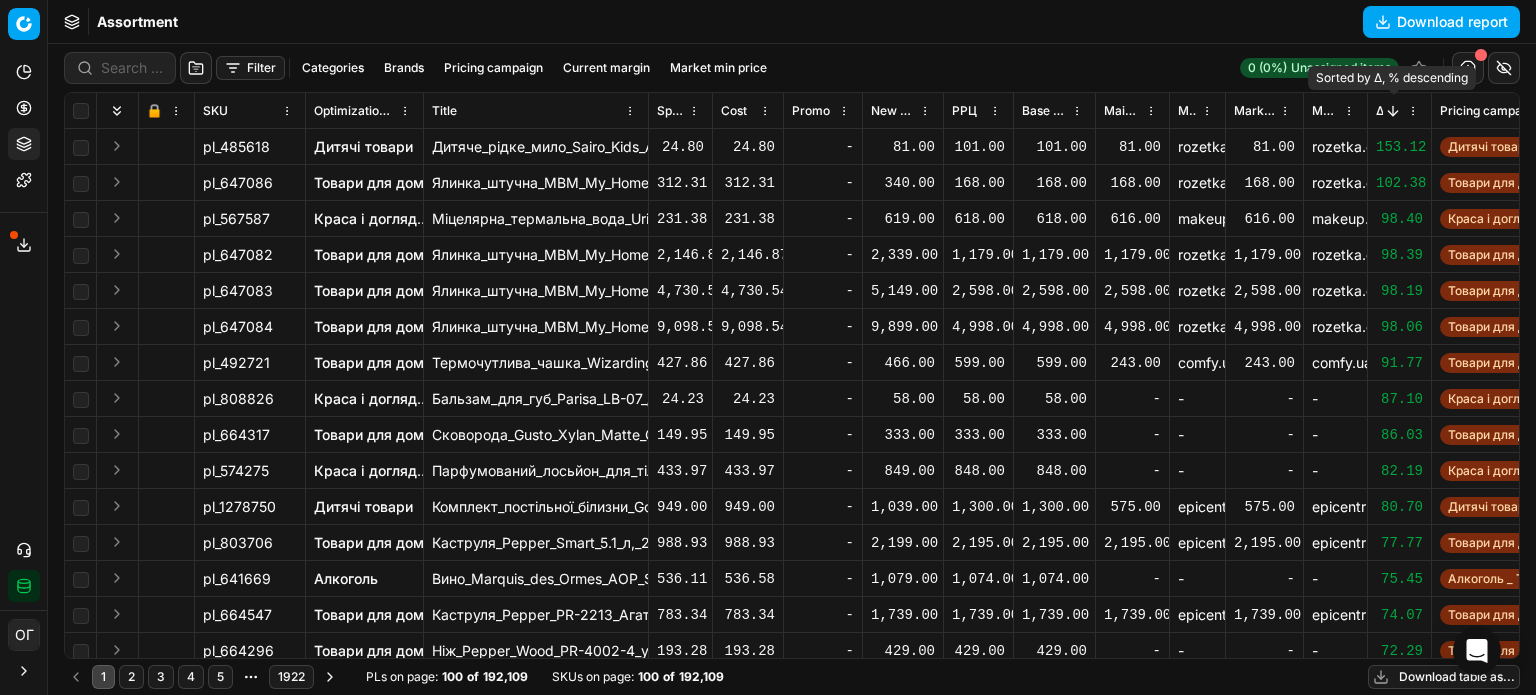 click at bounding box center [1393, 111] 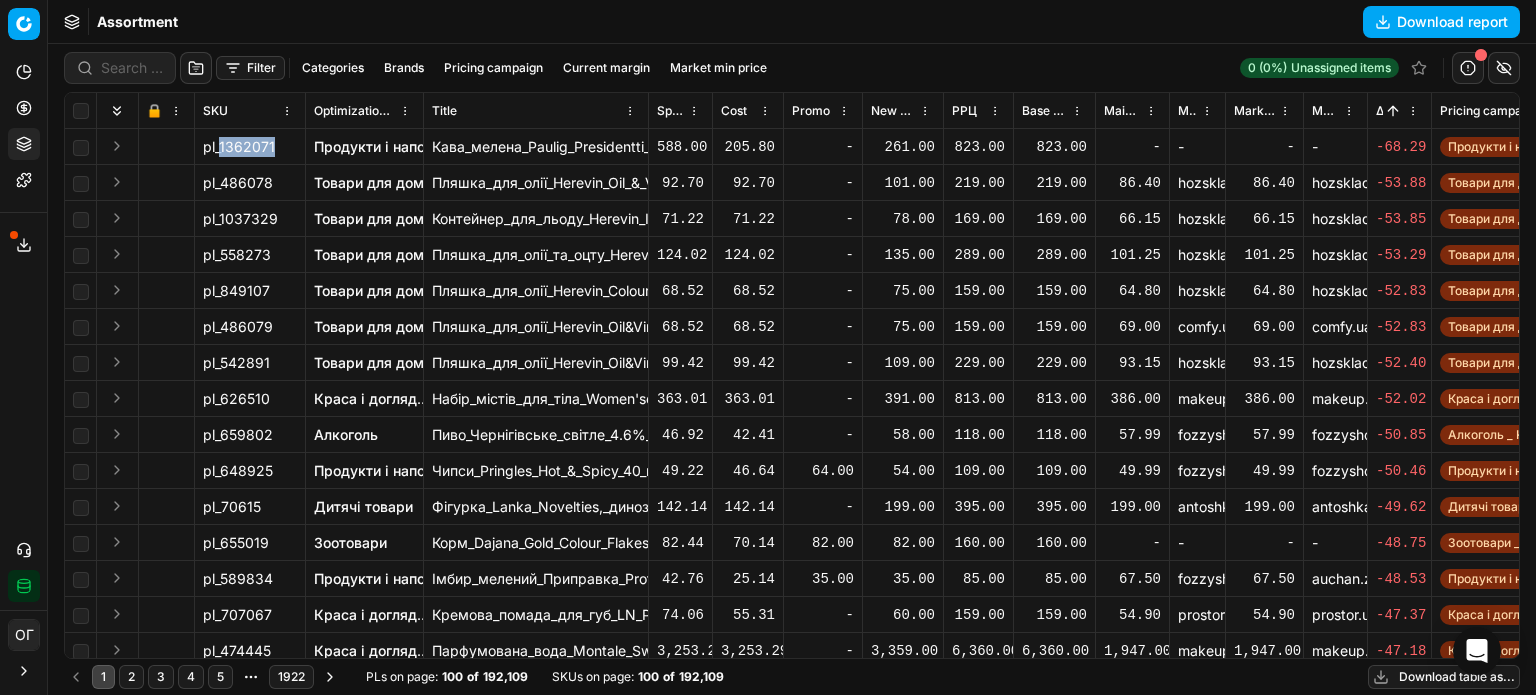 drag, startPoint x: 276, startPoint y: 146, endPoint x: 221, endPoint y: 151, distance: 55.226807 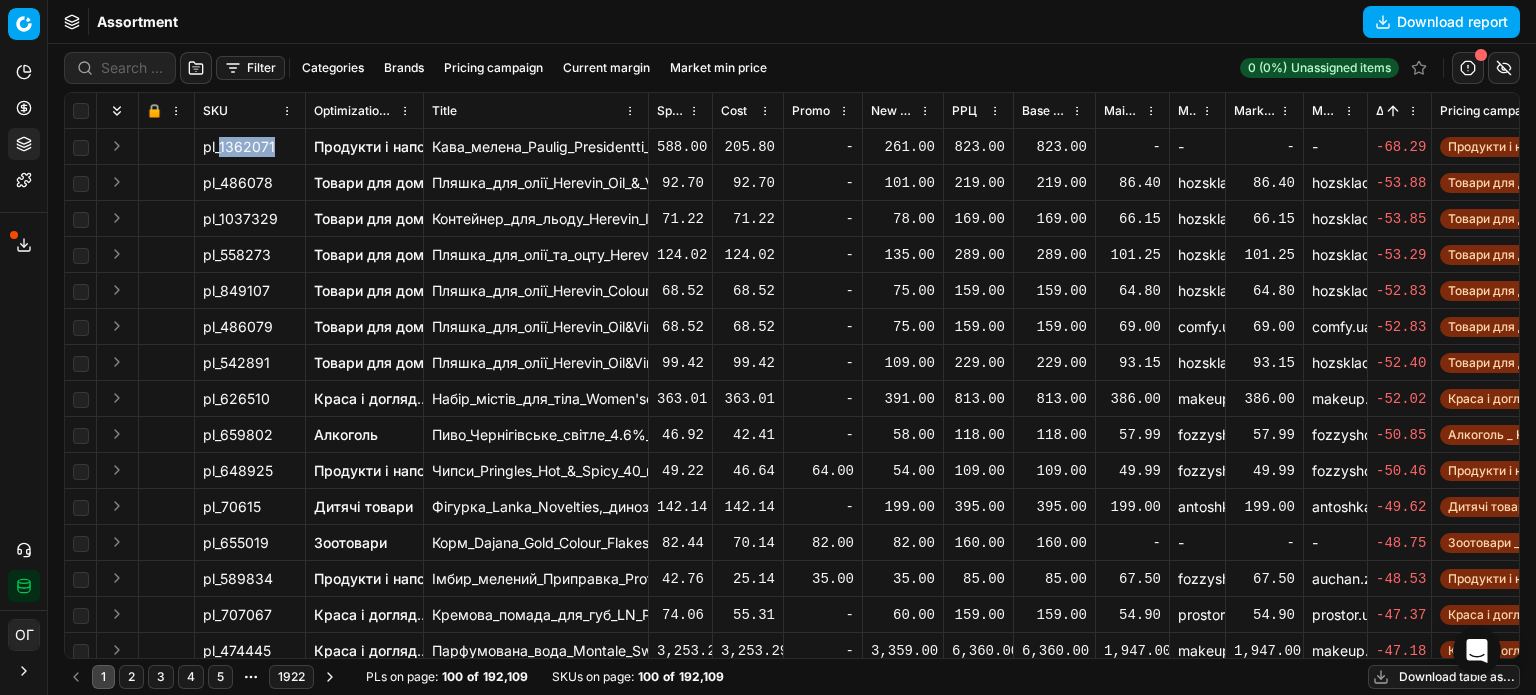 click on "pl_1362071" at bounding box center [250, 147] 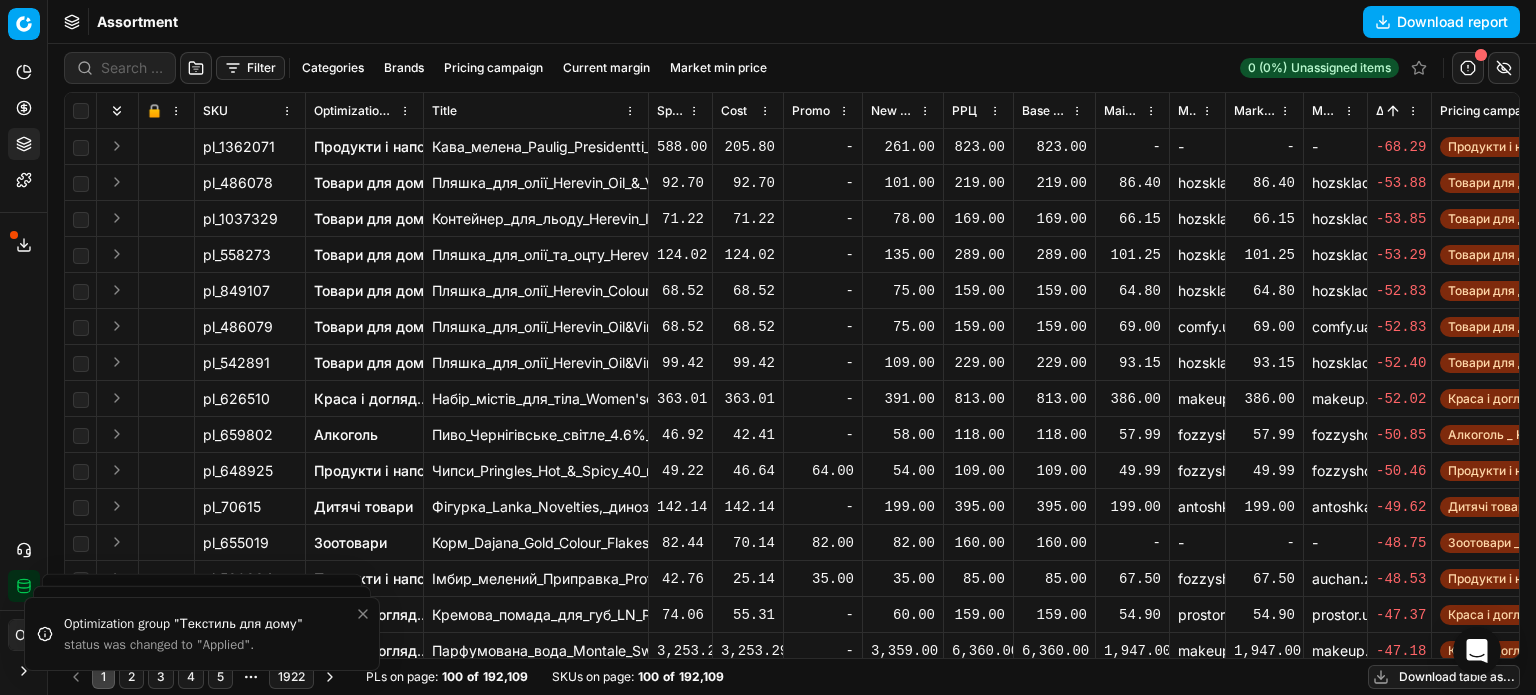 click 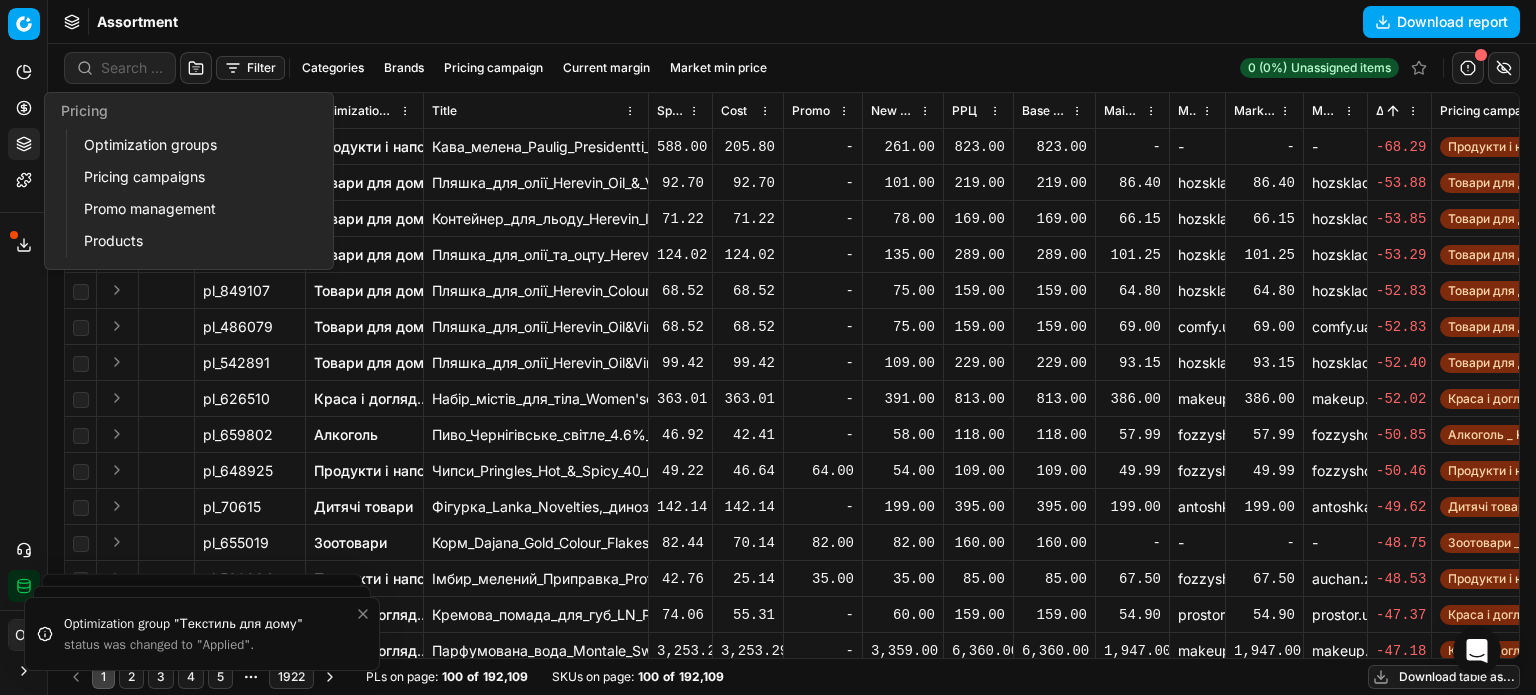 click on "Optimization groups" at bounding box center (192, 145) 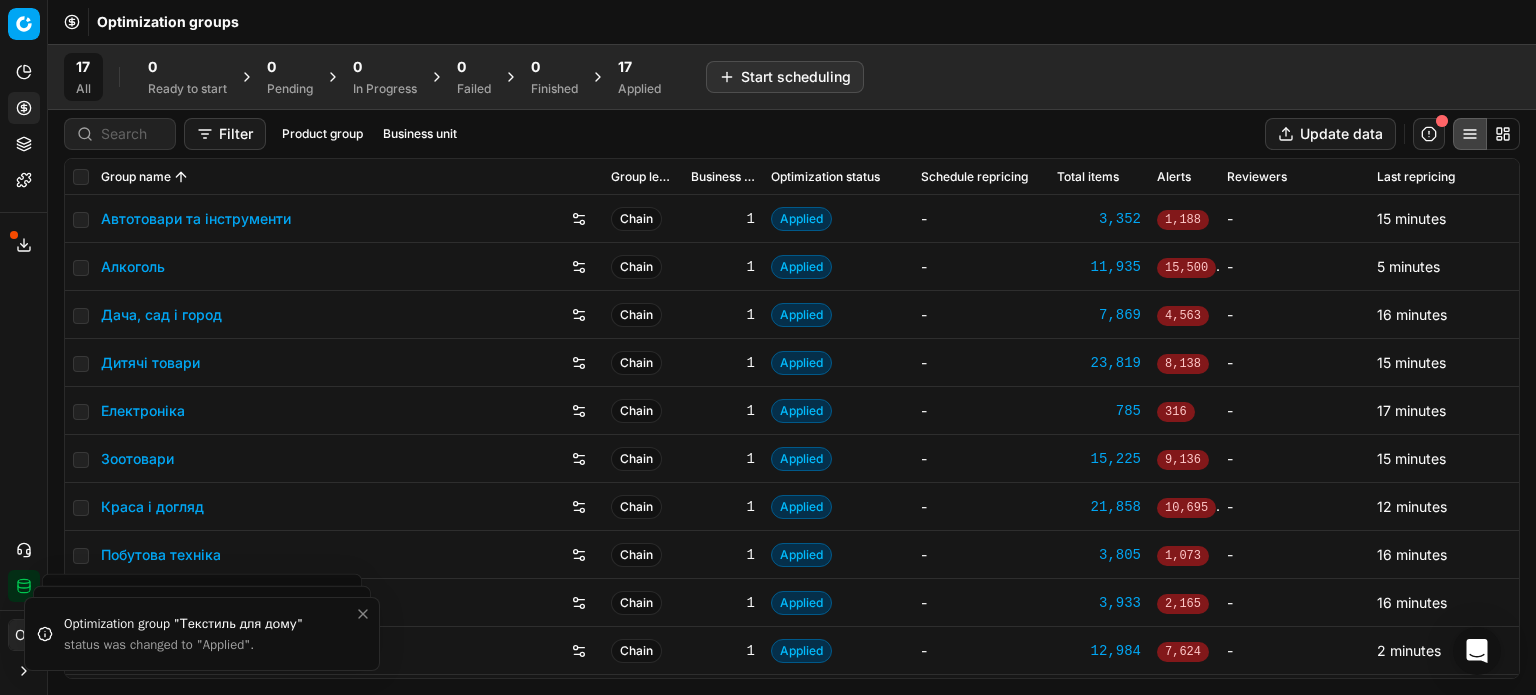 click on "Applied" at bounding box center [639, 89] 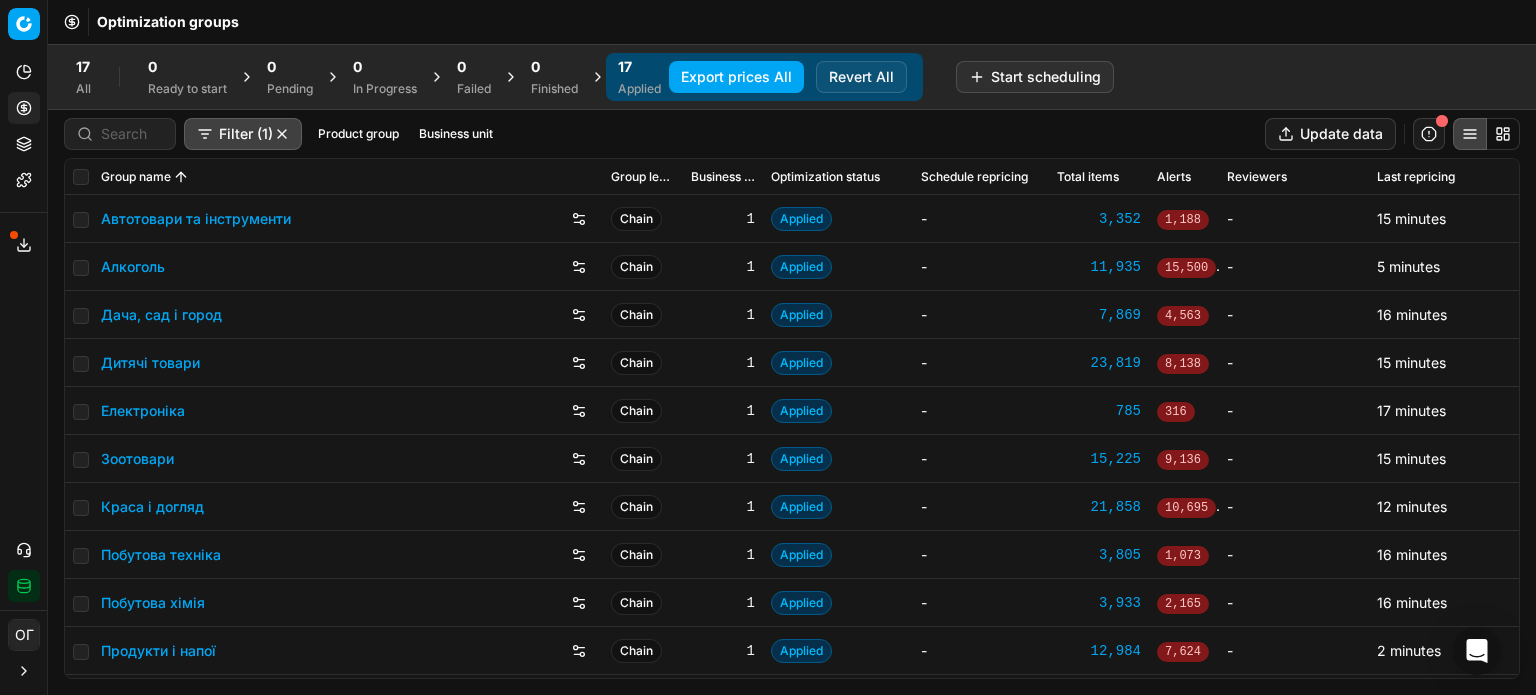 click on "Продукти і напої" at bounding box center (158, 651) 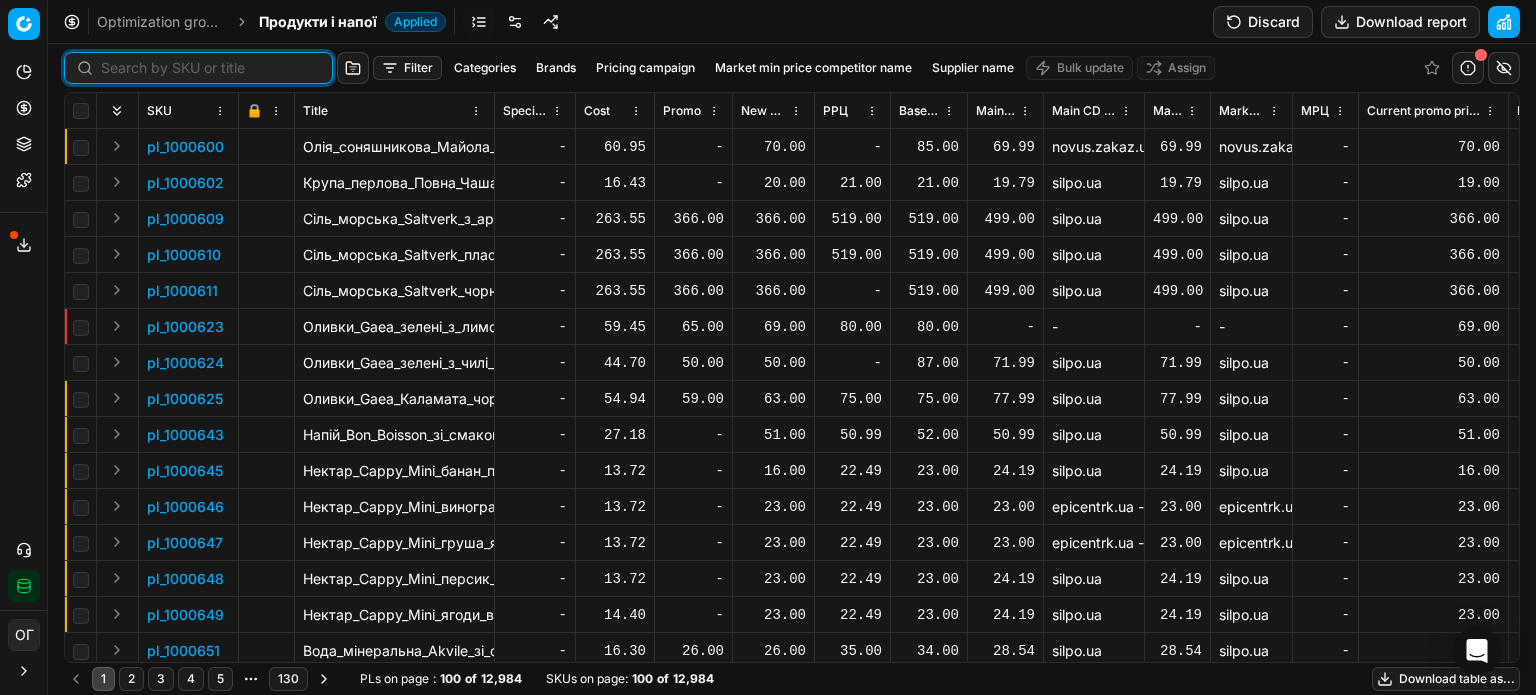 click at bounding box center [210, 68] 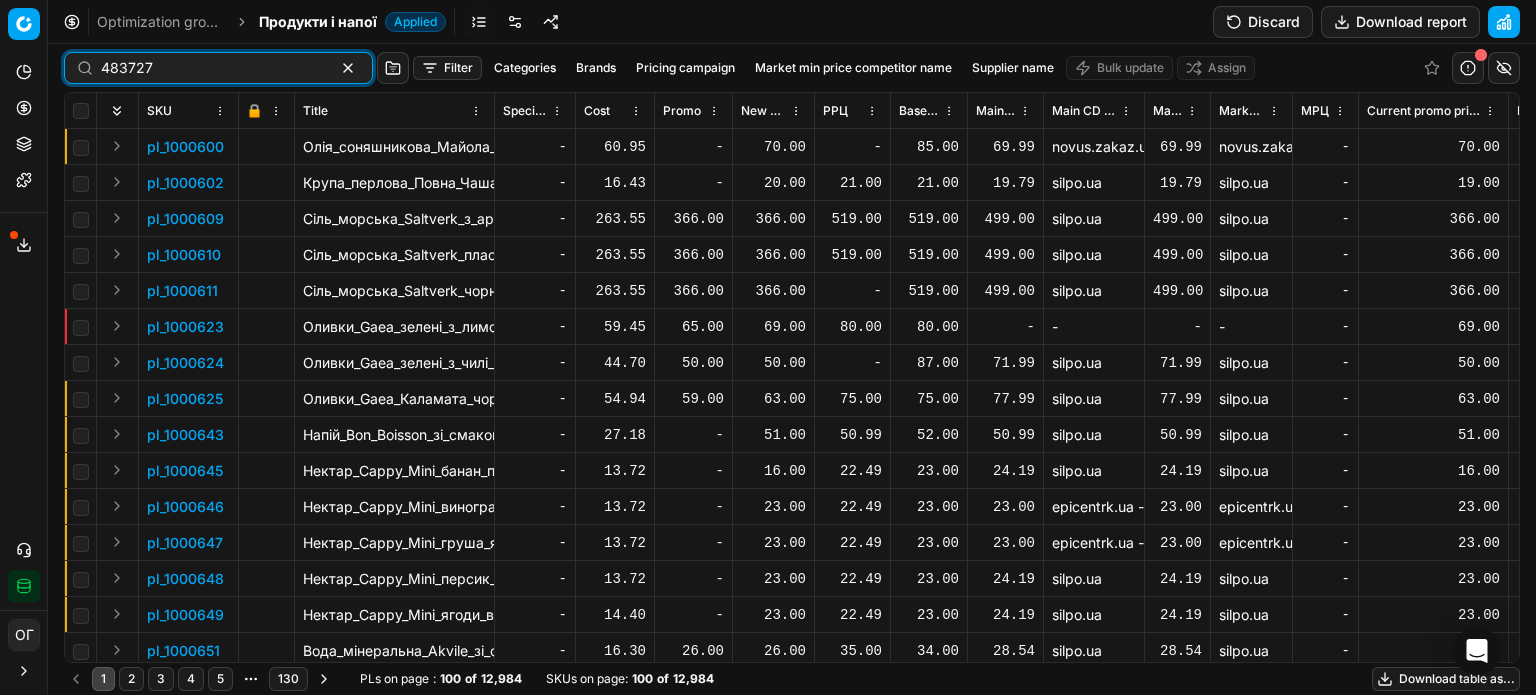 type on "483727" 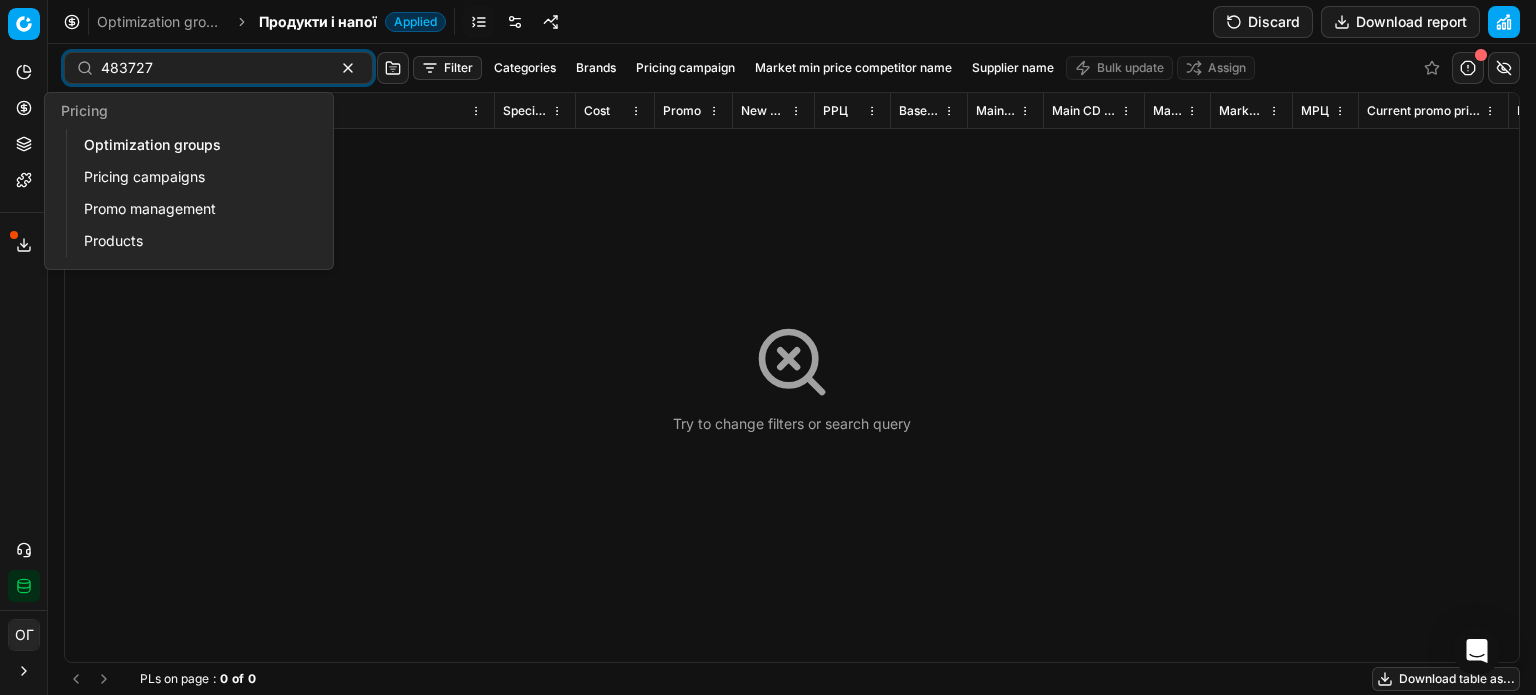 click 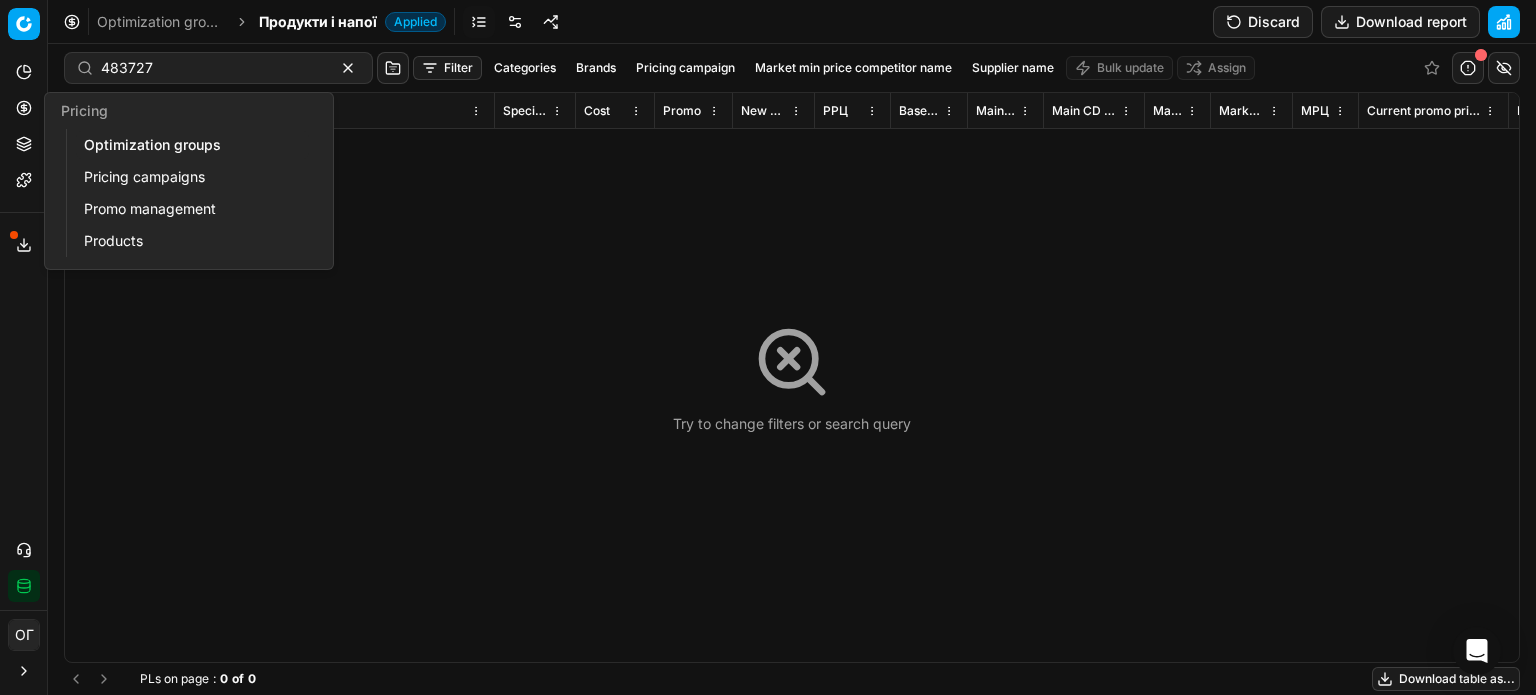 click on "Optimization groups" at bounding box center (192, 145) 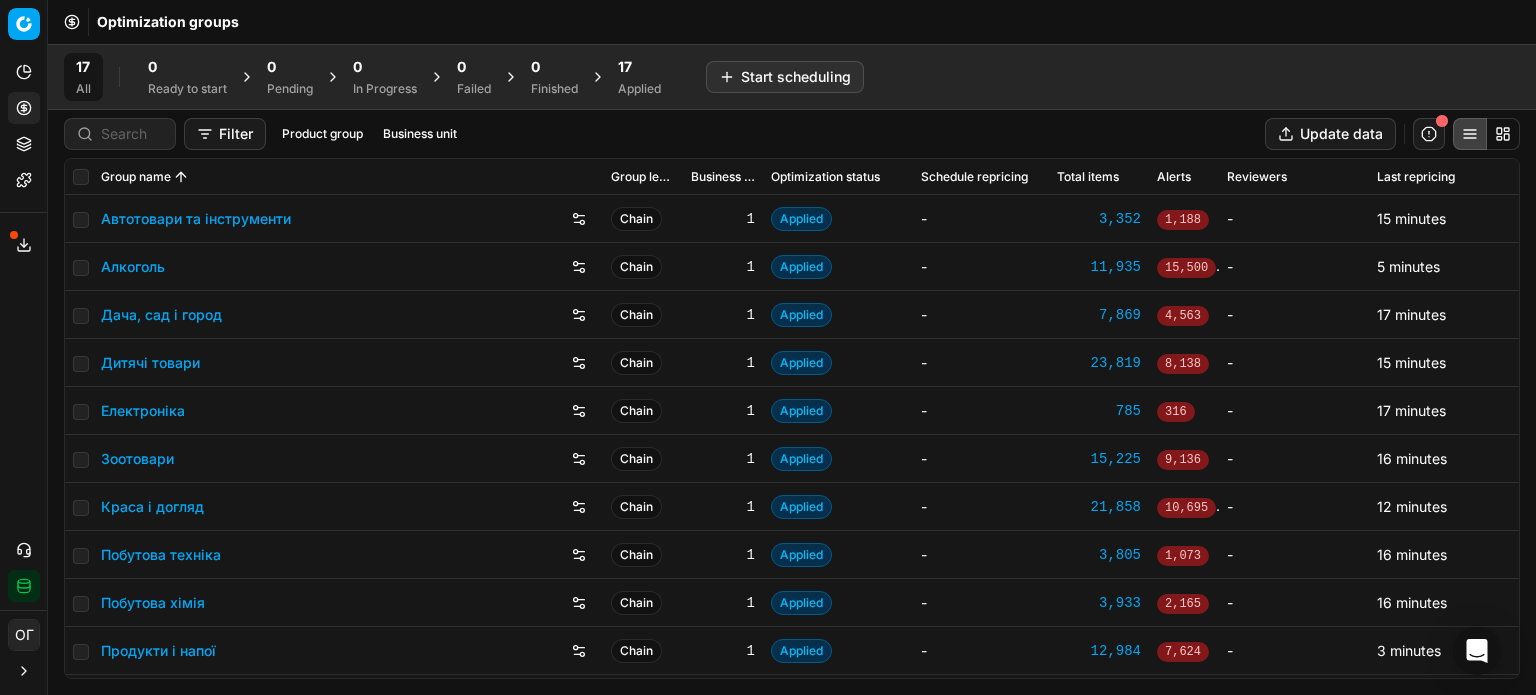 click on "17" at bounding box center (639, 67) 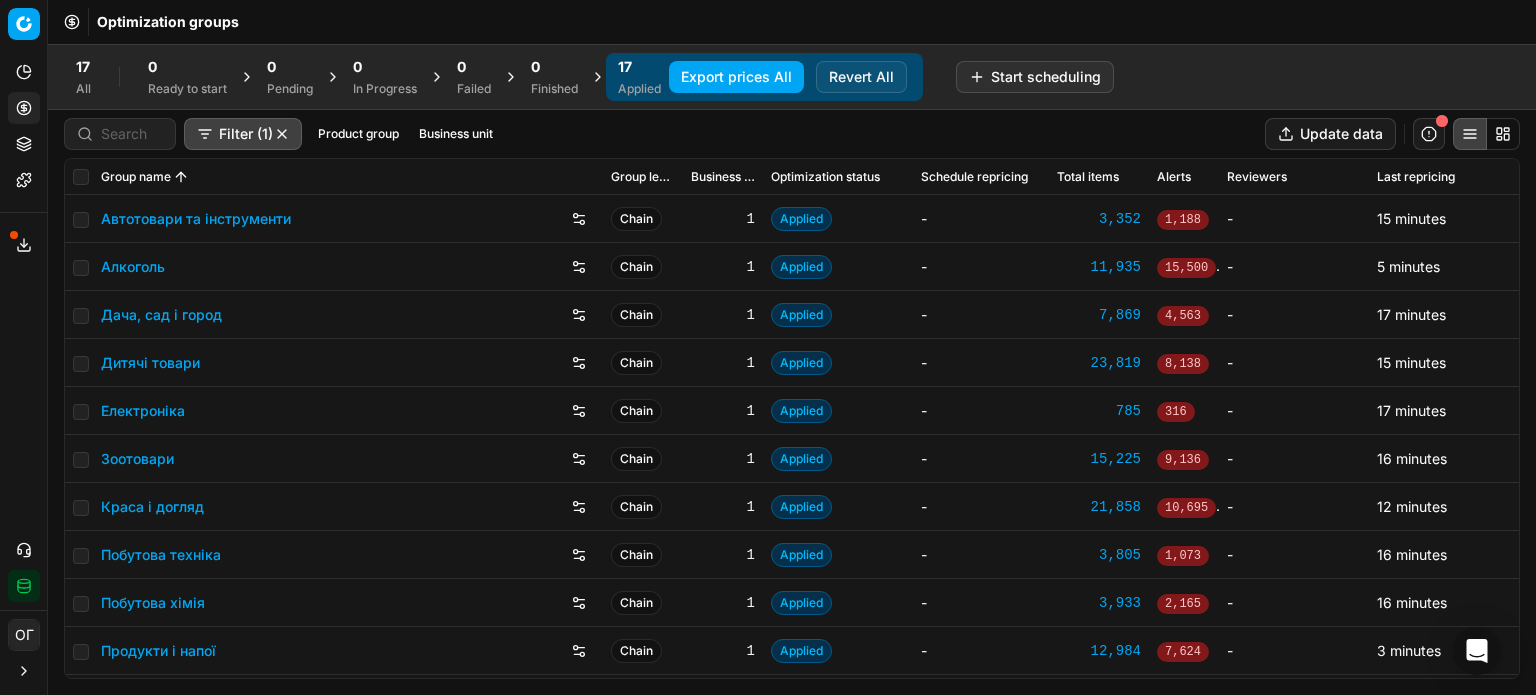 click on "Алкоголь" at bounding box center [133, 267] 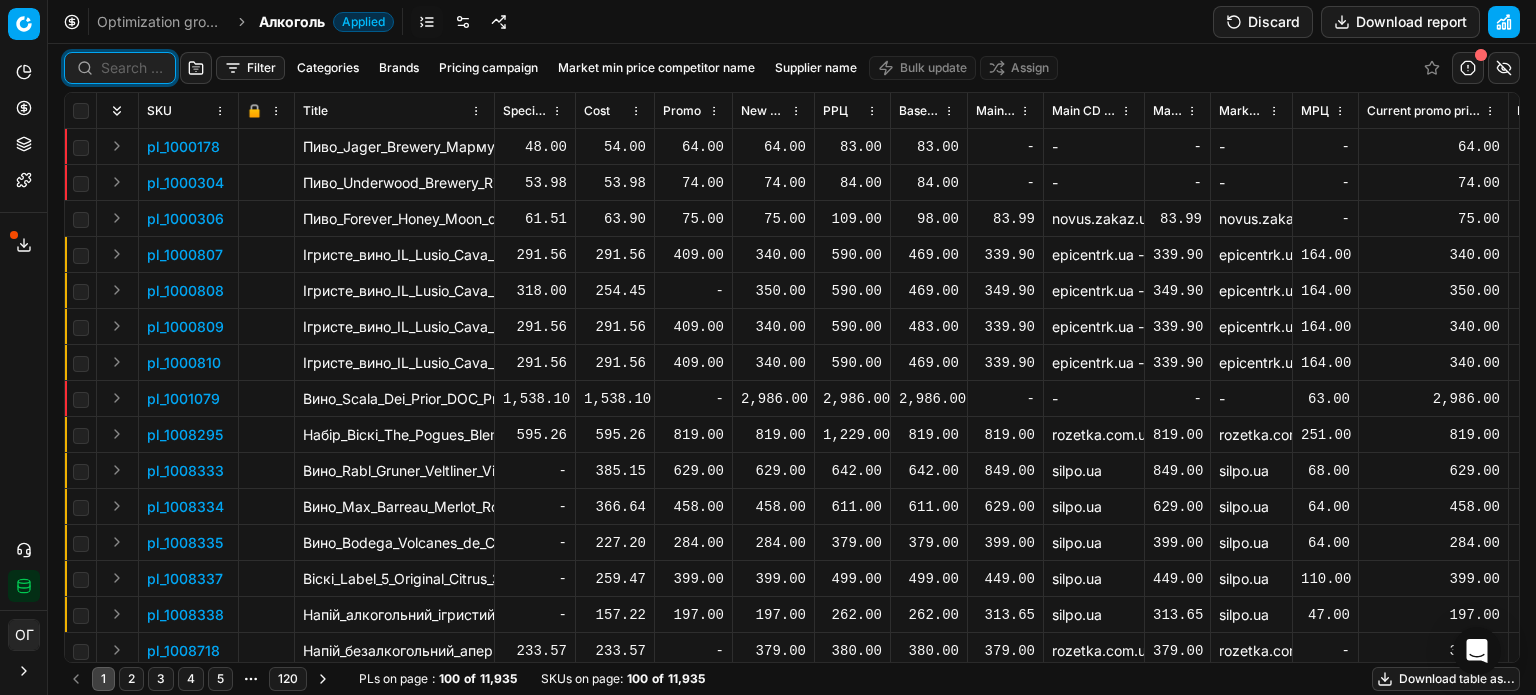 click at bounding box center (132, 68) 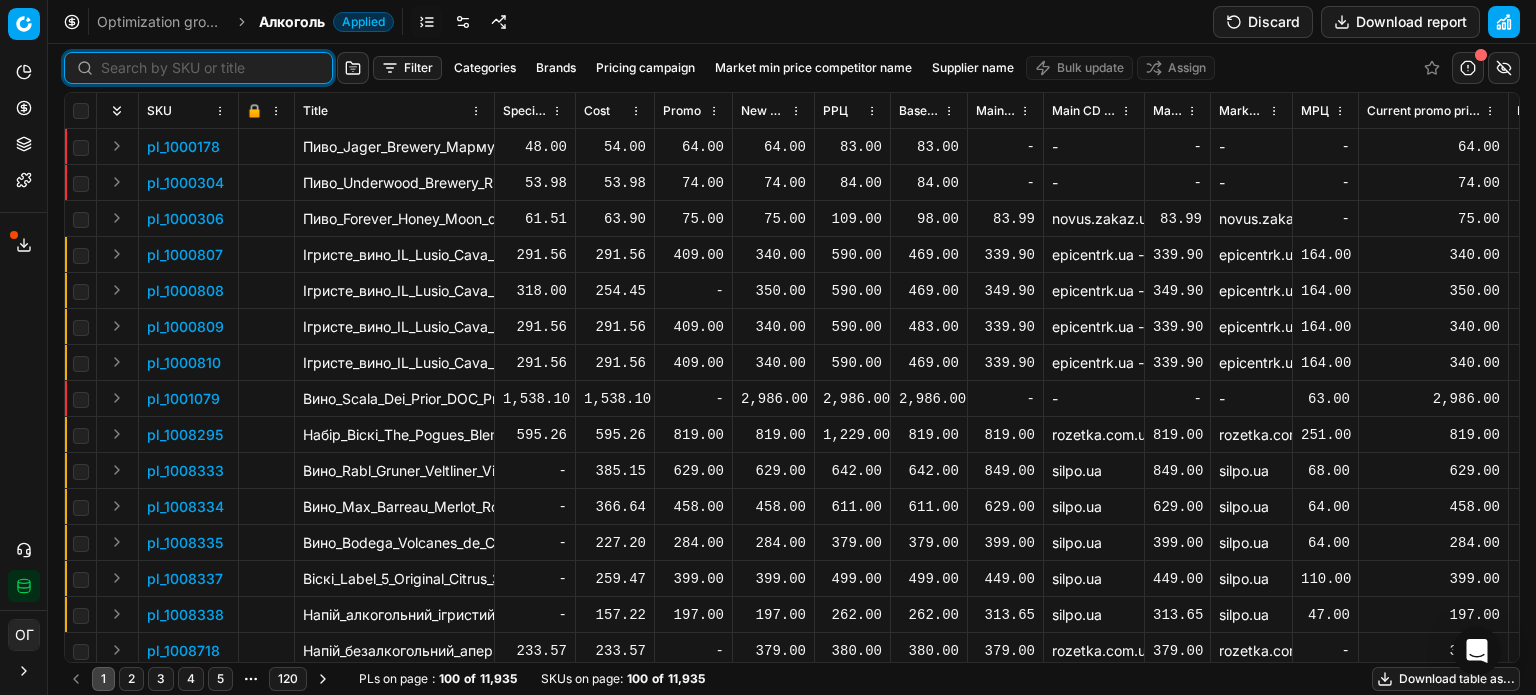 paste on "483727" 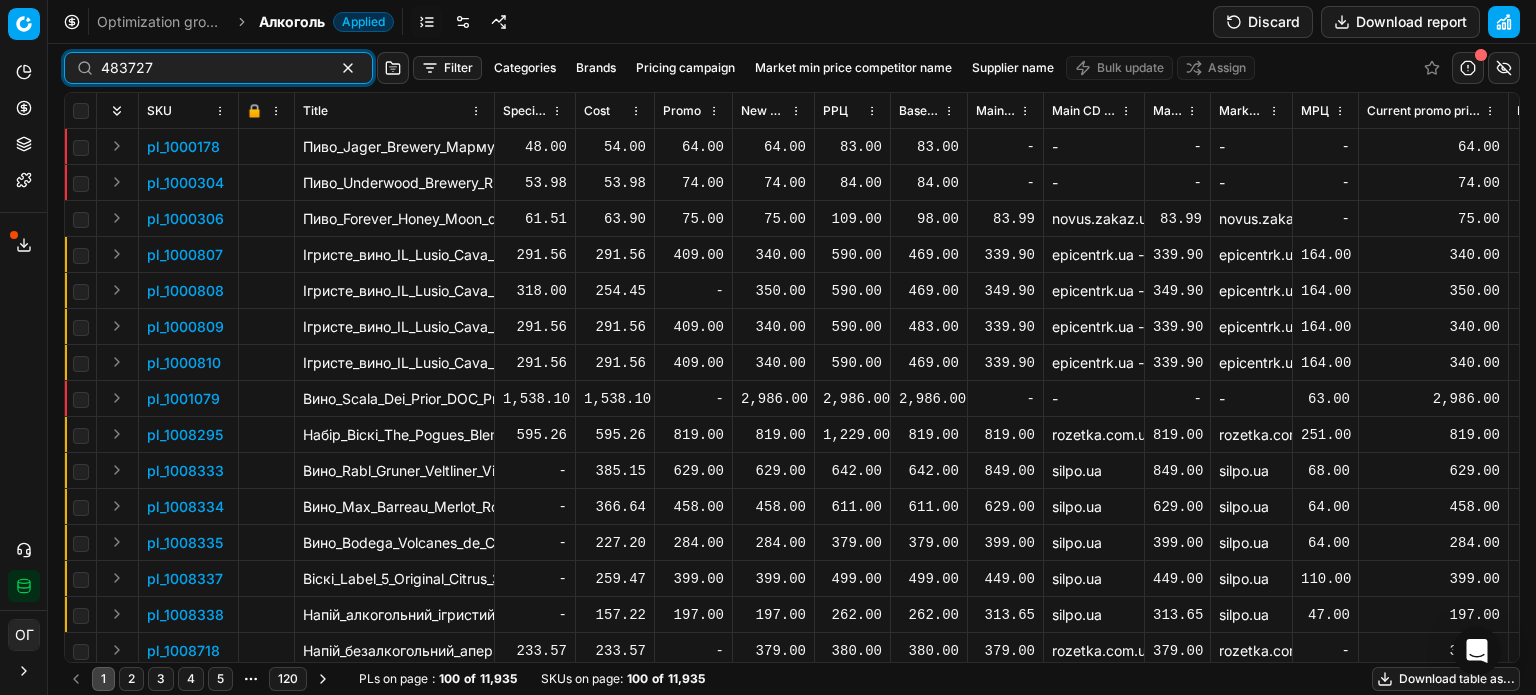 type on "483727" 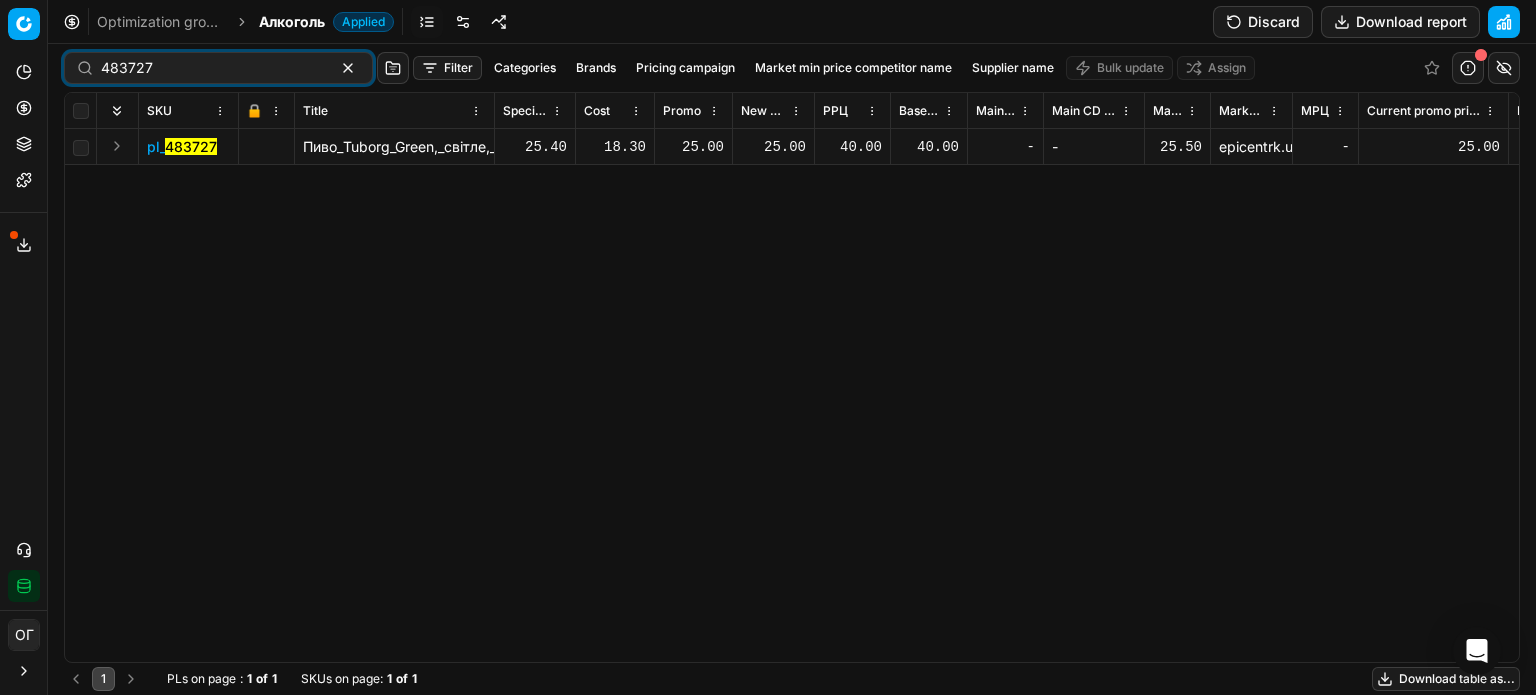 click on "Discard" at bounding box center (1263, 22) 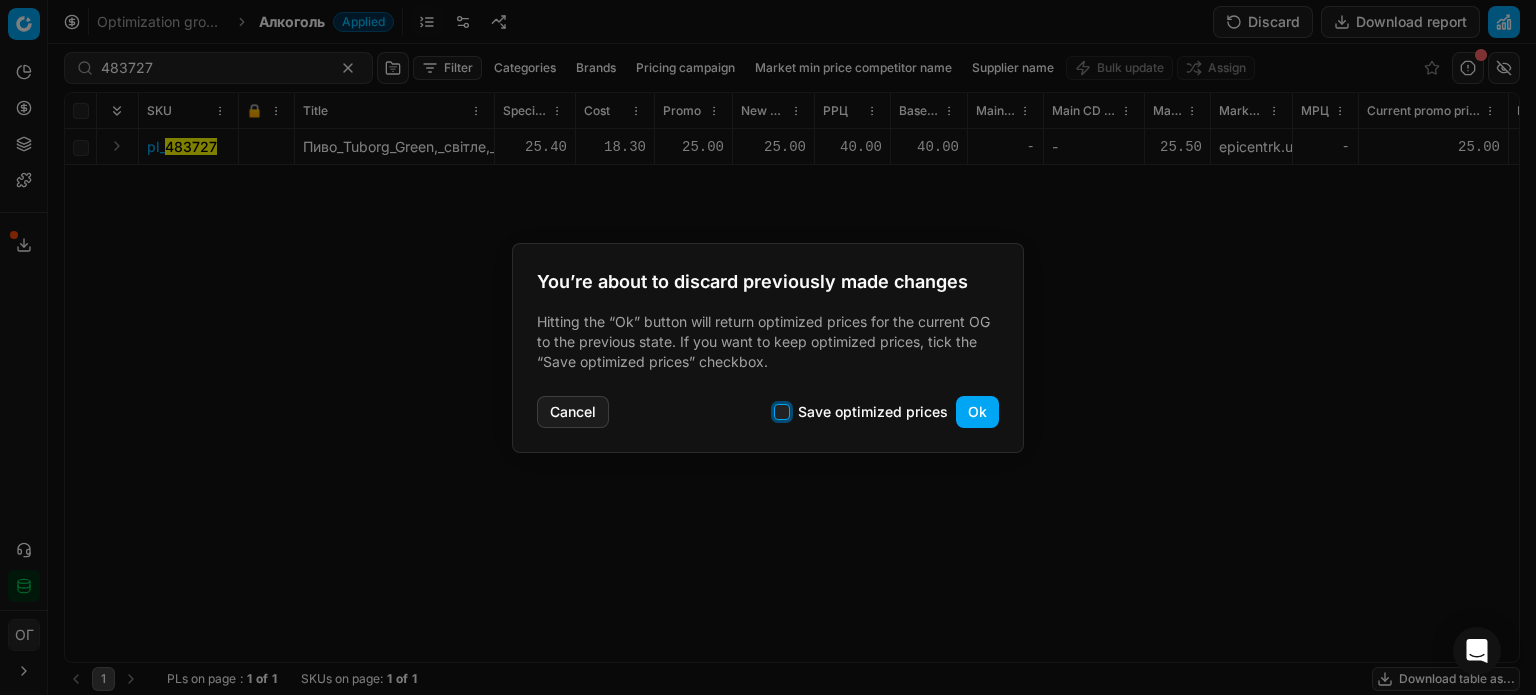 click on "Save optimized prices" at bounding box center (782, 412) 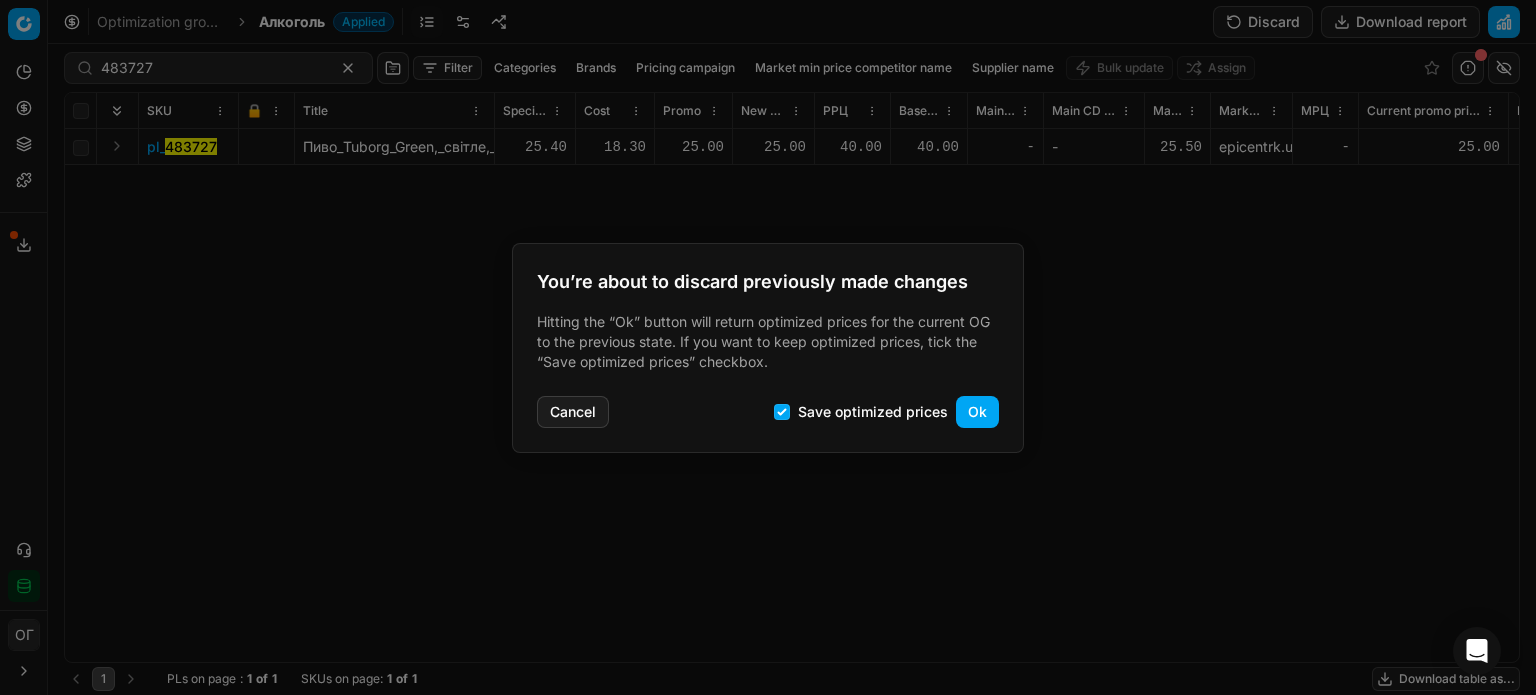 click on "Ok" at bounding box center (977, 412) 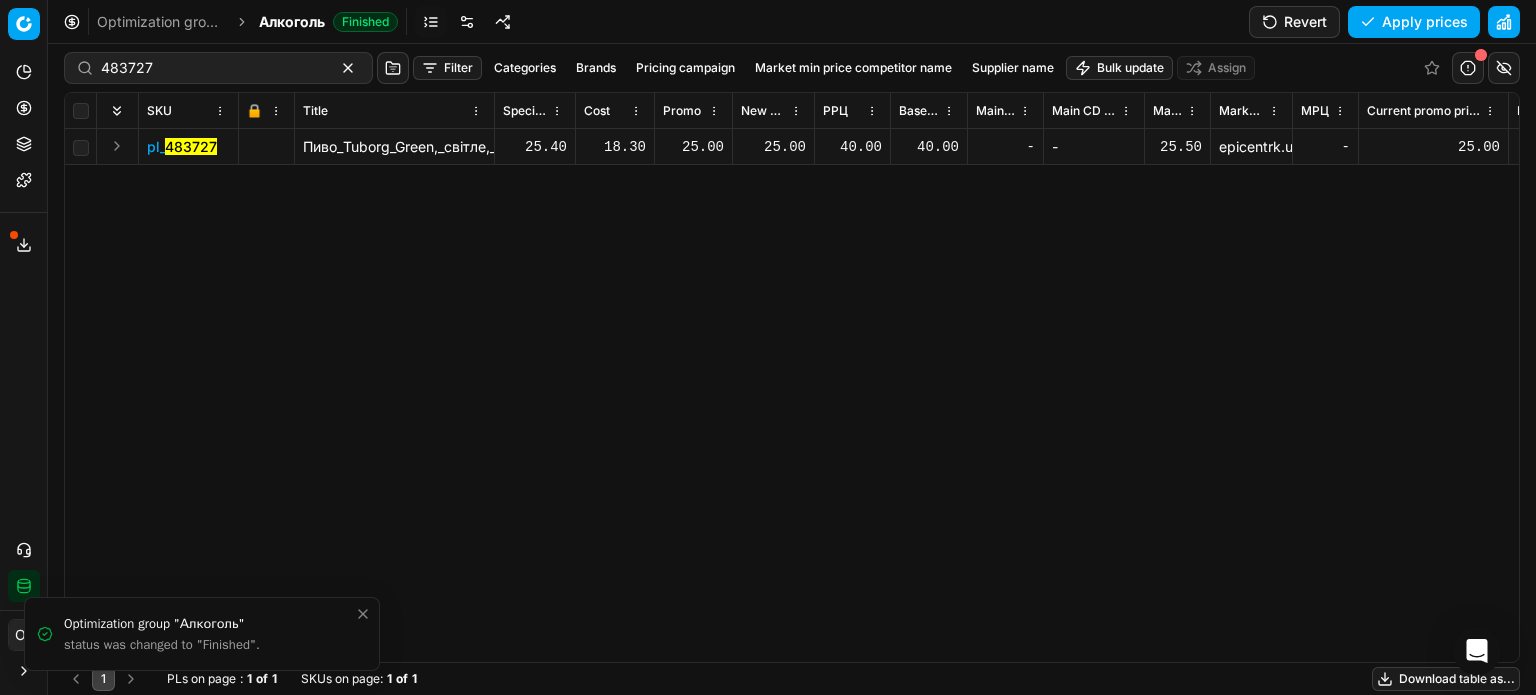 click on "25.00" at bounding box center (773, 147) 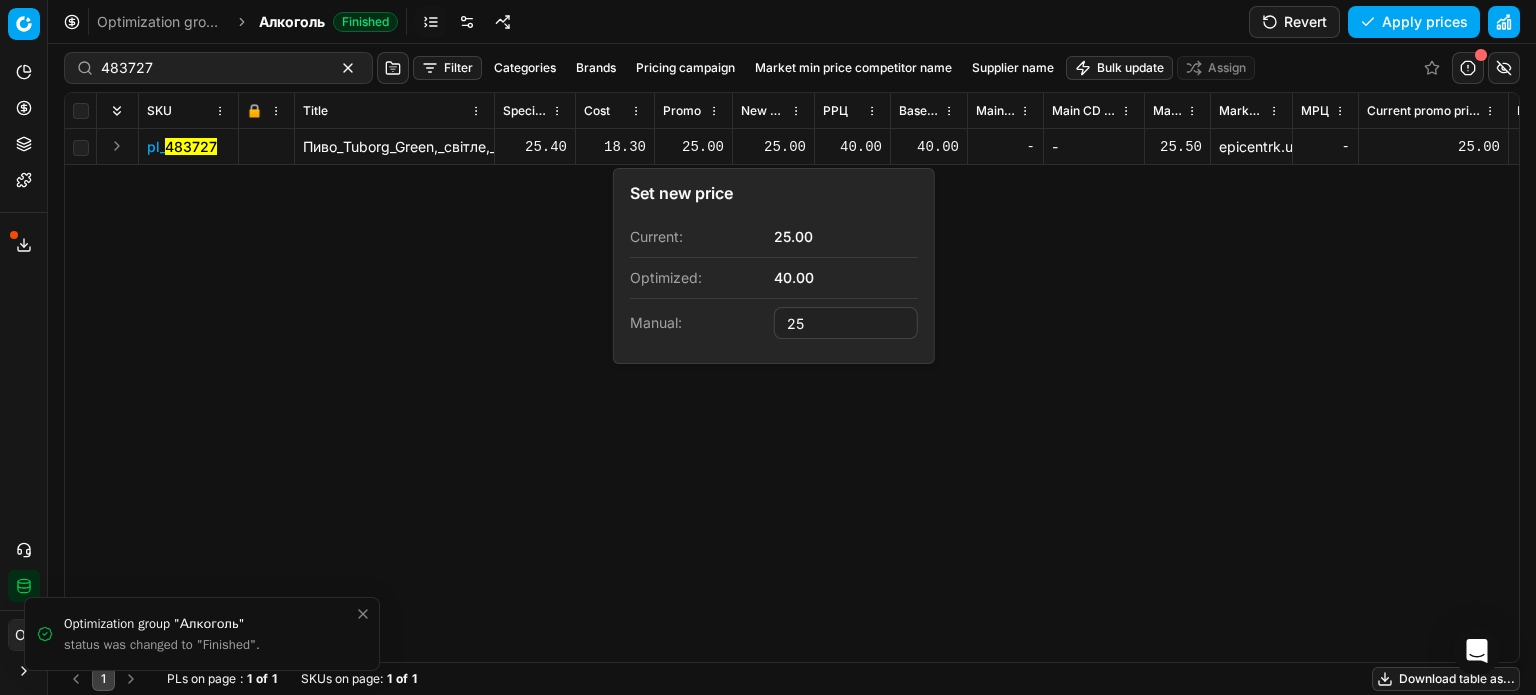 type on "2" 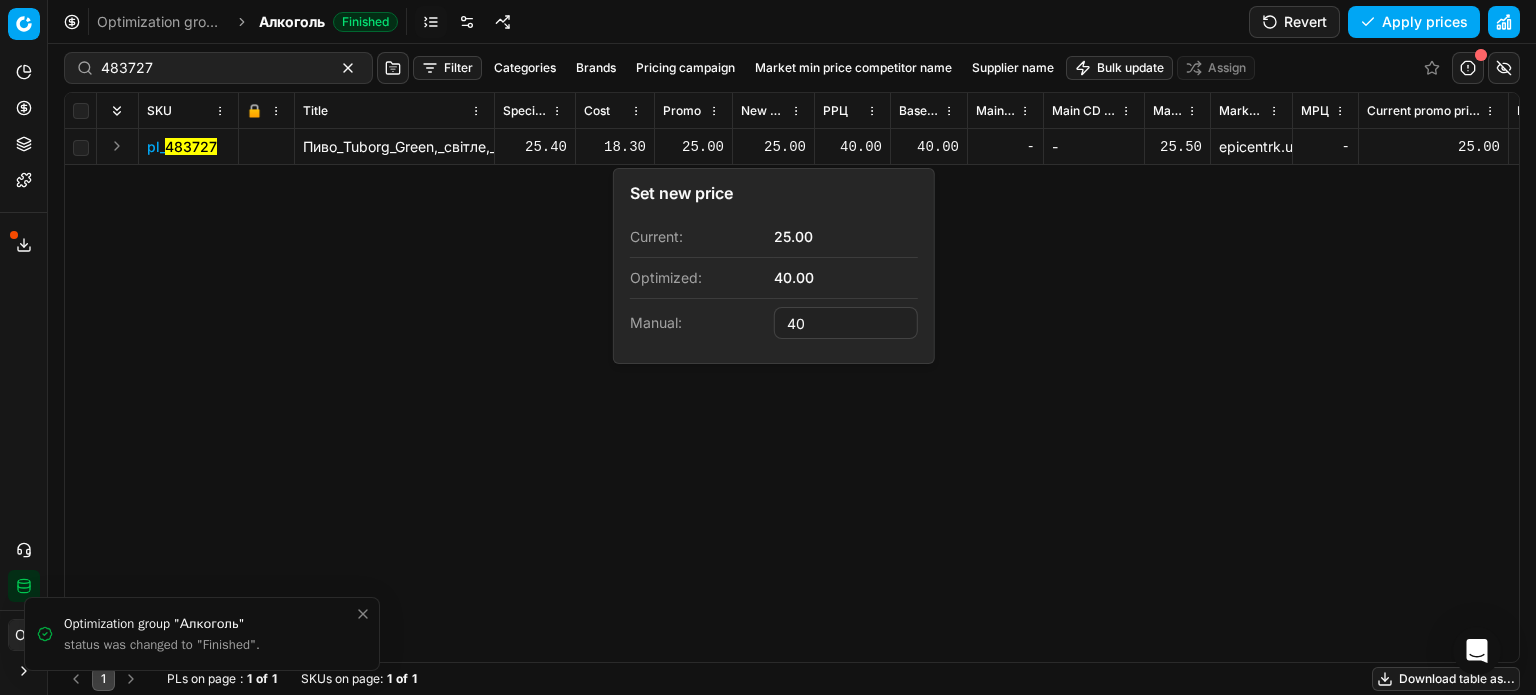 type on "40.00" 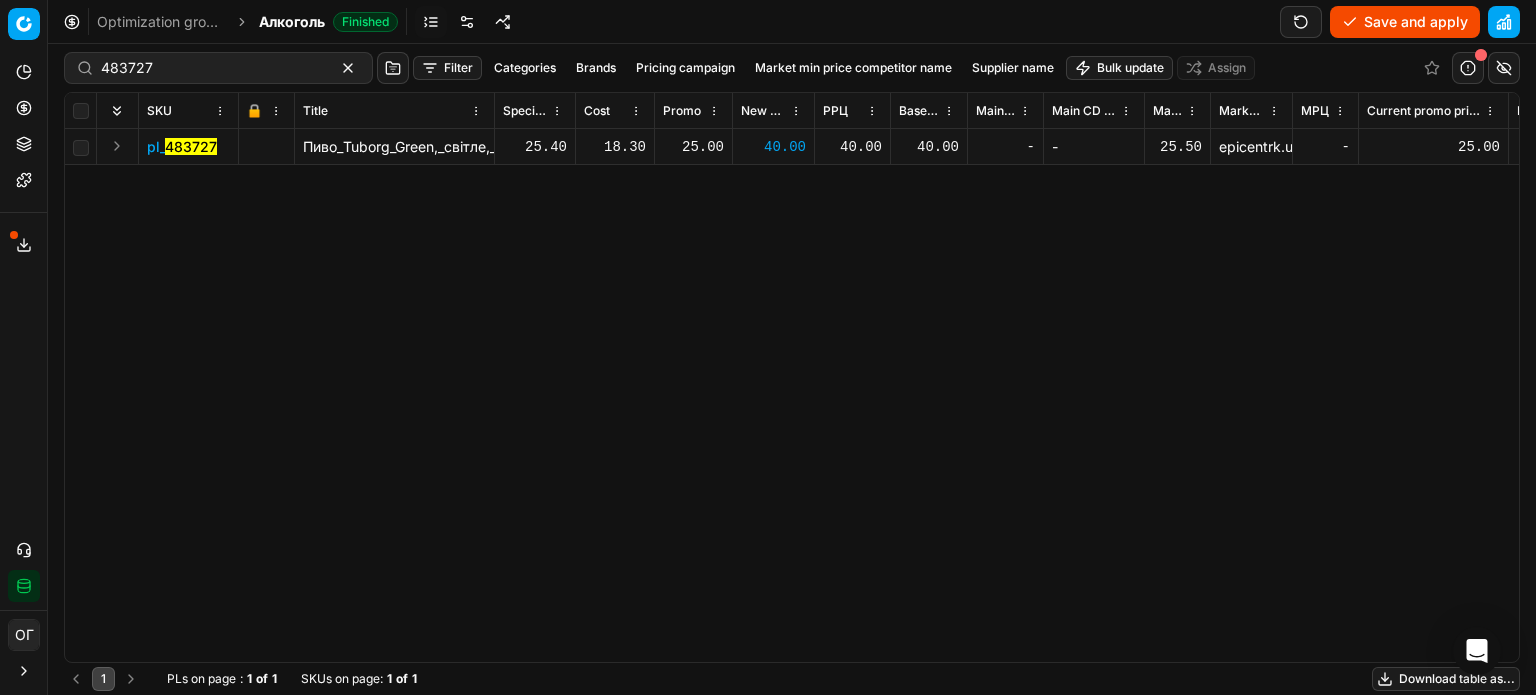 click on "Save and apply" at bounding box center (1405, 22) 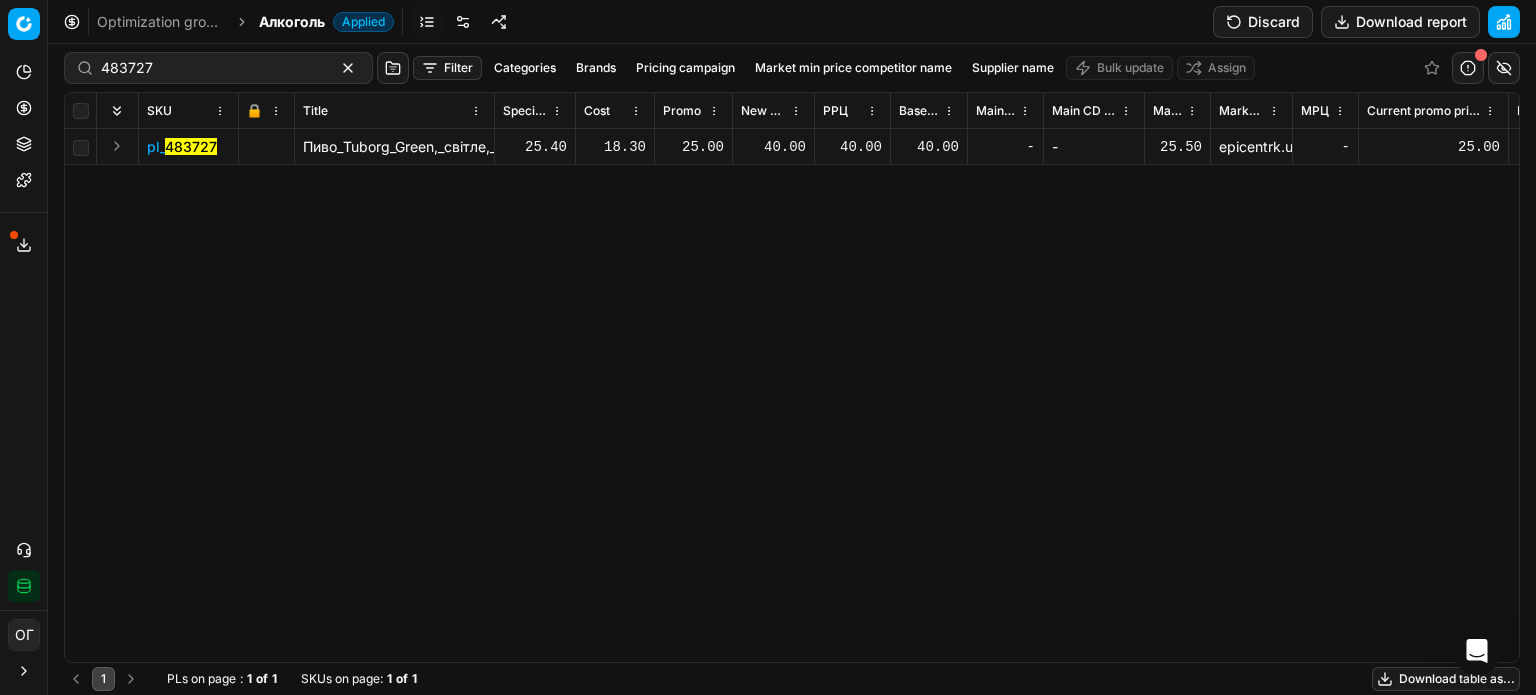click on "Pricing" at bounding box center [24, 108] 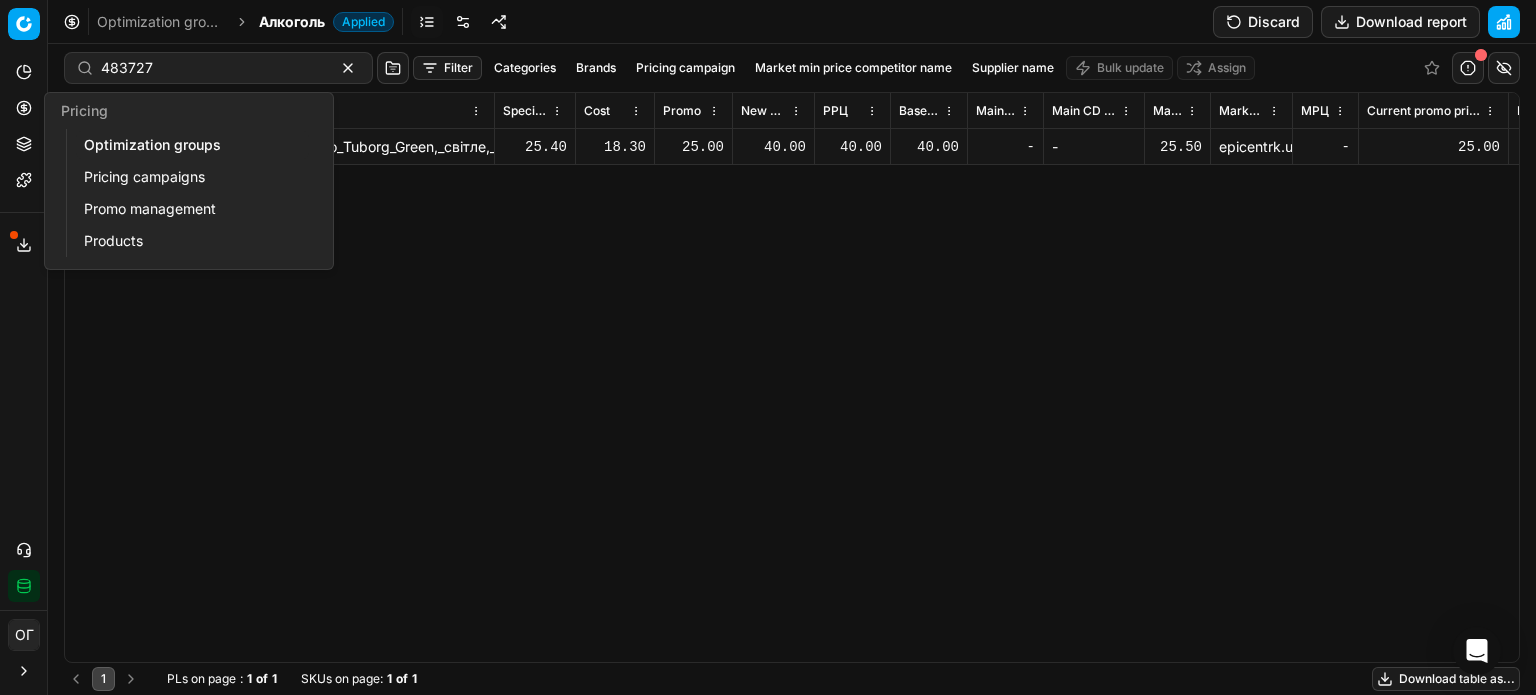 click on "Optimization groups" at bounding box center (192, 145) 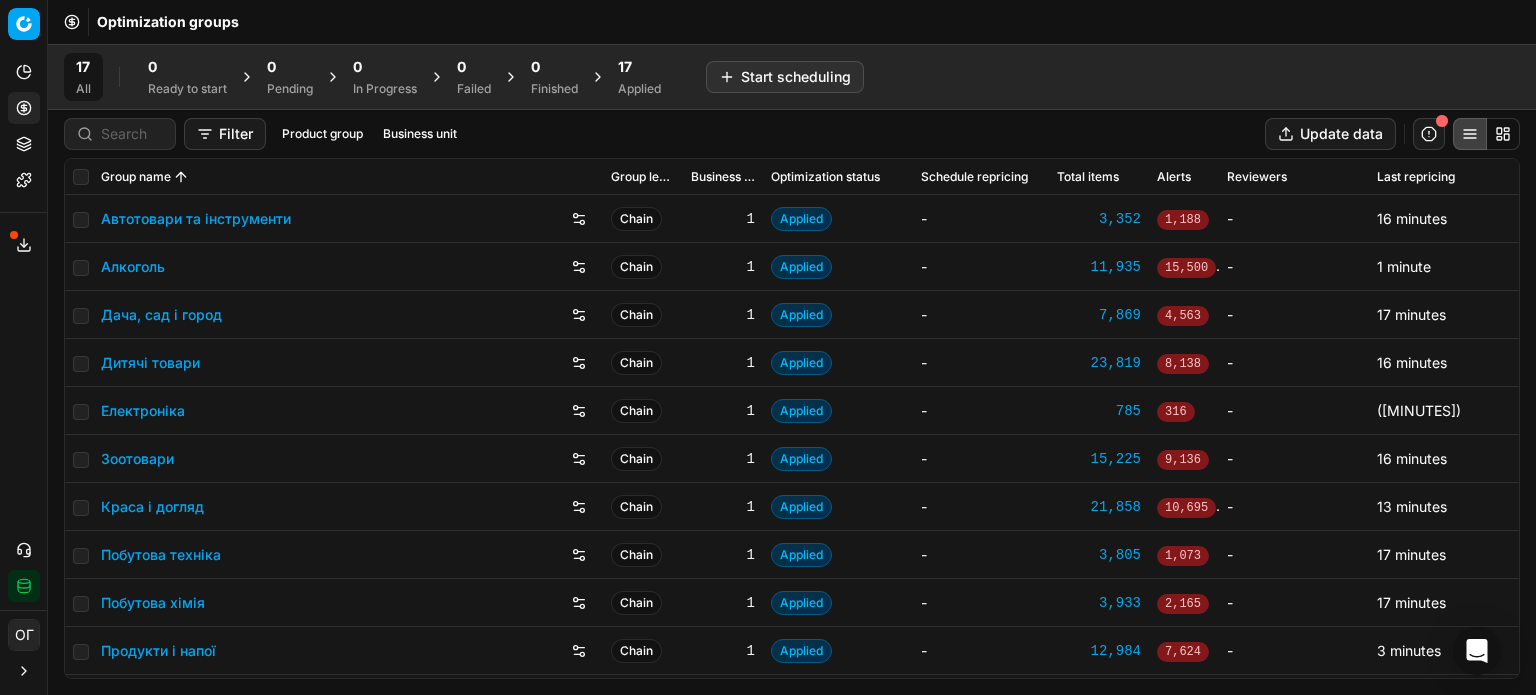 click on "17" at bounding box center (625, 67) 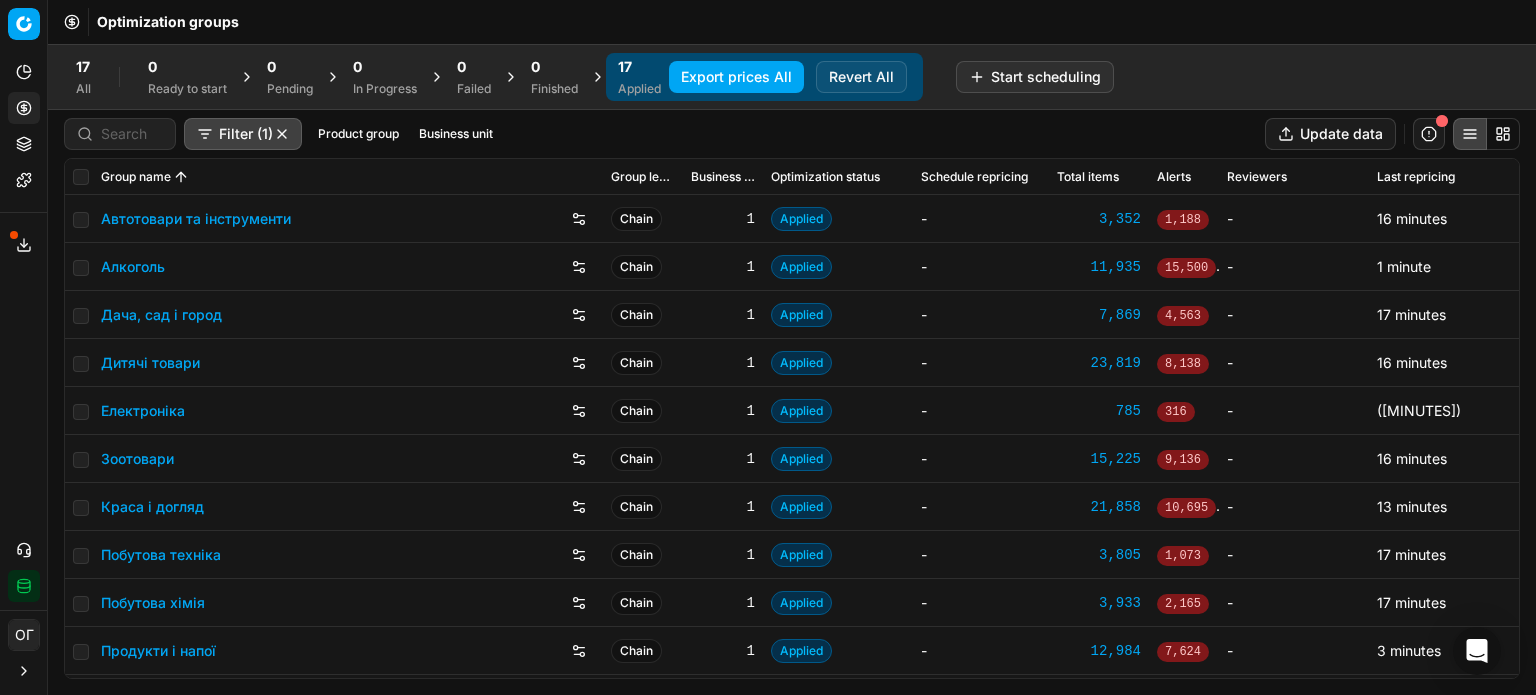click on "Export prices   All" at bounding box center [736, 77] 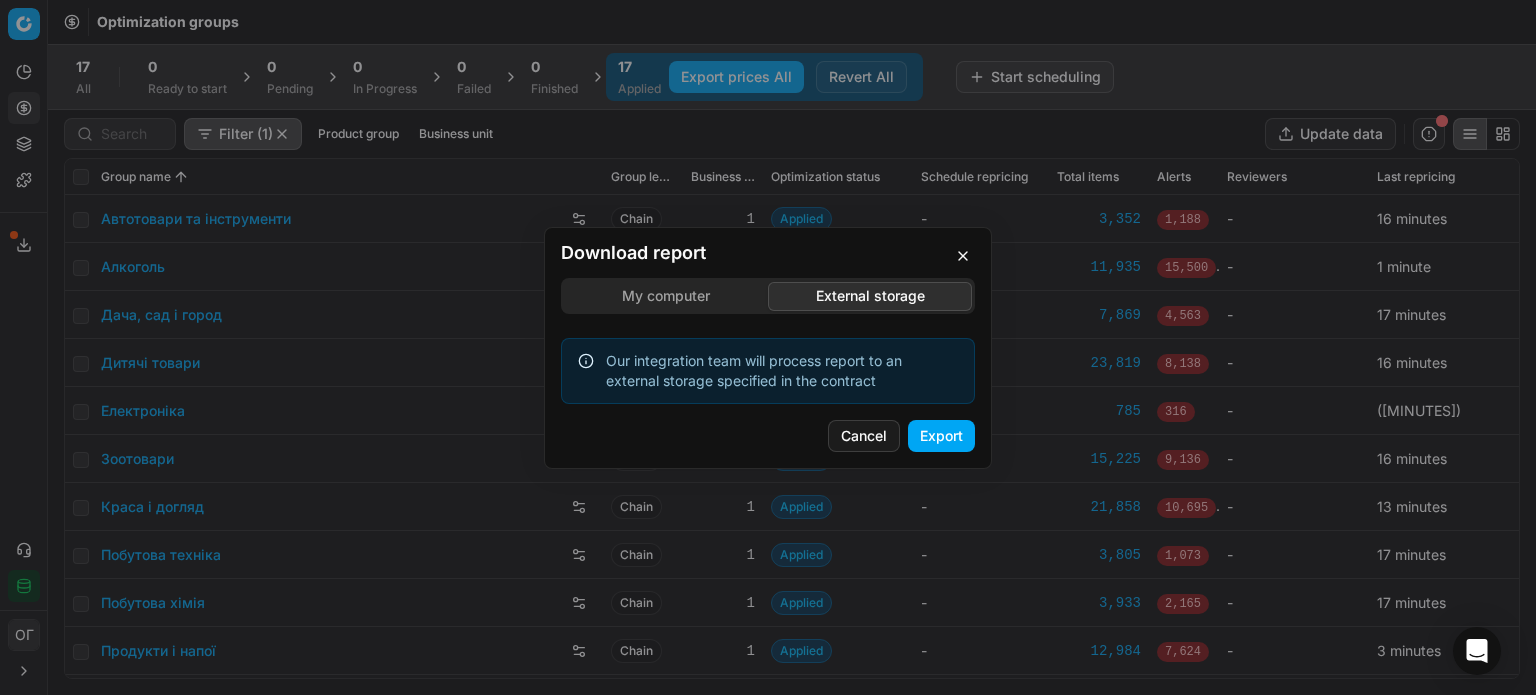 click on "Download report My computer External storage Our integration team will process report to an external storage specified in the contract Cancel Export" at bounding box center [768, 347] 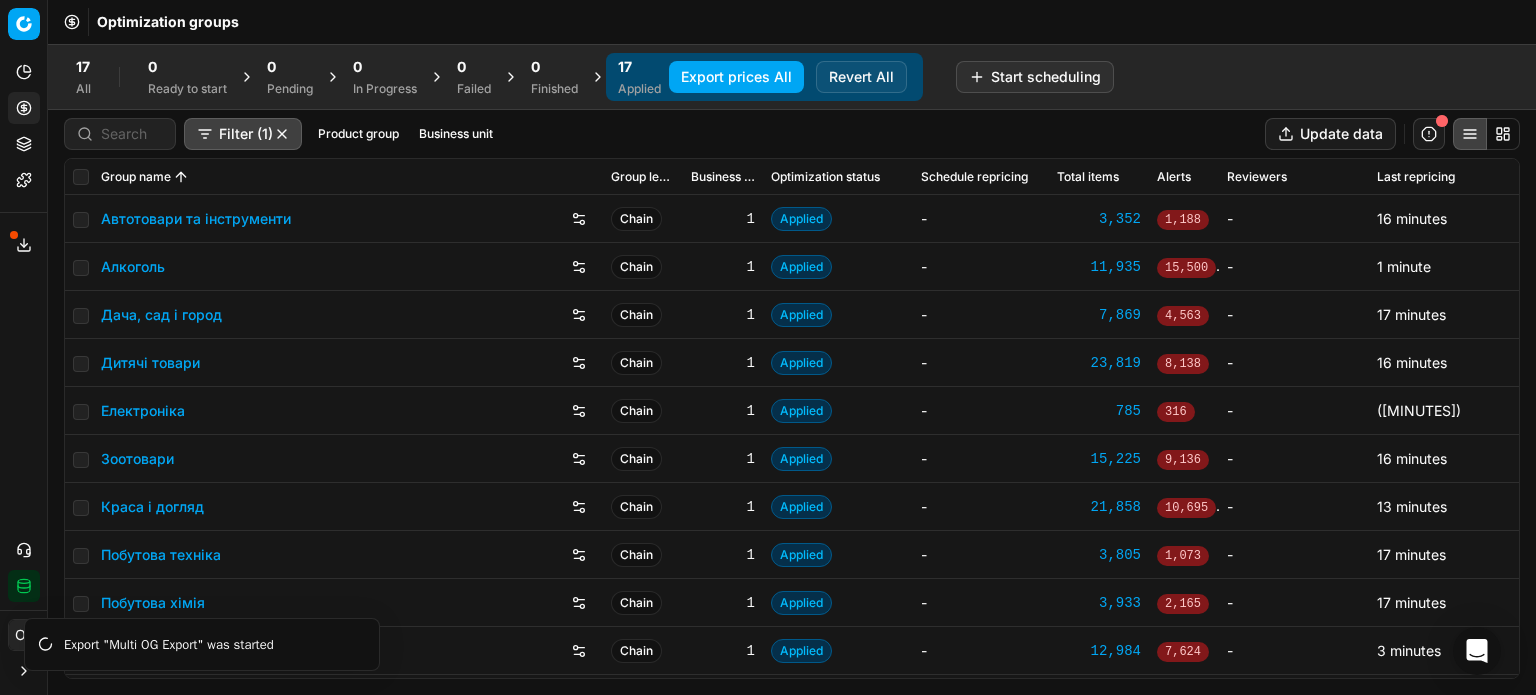 click on "Зоотовари" at bounding box center [137, 459] 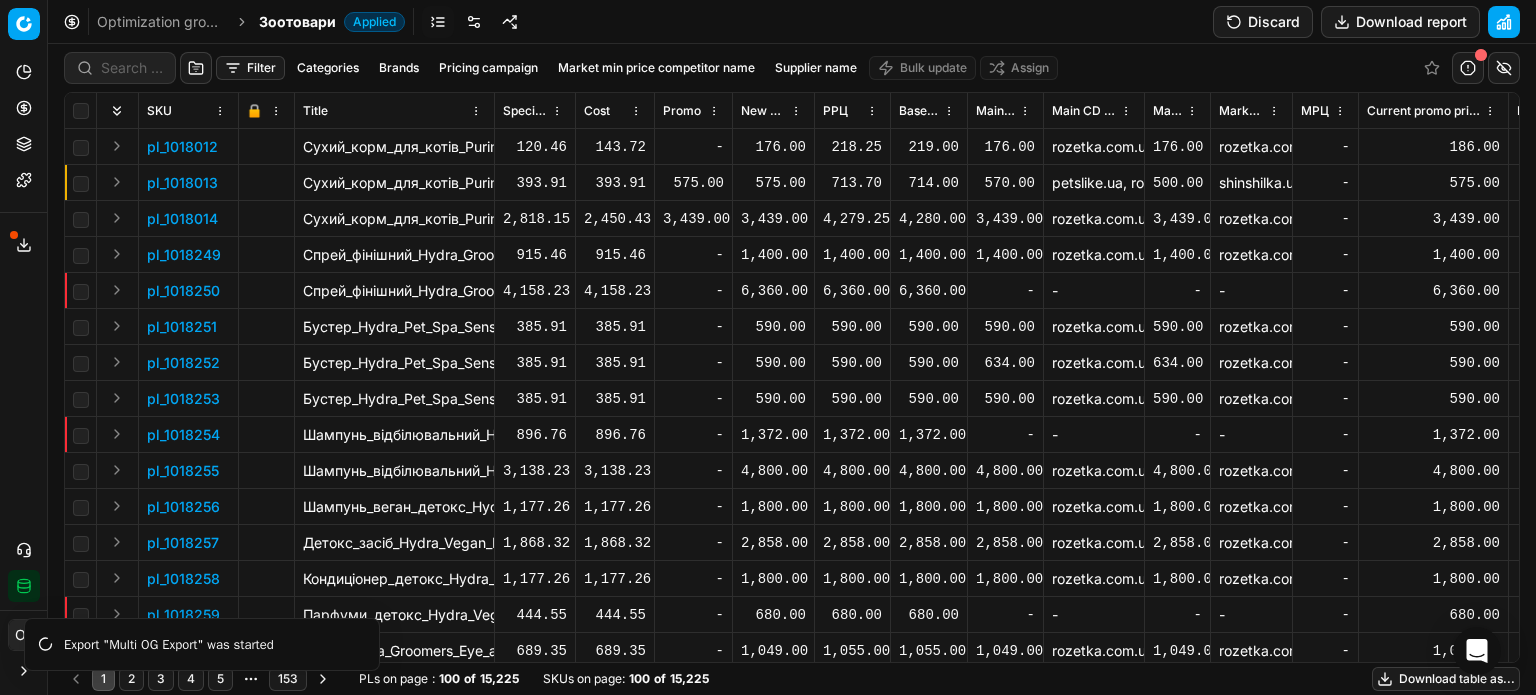click at bounding box center (474, 22) 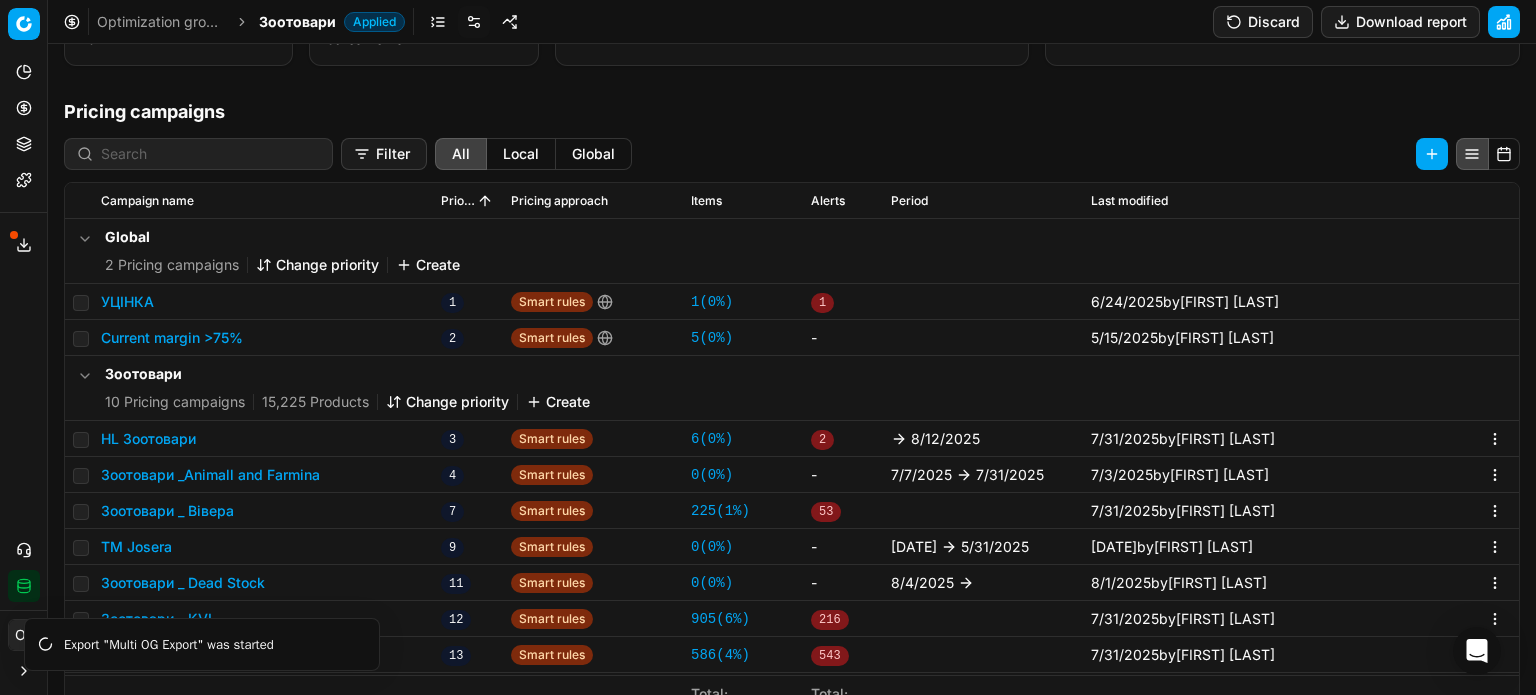 scroll, scrollTop: 361, scrollLeft: 0, axis: vertical 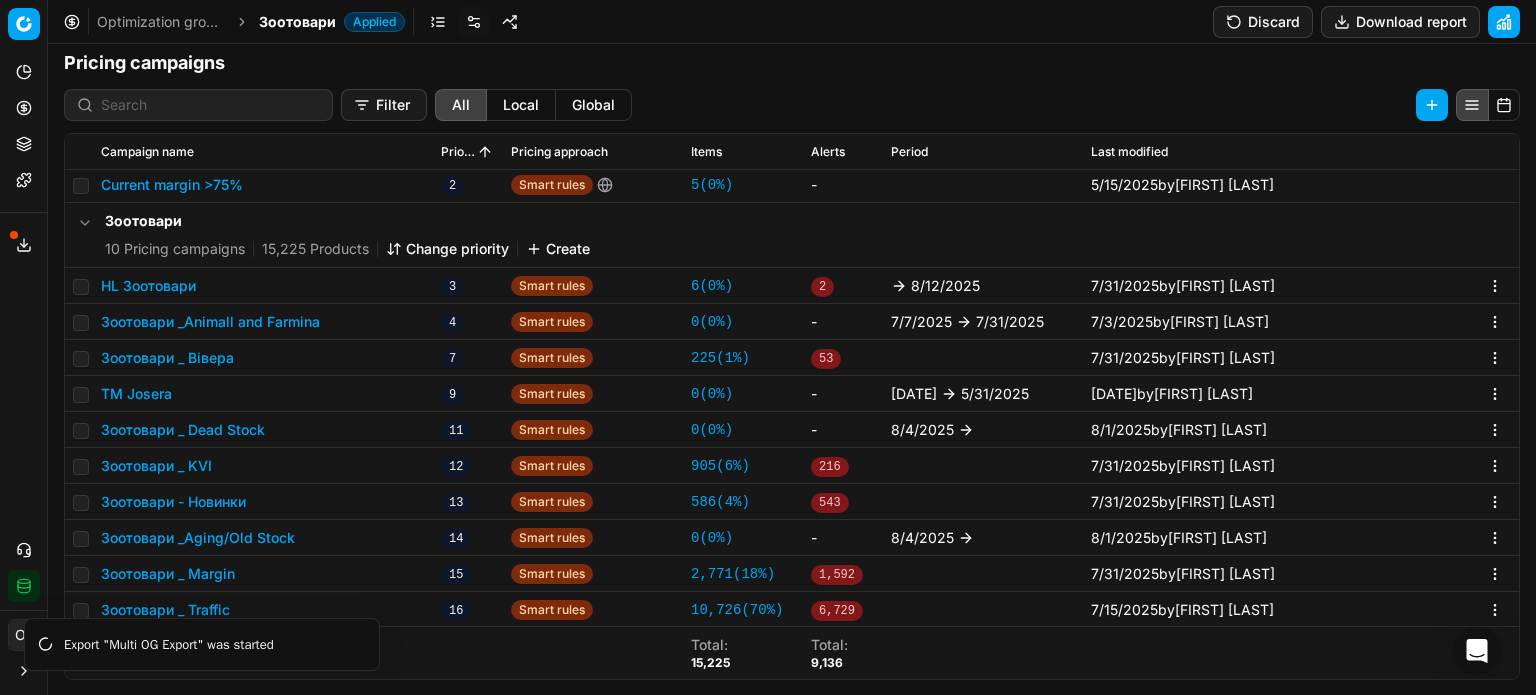 click on "Зоотовари _Animall and Farmina" at bounding box center [210, 322] 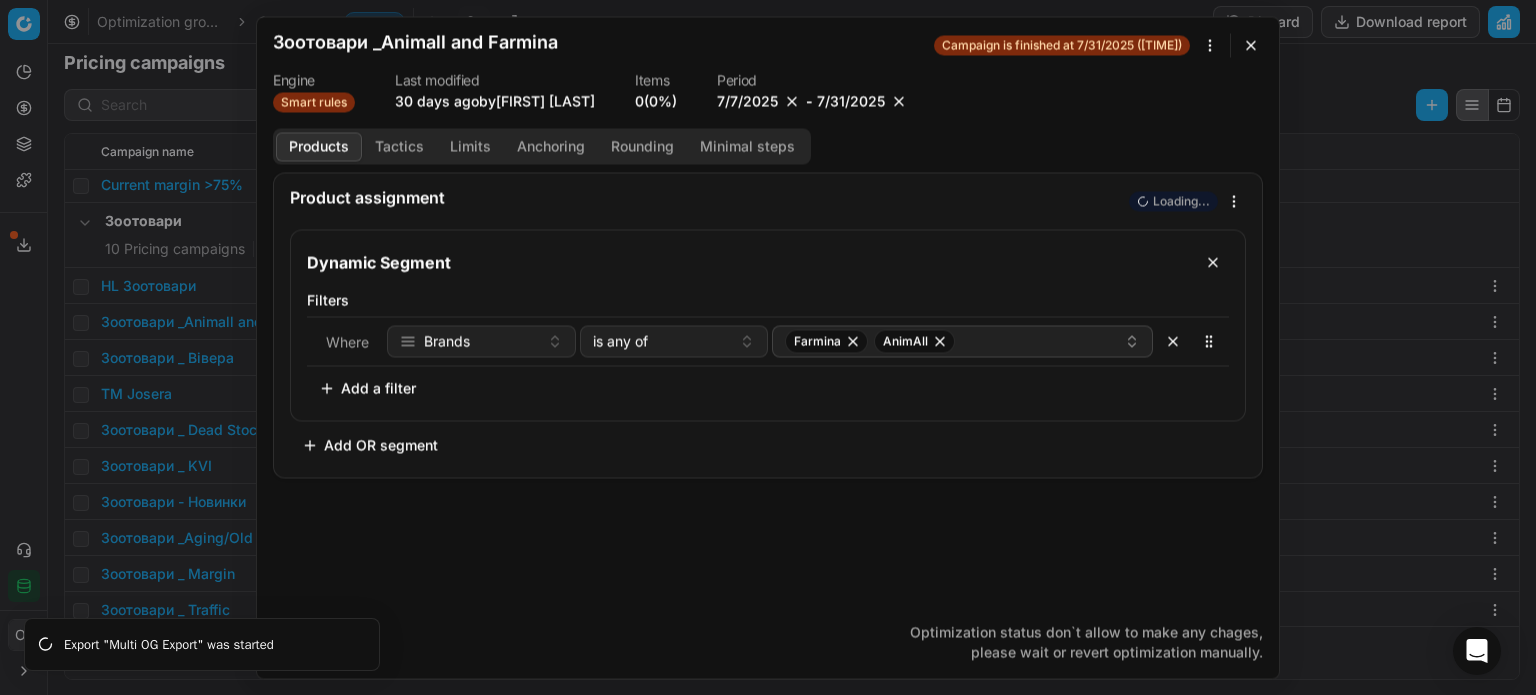 click at bounding box center [1251, 45] 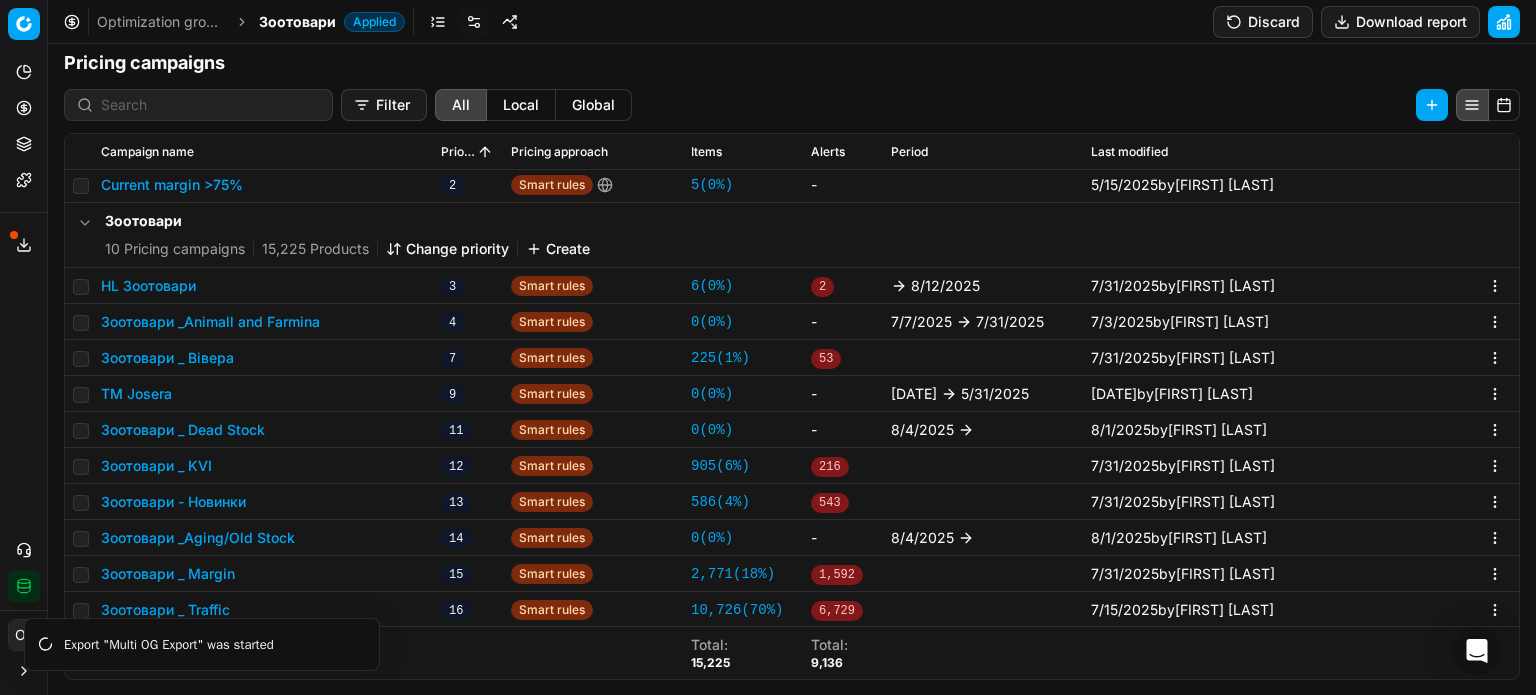 click 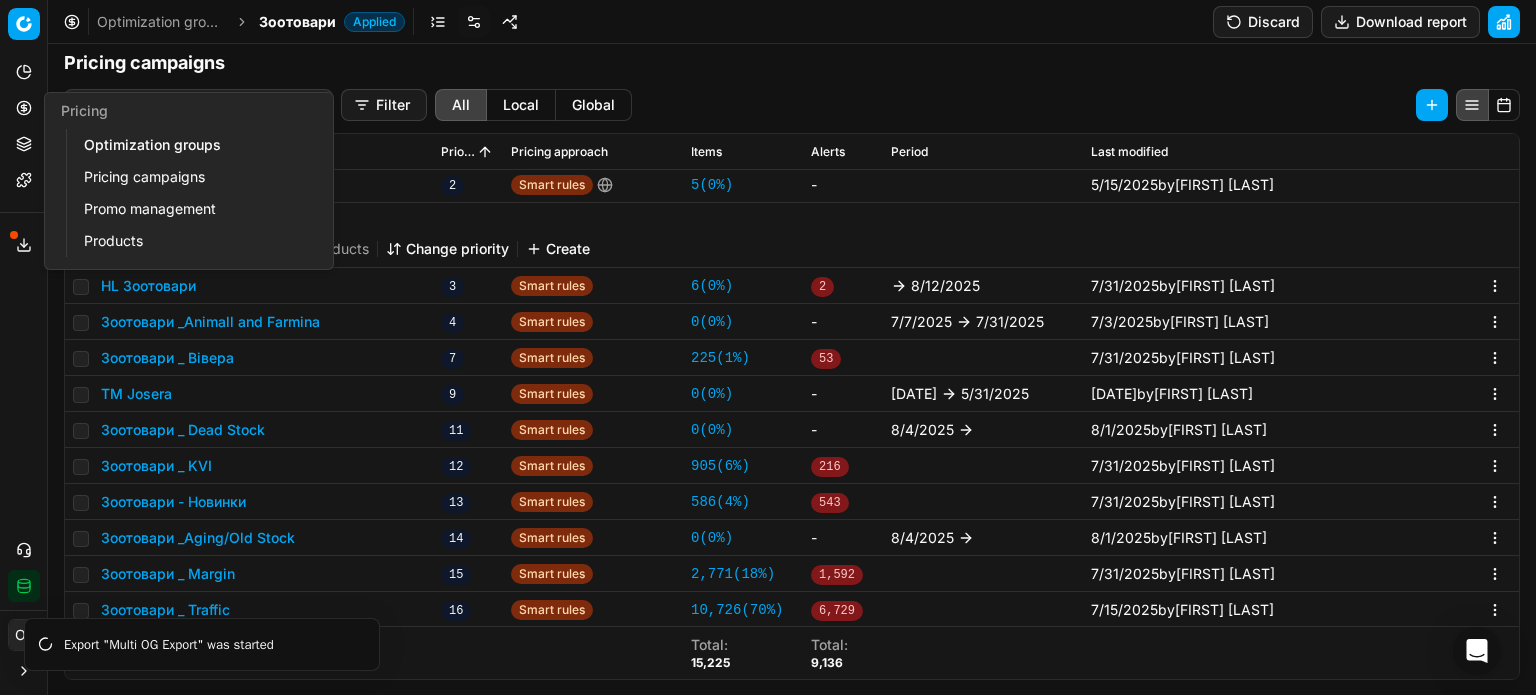 click on "Optimization groups" at bounding box center [192, 145] 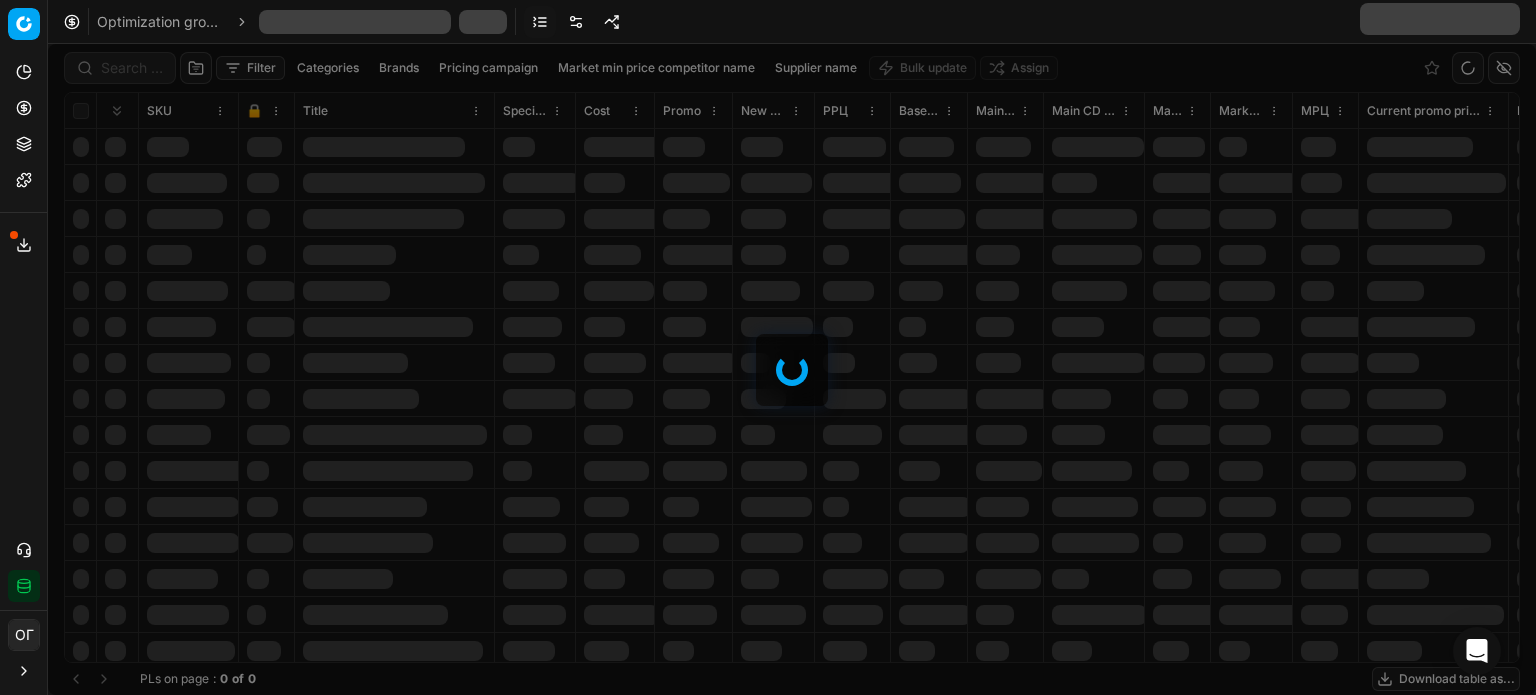 scroll, scrollTop: 0, scrollLeft: 0, axis: both 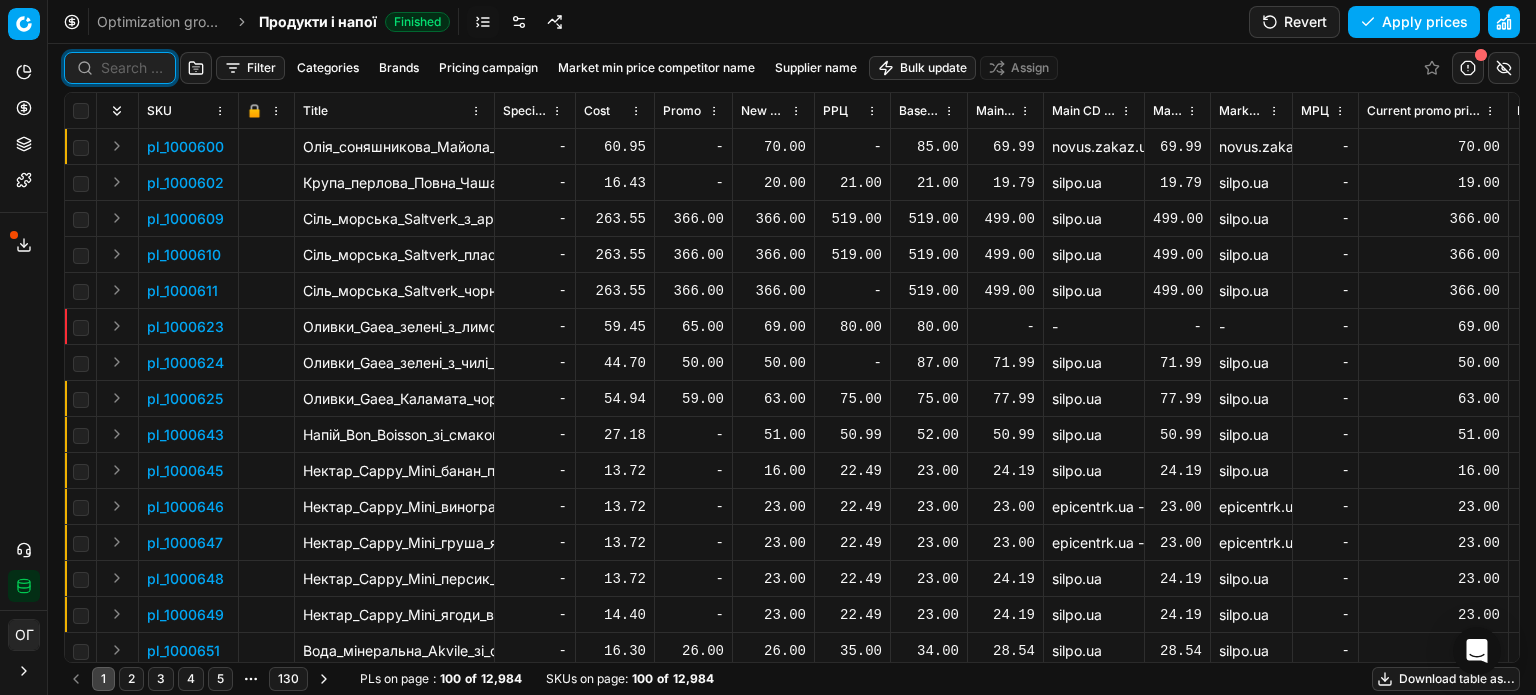 click at bounding box center [132, 68] 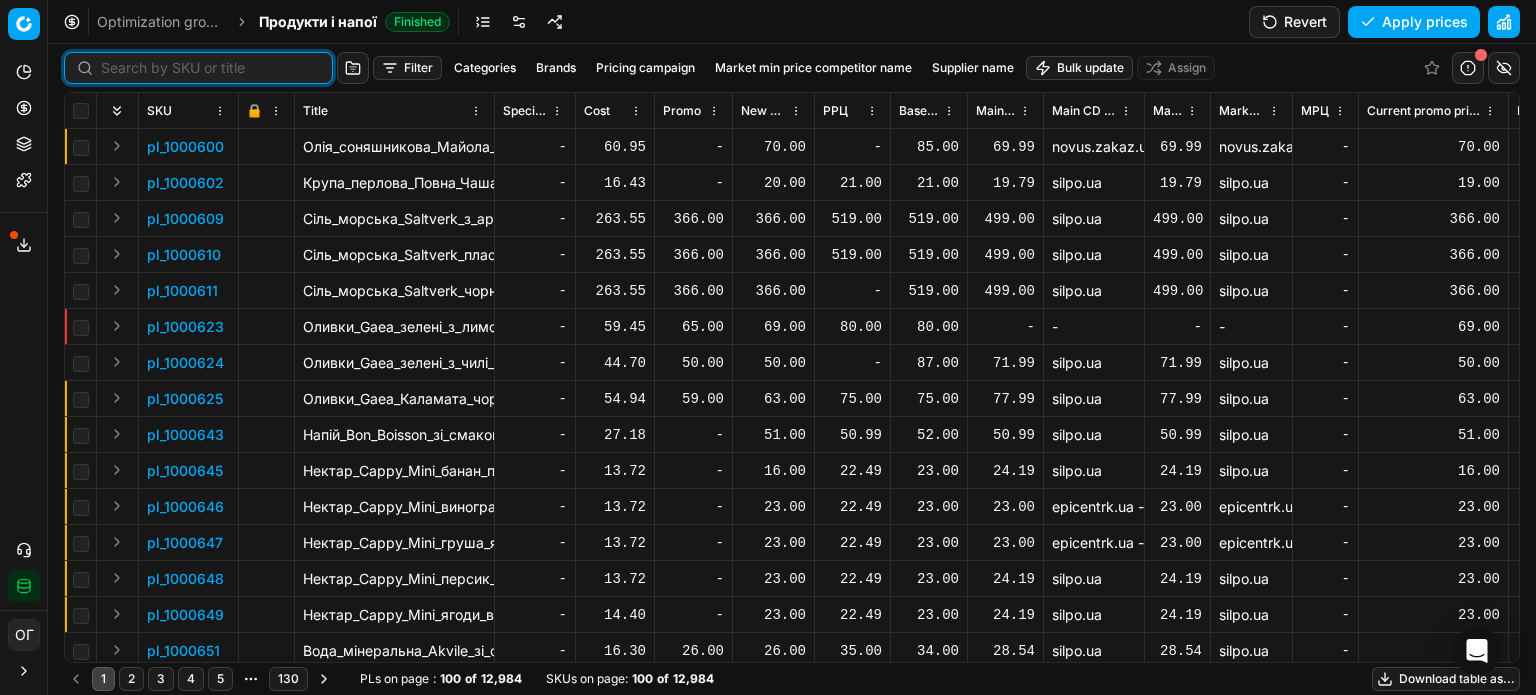paste on "1362071" 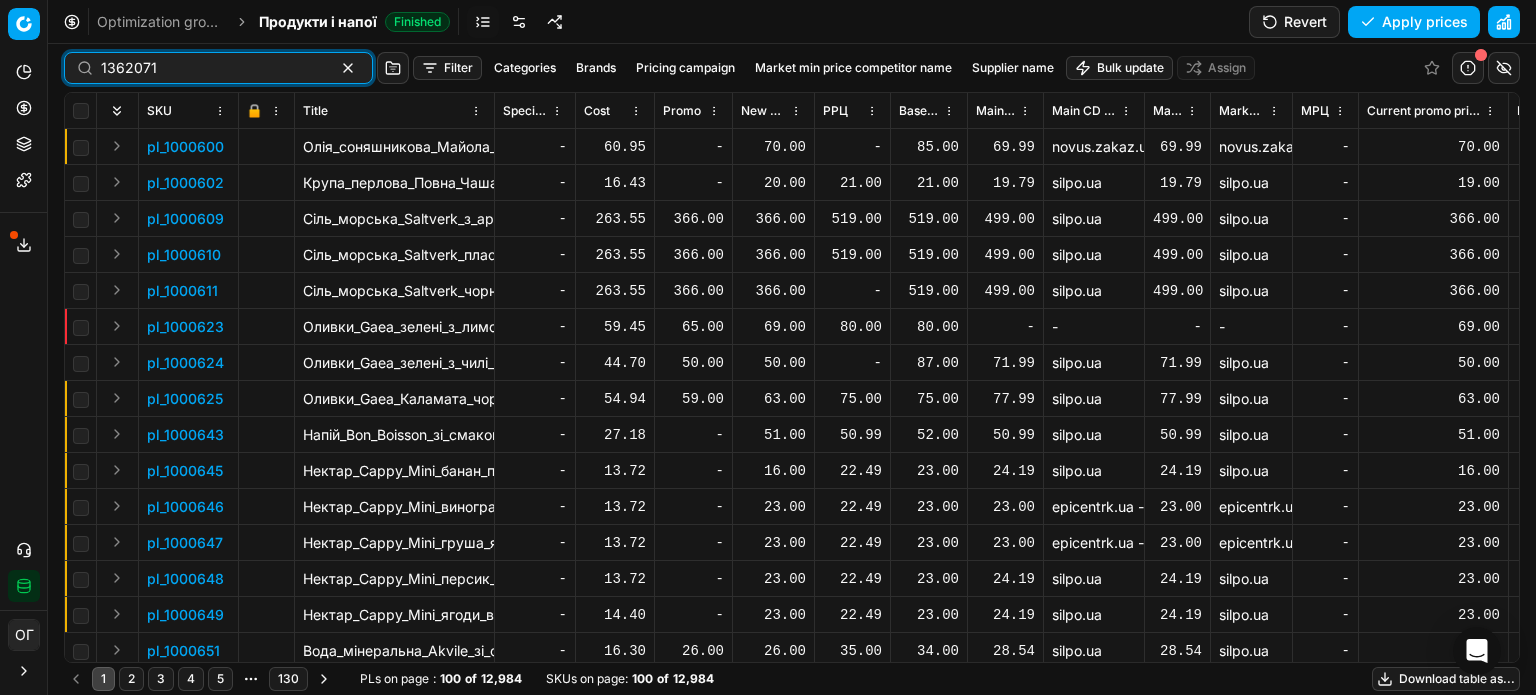 type on "1362071" 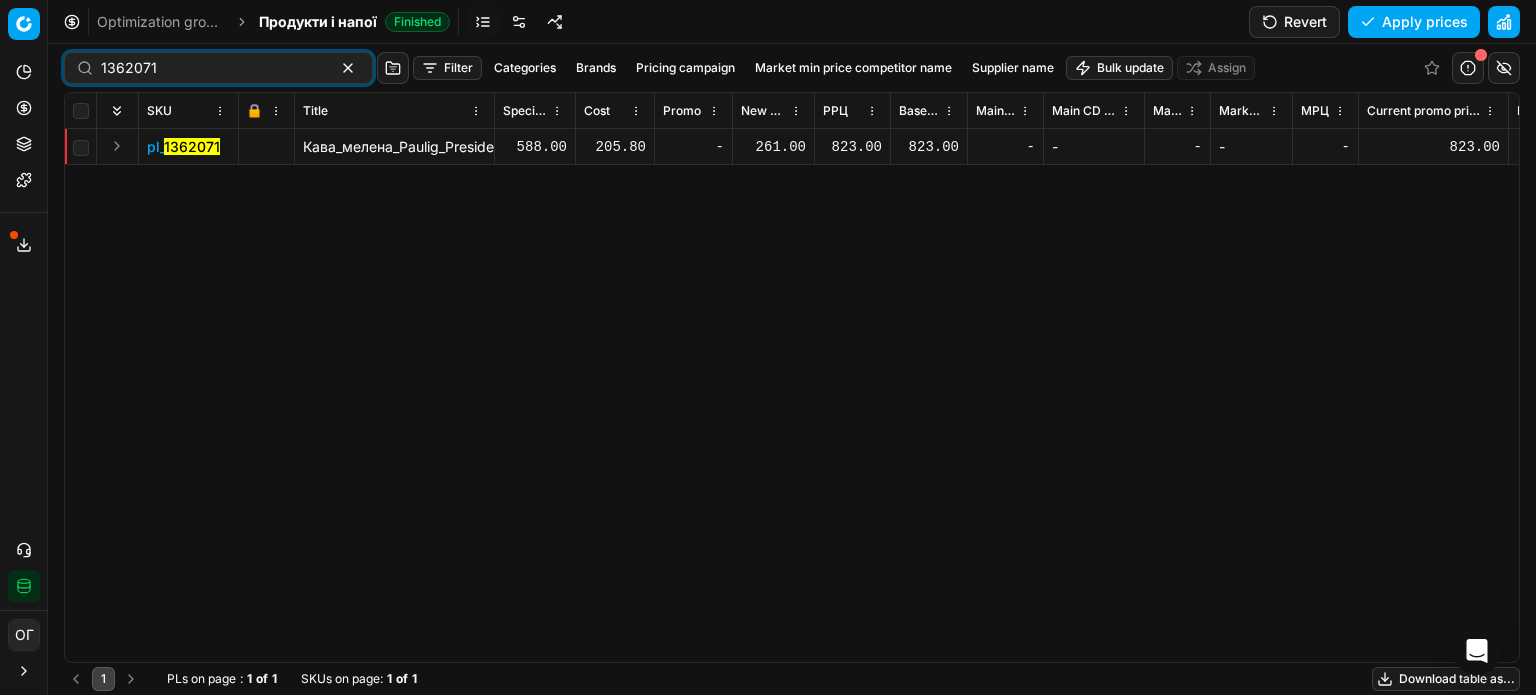 drag, startPoint x: 771, startPoint y: 148, endPoint x: 773, endPoint y: 164, distance: 16.124516 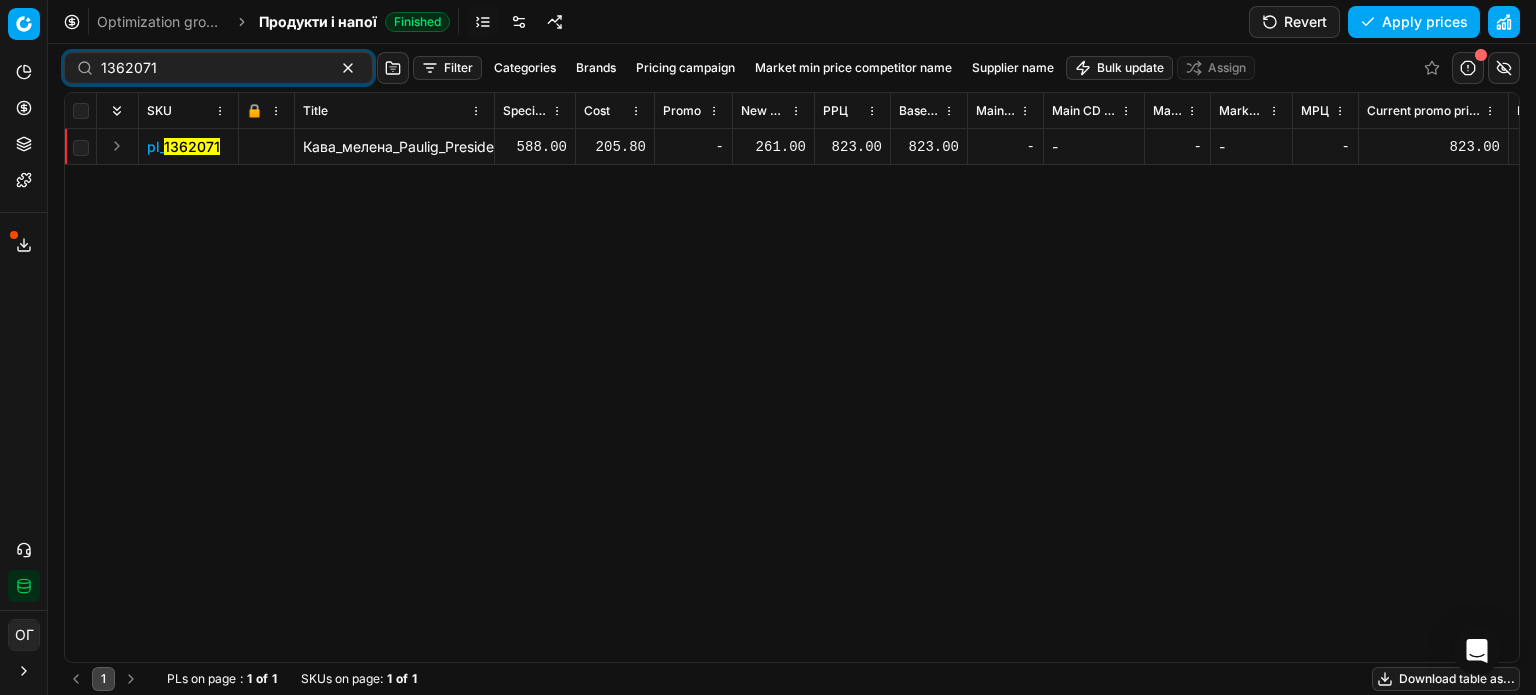 click on "261.00" at bounding box center (773, 147) 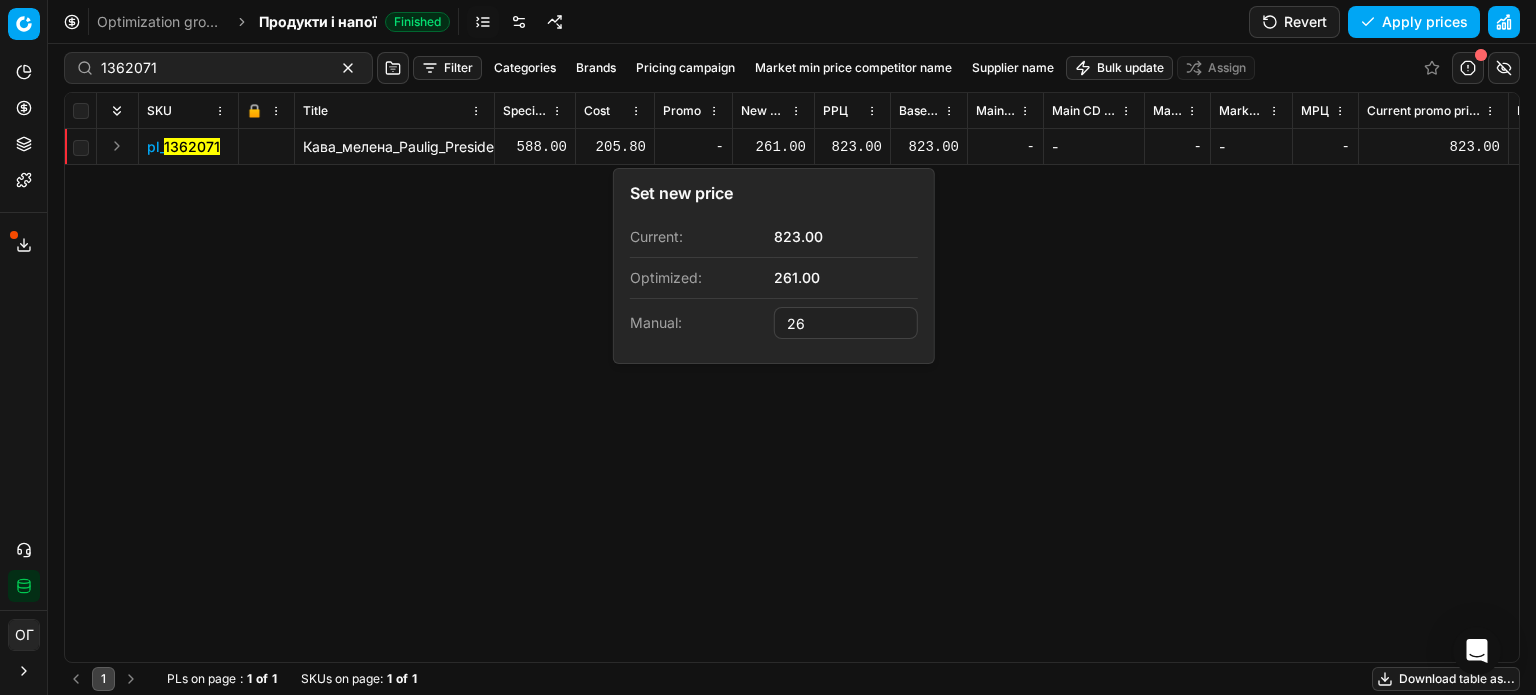 type on "2" 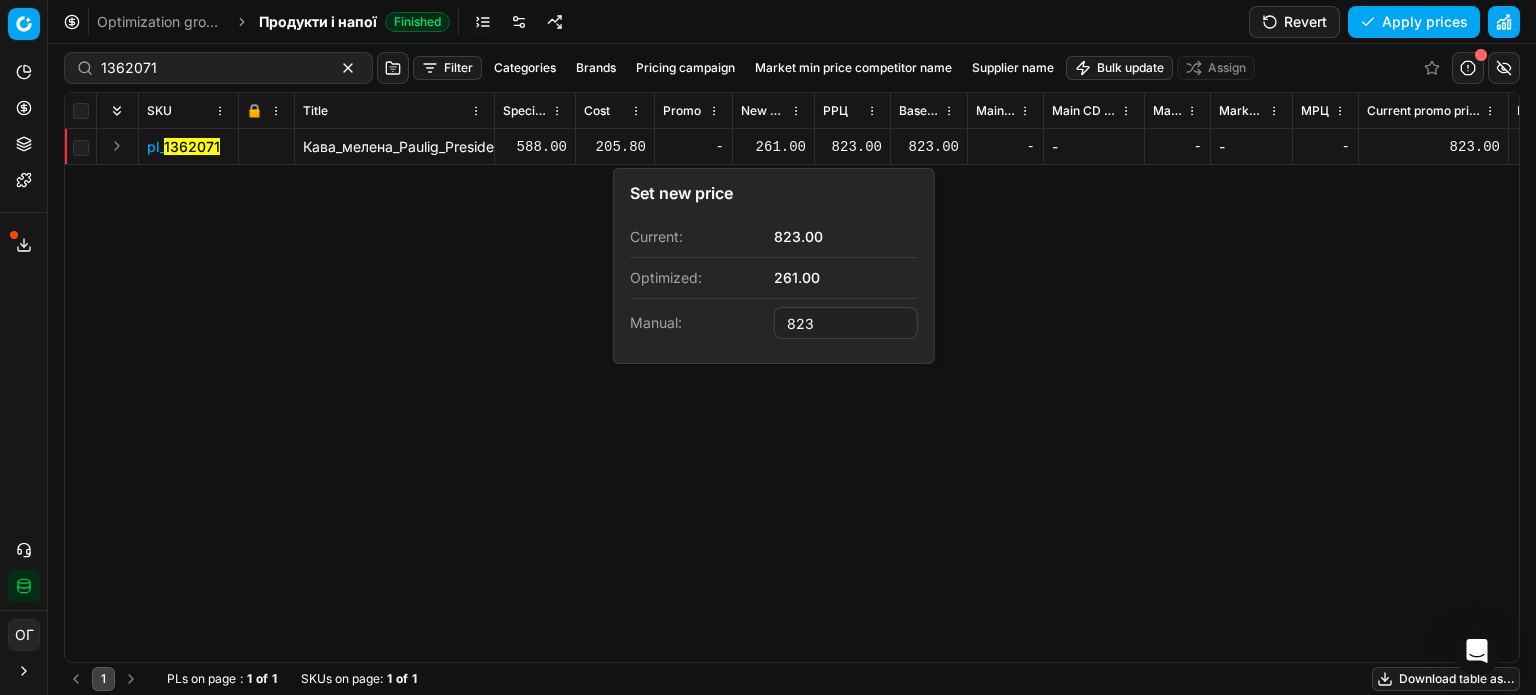 type on "823.00" 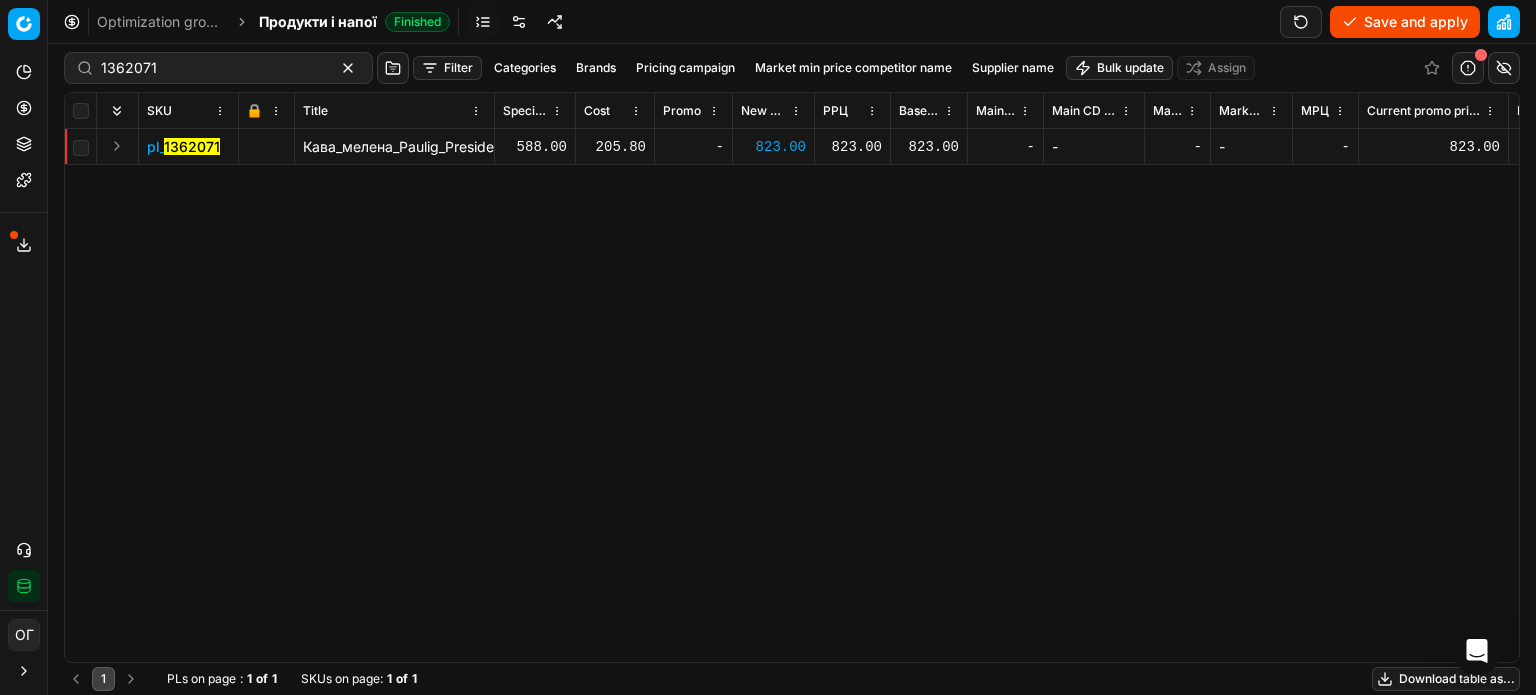 click at bounding box center (117, 146) 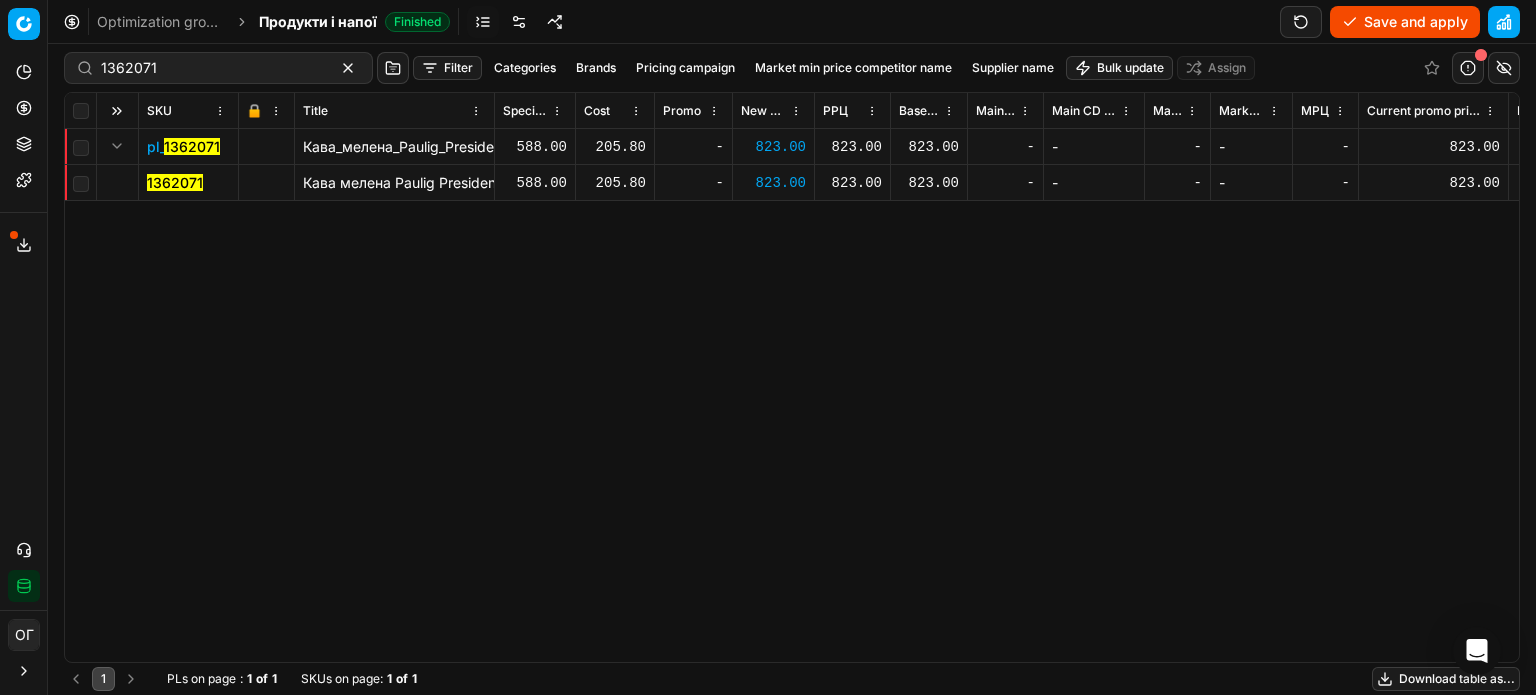 click on "1362071" at bounding box center (175, 182) 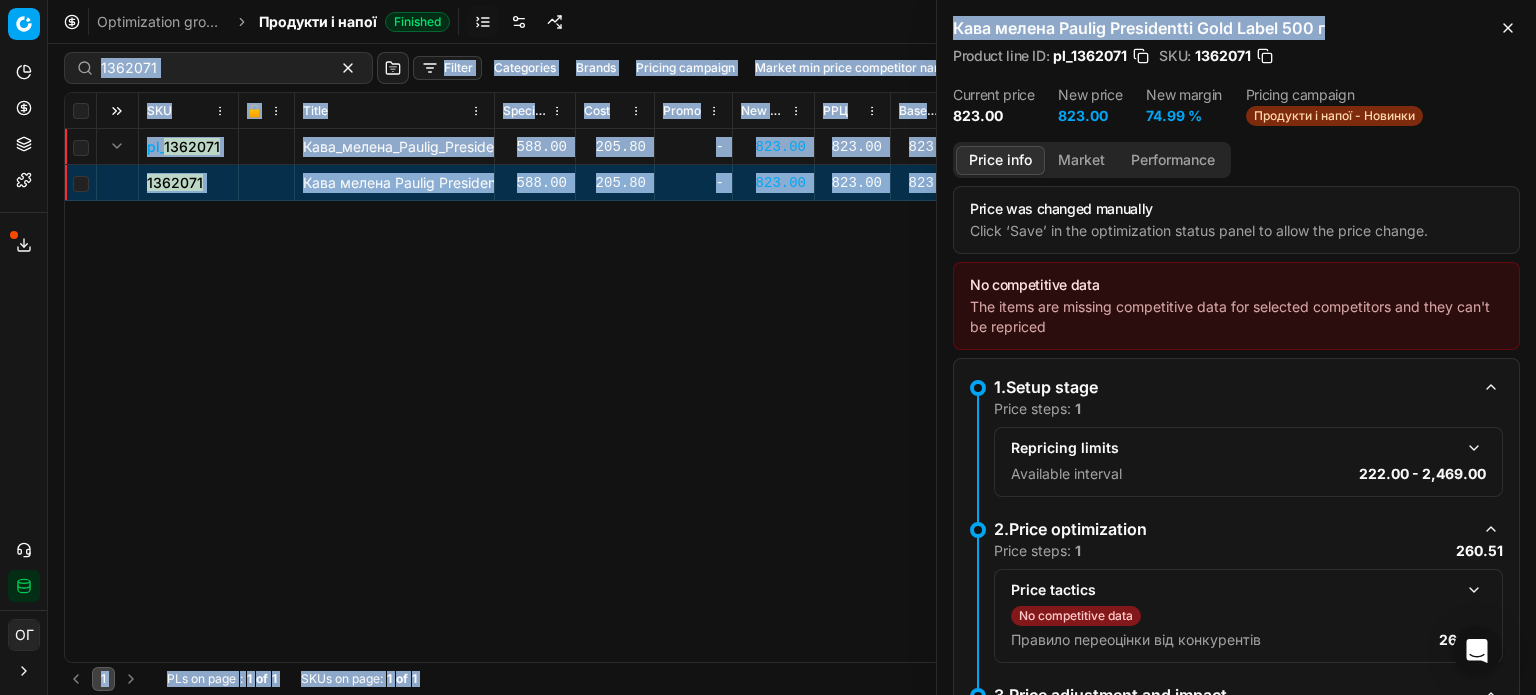drag, startPoint x: 1341, startPoint y: 23, endPoint x: 933, endPoint y: 31, distance: 408.07843 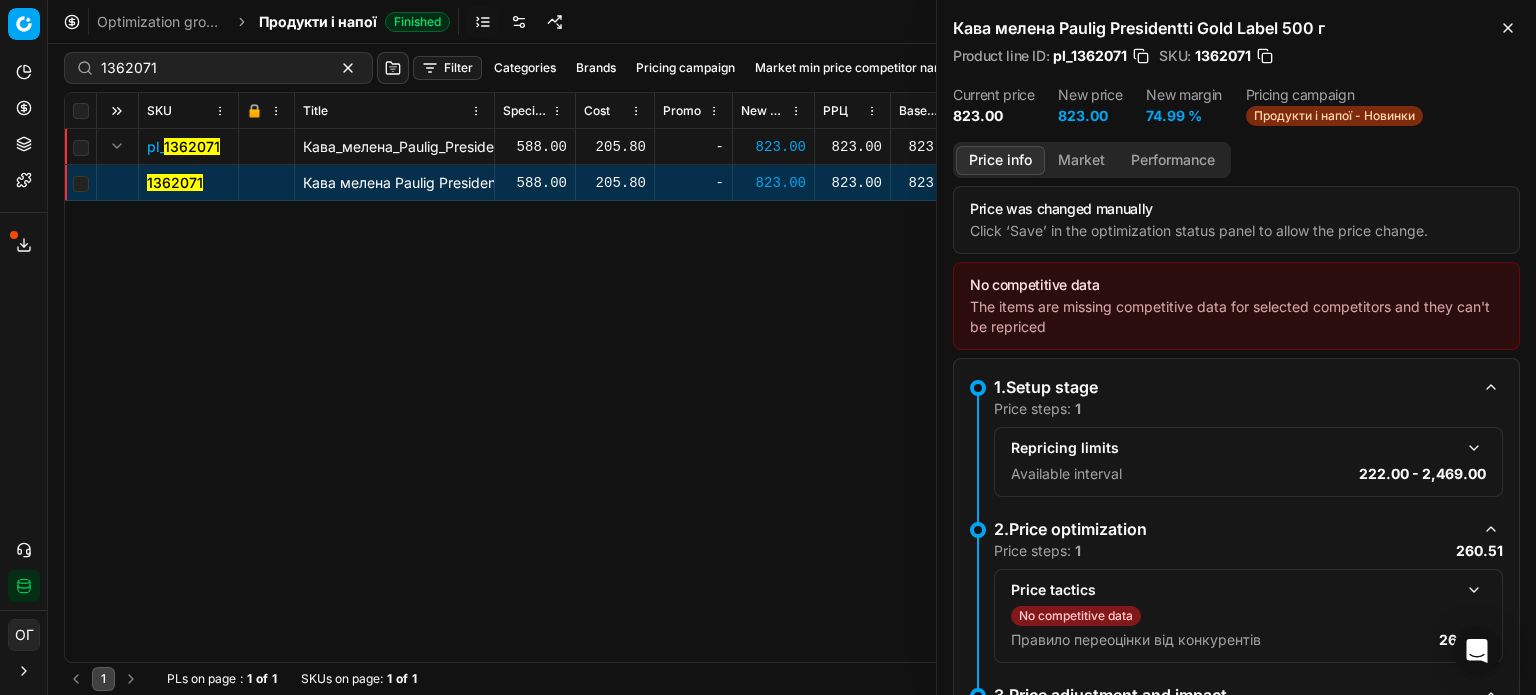click on "Product line ID : pl_1362071 SKU : 1362071" at bounding box center (1236, 56) 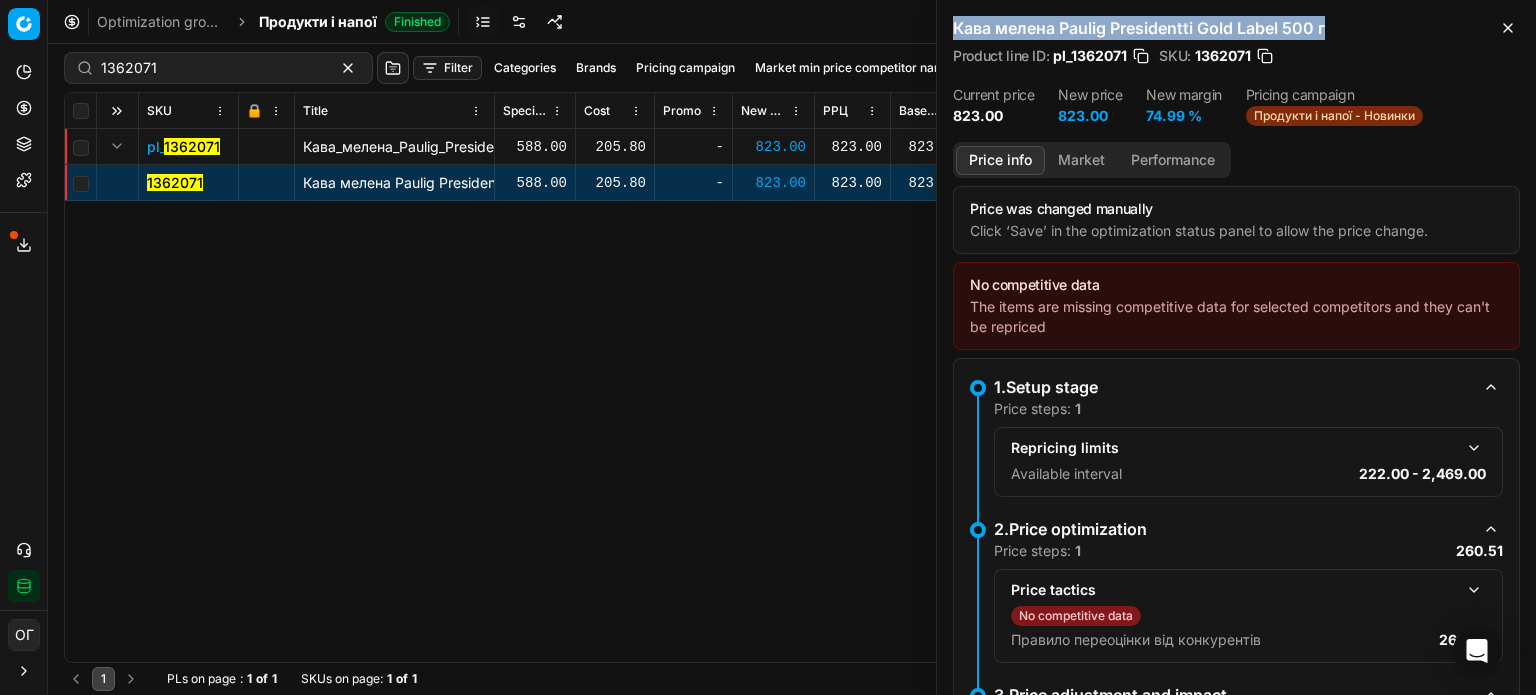 drag, startPoint x: 1203, startPoint y: 29, endPoint x: 956, endPoint y: 31, distance: 247.0081 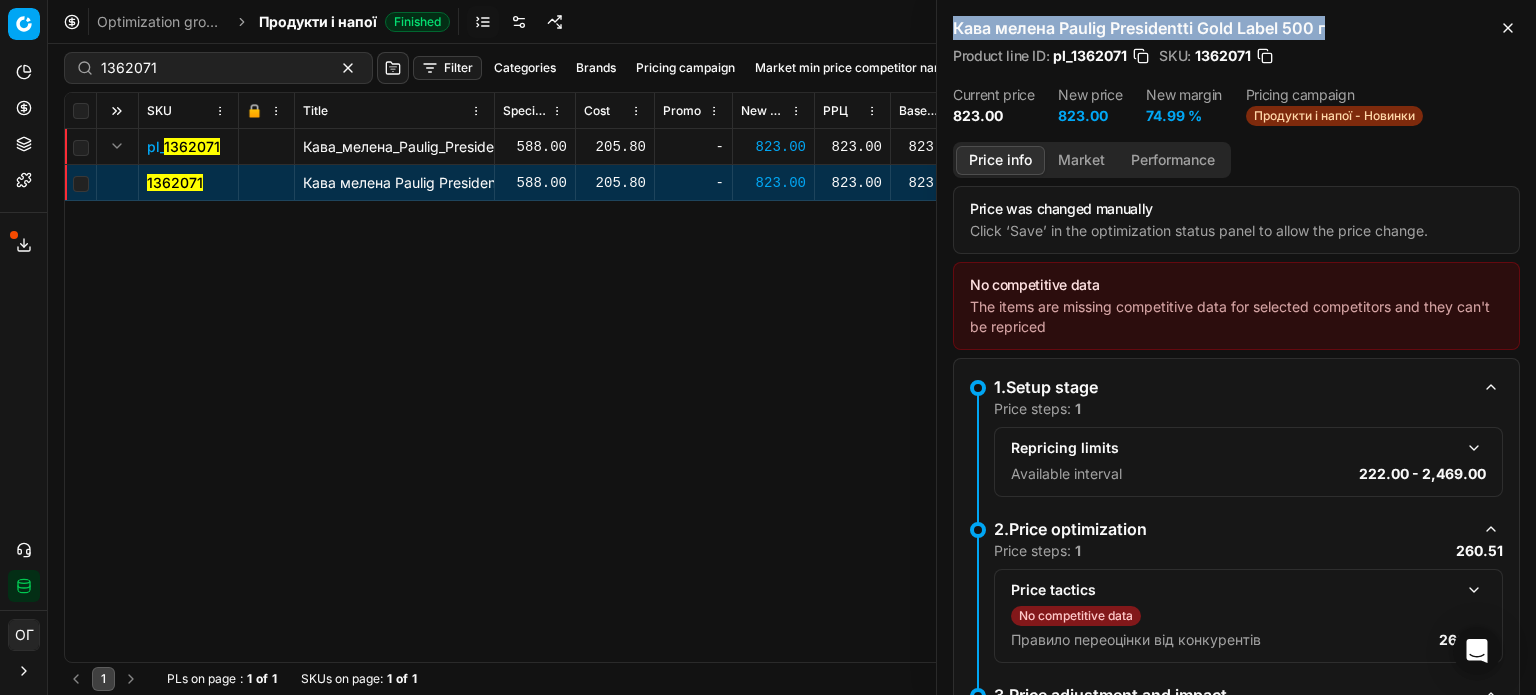 click on "Кава мелена Paulig Presidentti Gold Label 500 г" at bounding box center (1236, 28) 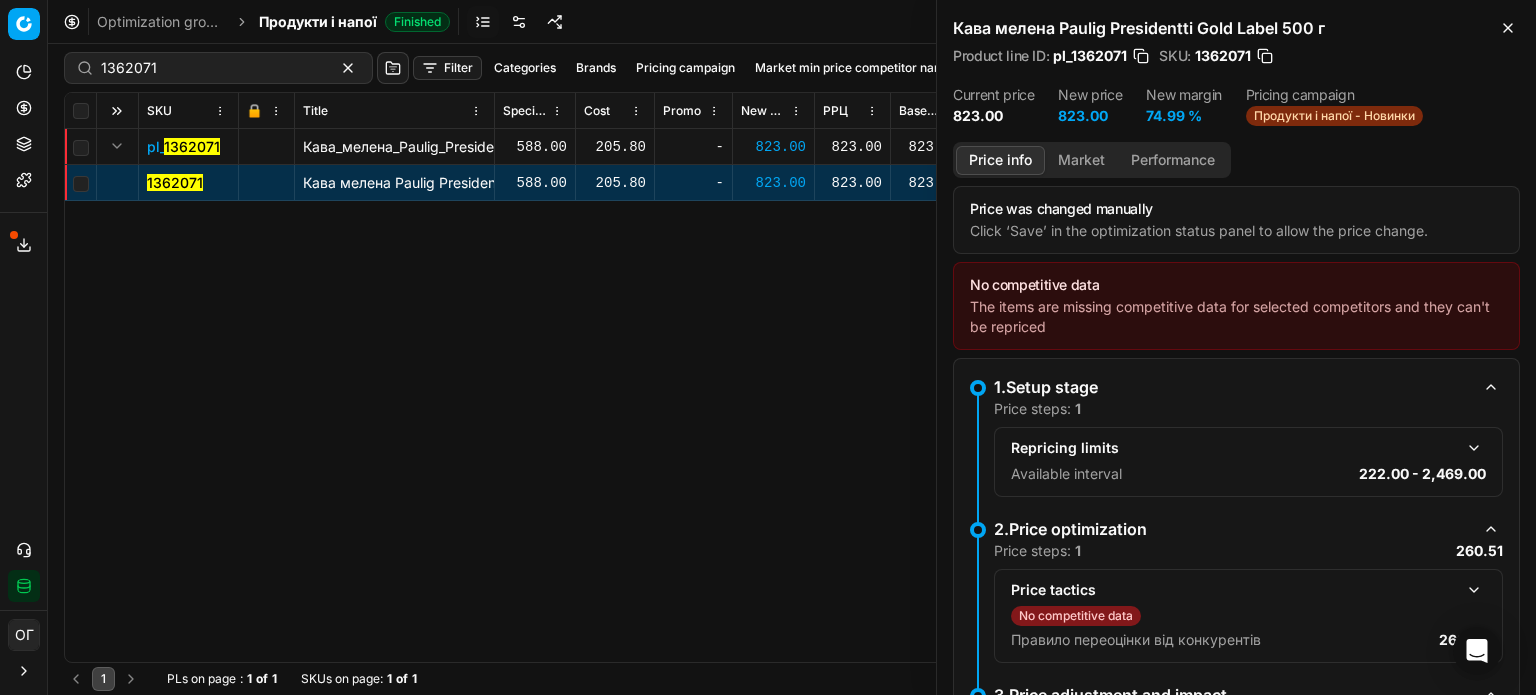 click on "823.00" at bounding box center [773, 183] 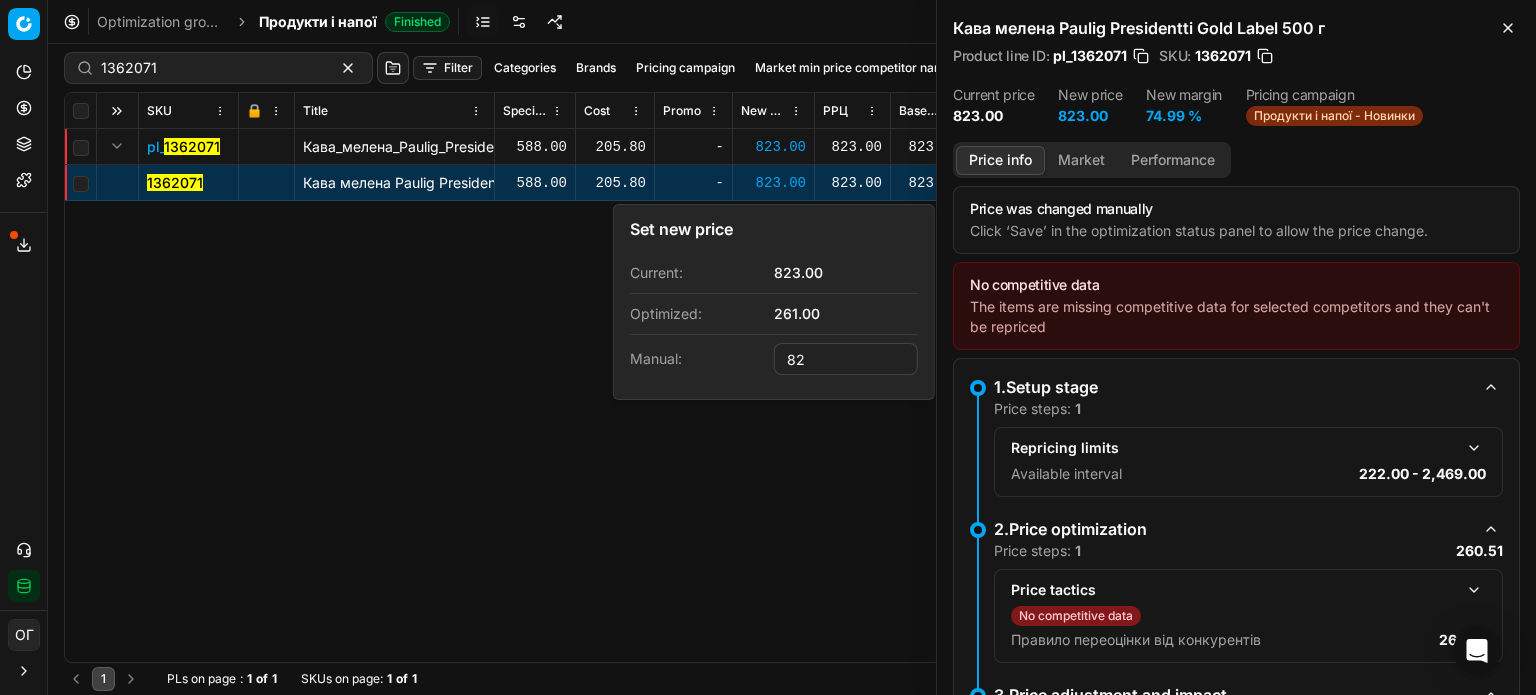 type on "8" 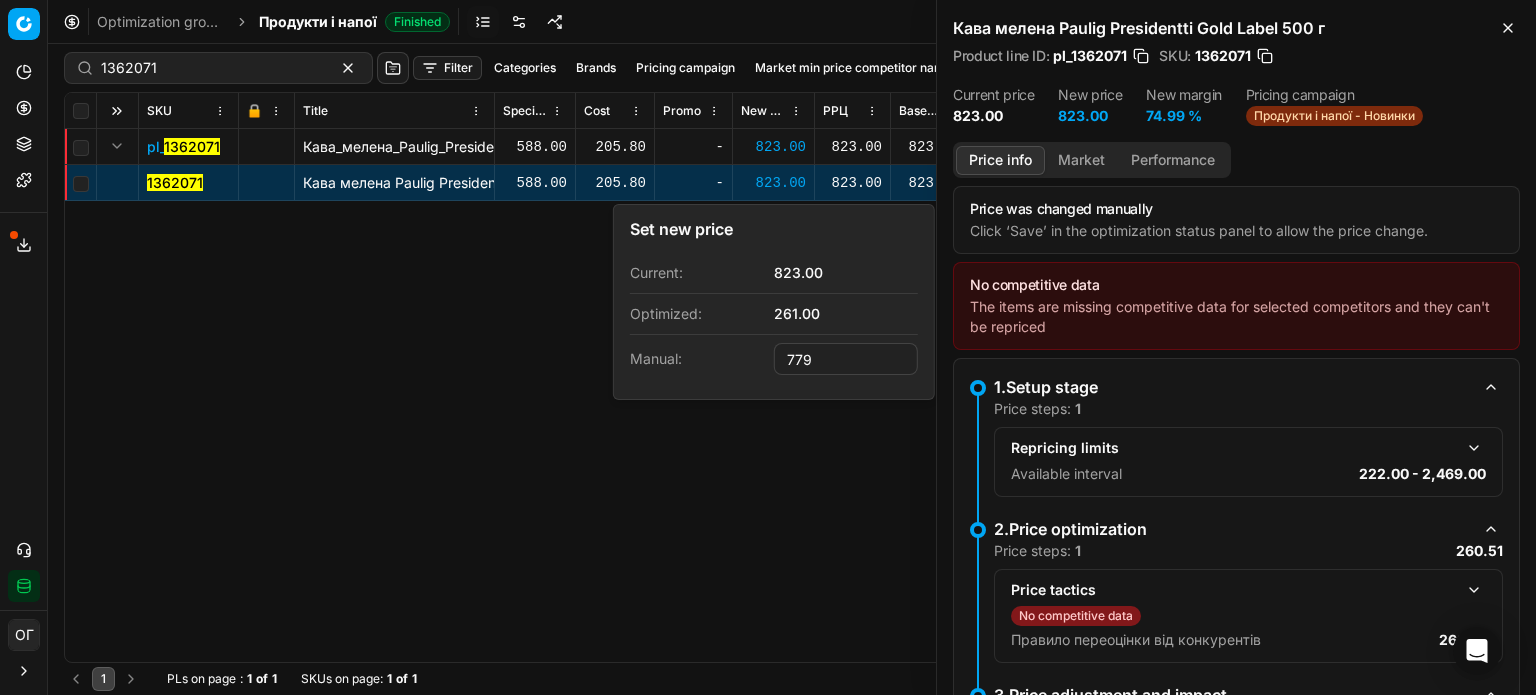 type on "779.00" 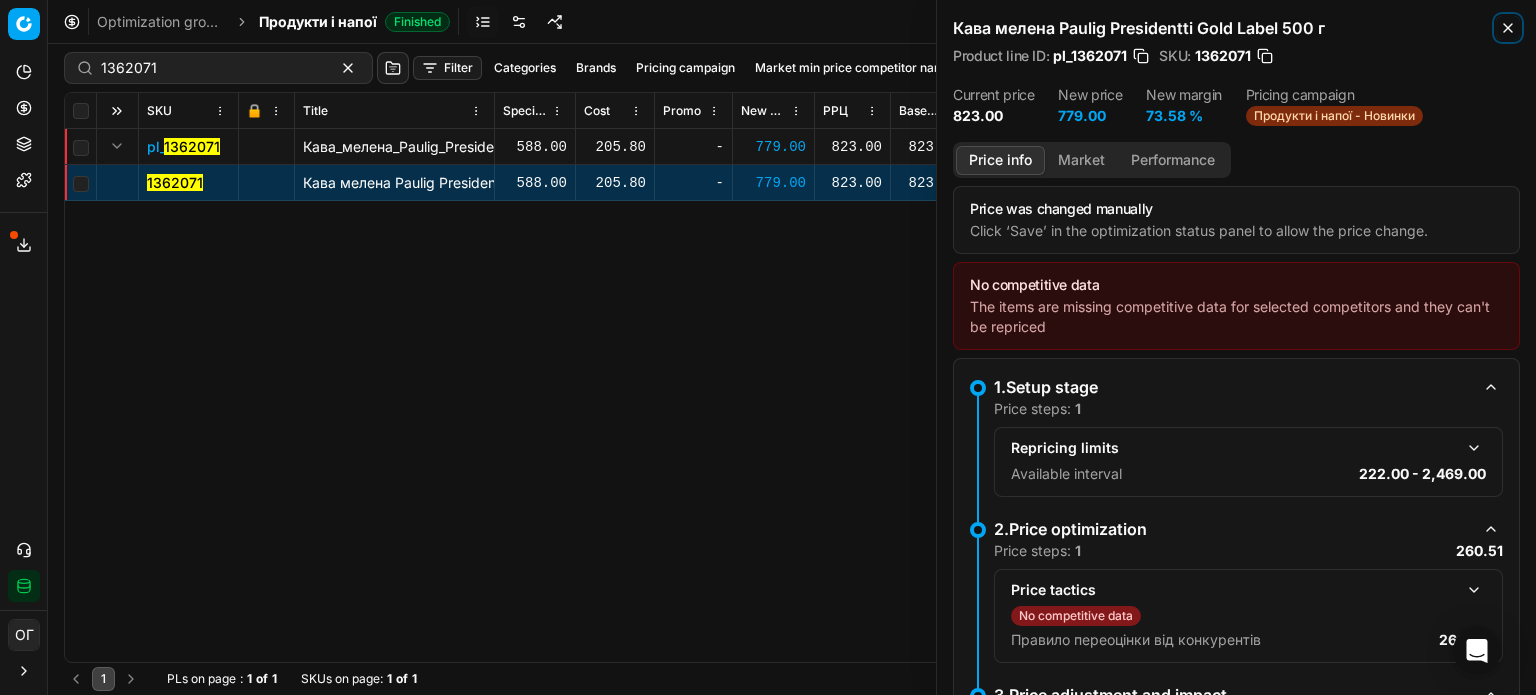 click on "Close" at bounding box center (1508, 28) 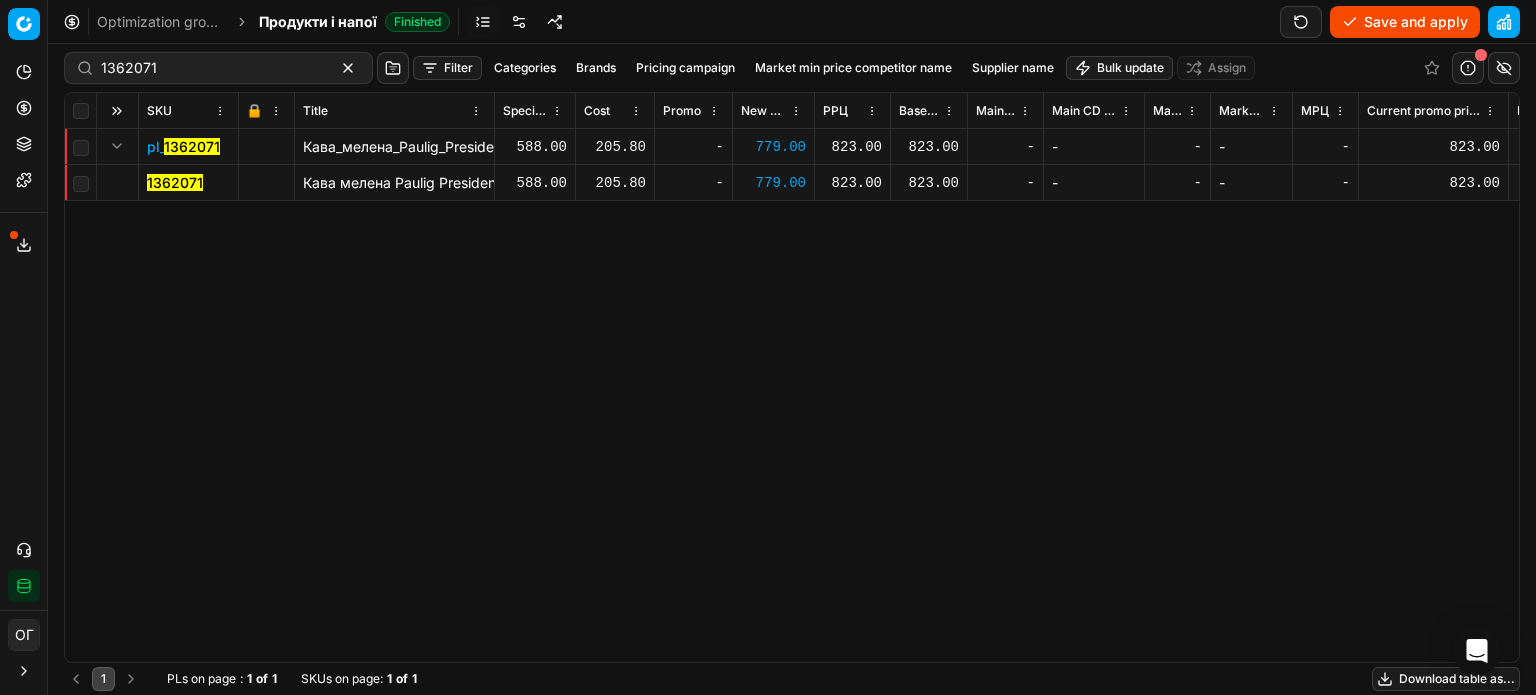 click on "Save and apply" at bounding box center (1405, 22) 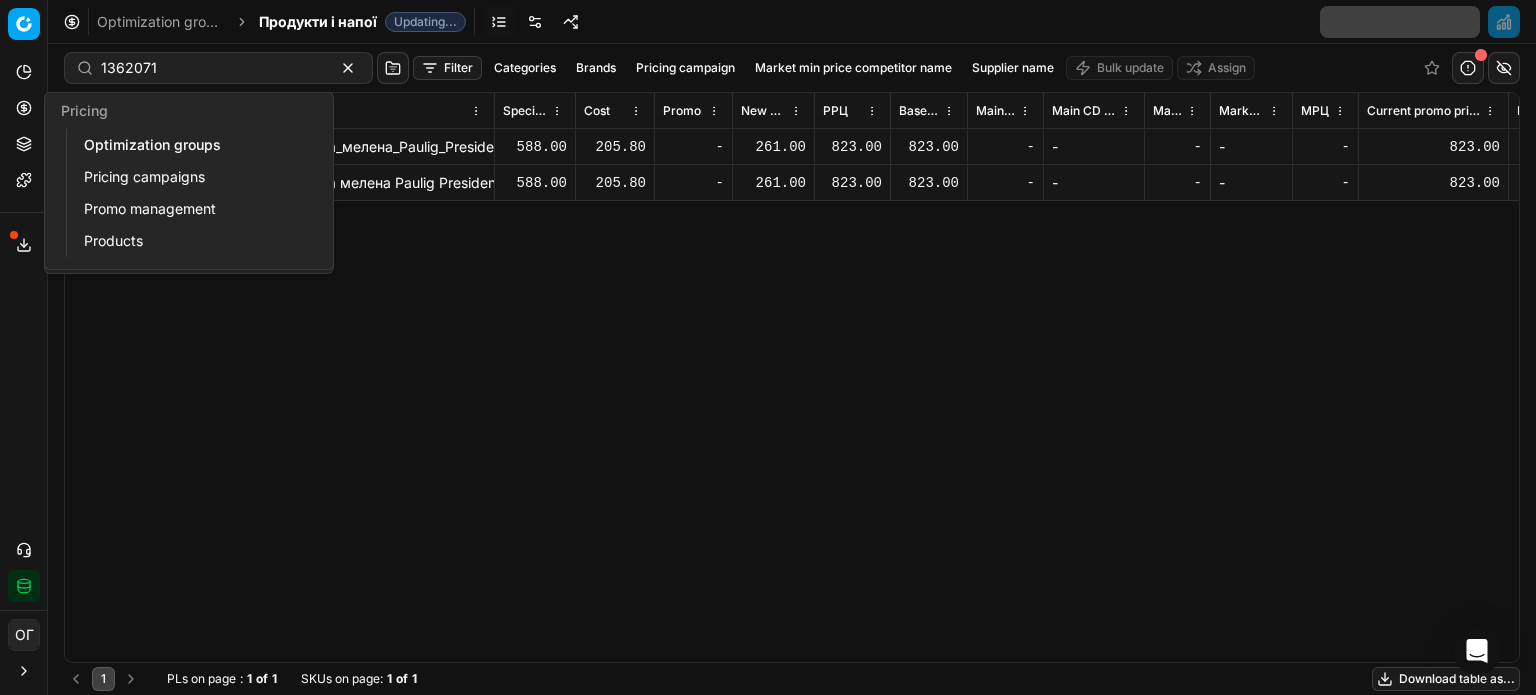 click on "Pricing" at bounding box center [24, 108] 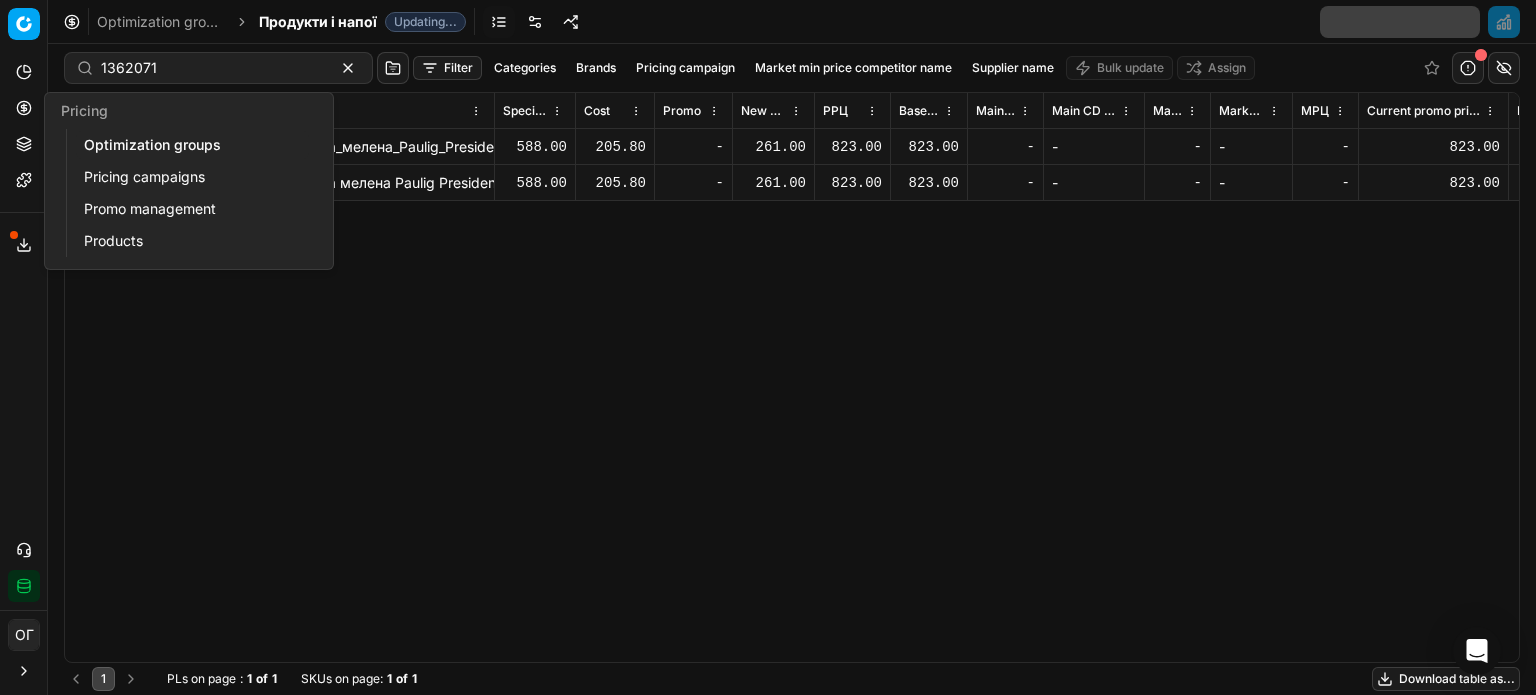 click on "Optimization groups" at bounding box center (192, 145) 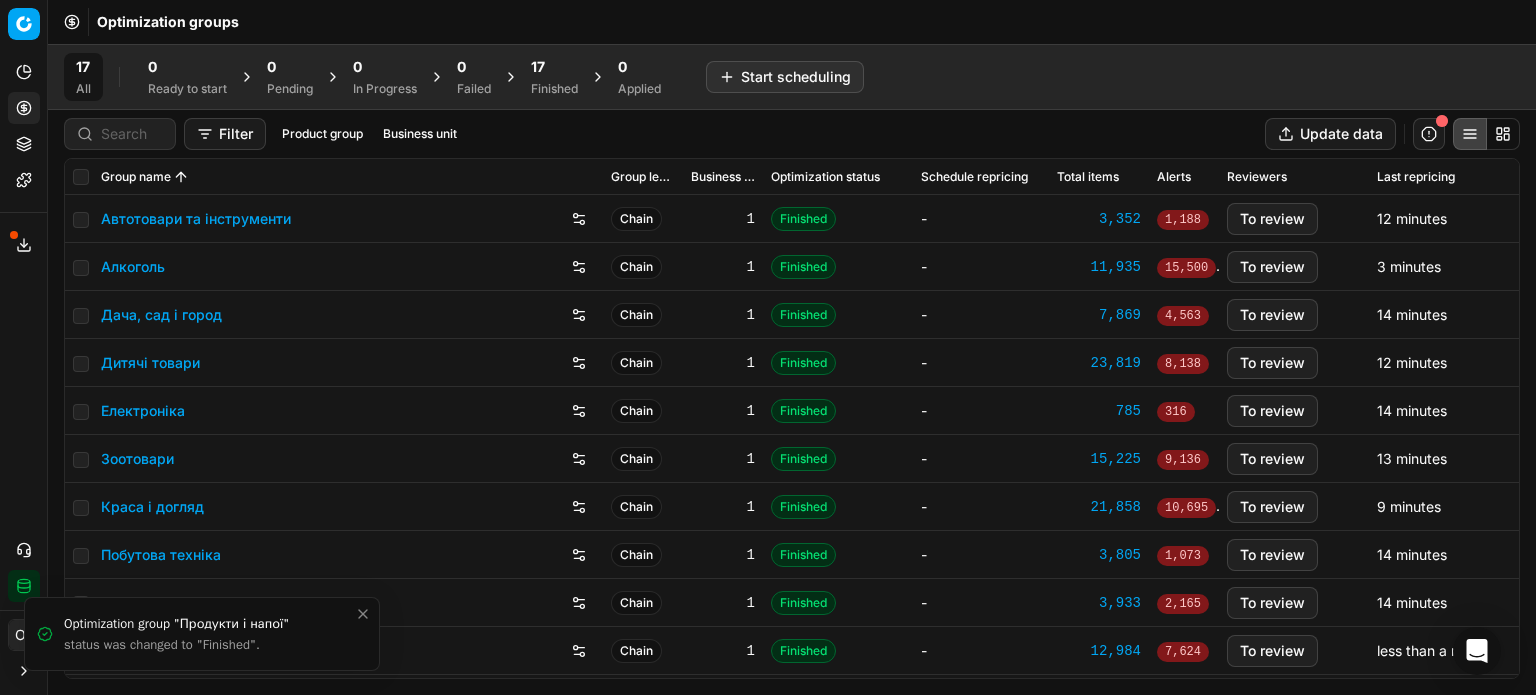 click on "17" at bounding box center [554, 67] 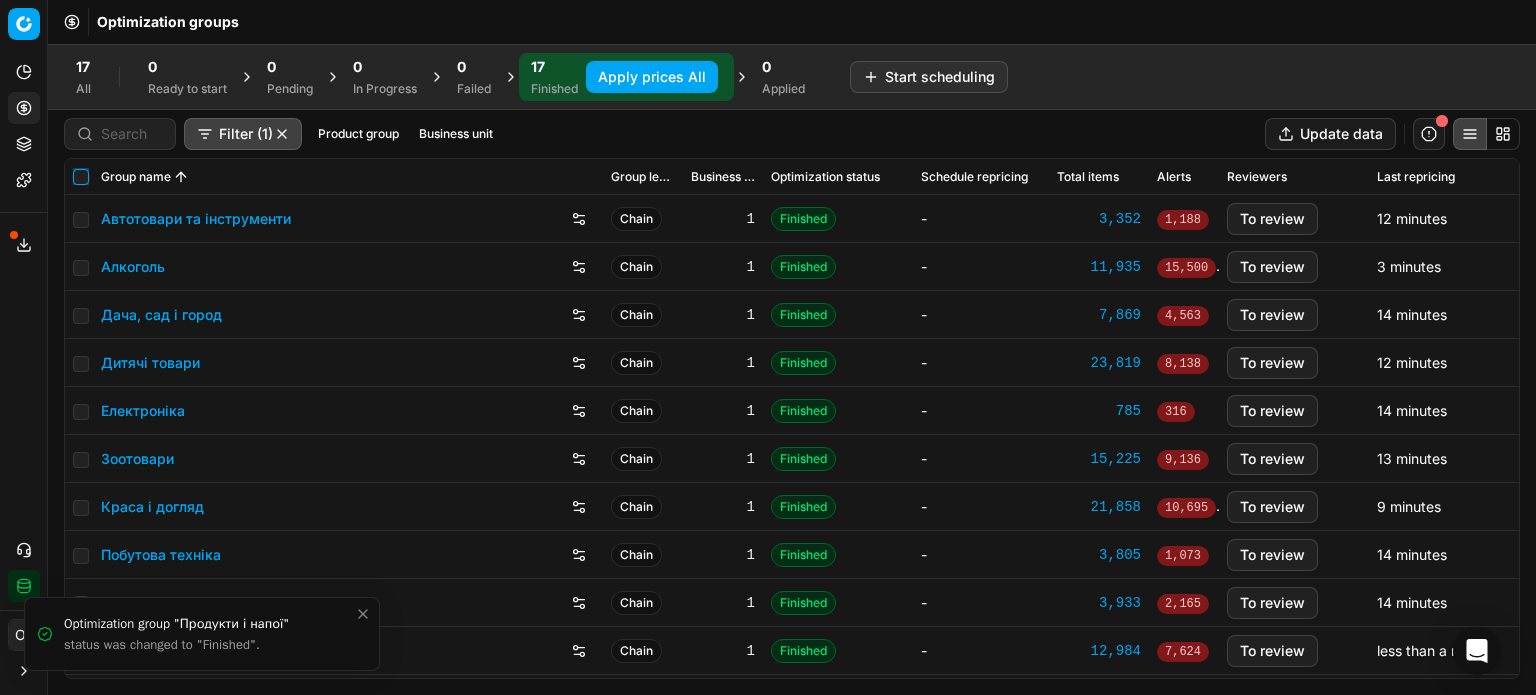 click at bounding box center (81, 177) 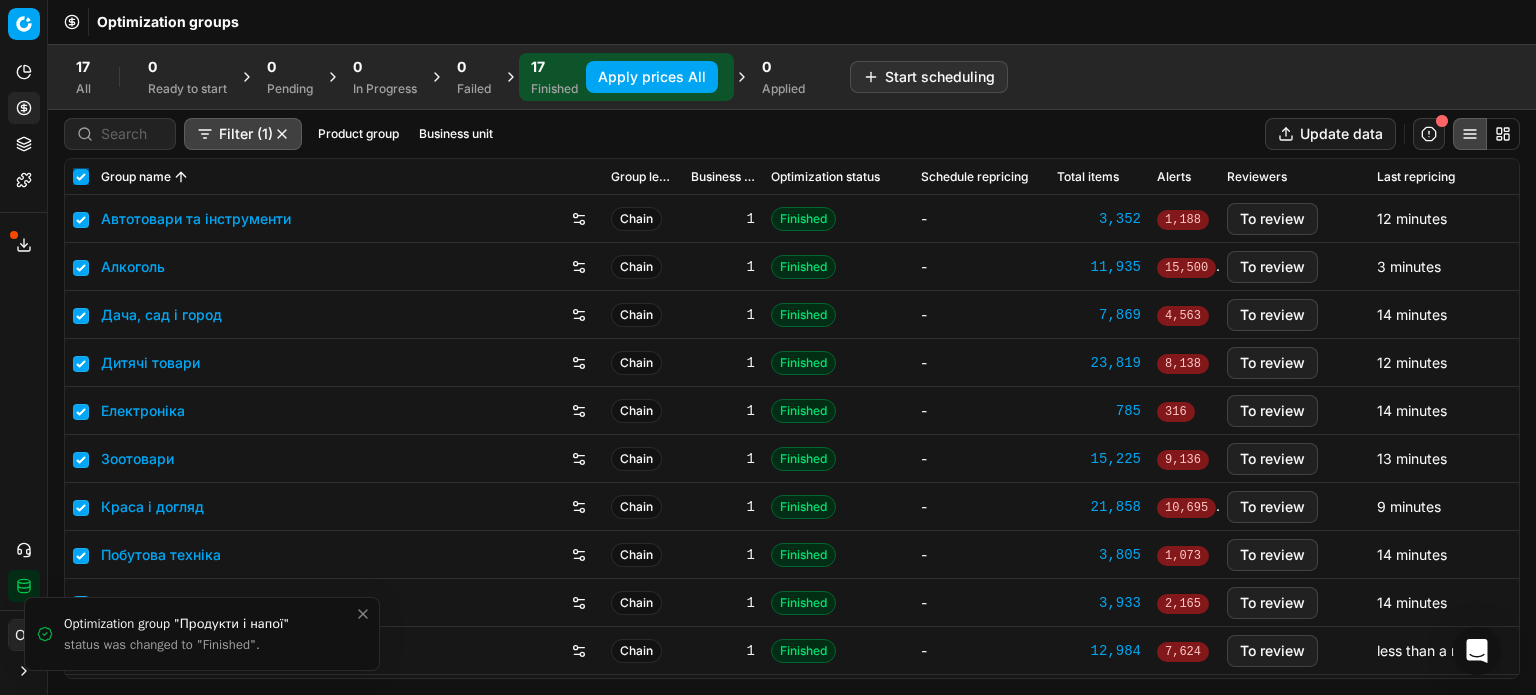 checkbox on "true" 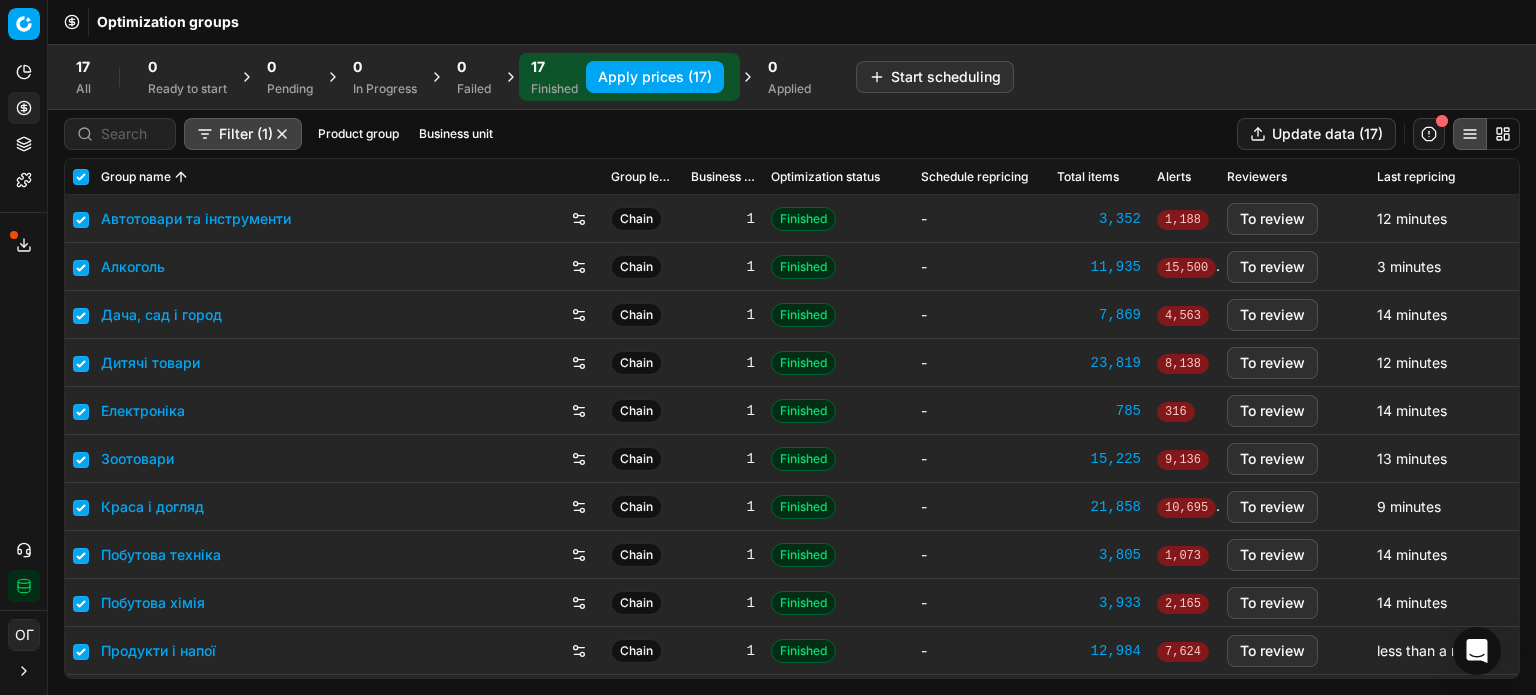 click on "Apply prices   (17)" at bounding box center (655, 77) 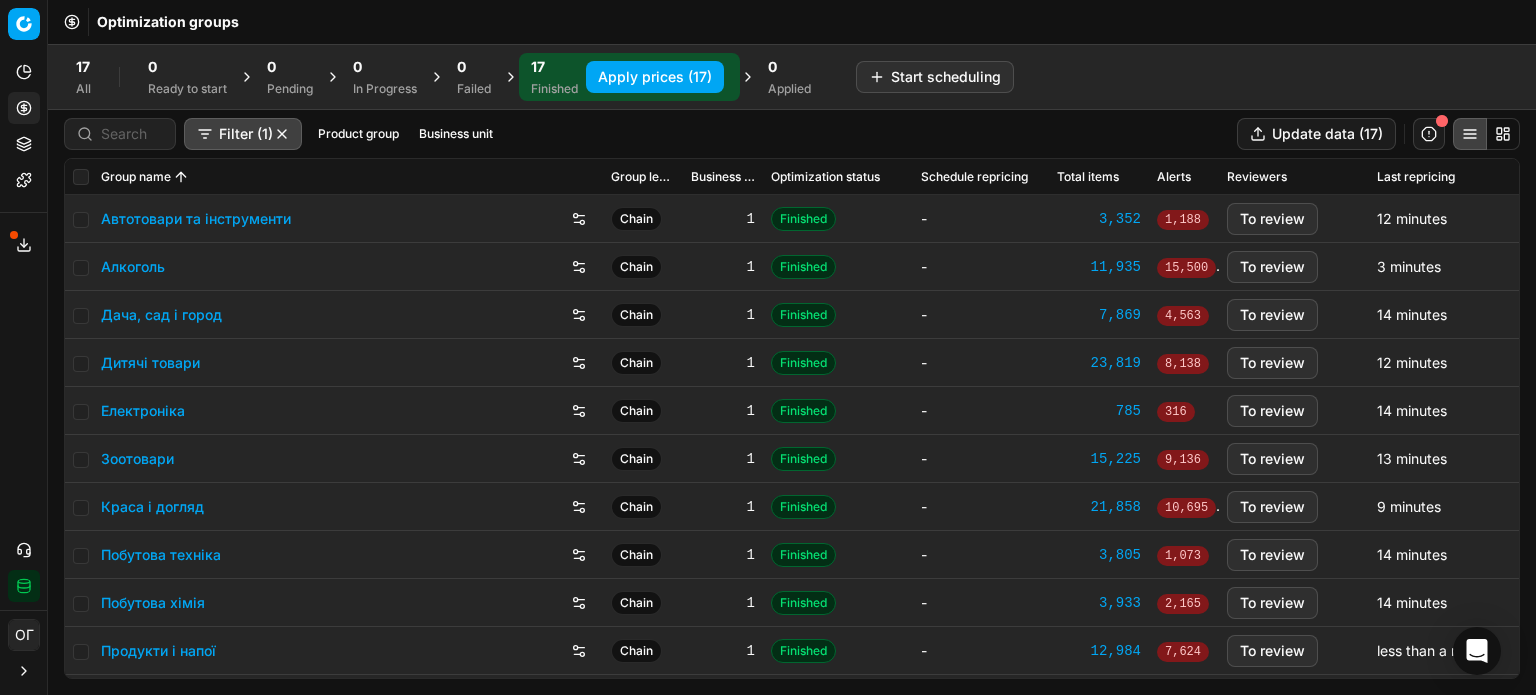 checkbox on "false" 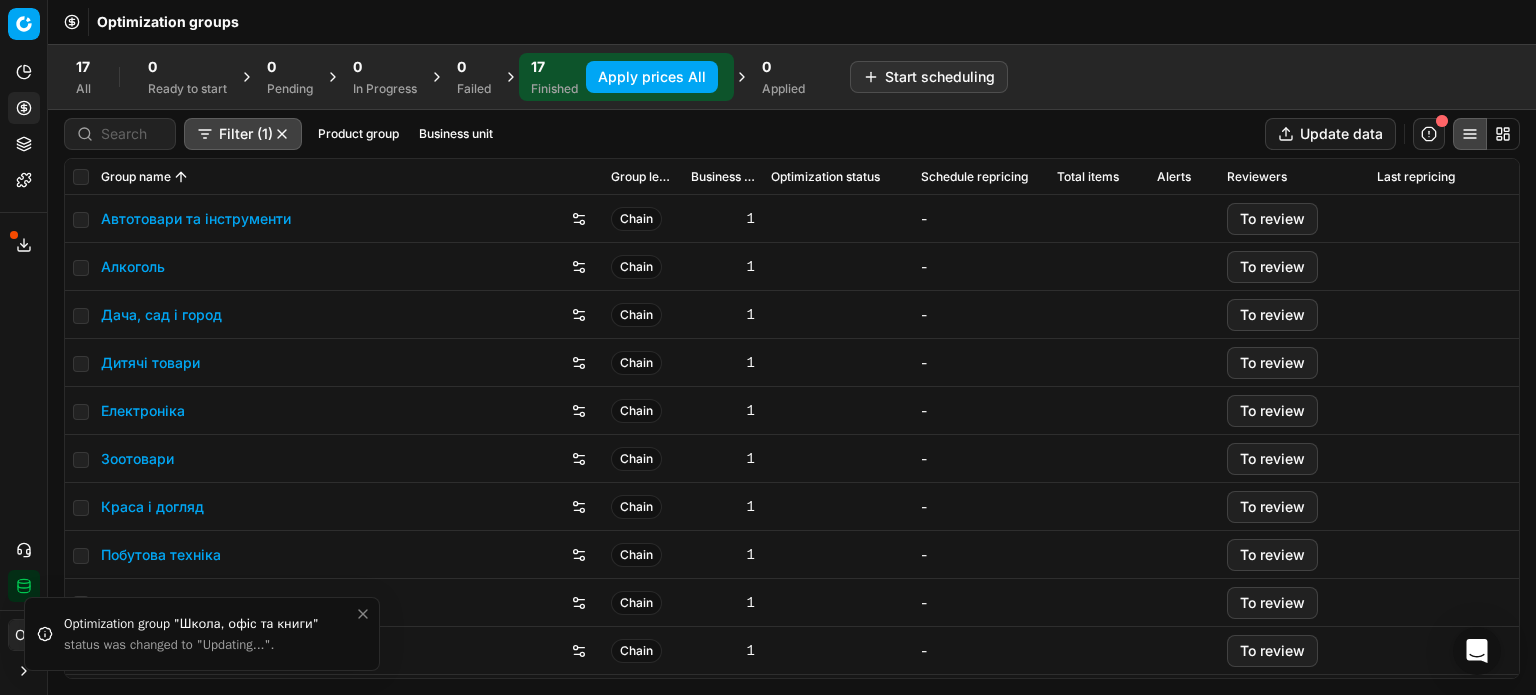 click on "Analytics Pricing Product portfolio Templates" at bounding box center (23, 126) 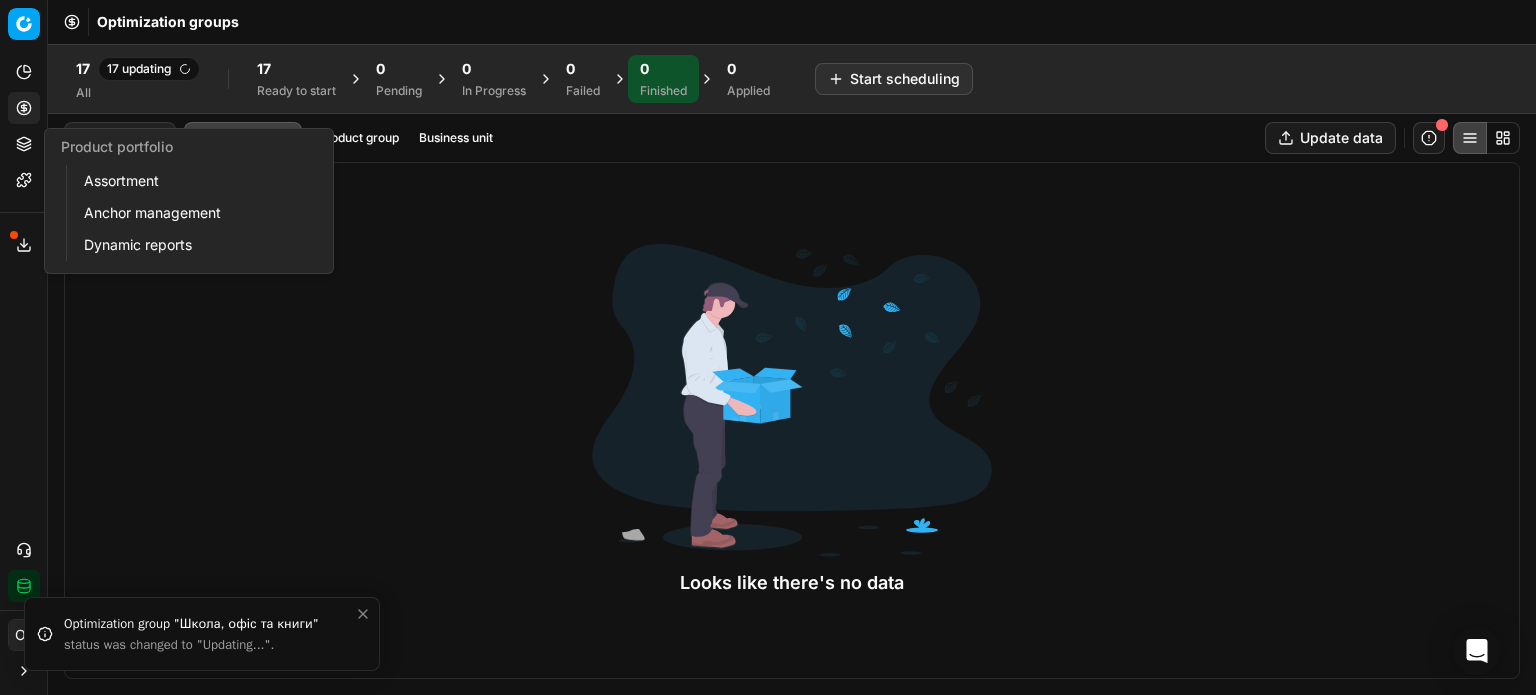 click on "Product portfolio" at bounding box center [24, 144] 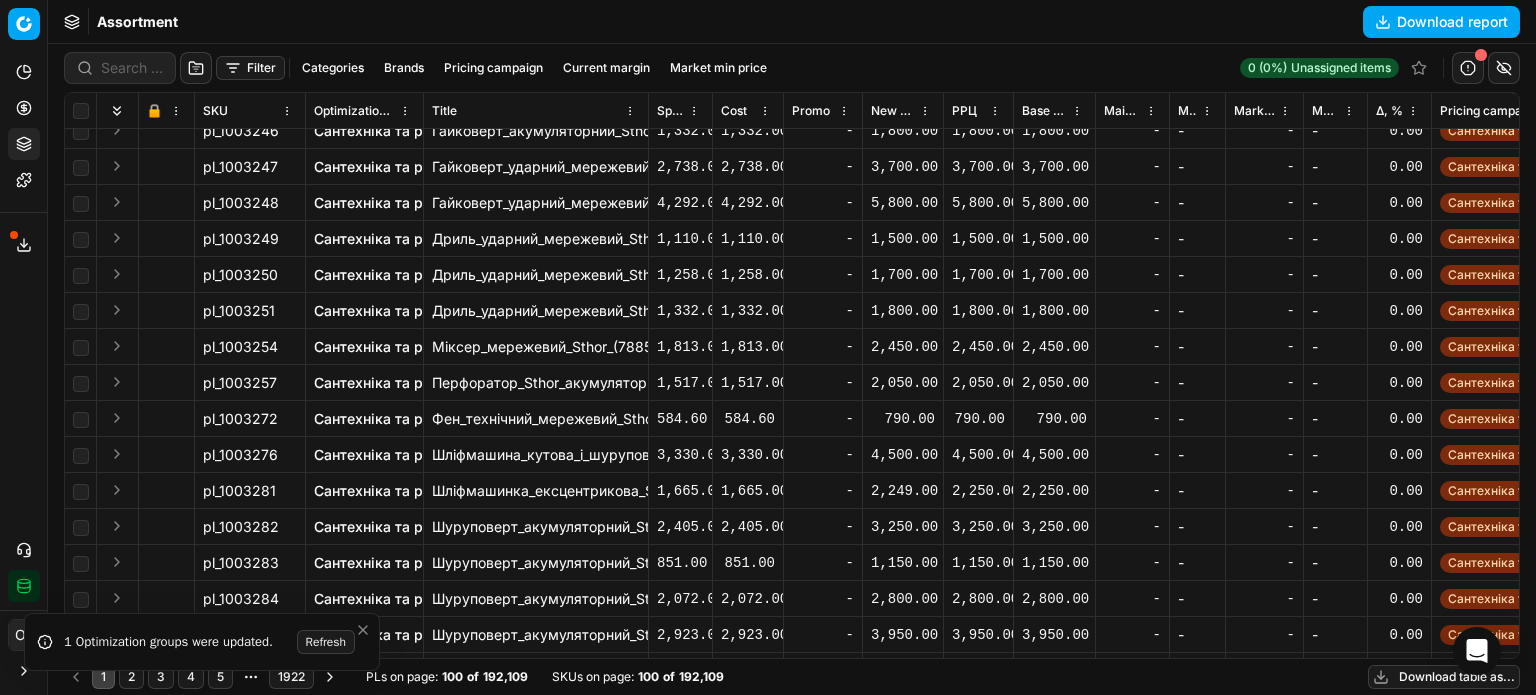 scroll, scrollTop: 600, scrollLeft: 0, axis: vertical 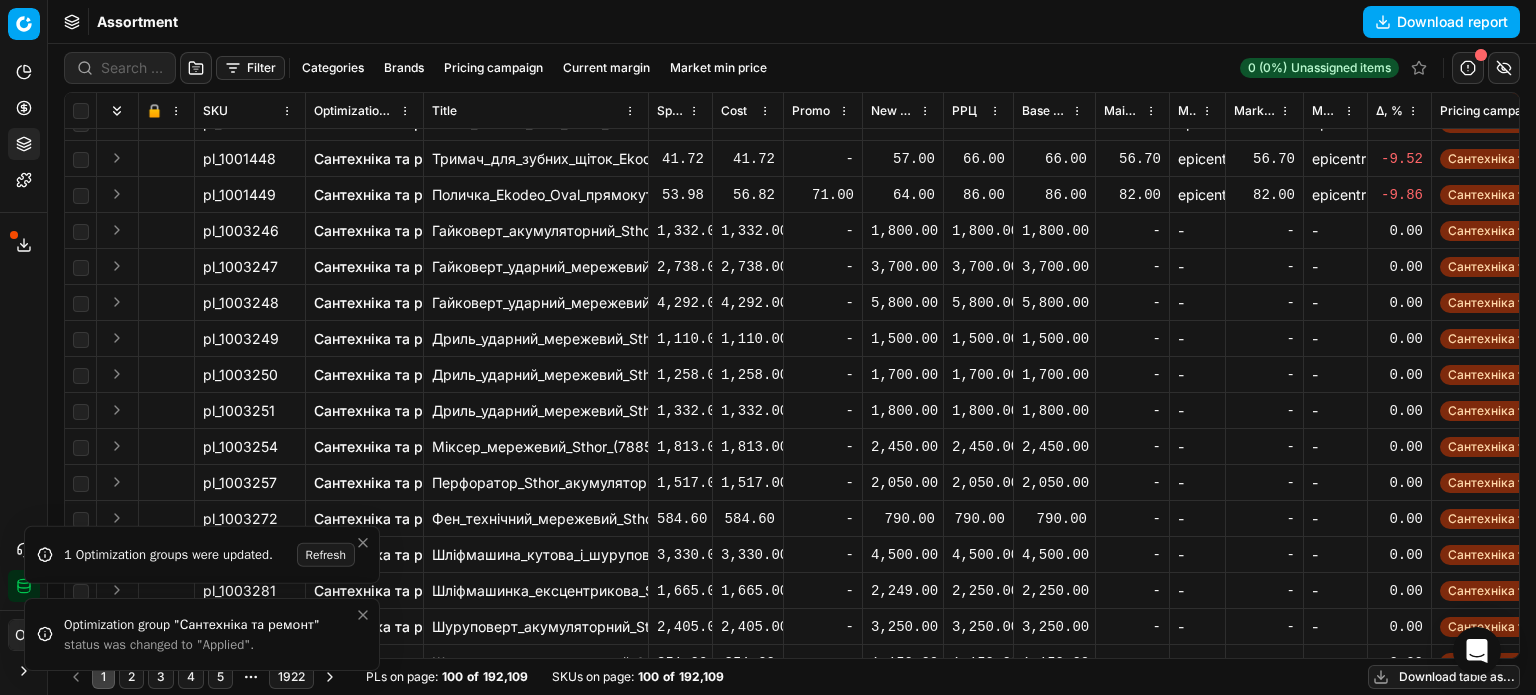 click 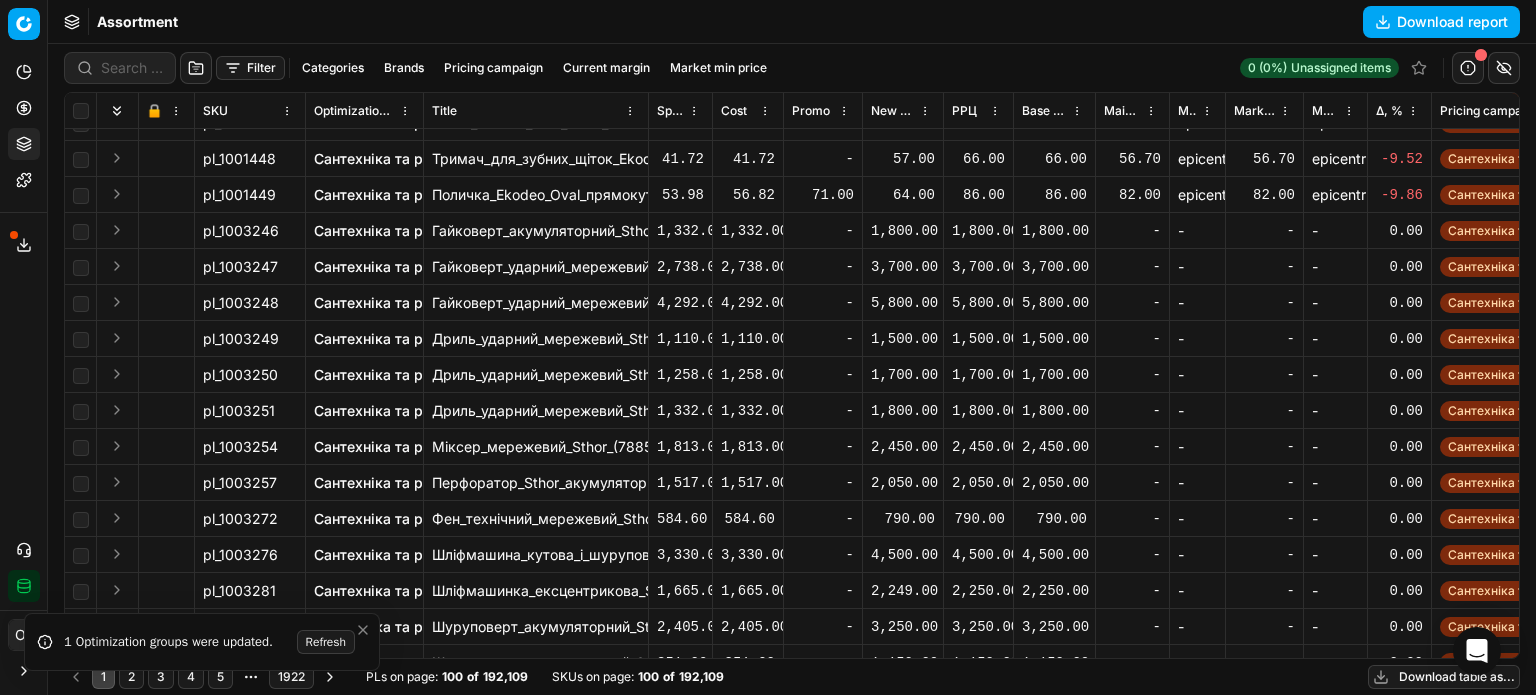 click 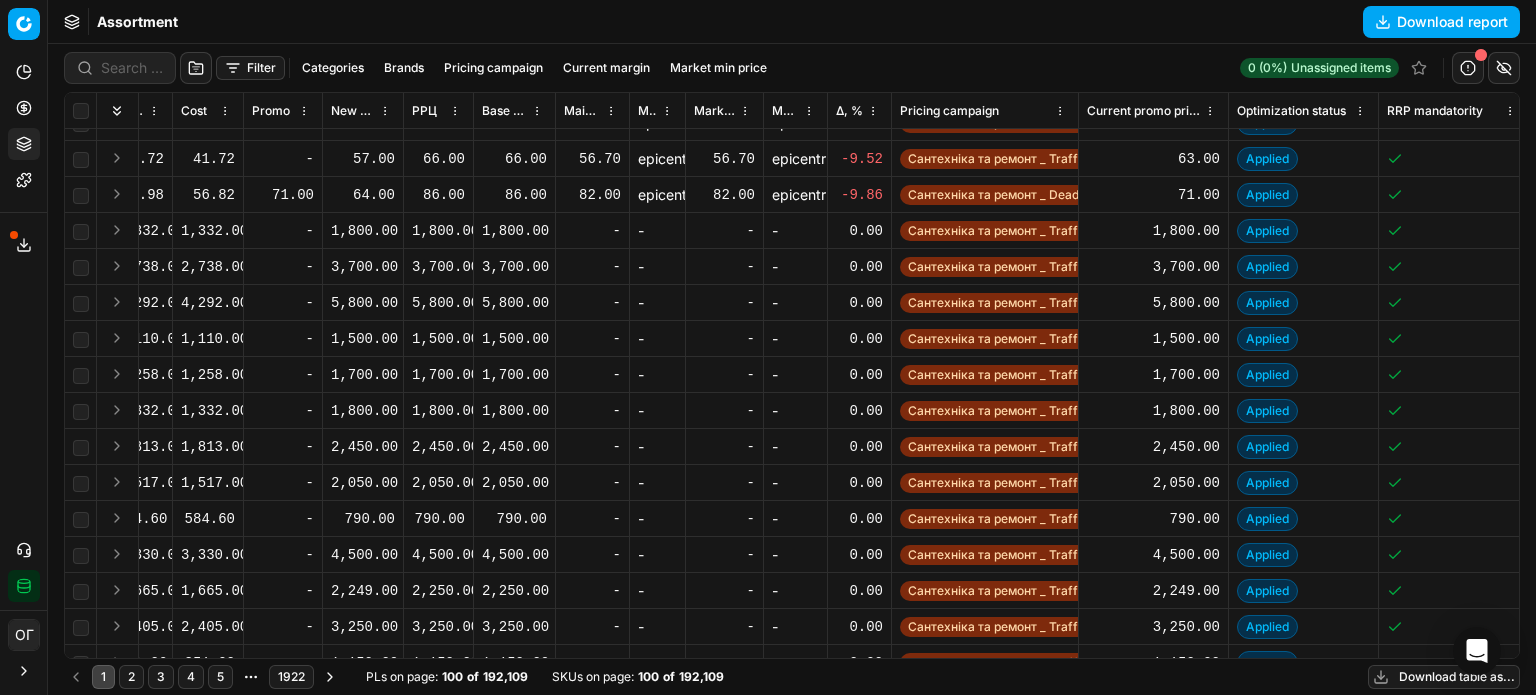 scroll, scrollTop: 600, scrollLeft: 0, axis: vertical 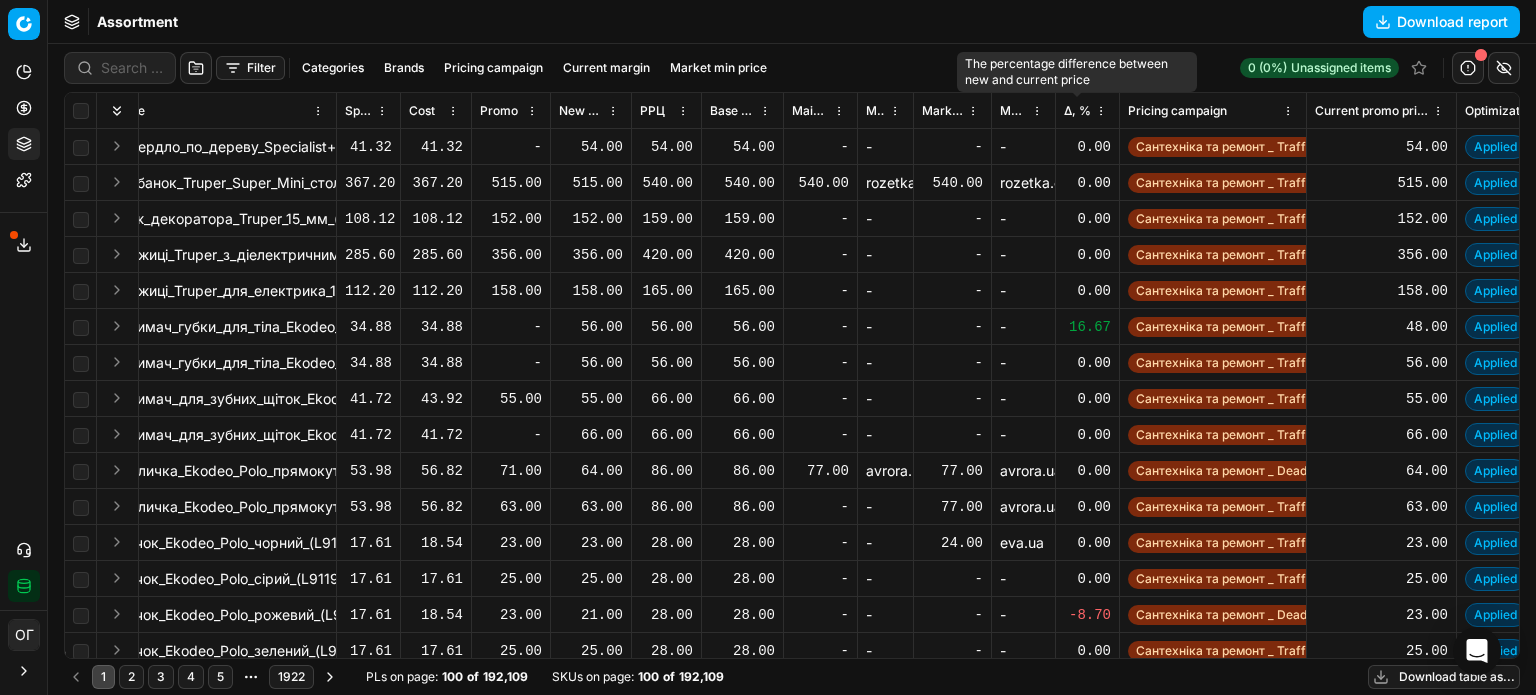 click on "Δ, %" at bounding box center (1077, 111) 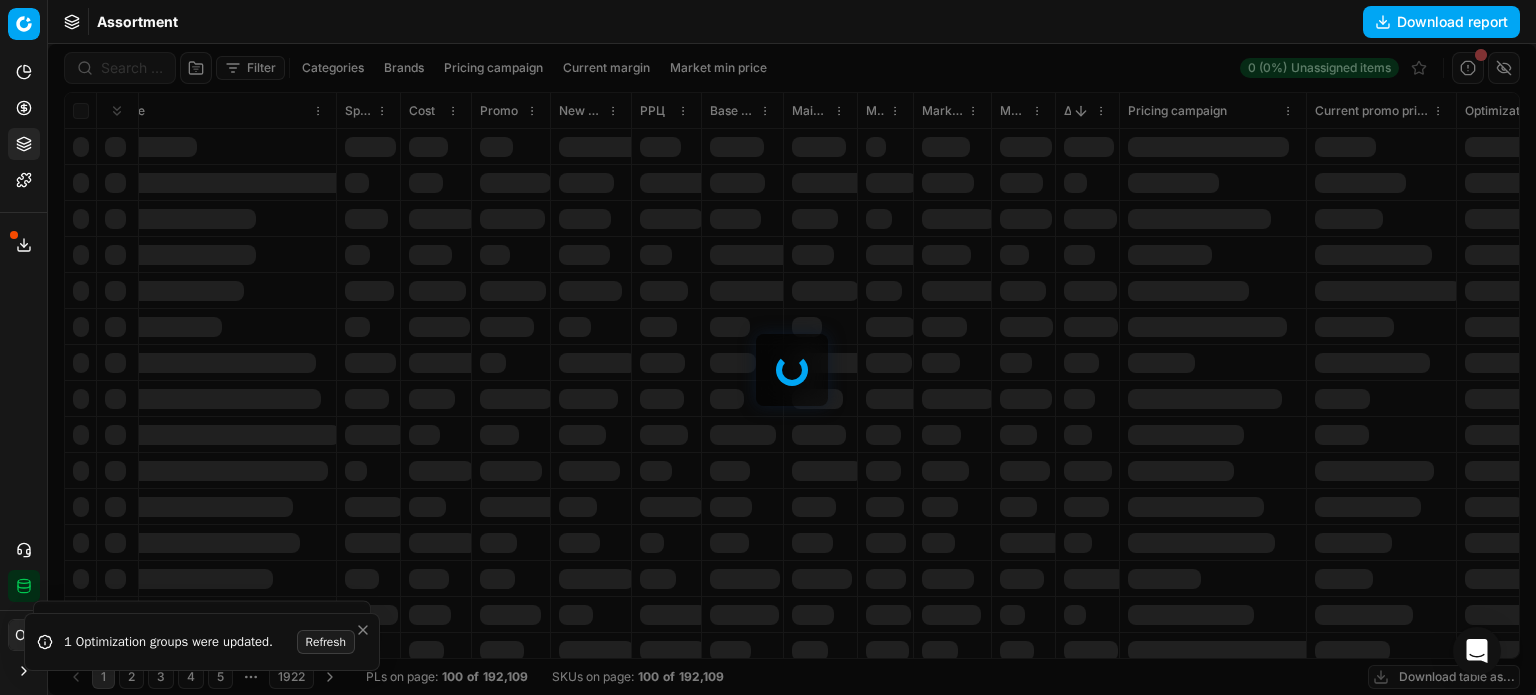 click on "Filter   Categories   Brands   Pricing campaign   Current margin   Market min price   0 (0%) Unassigned items 🔒 SKU Optimization group Title Specification Cost Cost Promo New promo price РРЦ Base price Main CD min price Main CD min price competitor name Market min price Market min price competitor name Δ, % Pricing campaign Current promo price Optimization status RRP mandatority Total stock quantity Aging stock (викл. дні без продажів) Середня кількість продажів за 5 днів, шт Оборотність, днів (викл. дні без продажів) Target promo margin Target margin Product line ID Current price New price New discount New discount, % New markup (common), % New margin (common), % Δ, abs Pricing type Alerts Brands Продажі за останні 45 днів, шт Is available Discount, % Discount Promo amount Promo titles ABC by Revenue Matches found Days after last Market data update Competitors in stock Market max price Min margin" at bounding box center (792, 369) 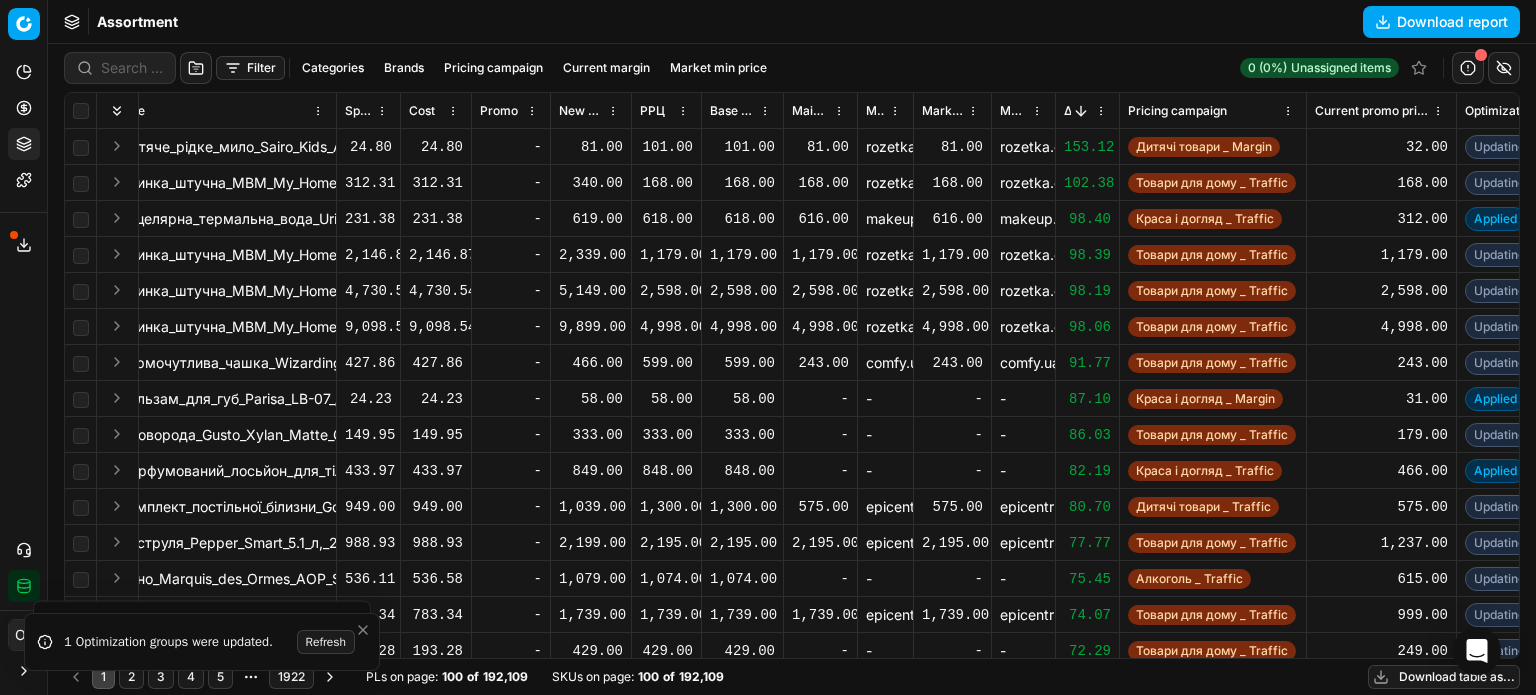 click at bounding box center [1081, 111] 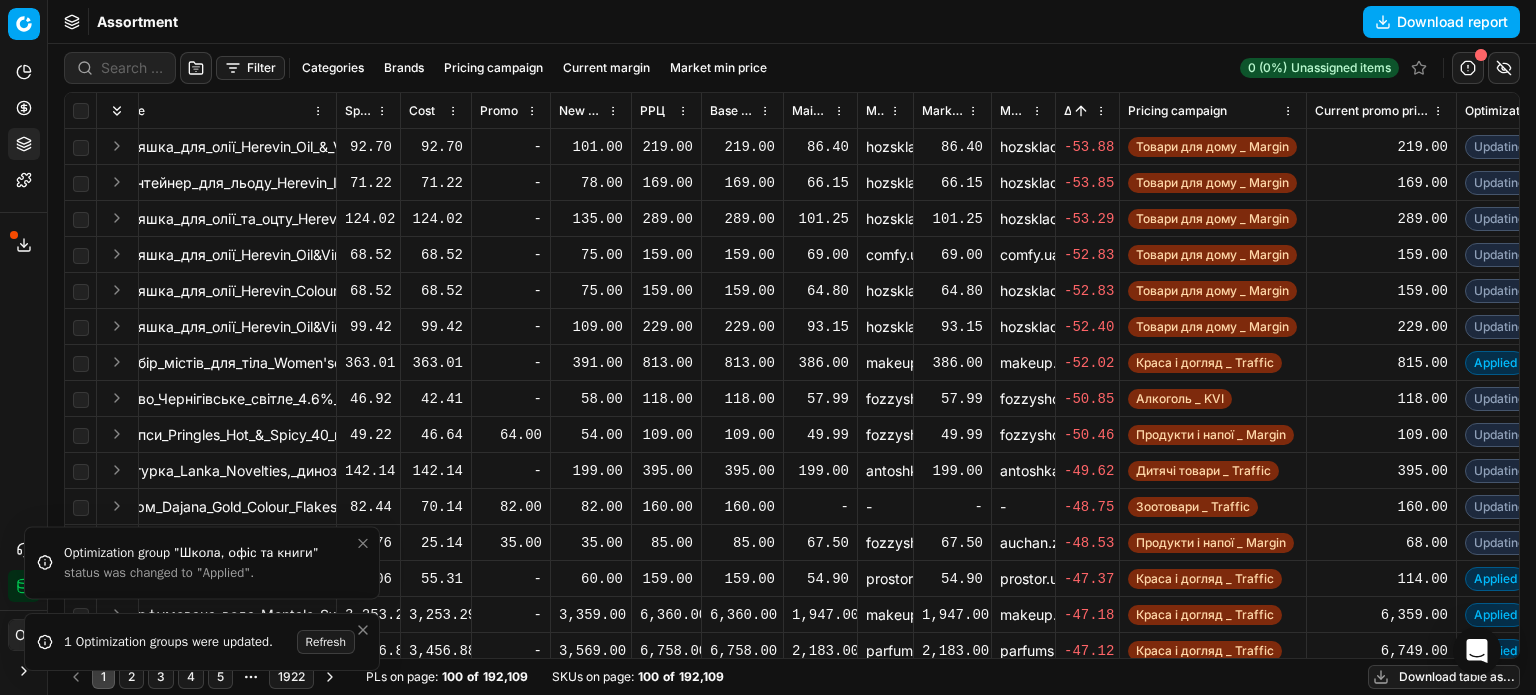 click 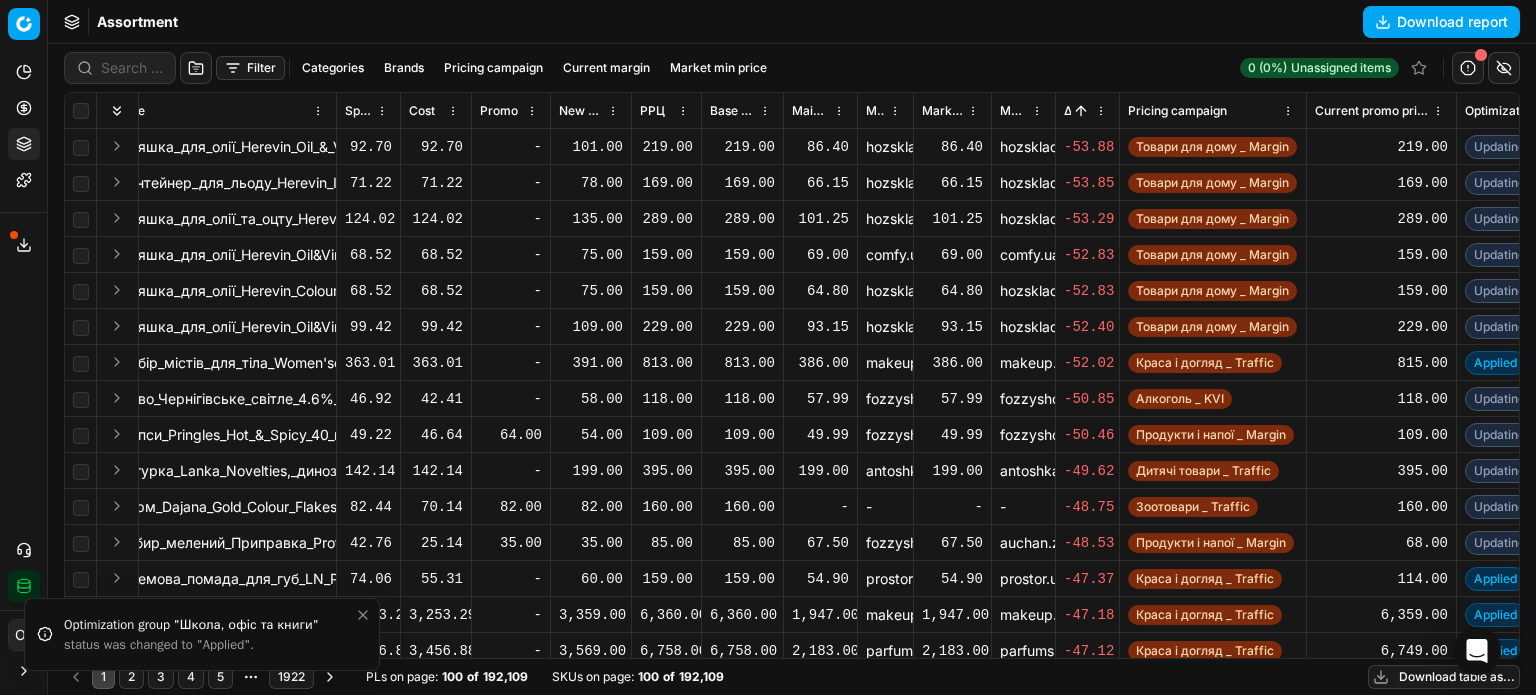 click 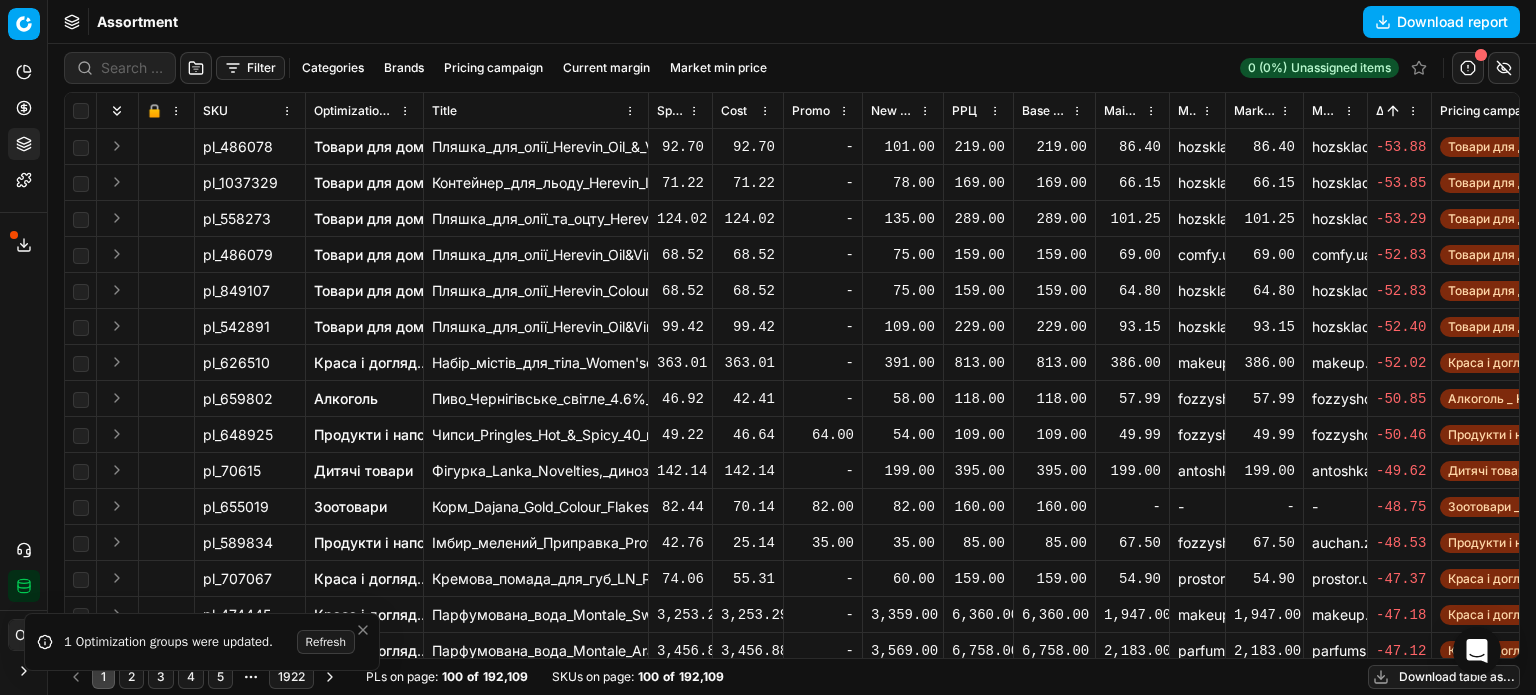 scroll, scrollTop: 100, scrollLeft: 0, axis: vertical 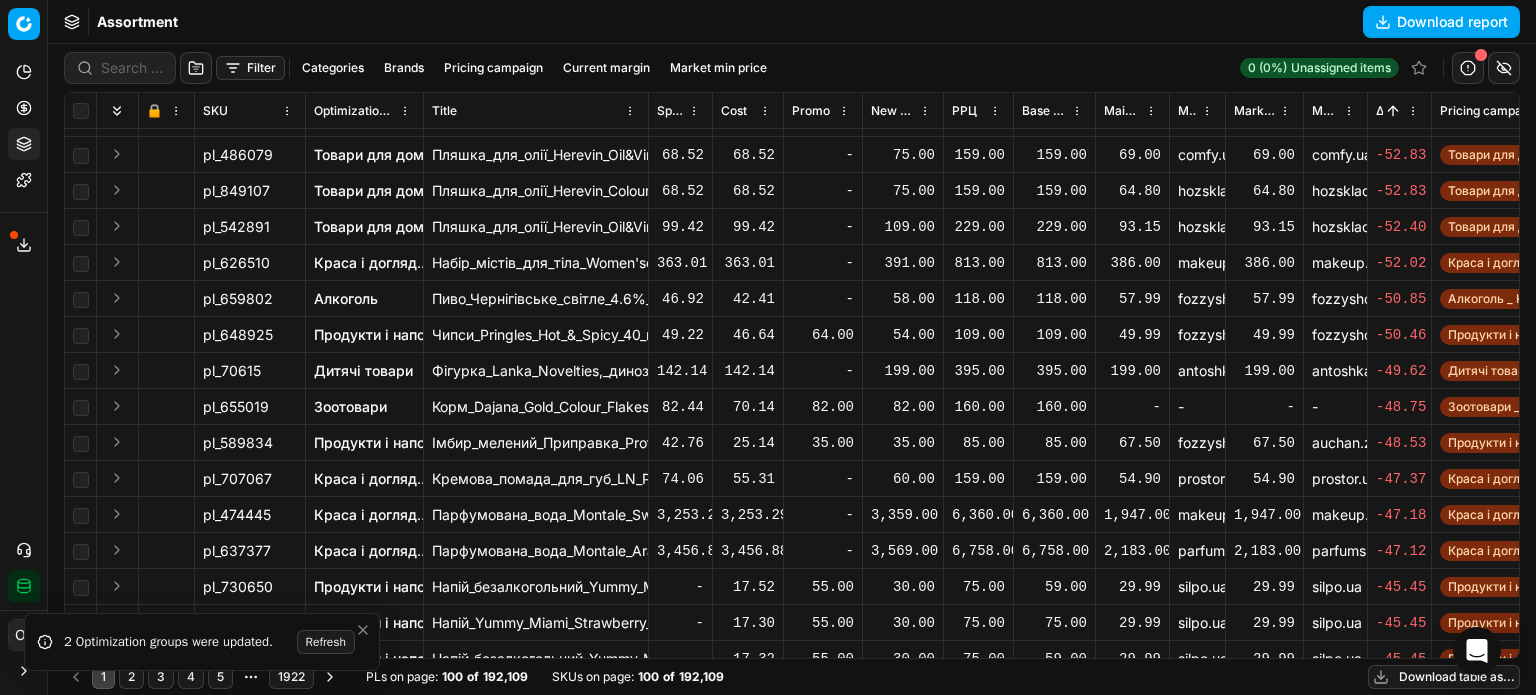 drag, startPoint x: 276, startPoint y: 335, endPoint x: 217, endPoint y: 330, distance: 59.211487 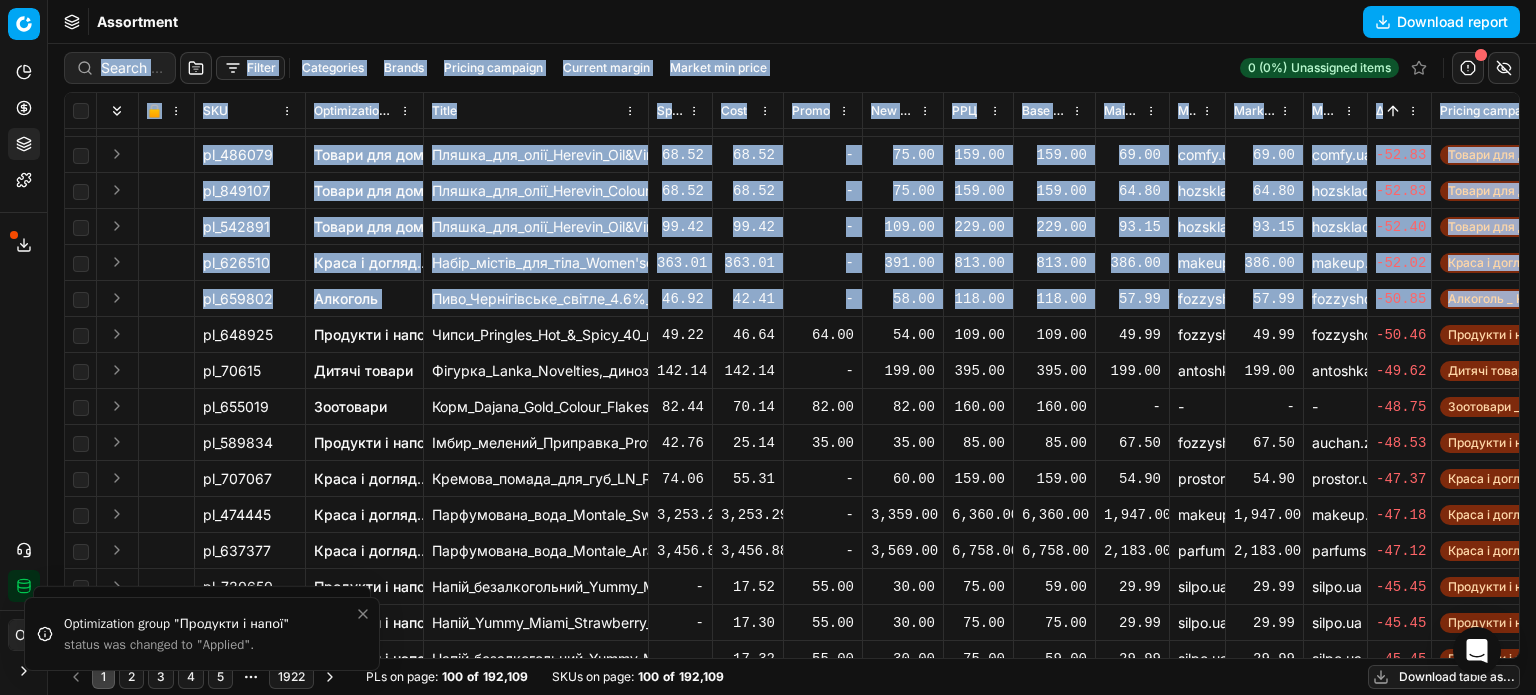 click on "Filter   Categories   Brands   Pricing campaign   Current margin   Market min price   0 (0%) Unassigned items 🔒 SKU Optimization group Title Specification Cost Cost Promo New promo price РРЦ Base price Main CD min price Main CD min price competitor name Market min price Market min price competitor name Δ, % Pricing campaign Current promo price Optimization status RRP mandatority Total stock quantity Aging stock (викл. дні без продажів) Середня кількість продажів за 5 днів, шт Оборотність, днів (викл. дні без продажів) Target promo margin Target margin Product line ID Current price New price New discount New discount, % New markup (common), % New margin (common), % Δ, abs Pricing type Alerts Brands Продажі за останні 45 днів, шт Is available Discount, % Discount Promo amount Promo titles ABC by Revenue Matches found Days after last Market data update Competitors in stock Market max price Min margin" at bounding box center [792, 369] 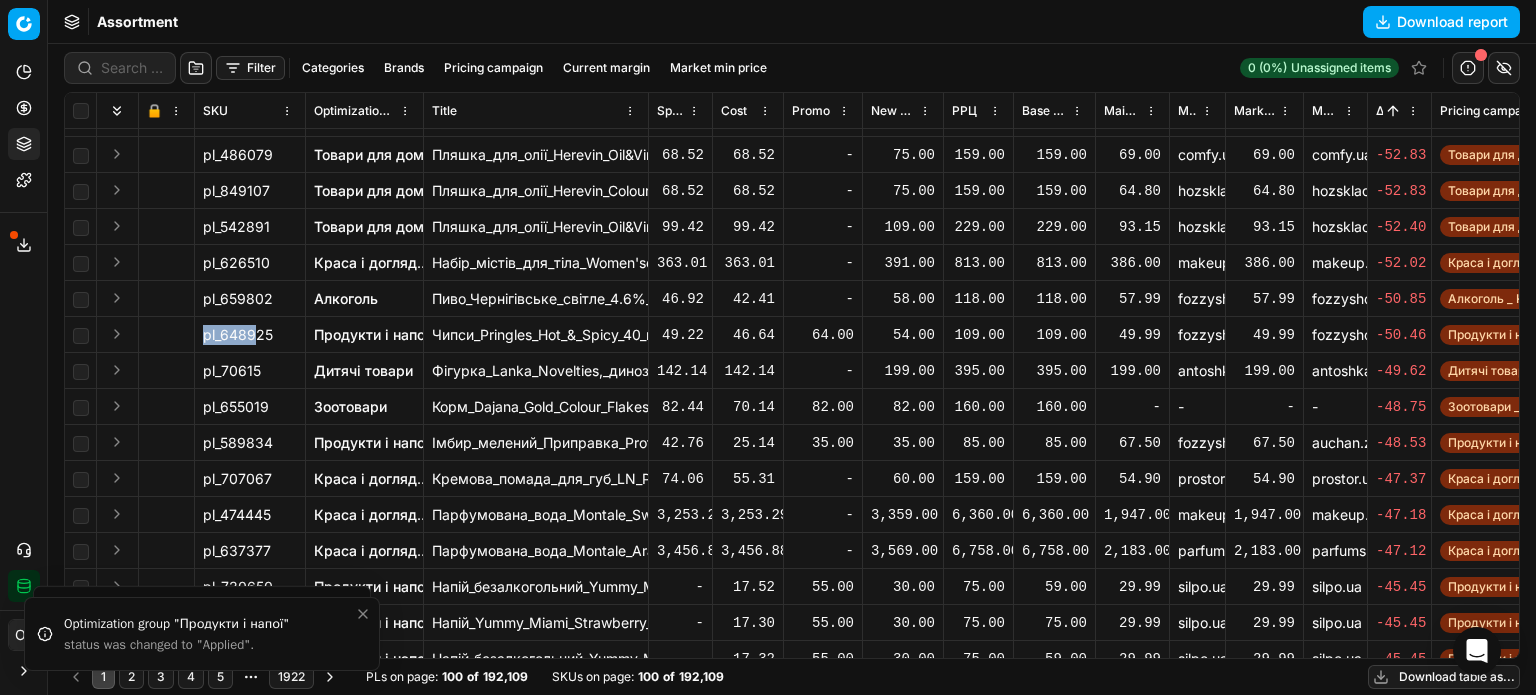 drag, startPoint x: 219, startPoint y: 336, endPoint x: 256, endPoint y: 335, distance: 37.01351 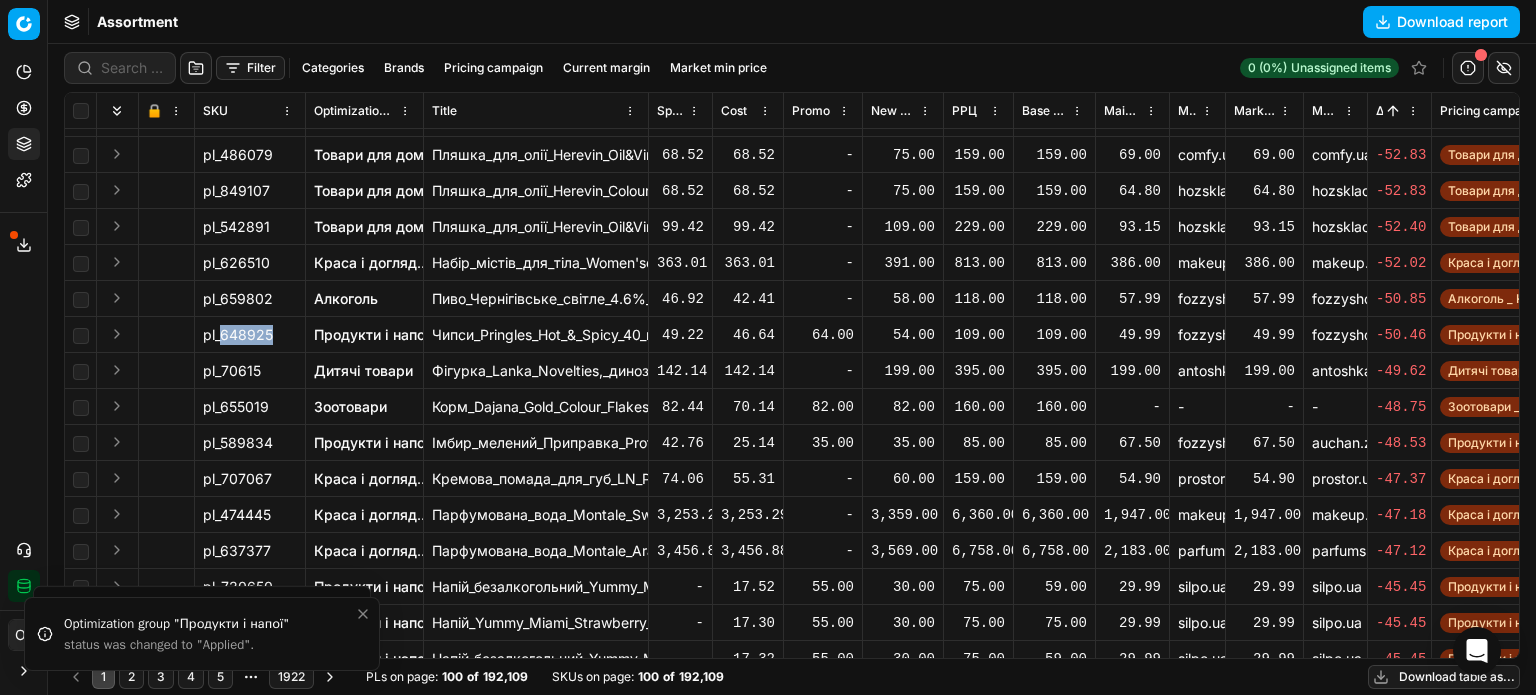 drag, startPoint x: 272, startPoint y: 335, endPoint x: 222, endPoint y: 335, distance: 50 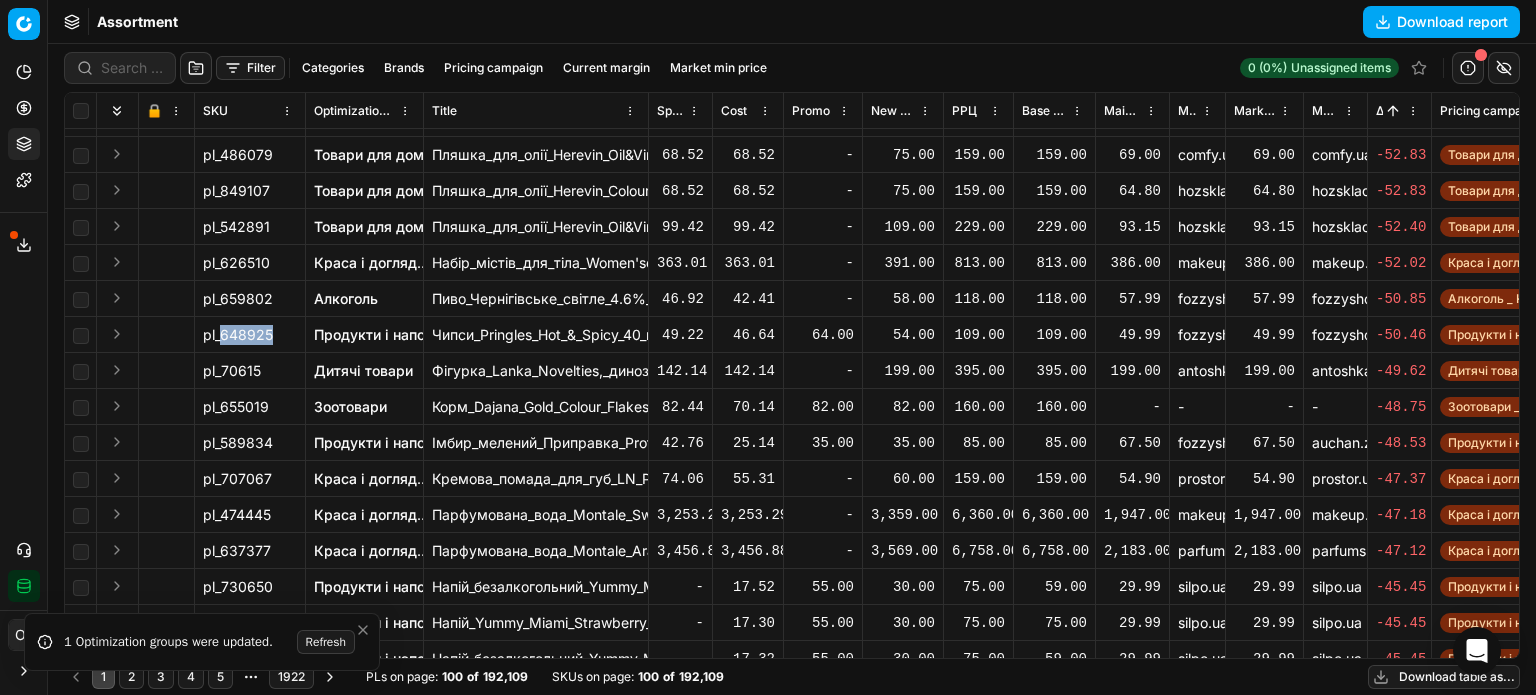 copy on "648925" 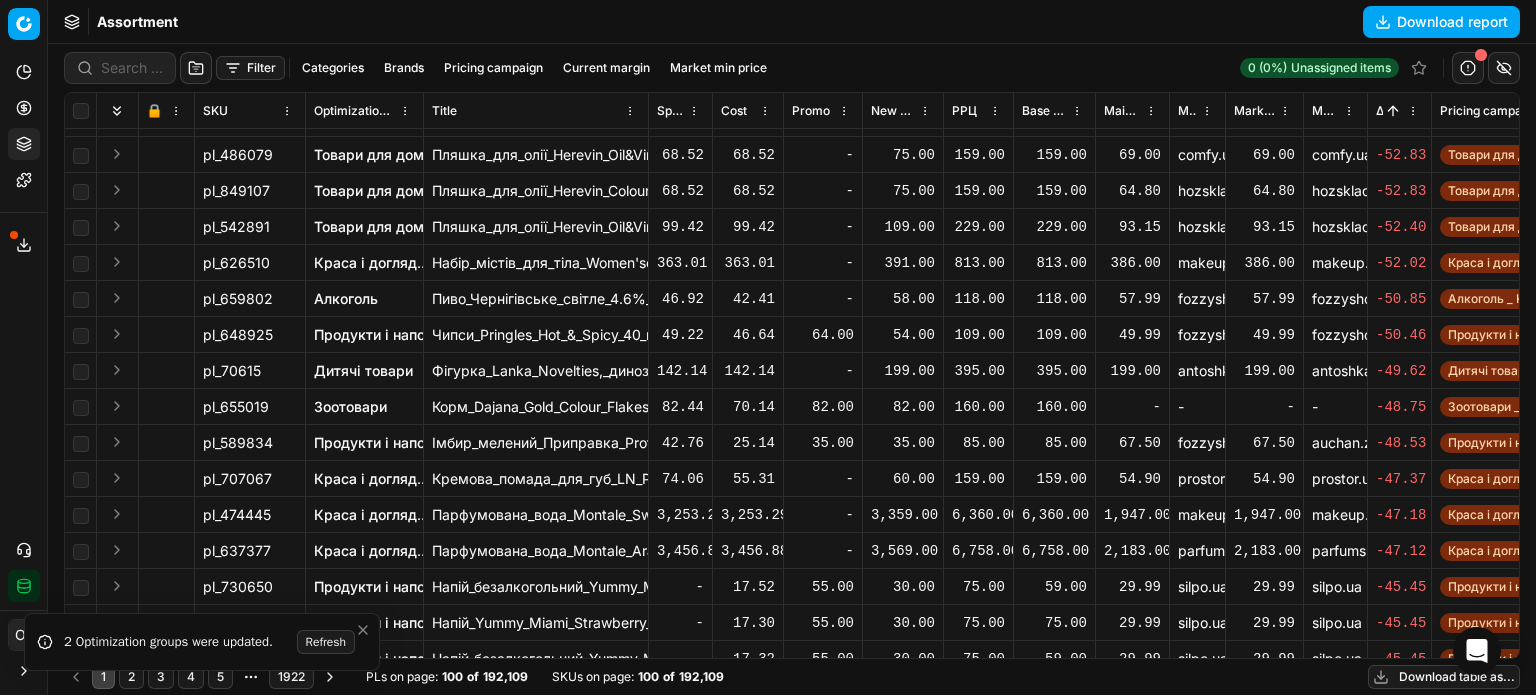 click on "Продукти і напої" at bounding box center [371, 335] 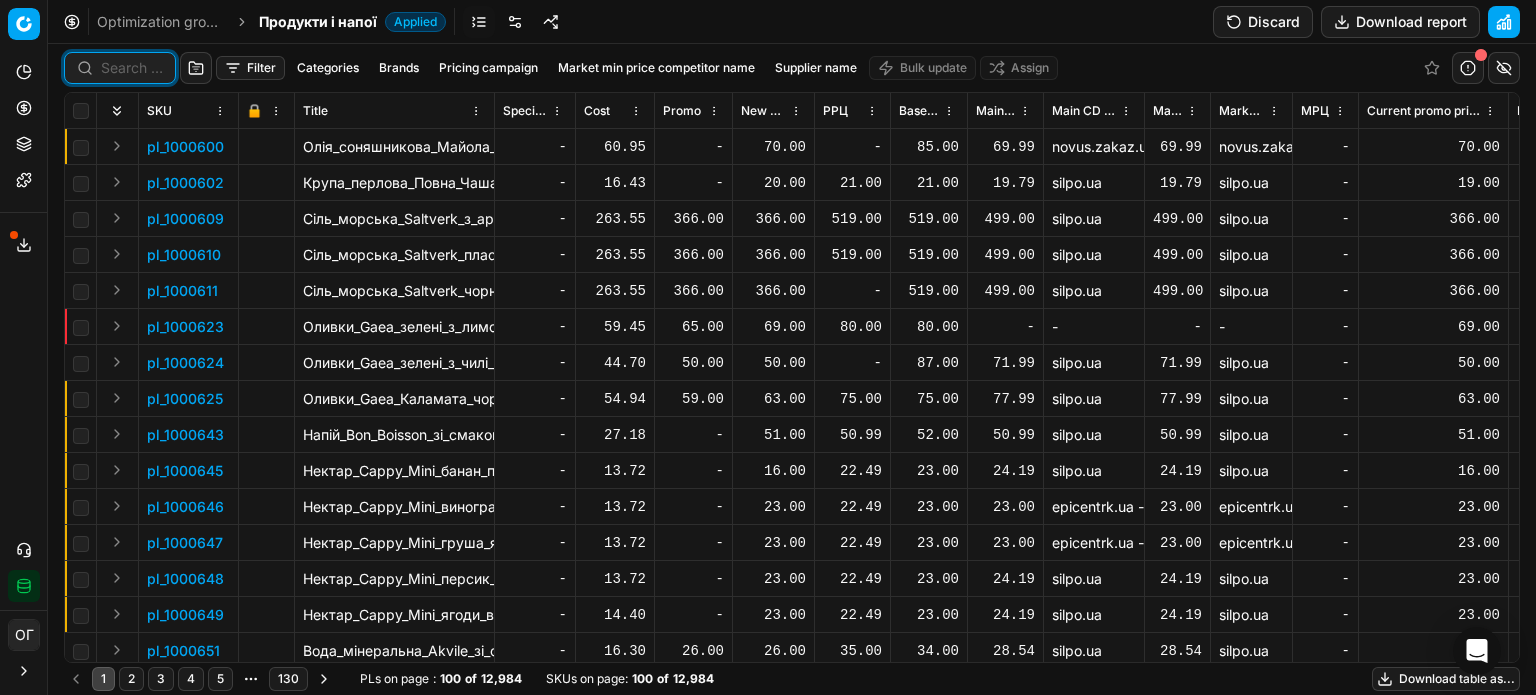 click at bounding box center [132, 68] 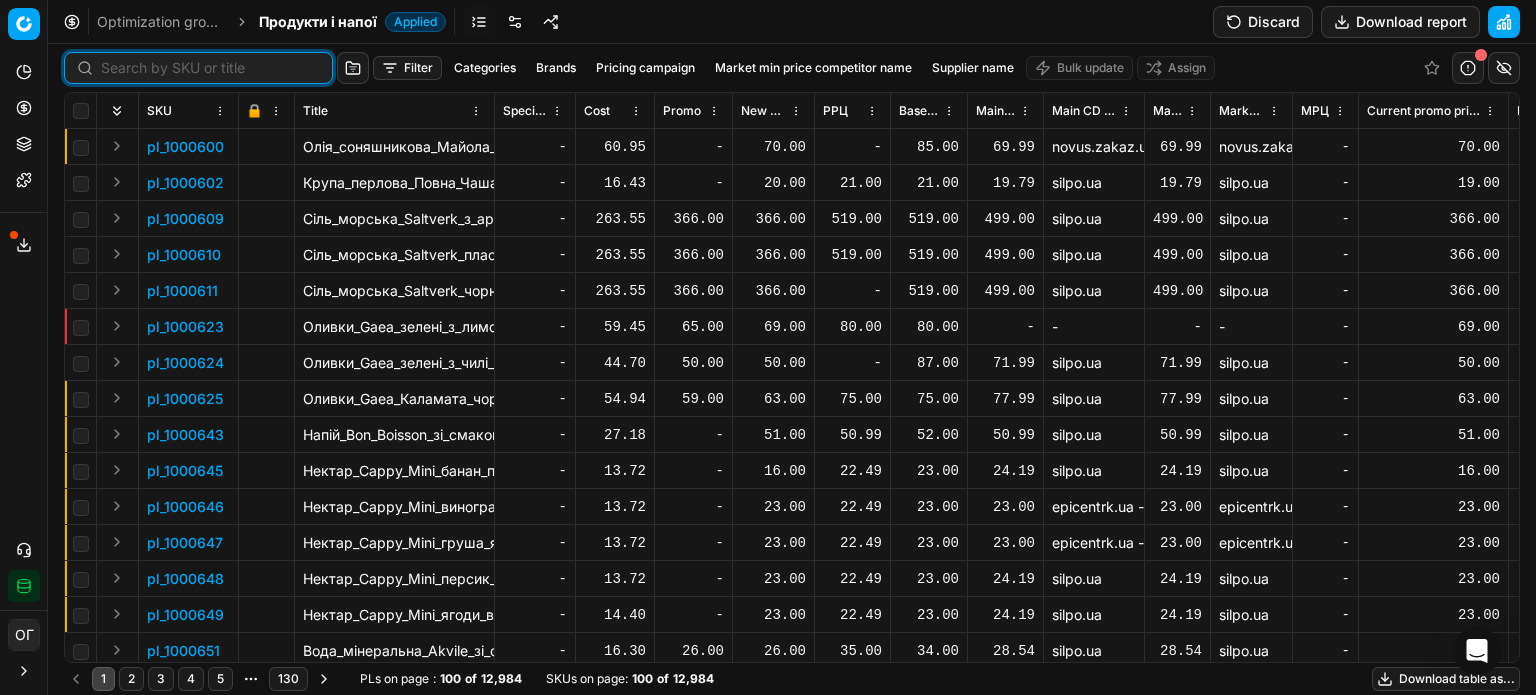 paste on "648925" 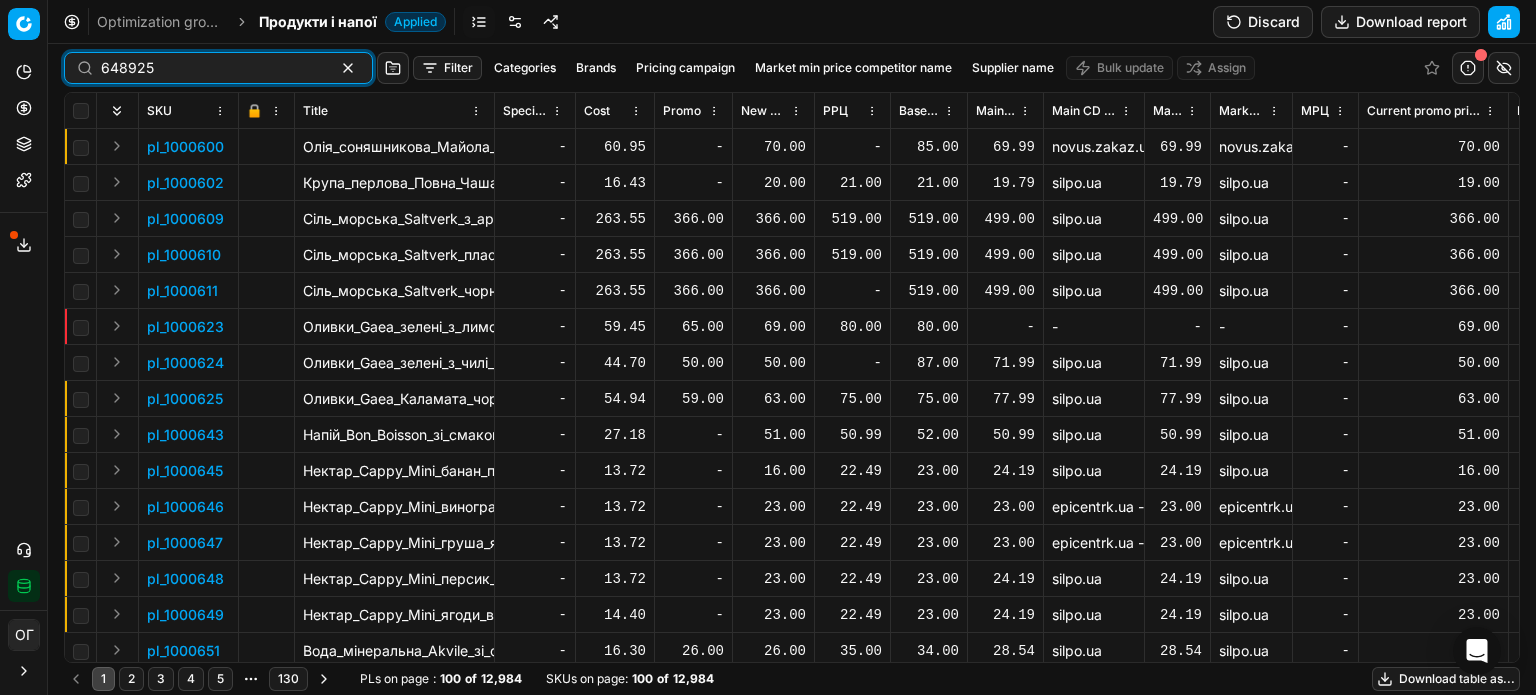 type on "648925" 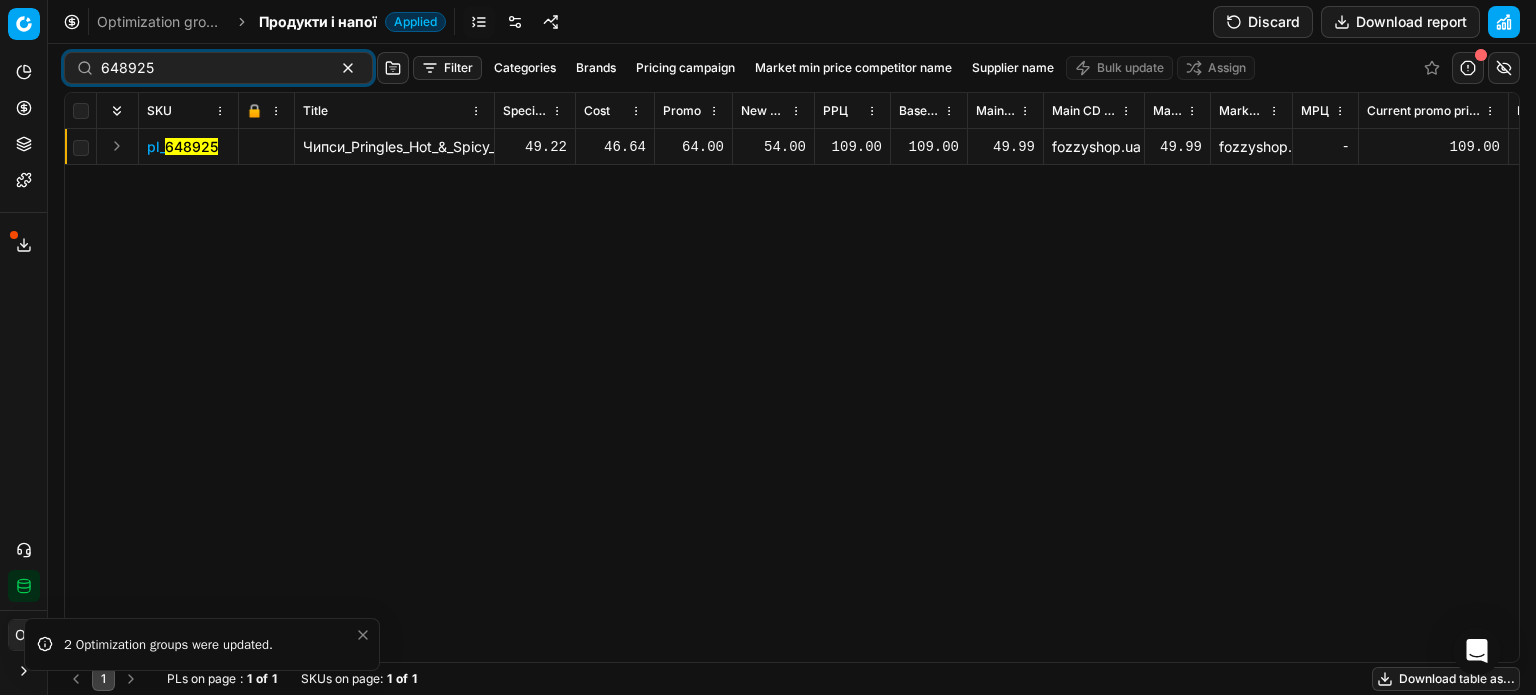 click at bounding box center (117, 146) 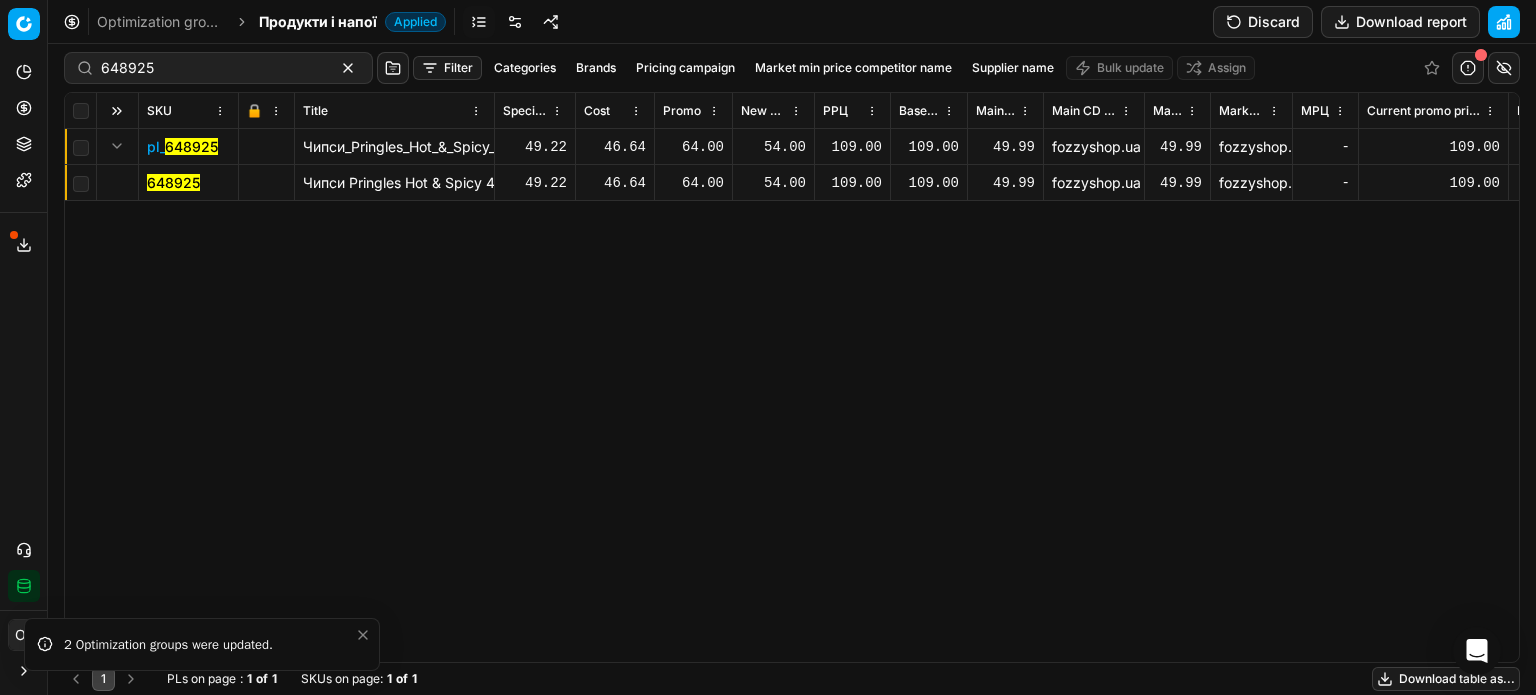 click on "648925" at bounding box center (173, 182) 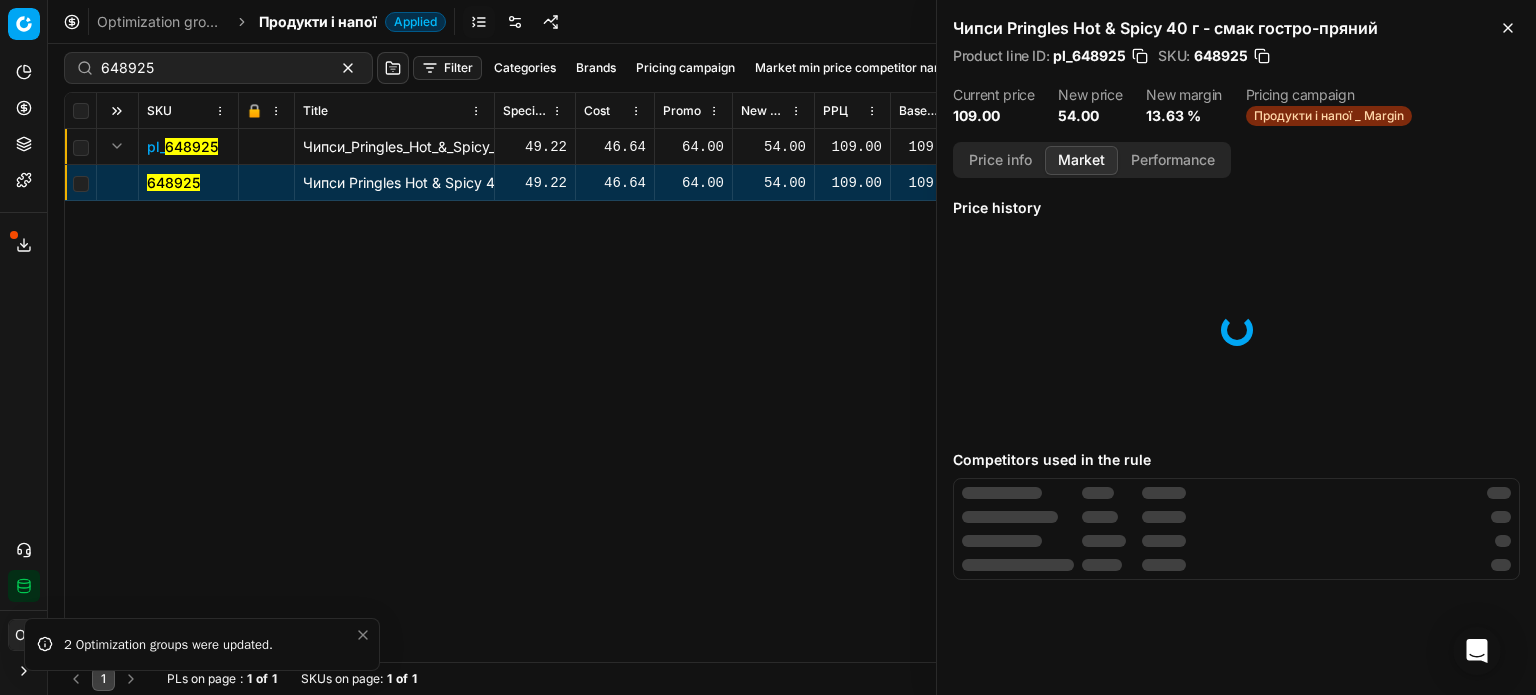 click on "Market" at bounding box center (1081, 160) 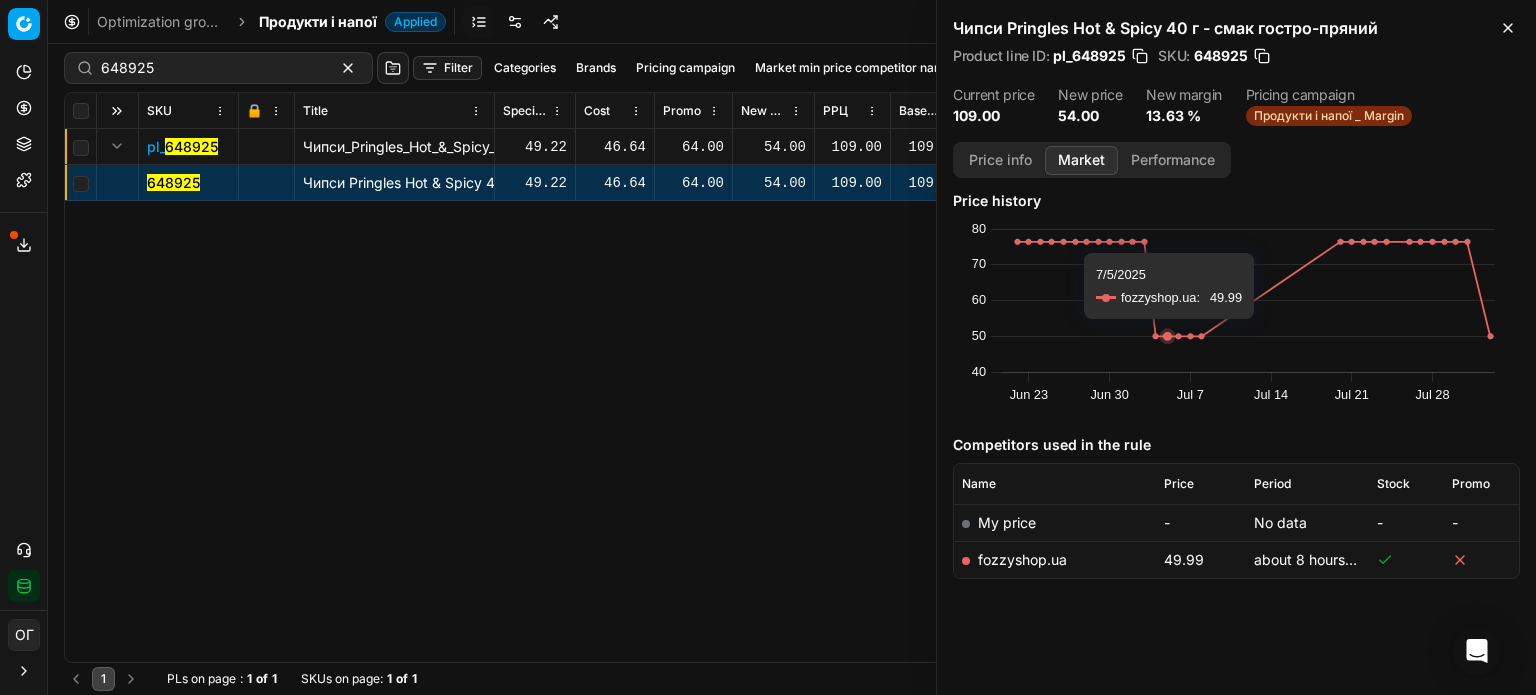 scroll, scrollTop: 9, scrollLeft: 0, axis: vertical 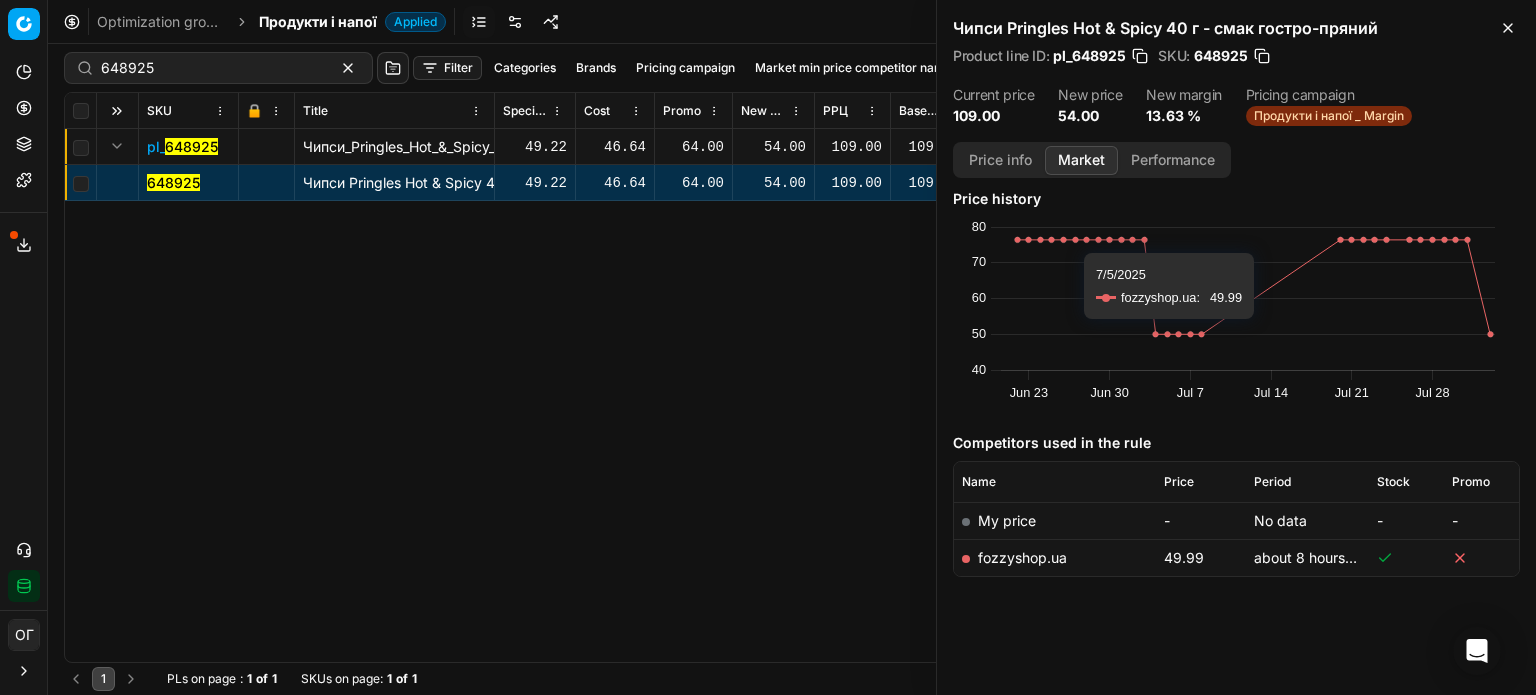 click on "fozzyshop.ua" at bounding box center [1022, 557] 